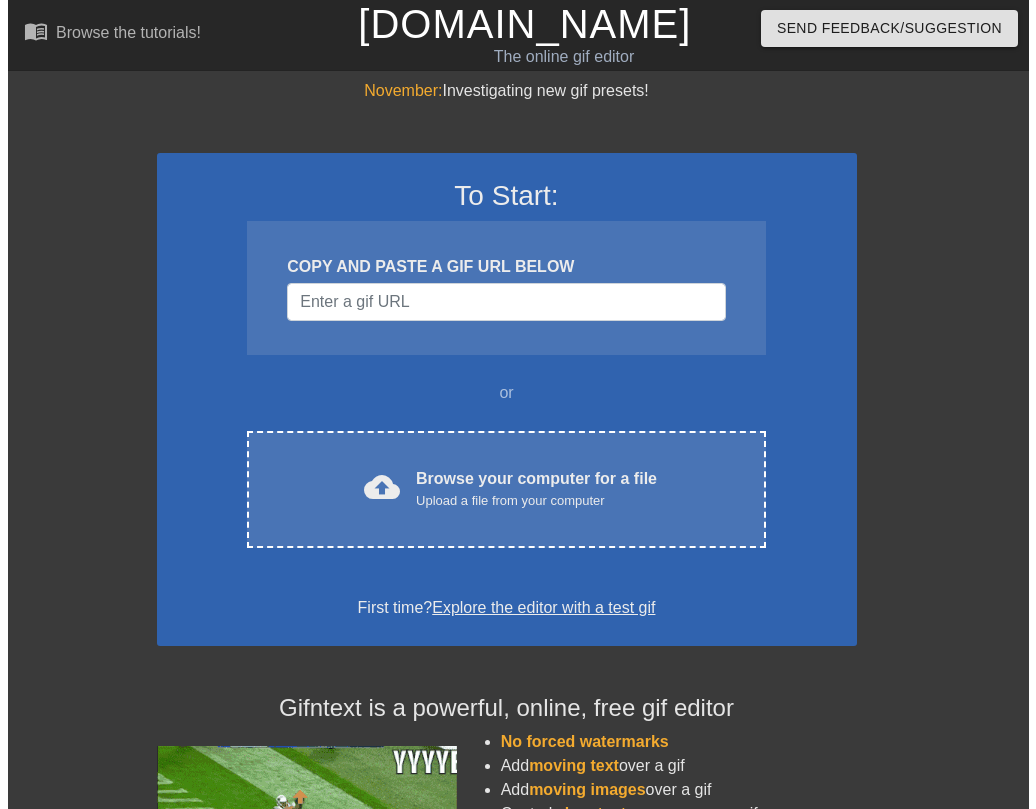 scroll, scrollTop: 0, scrollLeft: 0, axis: both 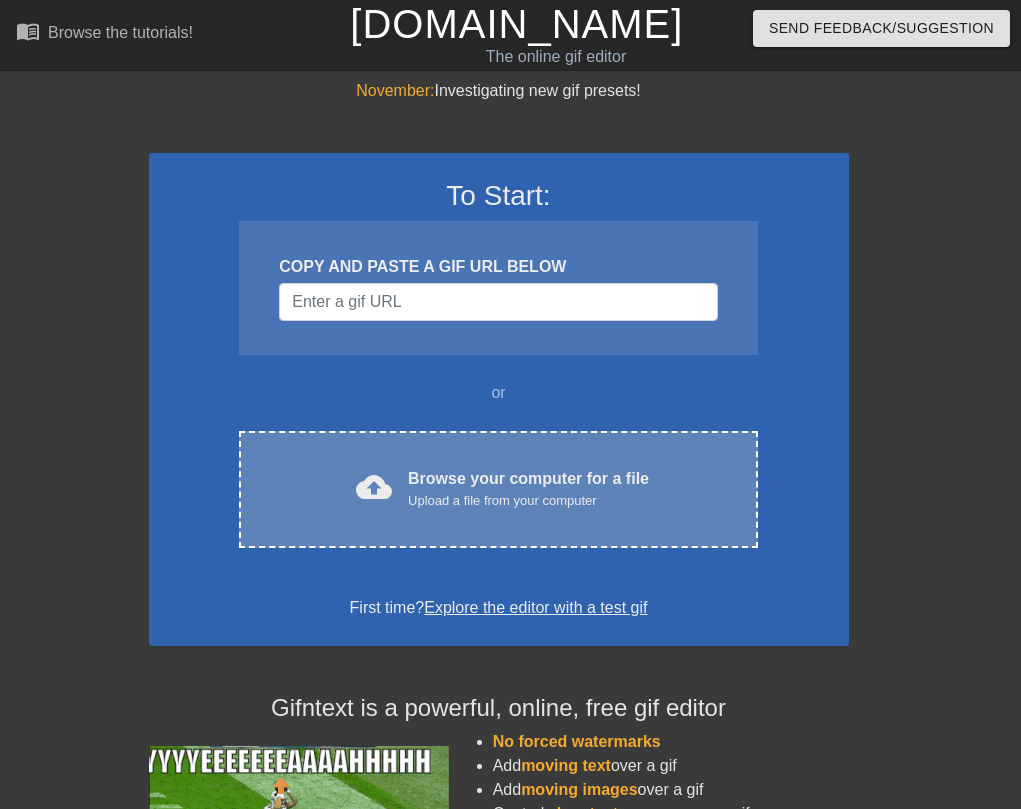 click on "Upload a file from your computer" at bounding box center [528, 501] 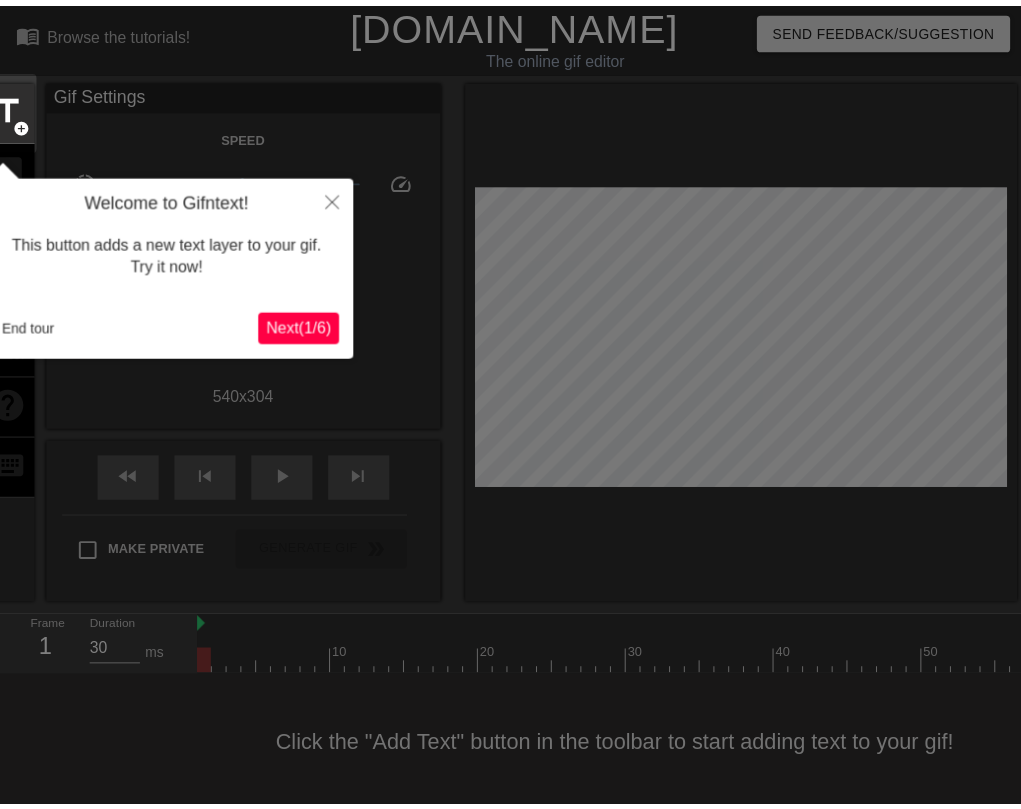 scroll, scrollTop: 21, scrollLeft: 0, axis: vertical 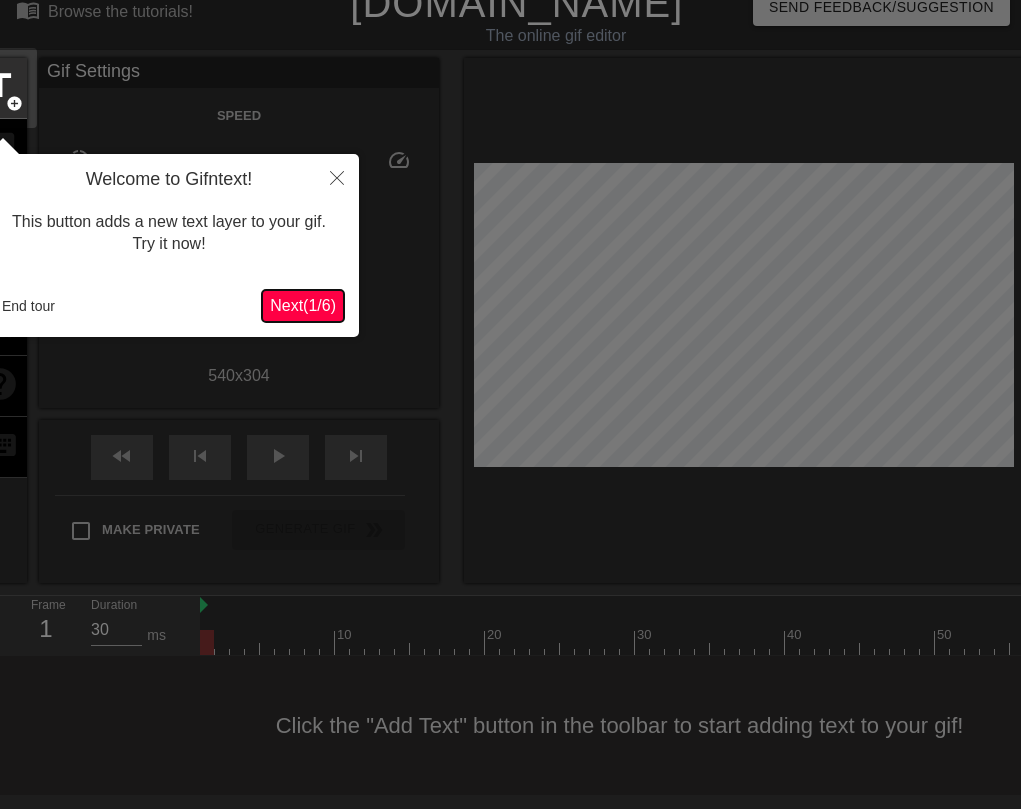 click on "Next  ( 1 / 6 )" at bounding box center (303, 305) 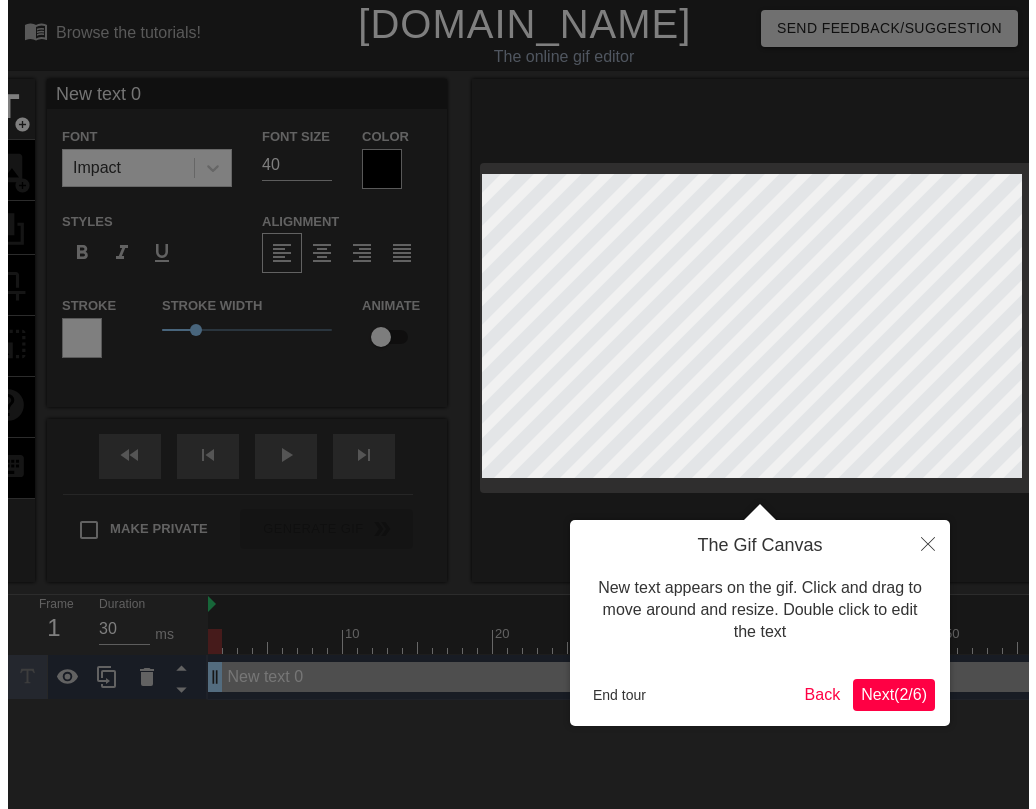 scroll, scrollTop: 0, scrollLeft: 0, axis: both 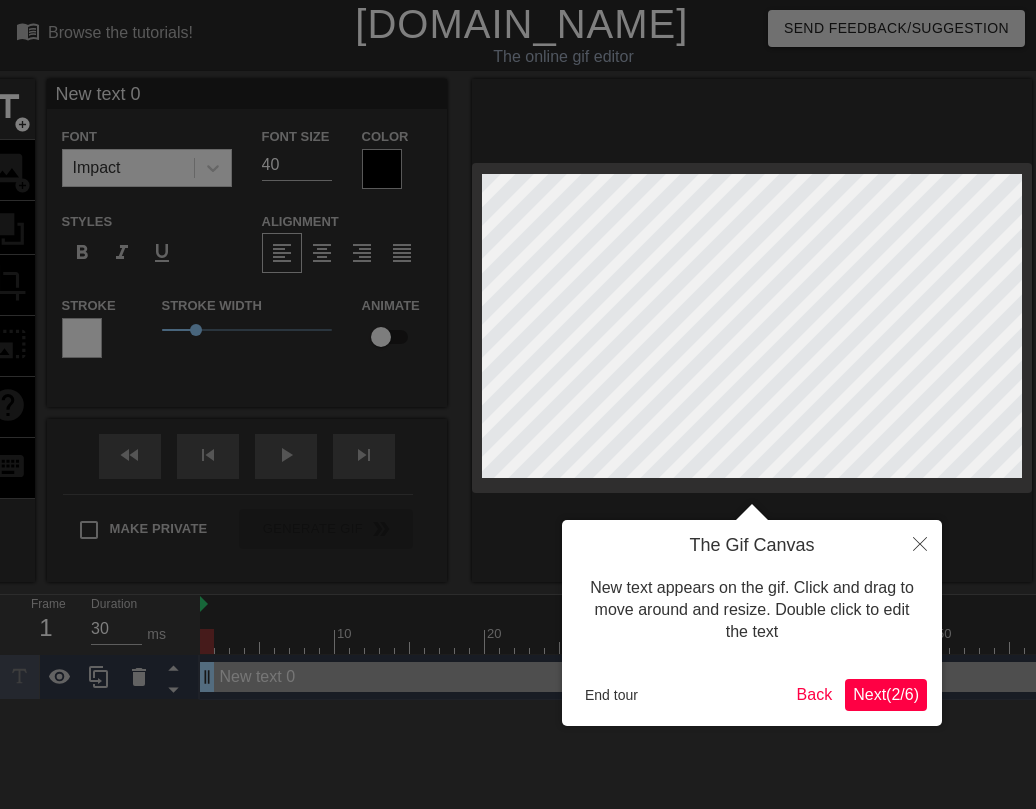 click on "Next  ( 2 / 6 )" at bounding box center (886, 694) 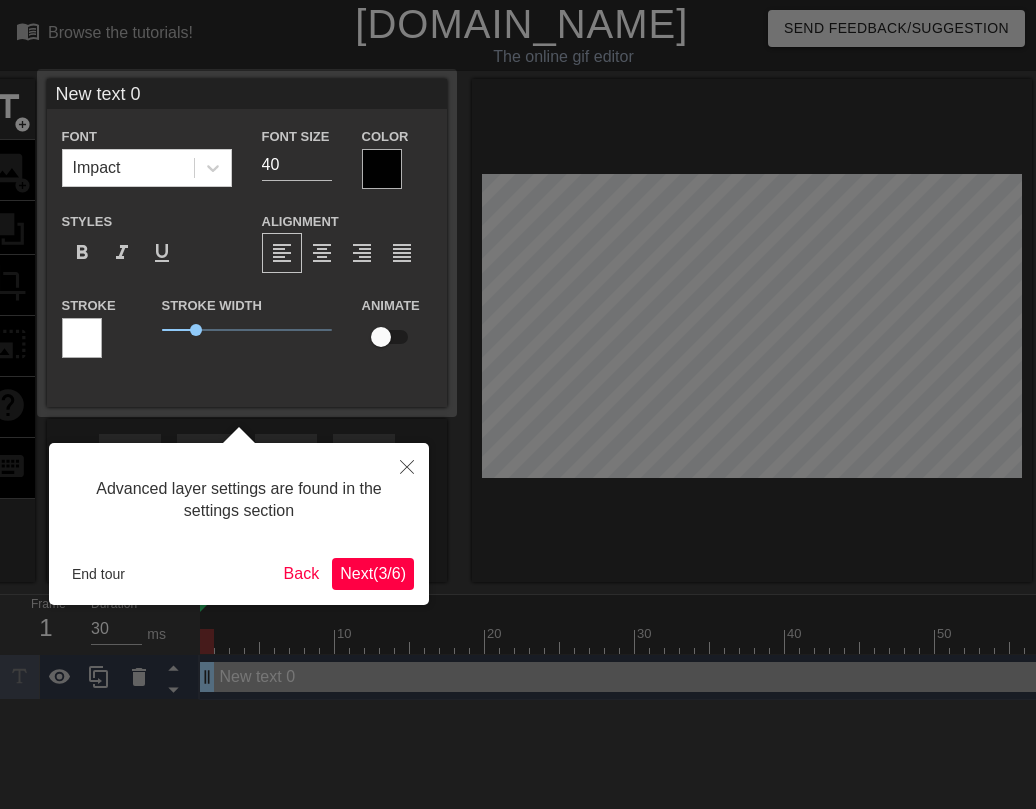 click on "Next  ( 3 / 6 )" at bounding box center [373, 573] 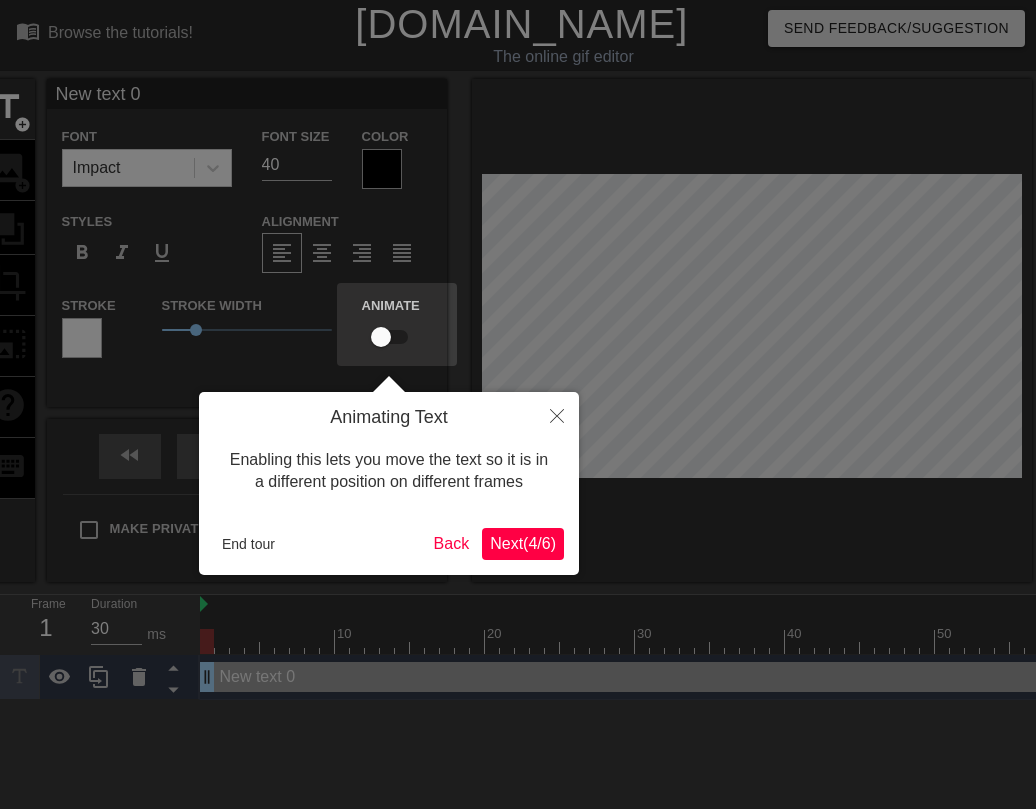 click on "Next  ( 4 / 6 )" at bounding box center (523, 543) 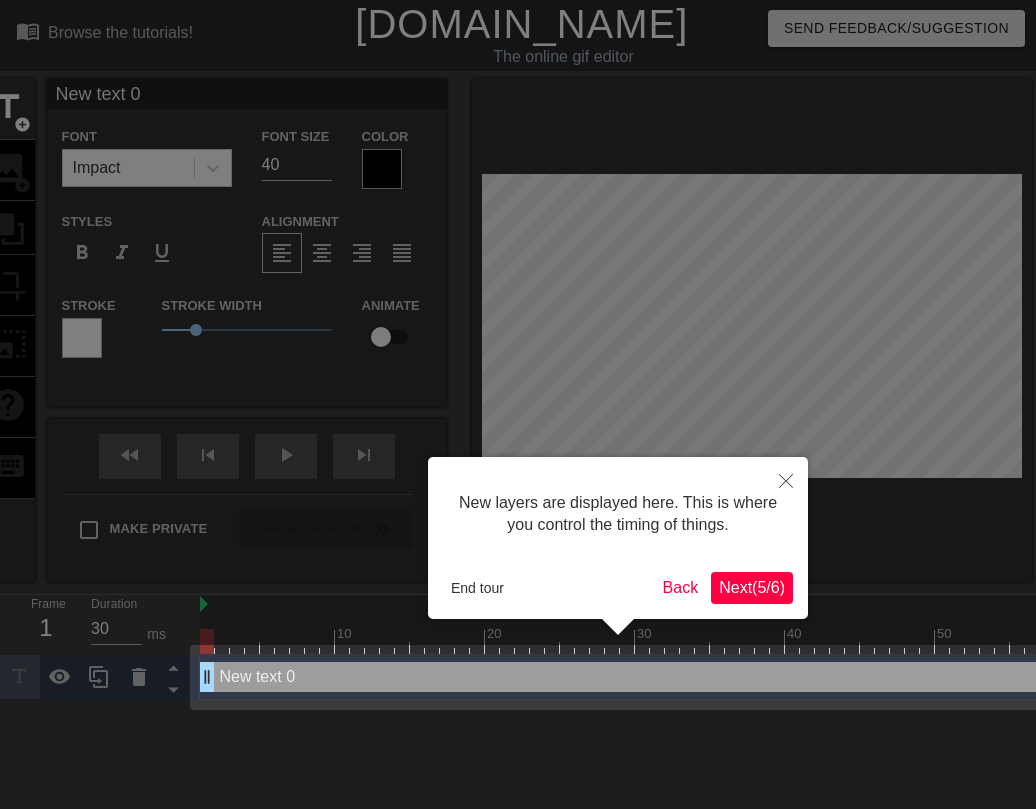 click on "Next  ( 5 / 6 )" at bounding box center [752, 587] 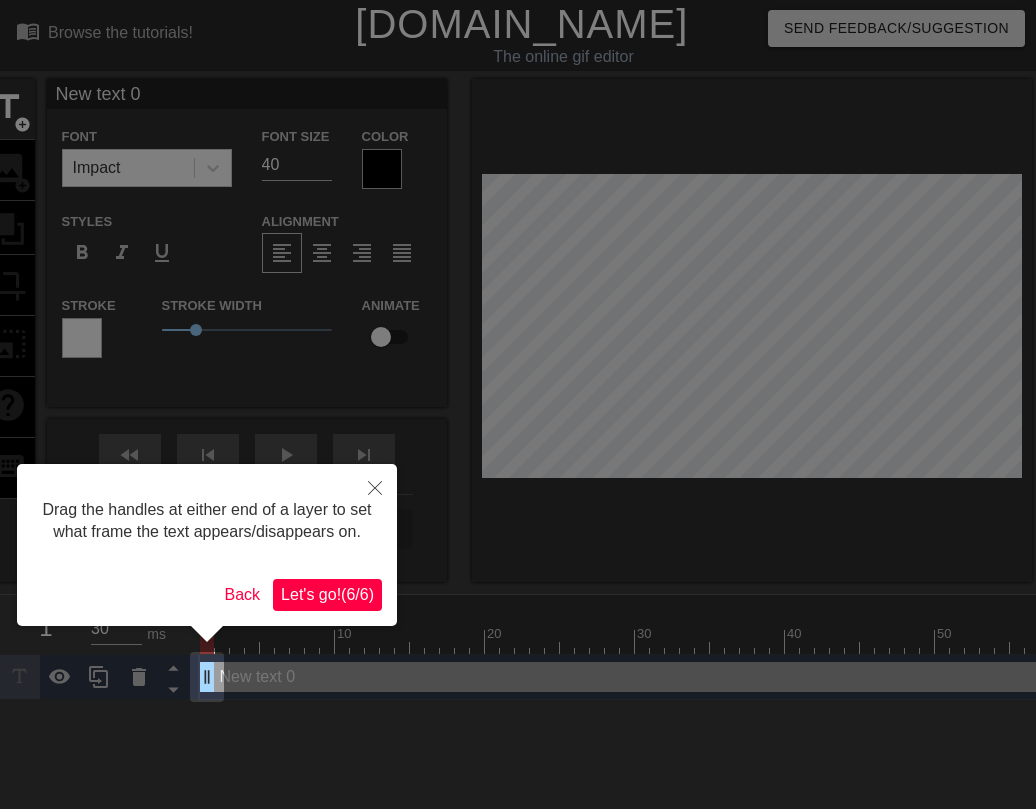 click on "Let's go!  ( 6 / 6 )" at bounding box center [327, 594] 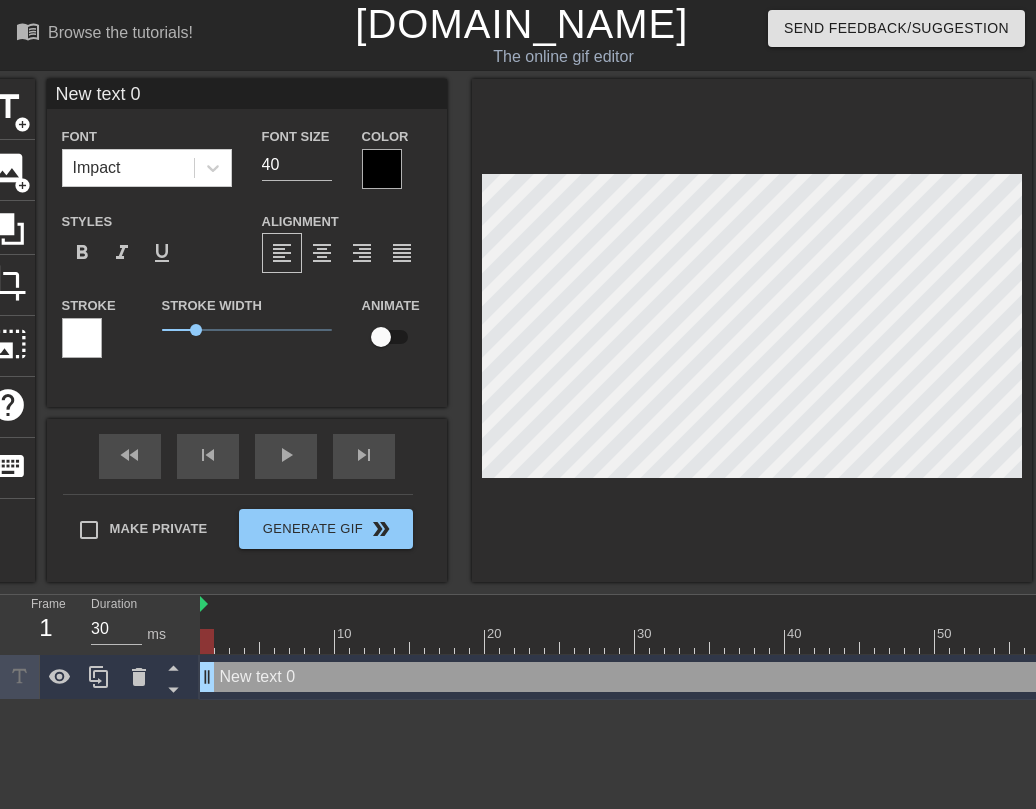 scroll, scrollTop: 3, scrollLeft: 3, axis: both 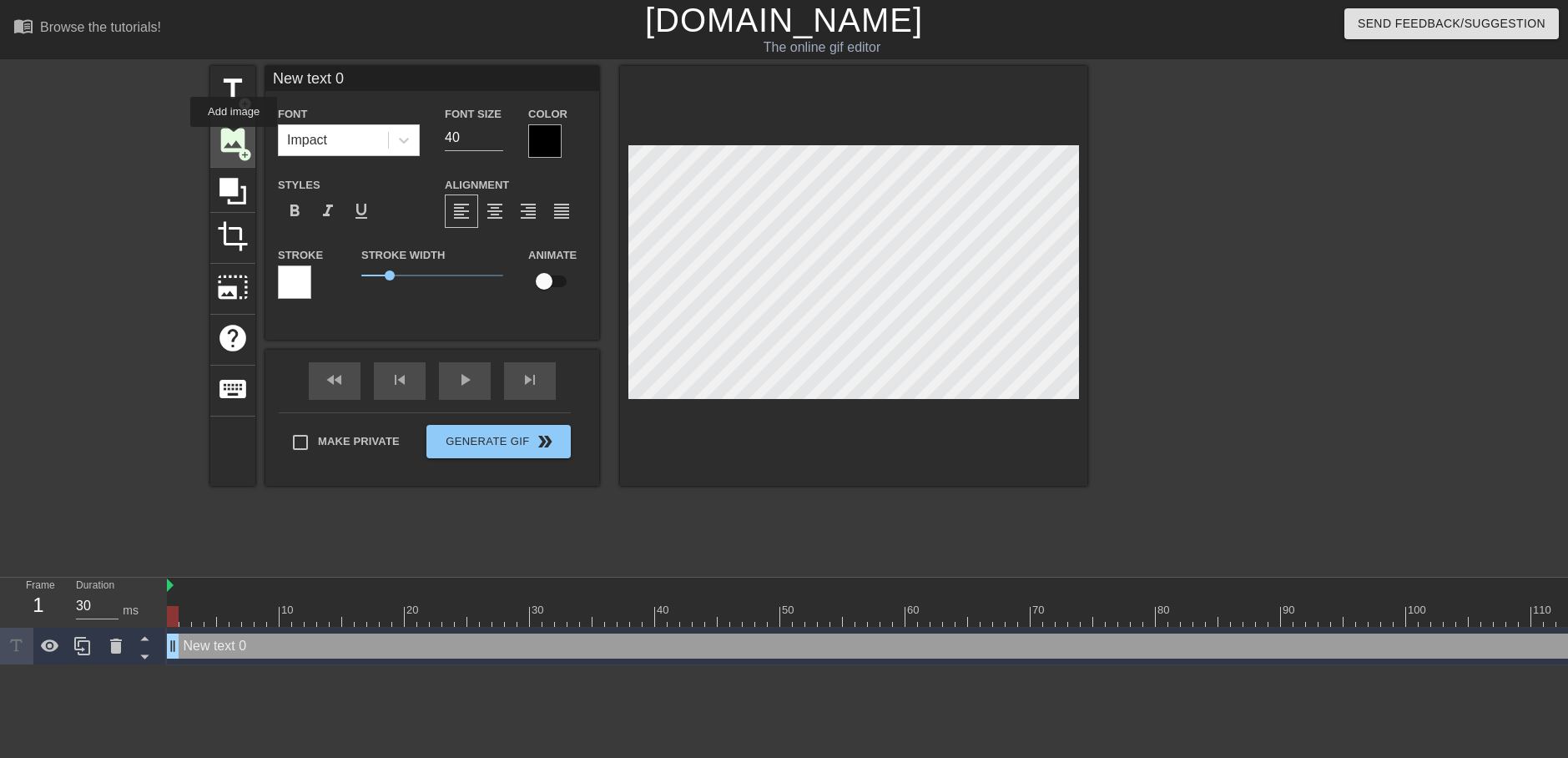 click on "image" at bounding box center (233, 140) 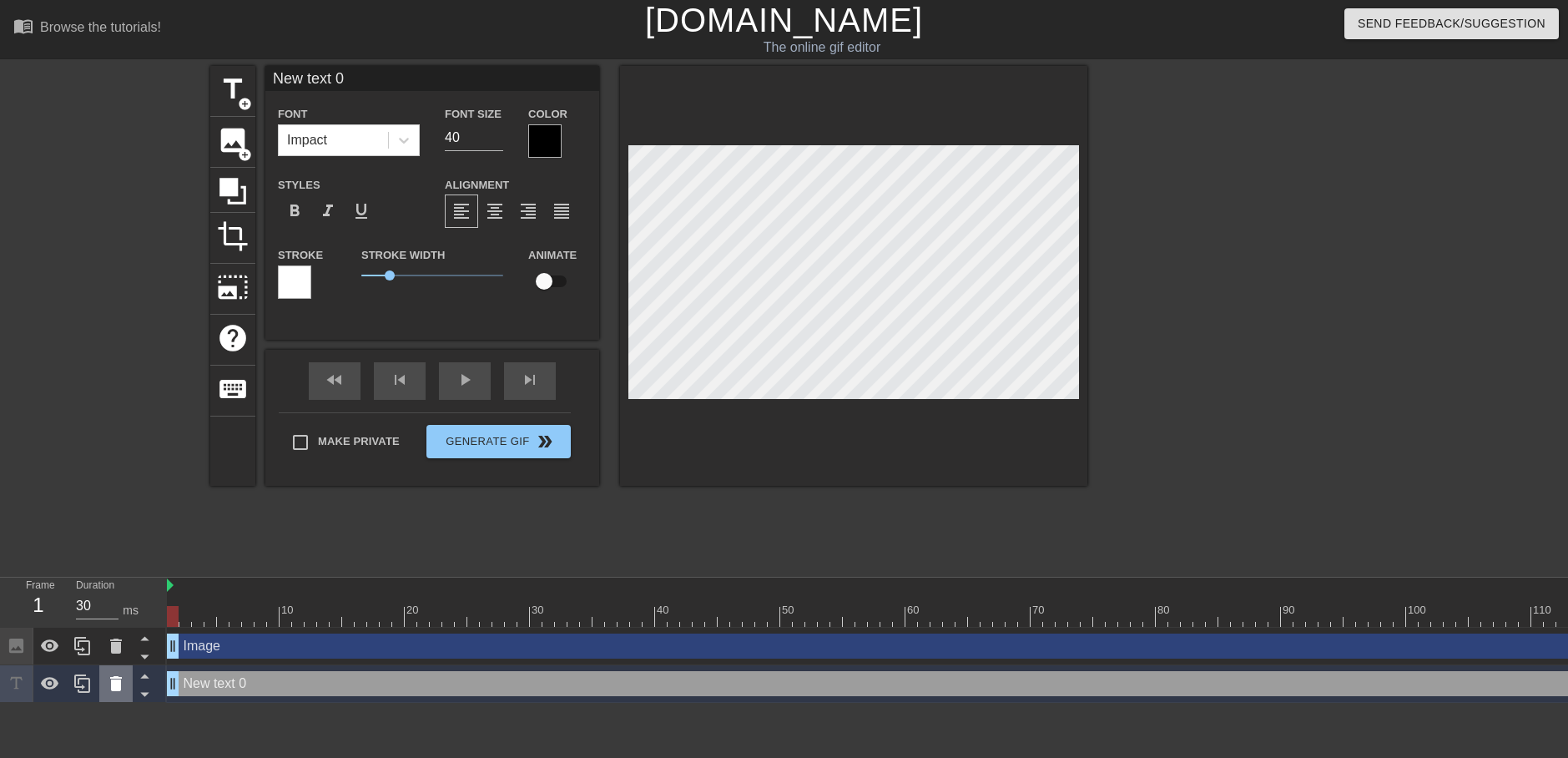 click 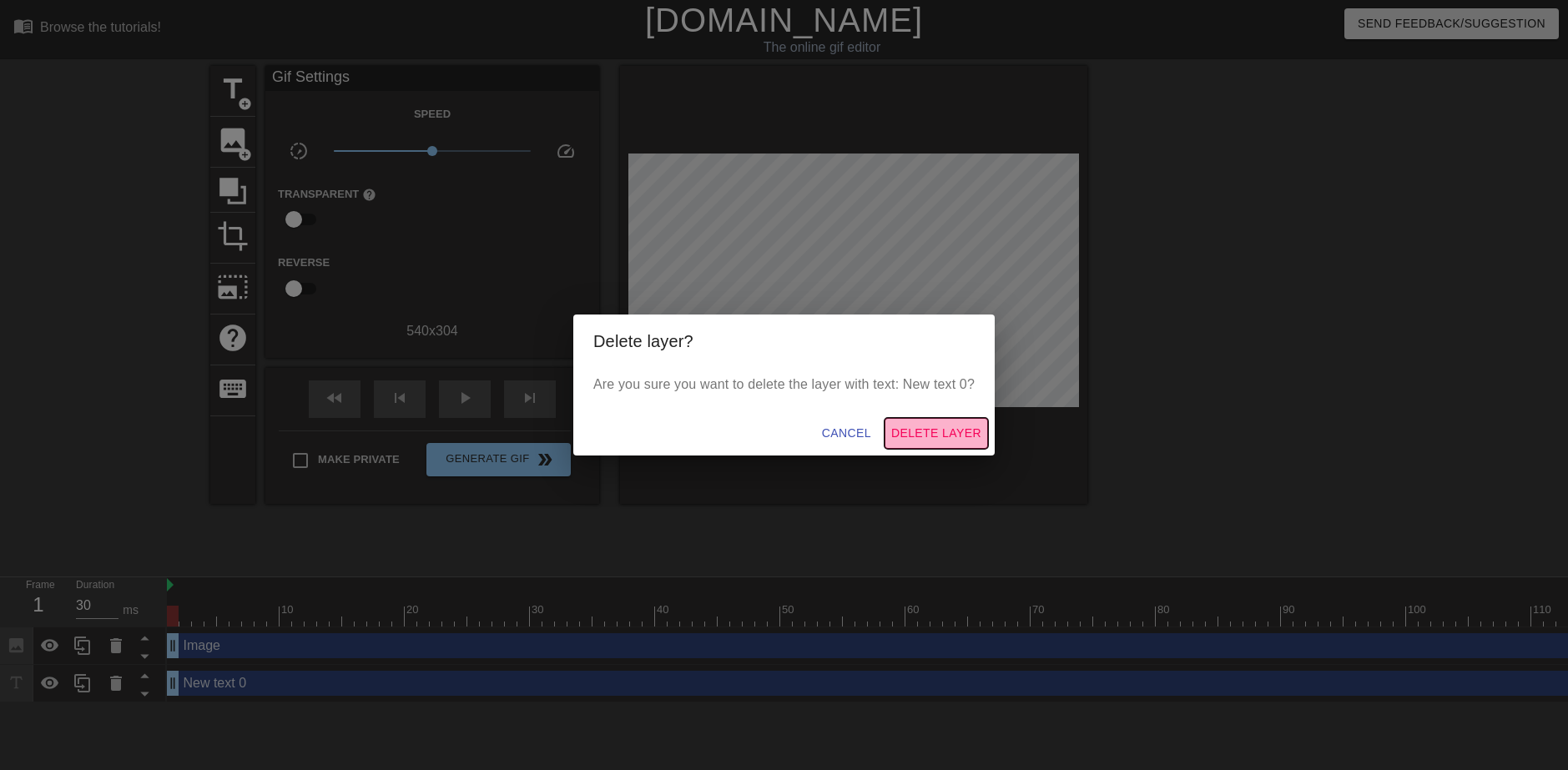 click on "Delete Layer" at bounding box center [936, 433] 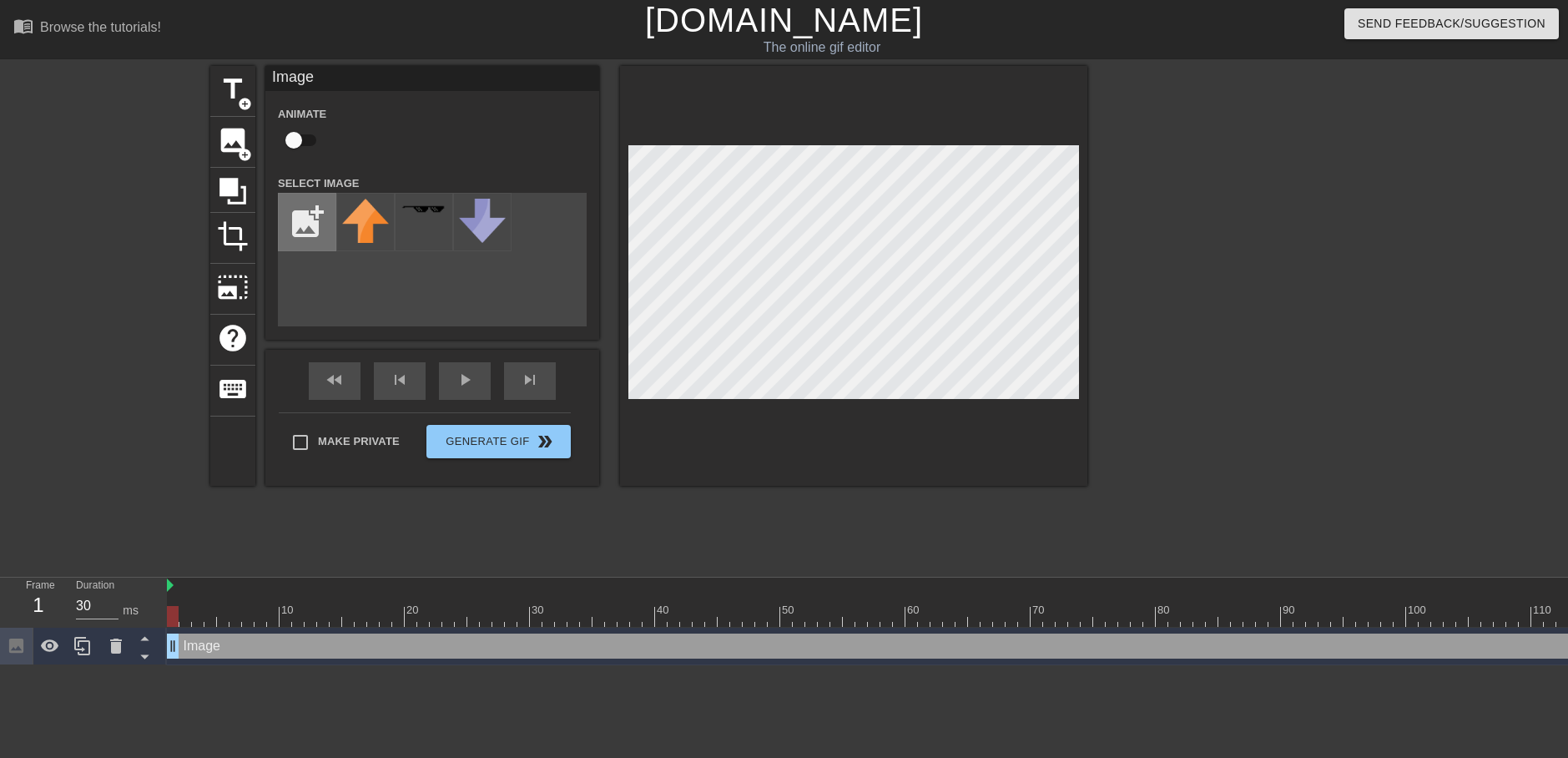 click at bounding box center [307, 222] 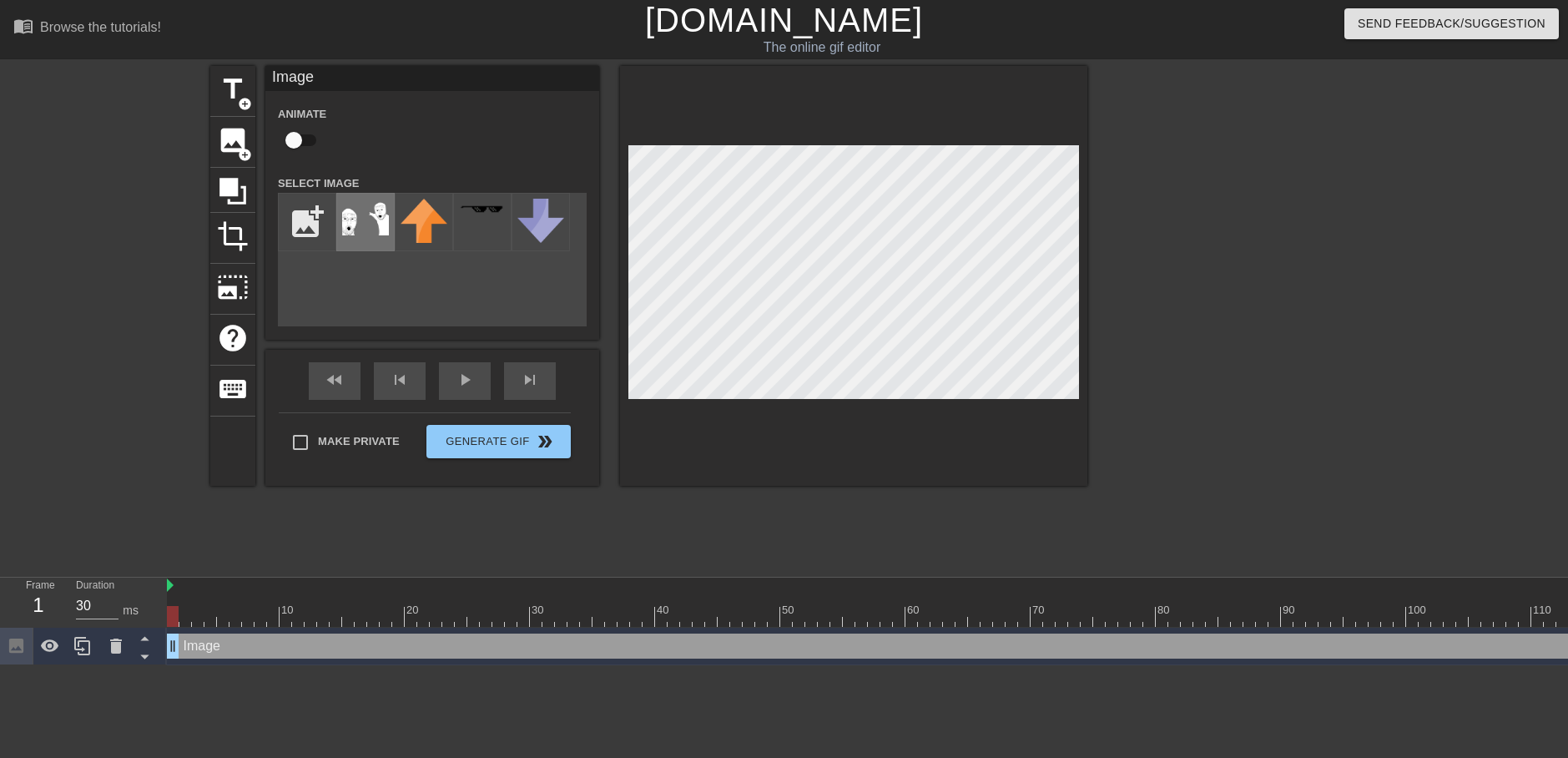 click at bounding box center [366, 217] 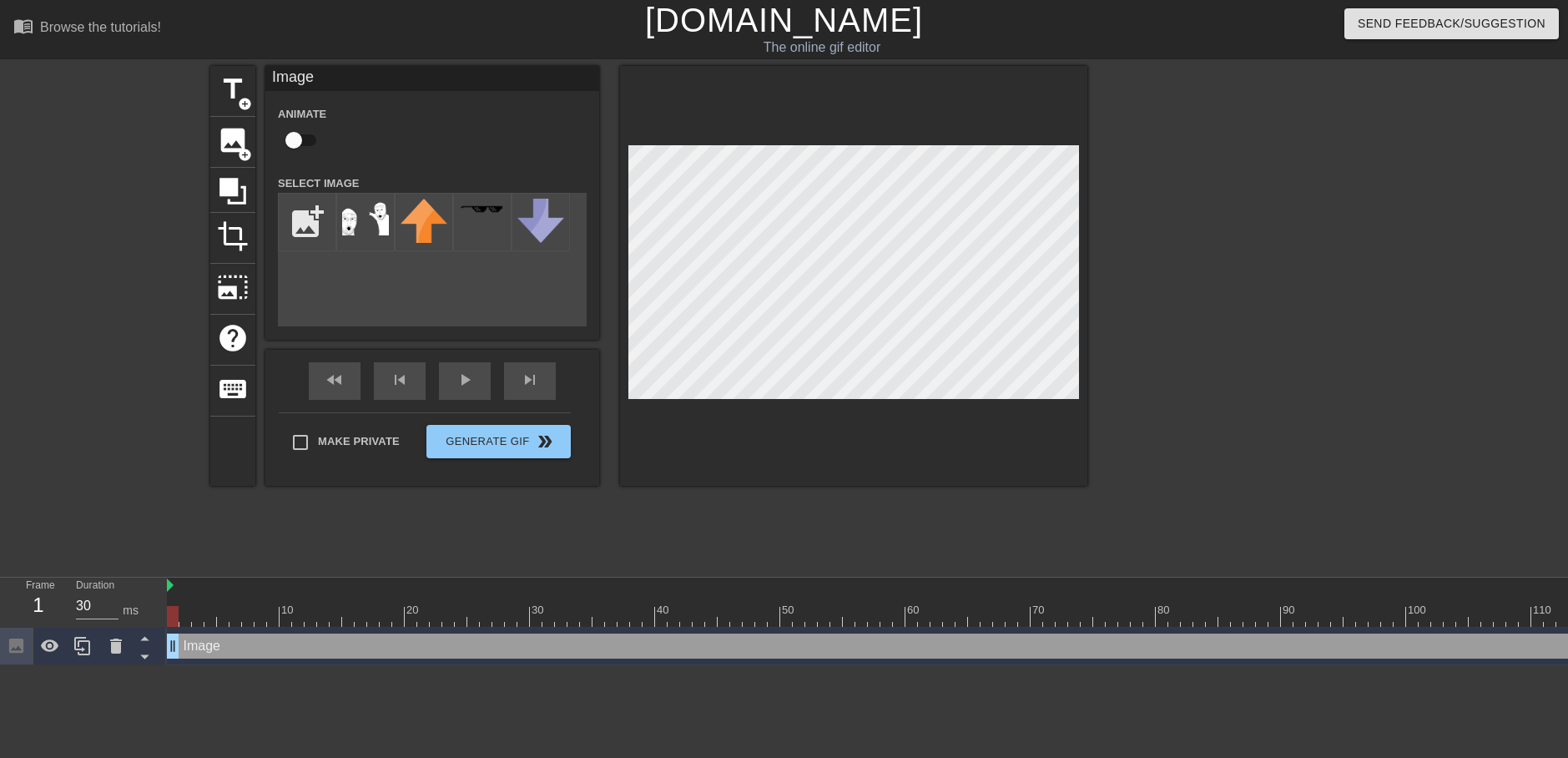 click at bounding box center (854, 275) 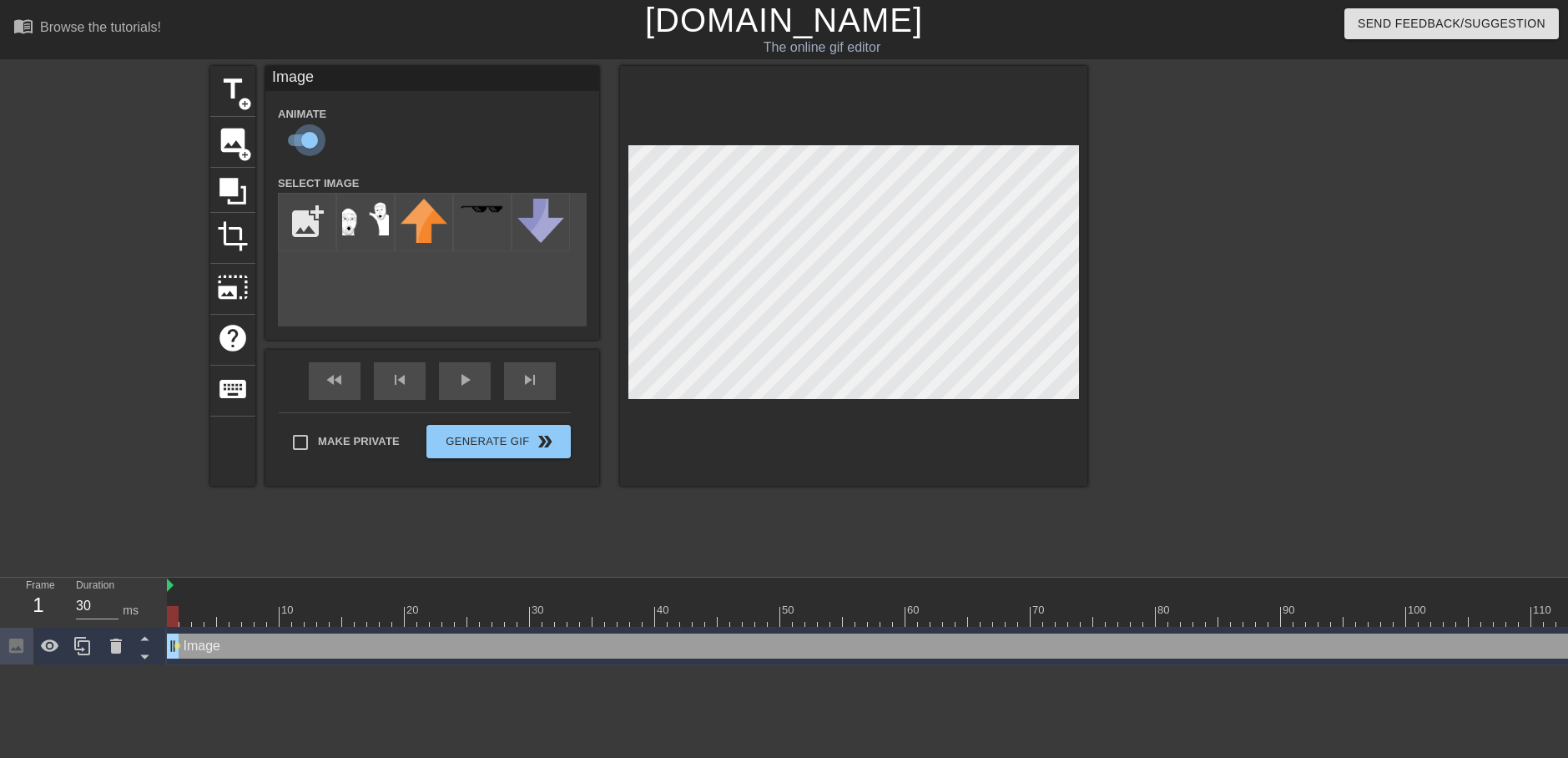 click at bounding box center (310, 140) 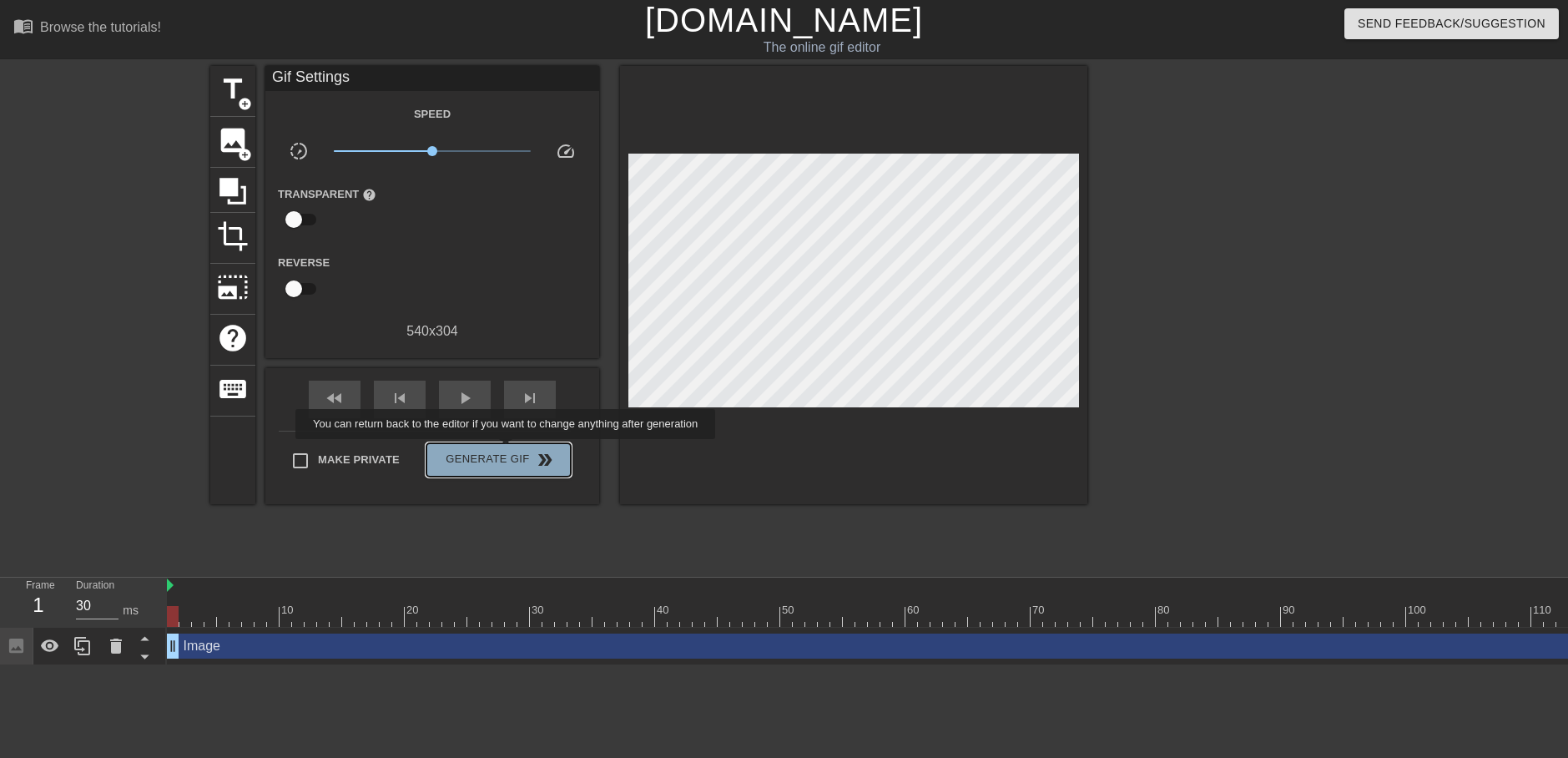 click on "Generate Gif double_arrow" at bounding box center [498, 460] 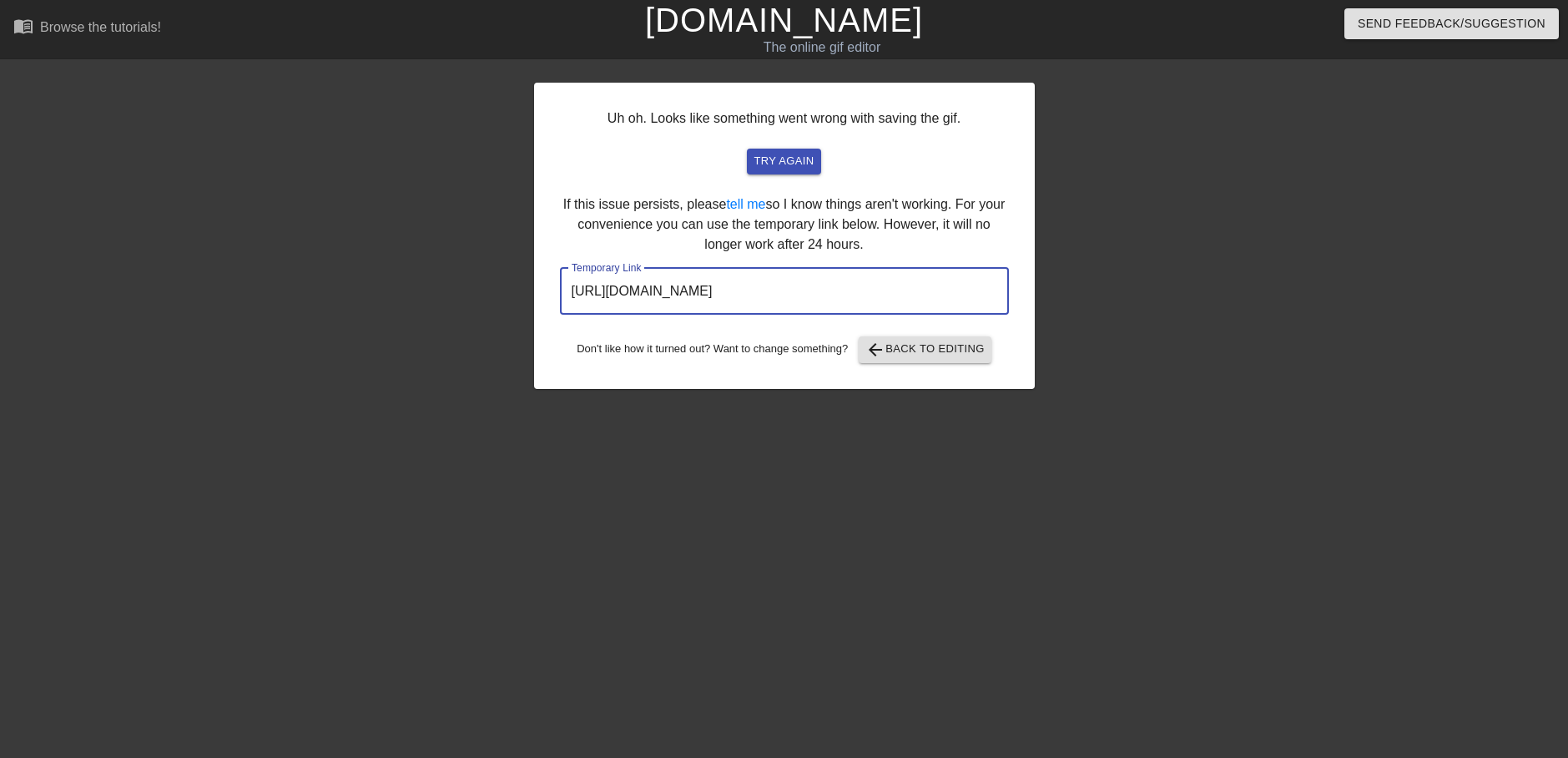 click on "[URL][DOMAIN_NAME]" at bounding box center (784, 291) 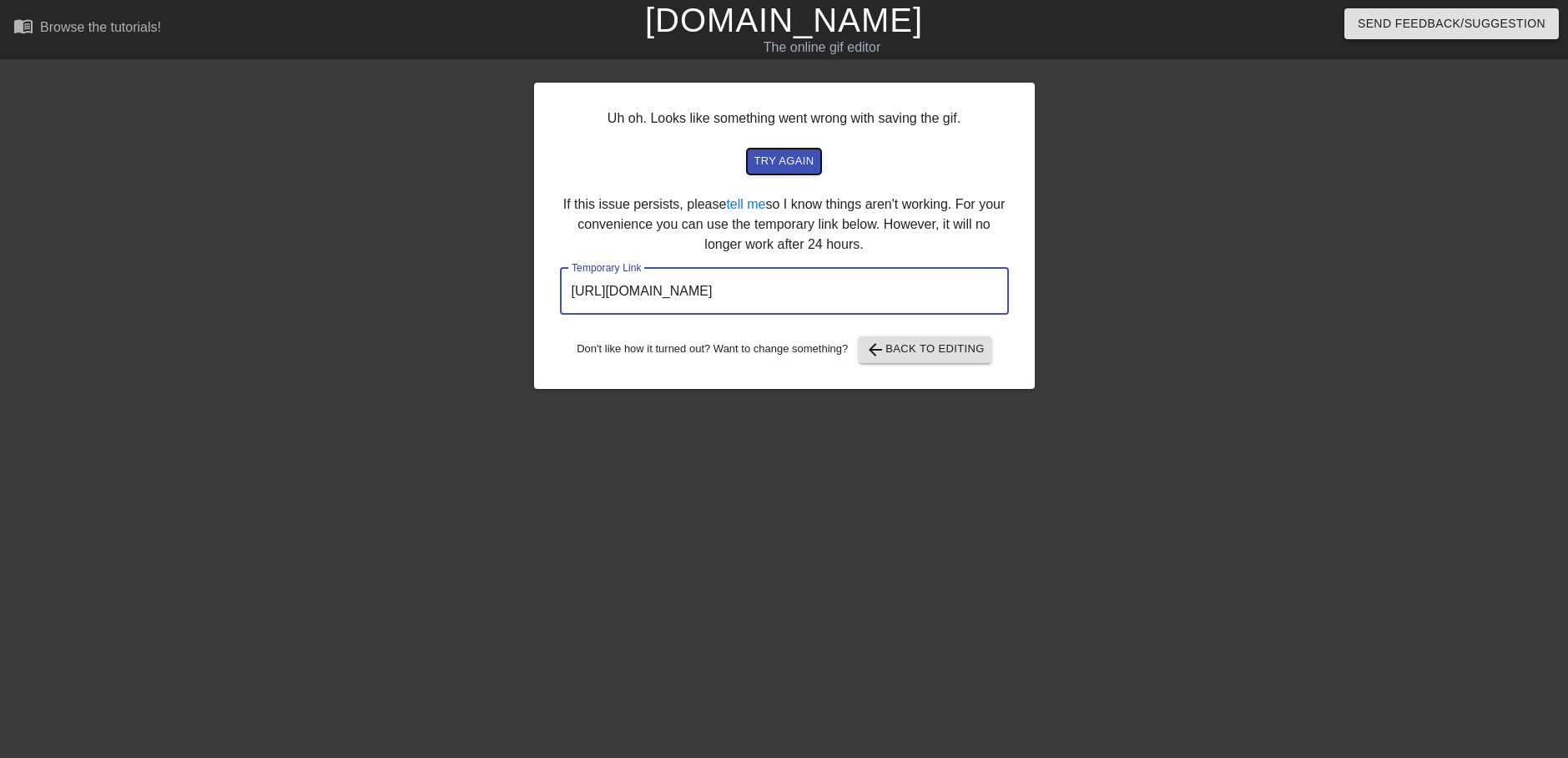click on "try again" at bounding box center (784, 161) 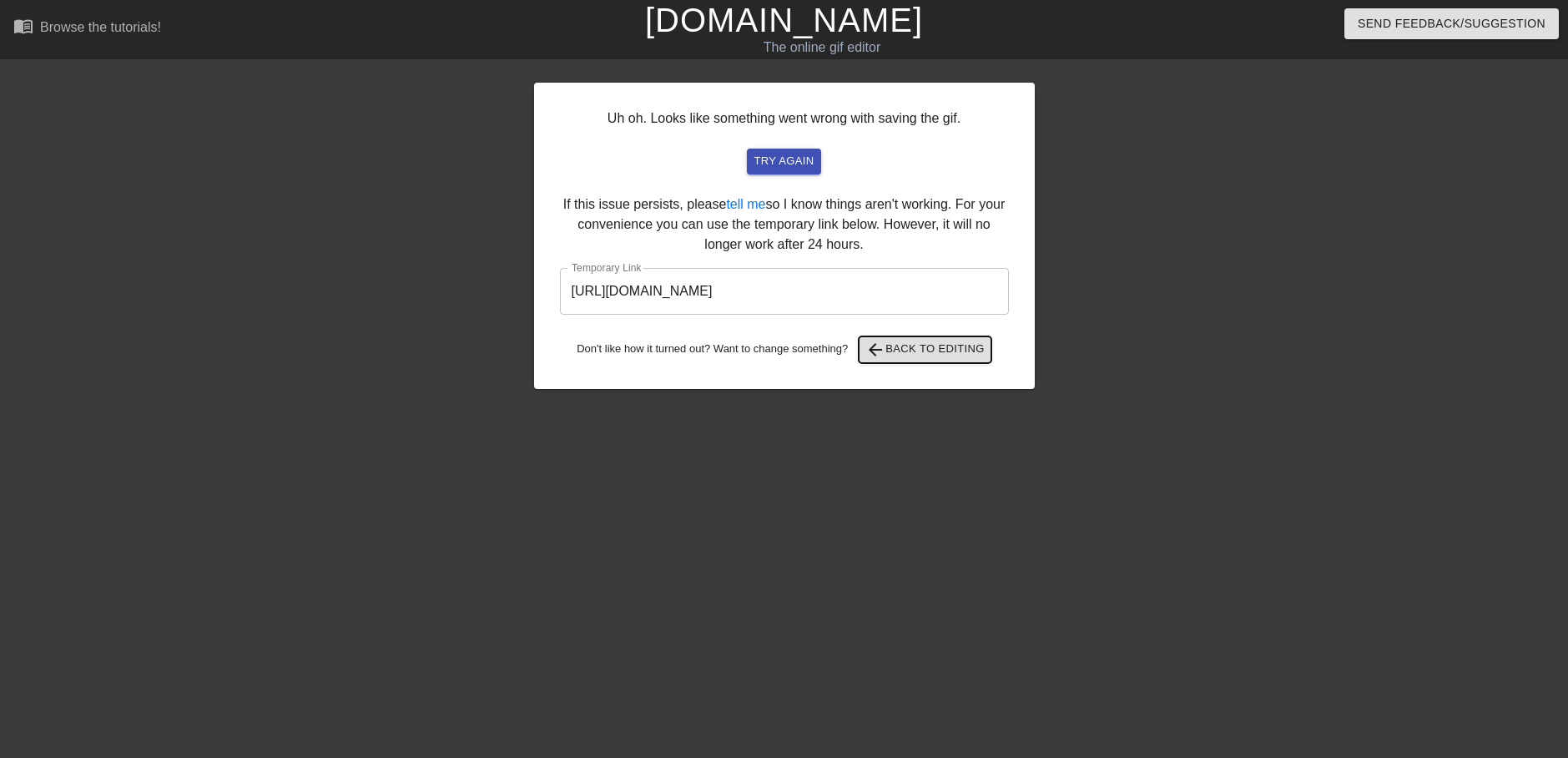 click on "arrow_back Back to Editing" at bounding box center (925, 350) 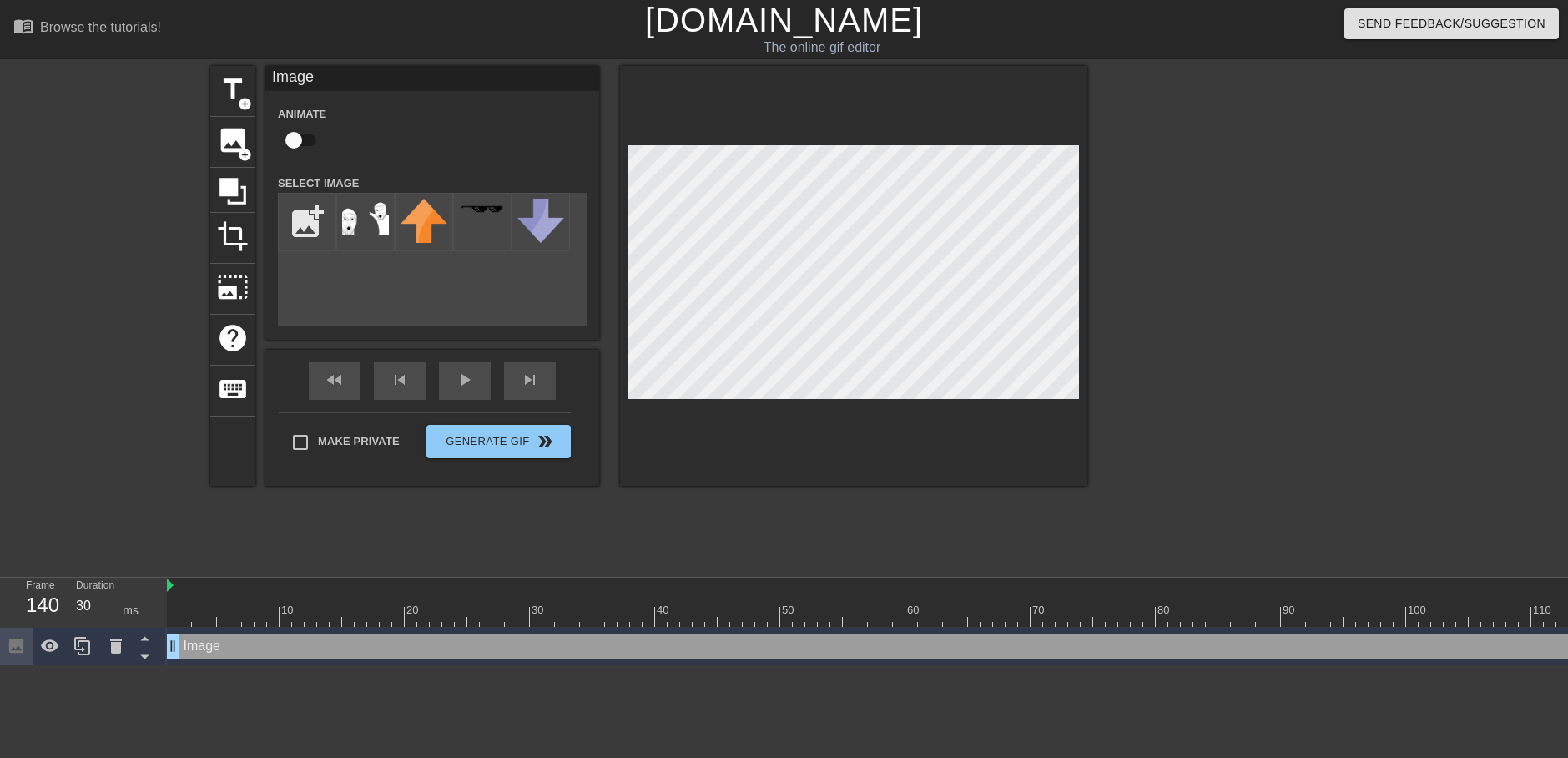 click at bounding box center [854, 275] 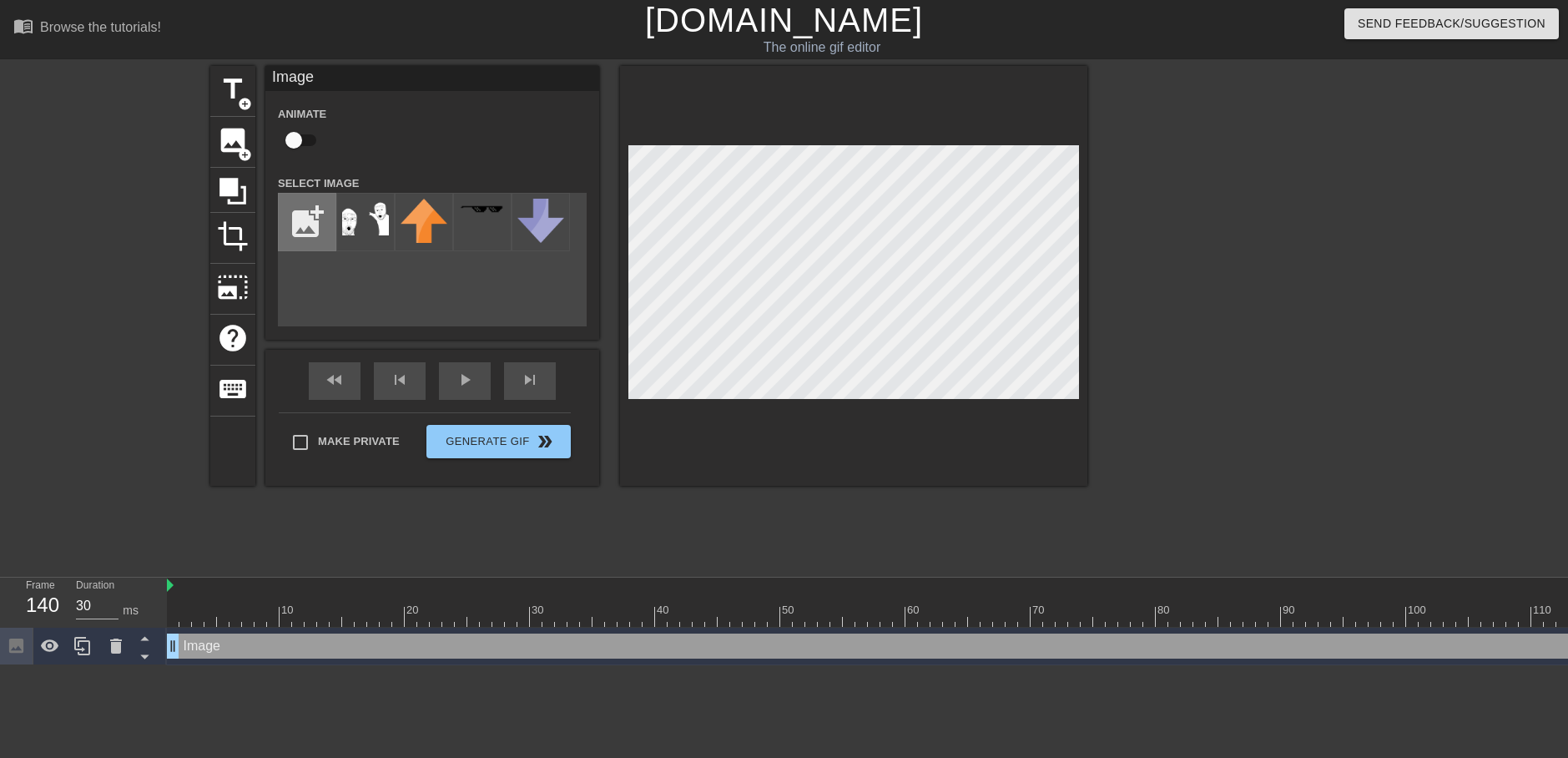 click at bounding box center [307, 222] 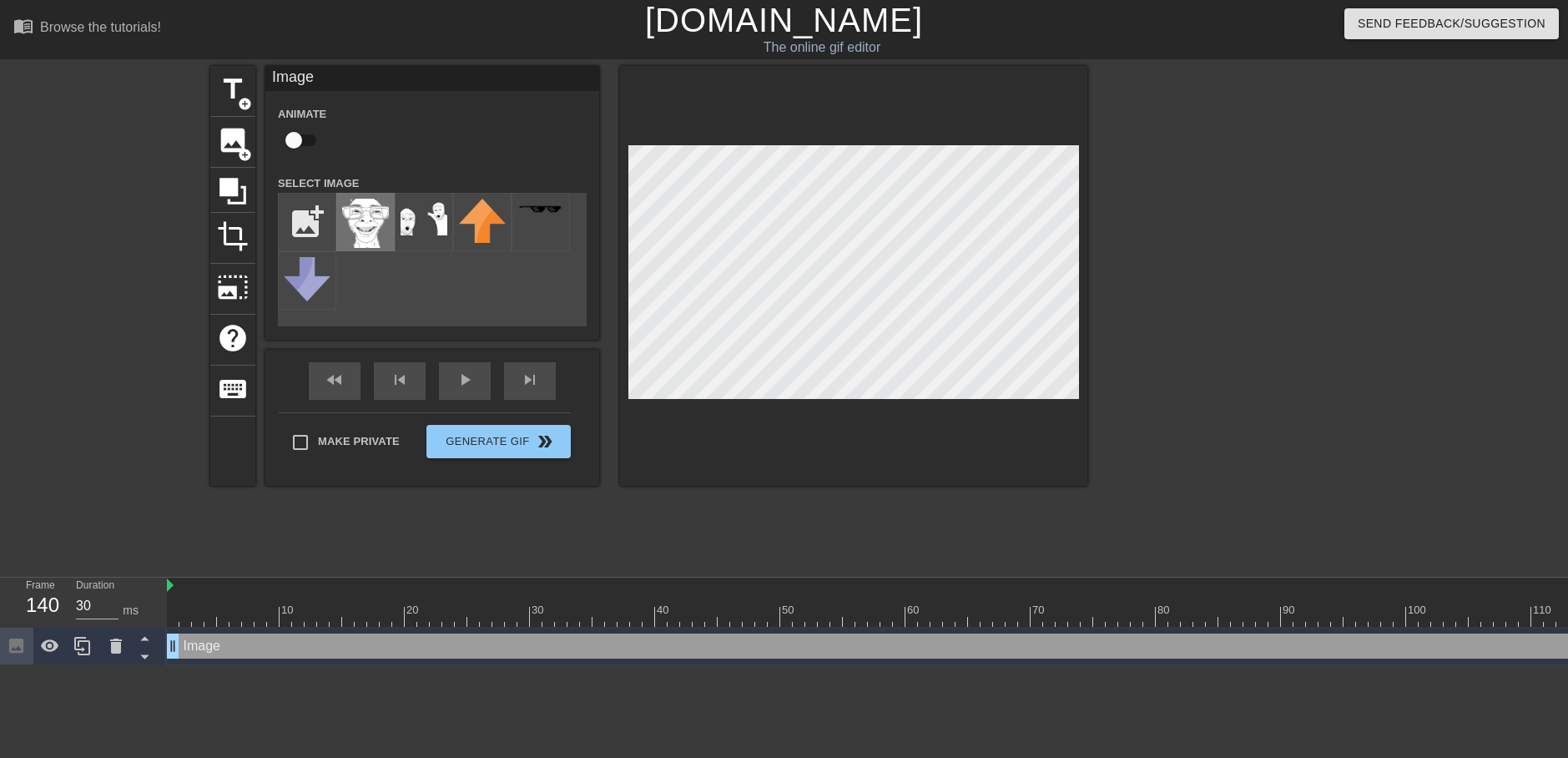 click at bounding box center (366, 223) 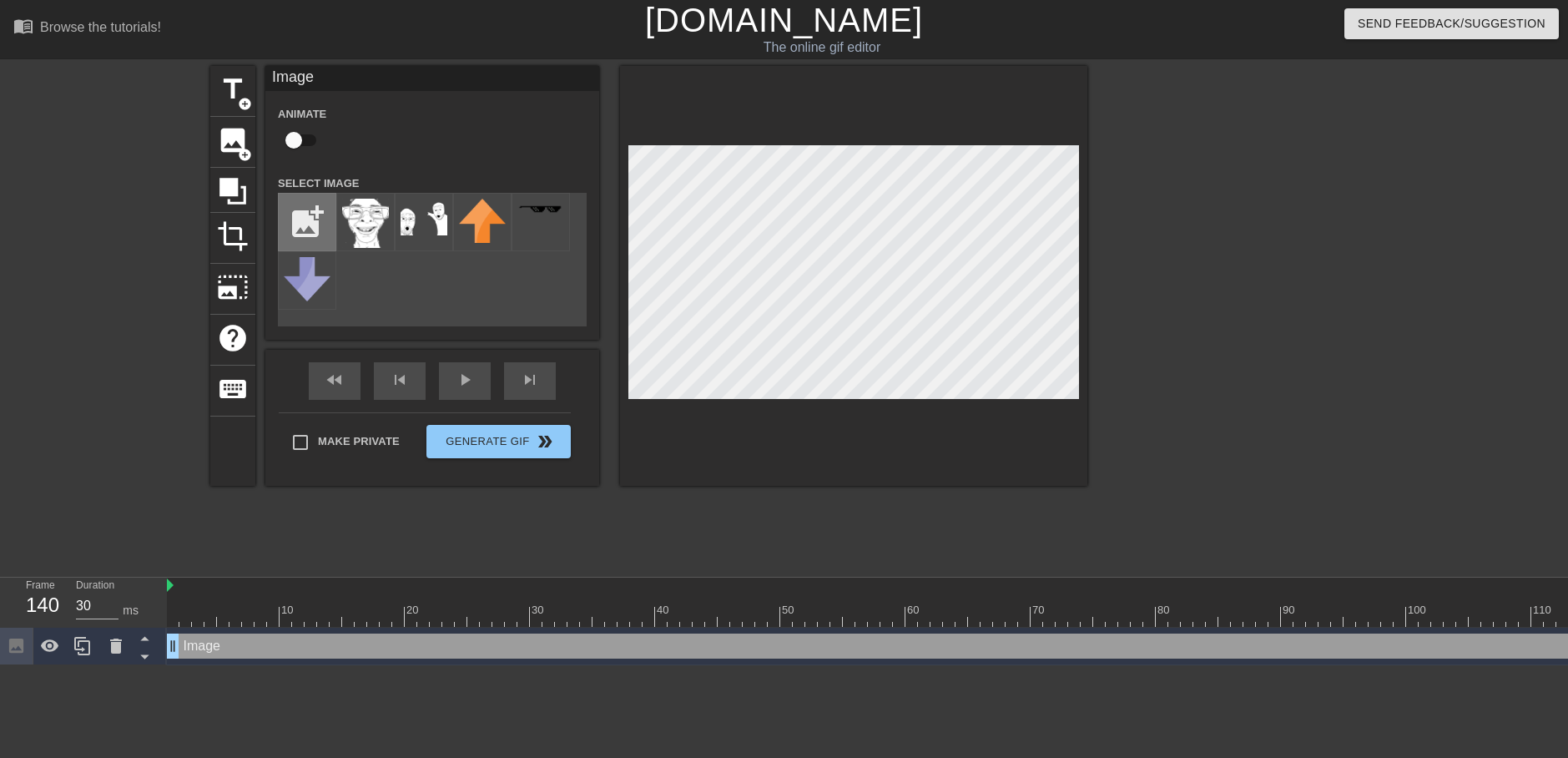 click at bounding box center (307, 222) 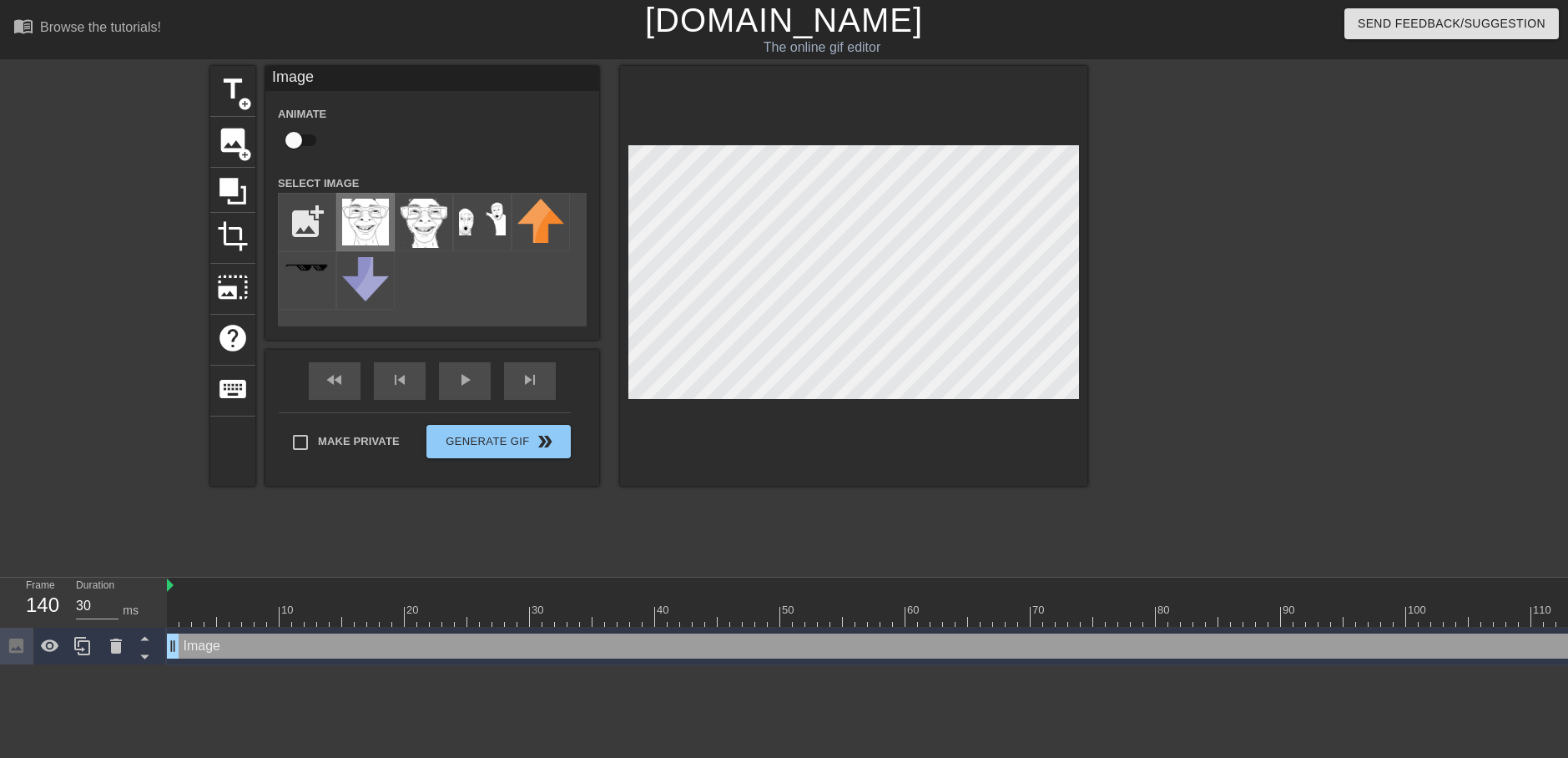 click at bounding box center (366, 222) 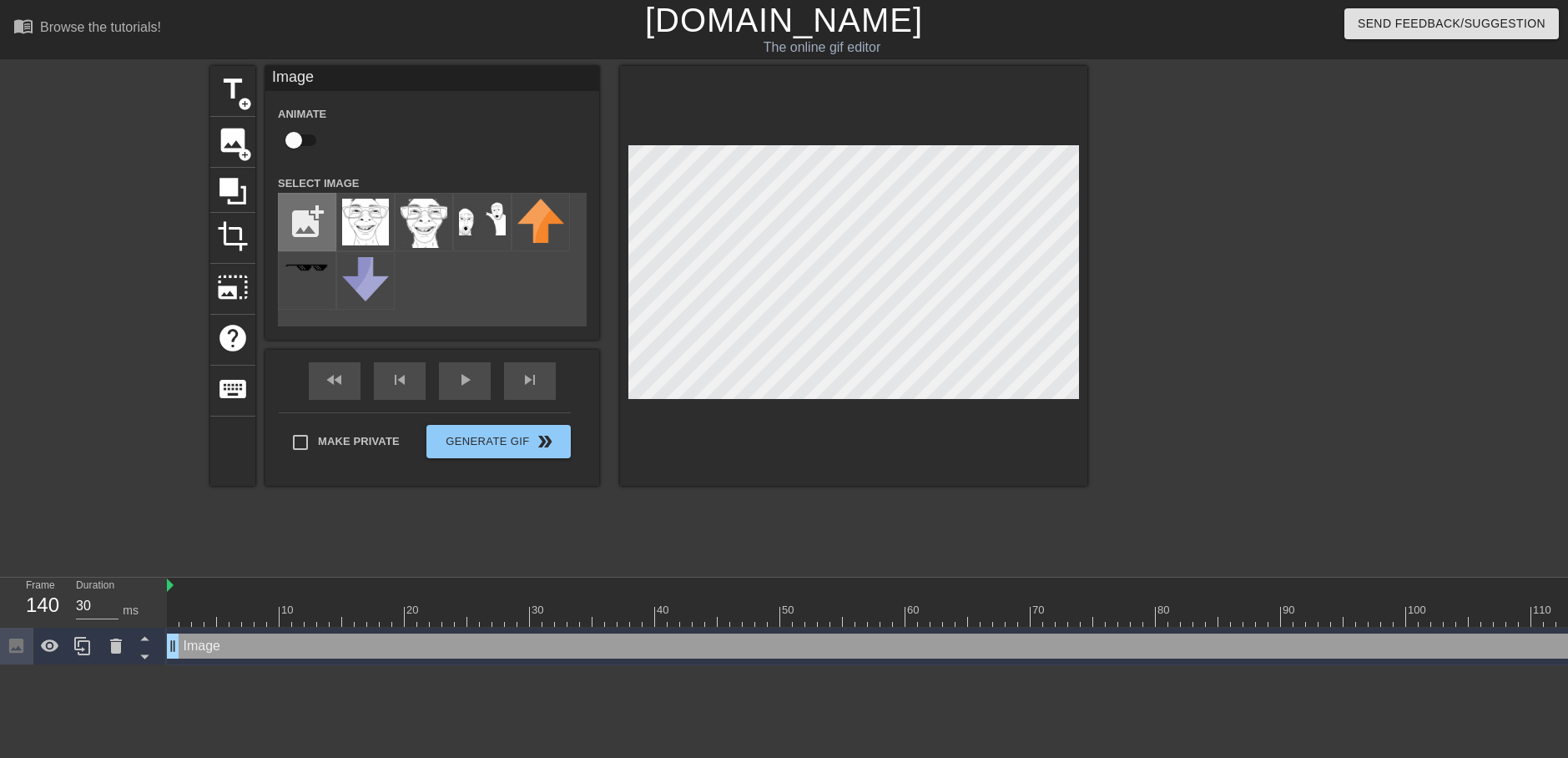 click at bounding box center [307, 222] 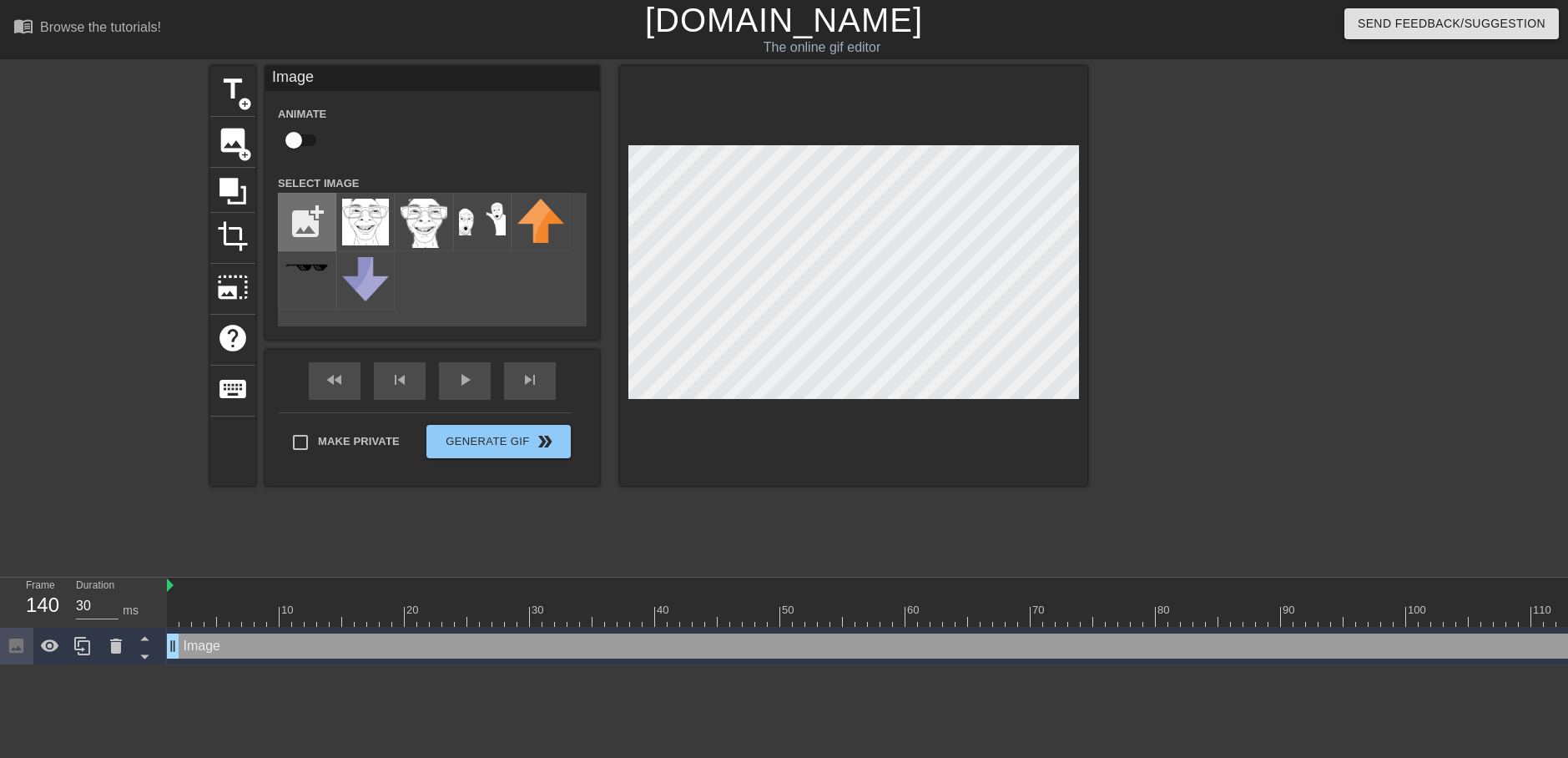 click at bounding box center [307, 222] 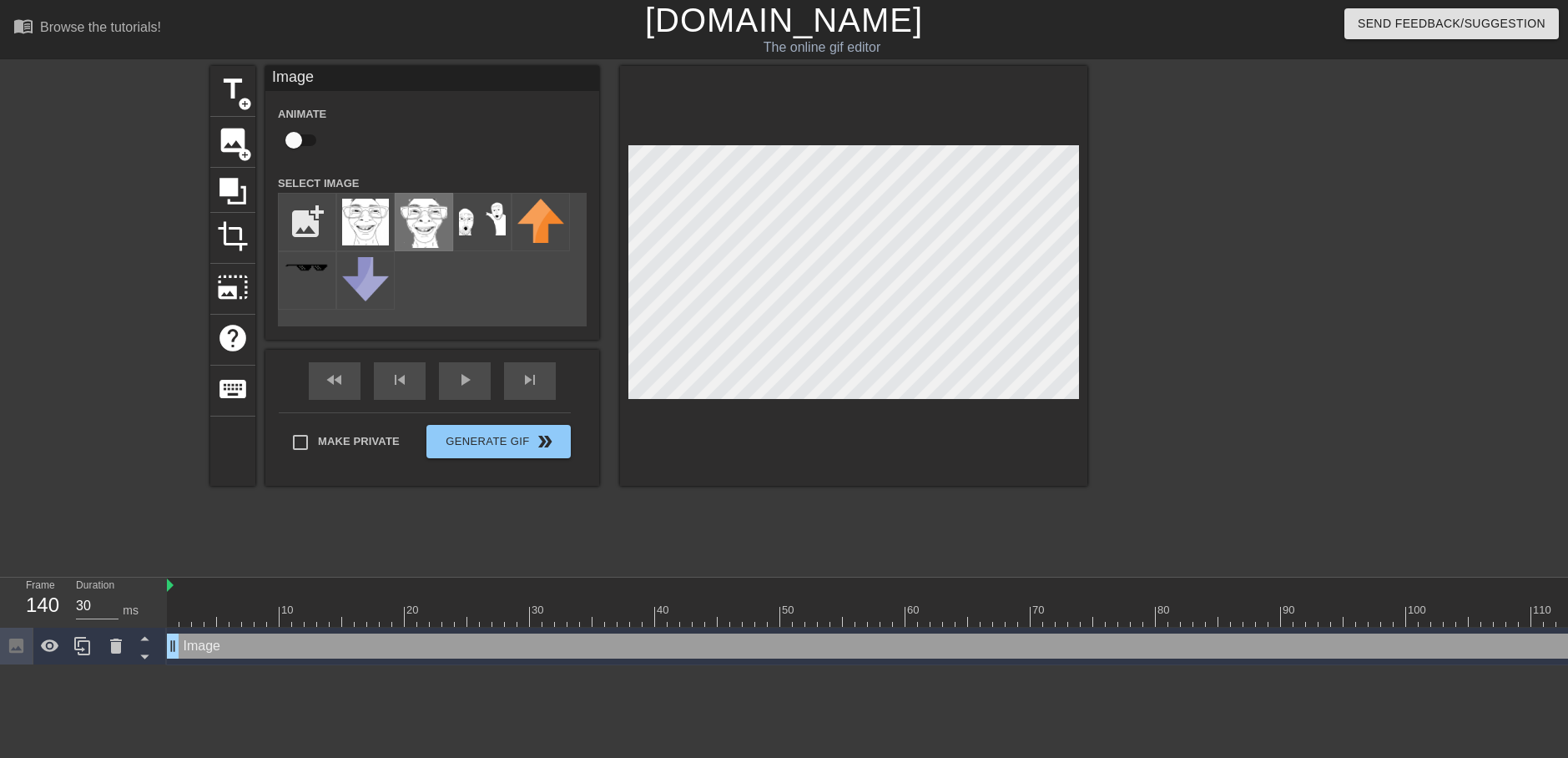 click at bounding box center [424, 223] 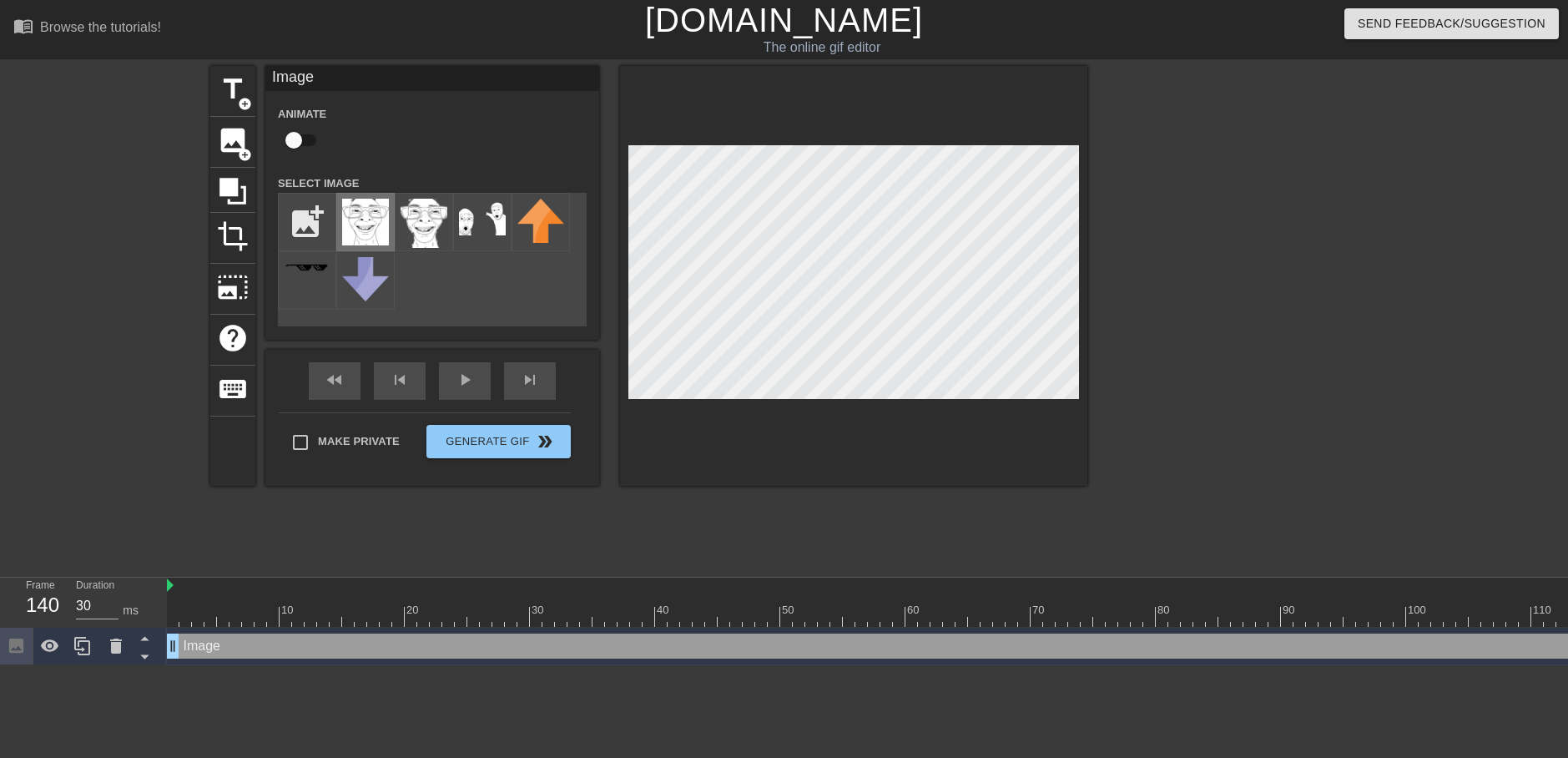 click at bounding box center (366, 222) 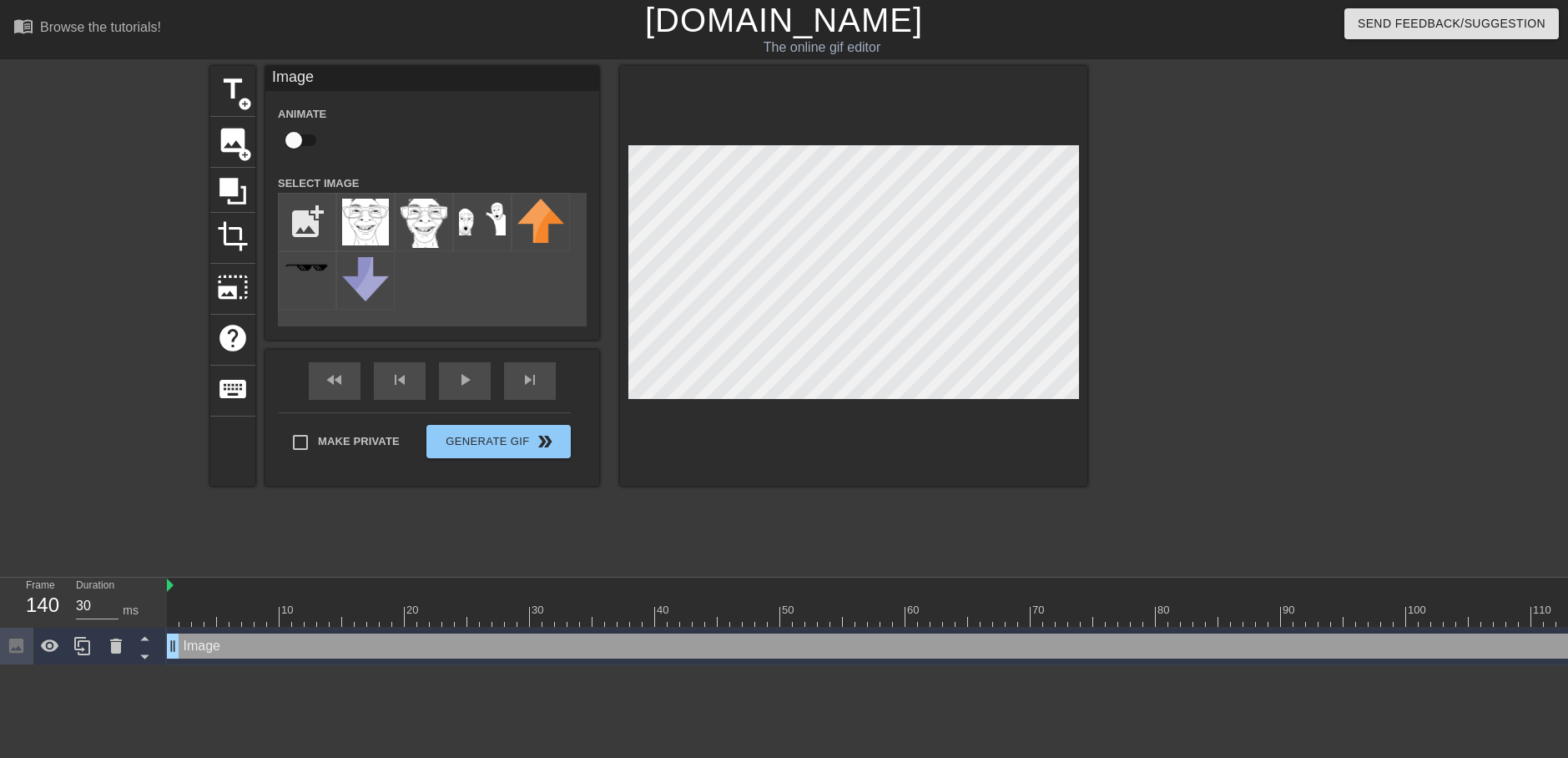 drag, startPoint x: 623, startPoint y: 355, endPoint x: 459, endPoint y: 285, distance: 178.31433 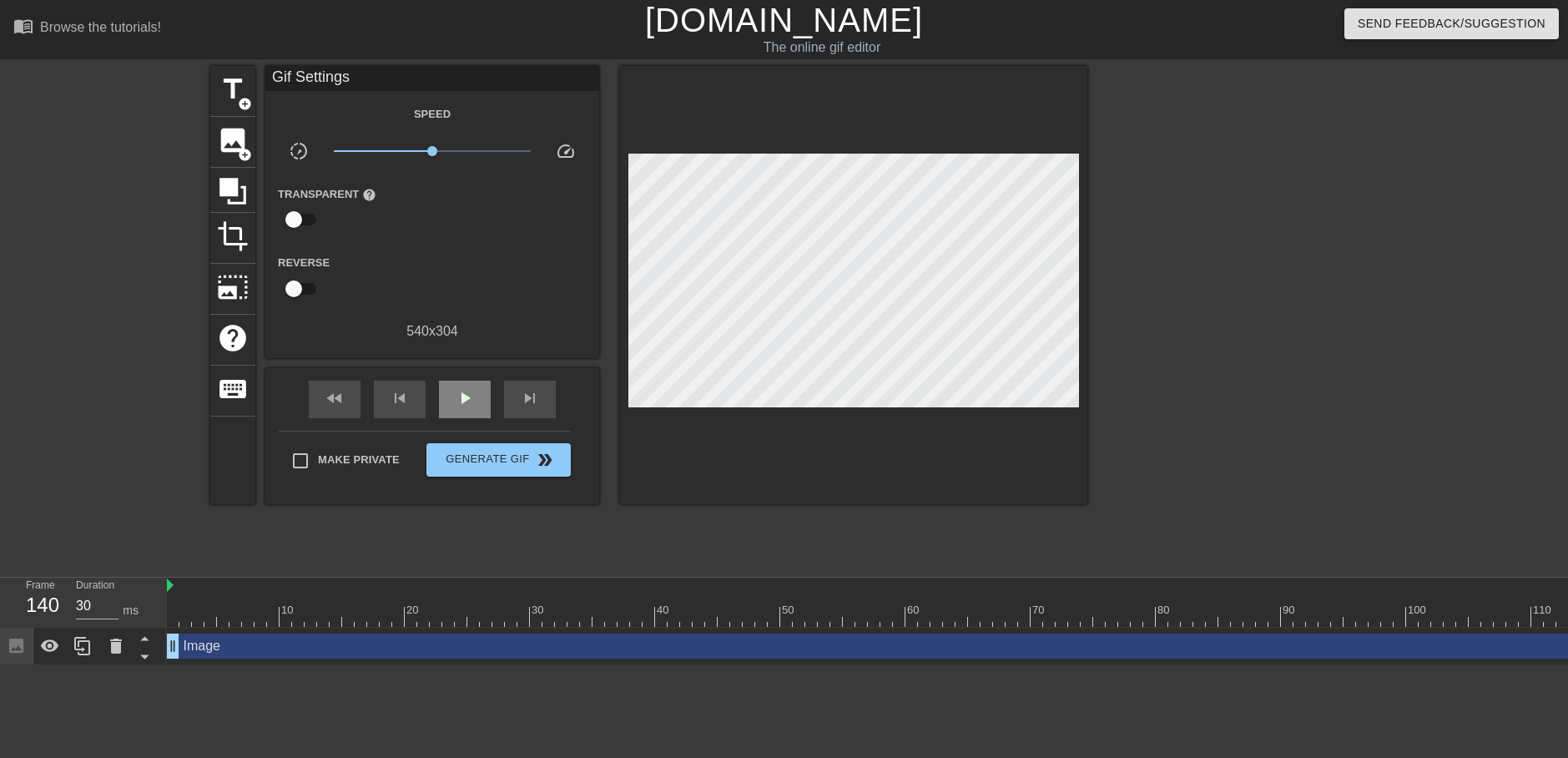click on "fast_rewind skip_previous play_arrow skip_next" at bounding box center [432, 399] 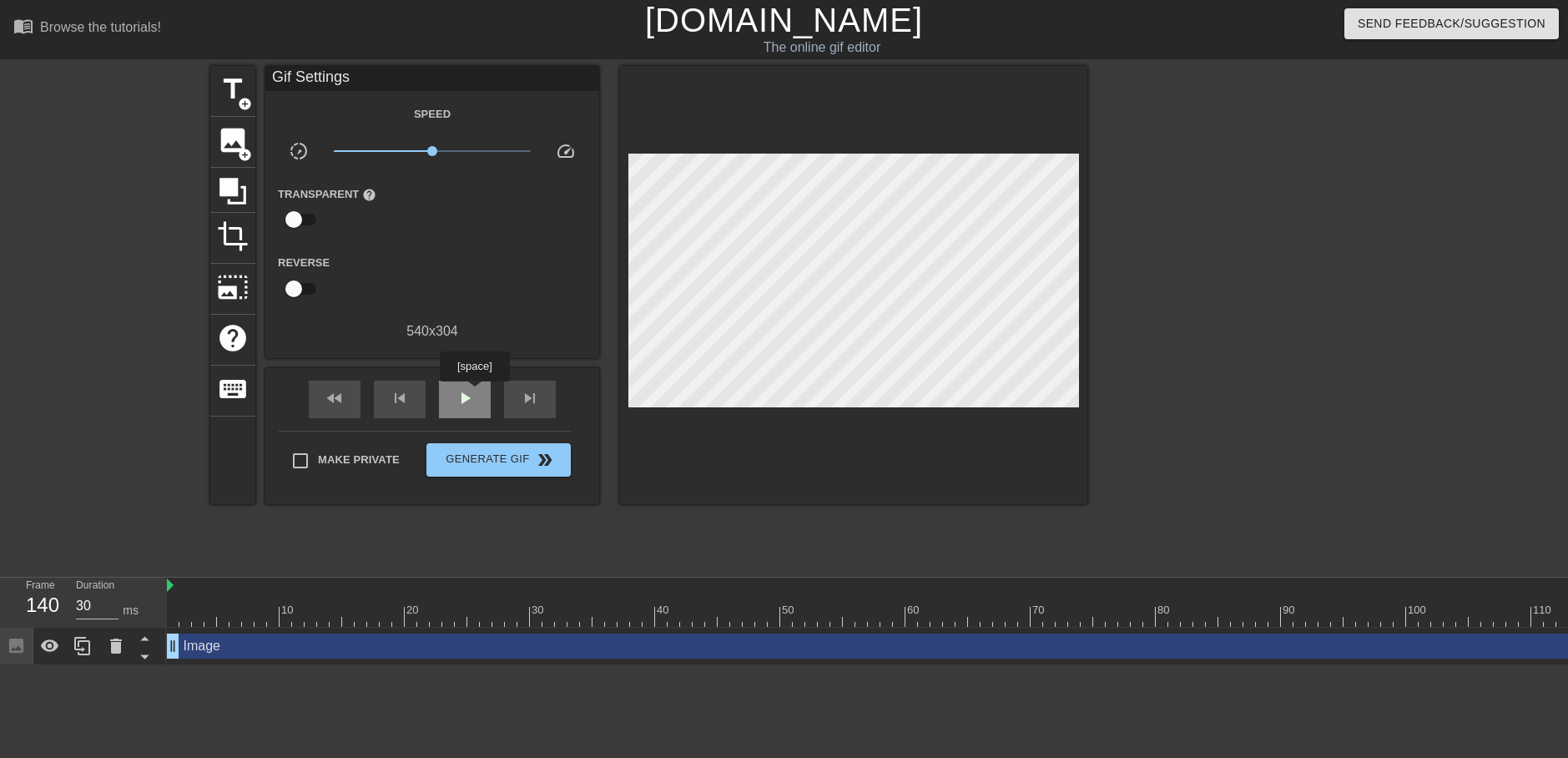 click on "play_arrow" at bounding box center (465, 398) 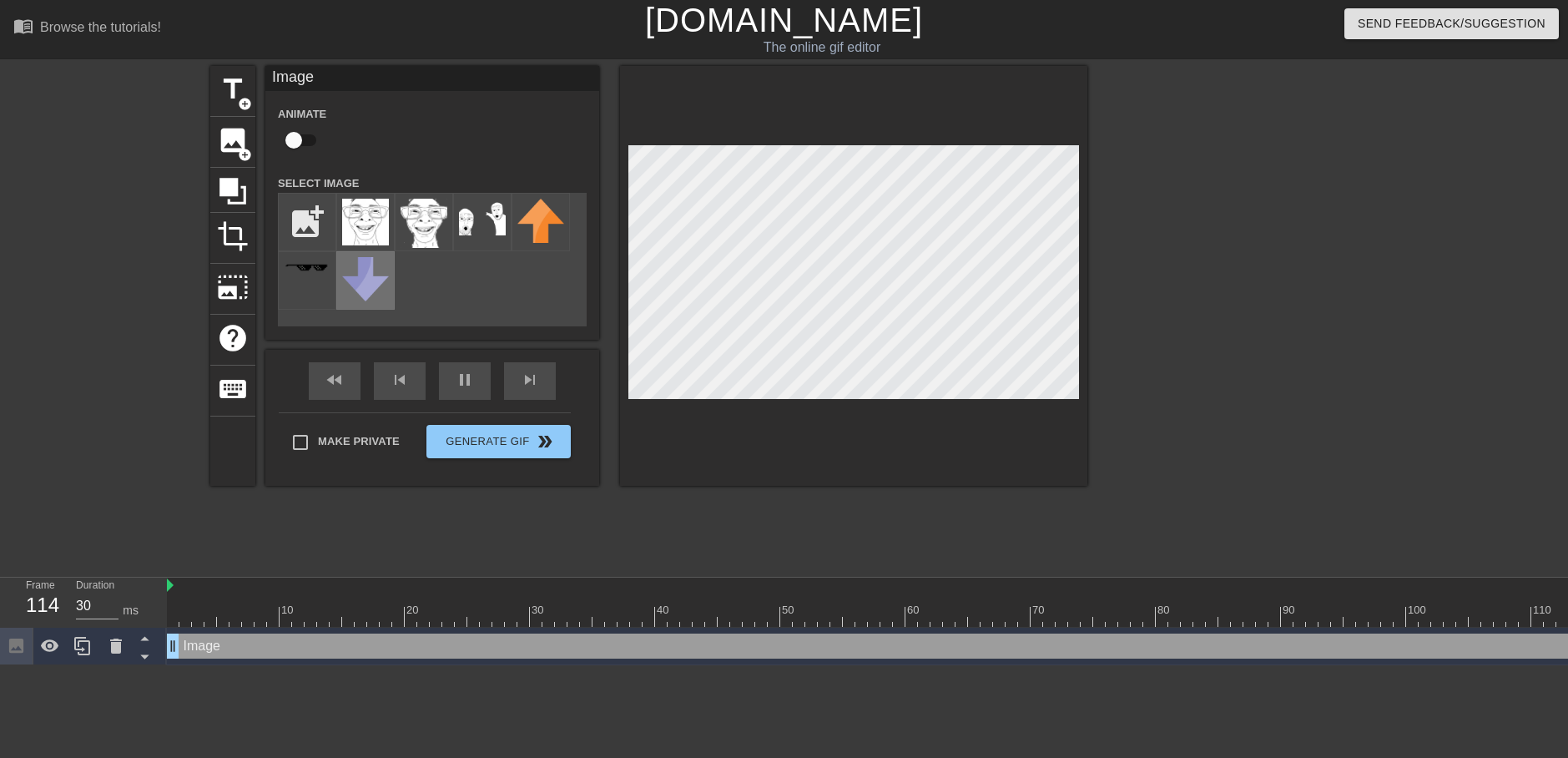 click at bounding box center [366, 279] 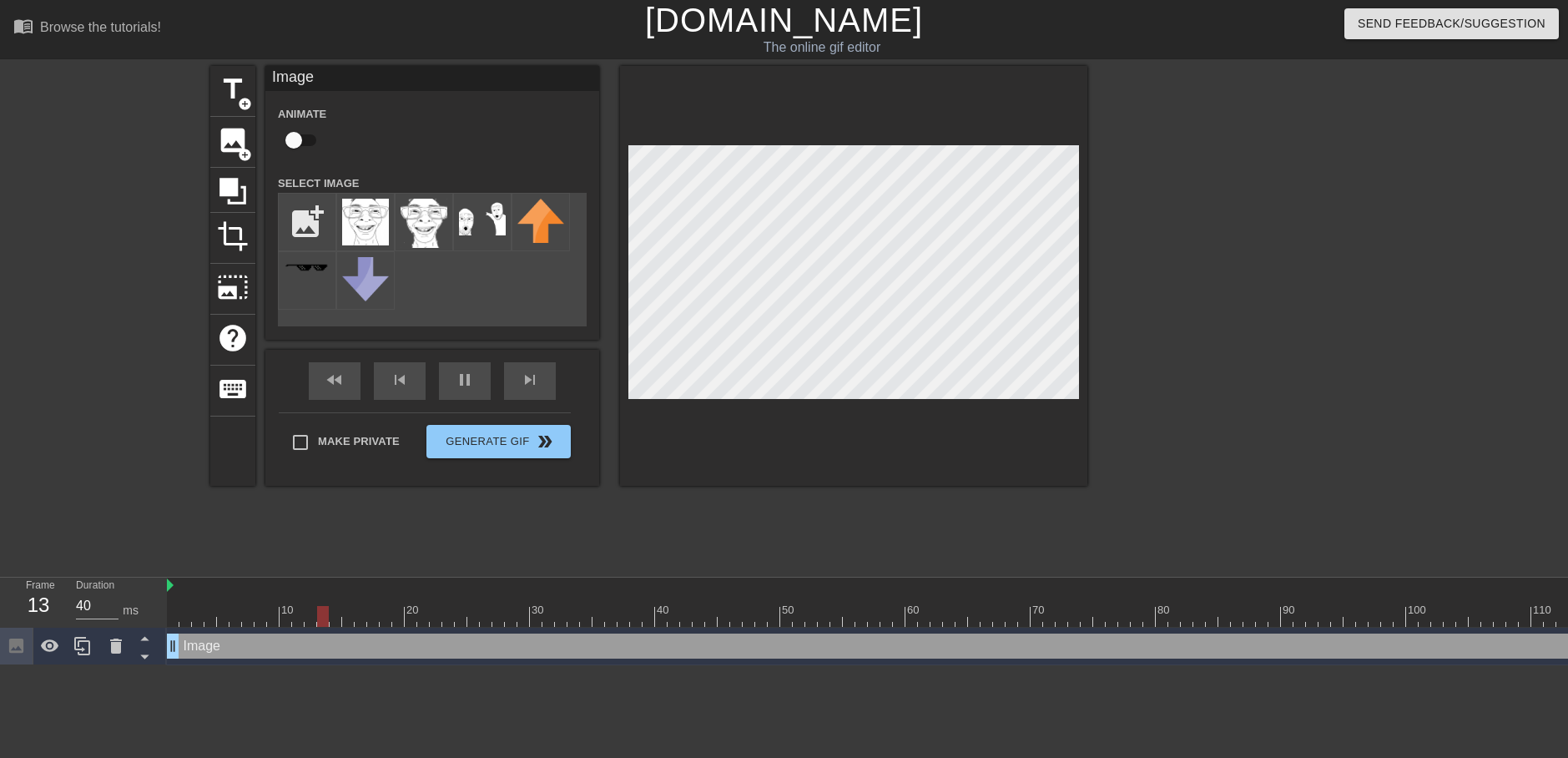 type on "30" 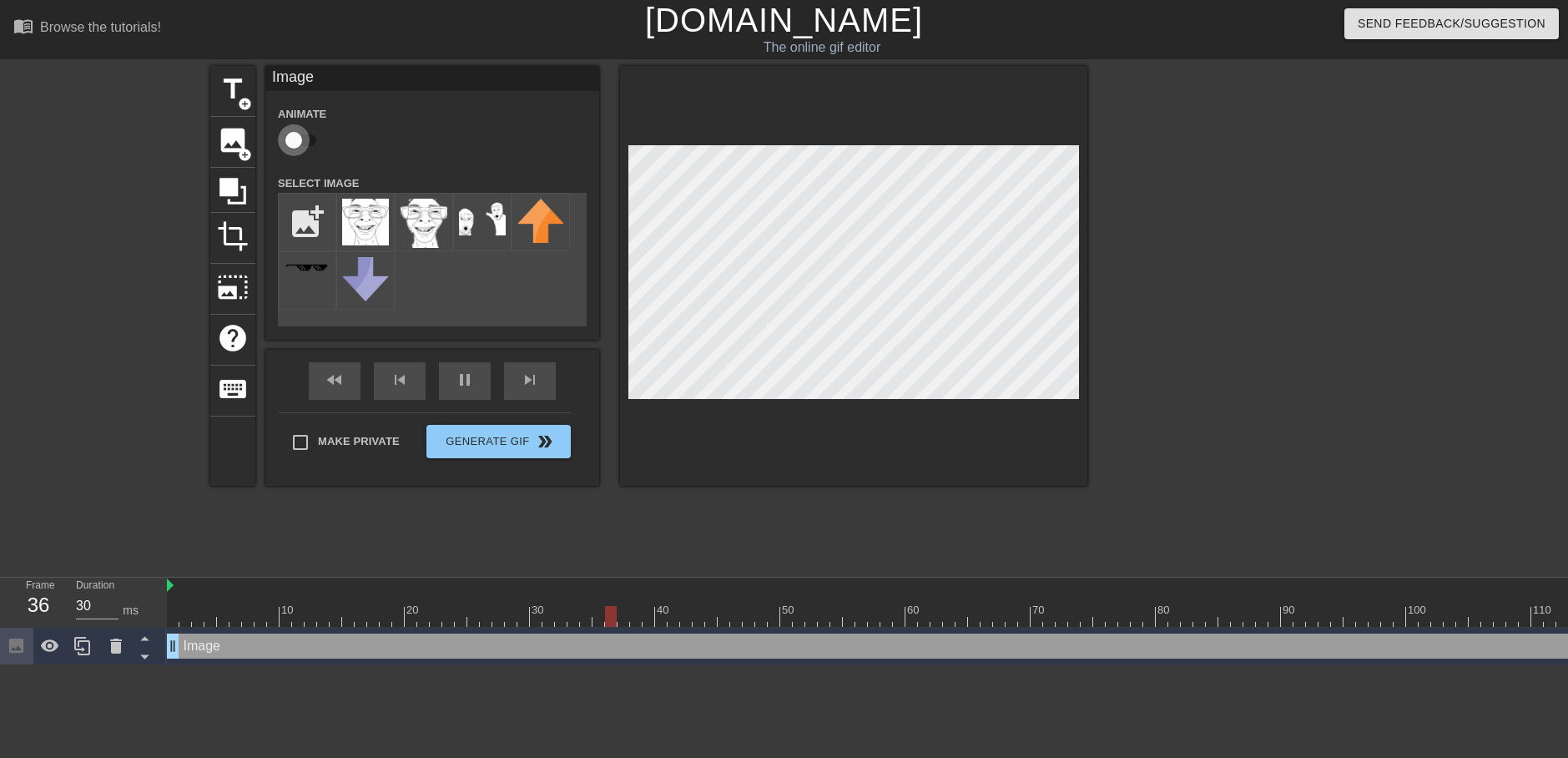 click at bounding box center (294, 140) 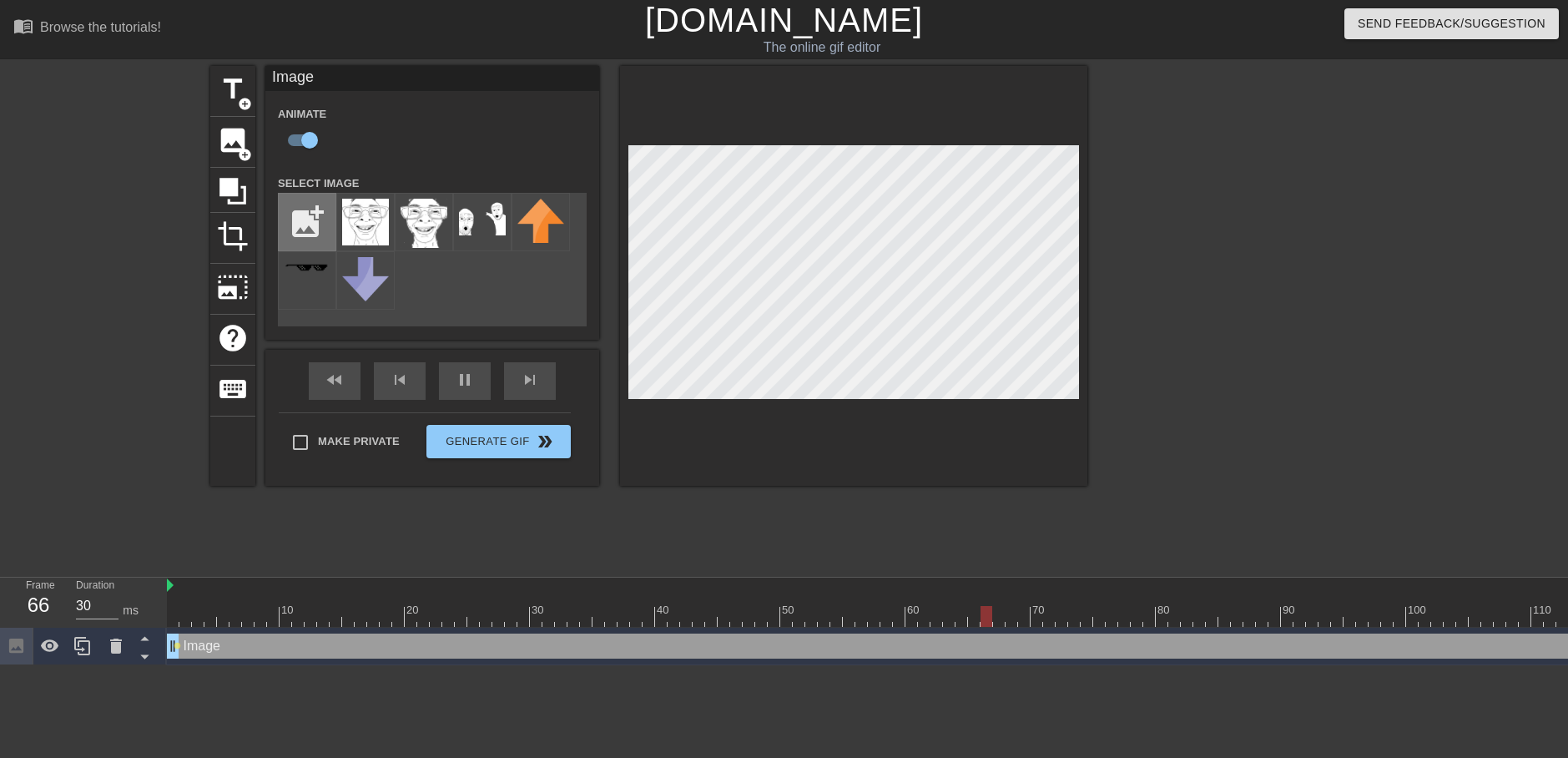 click at bounding box center (307, 222) 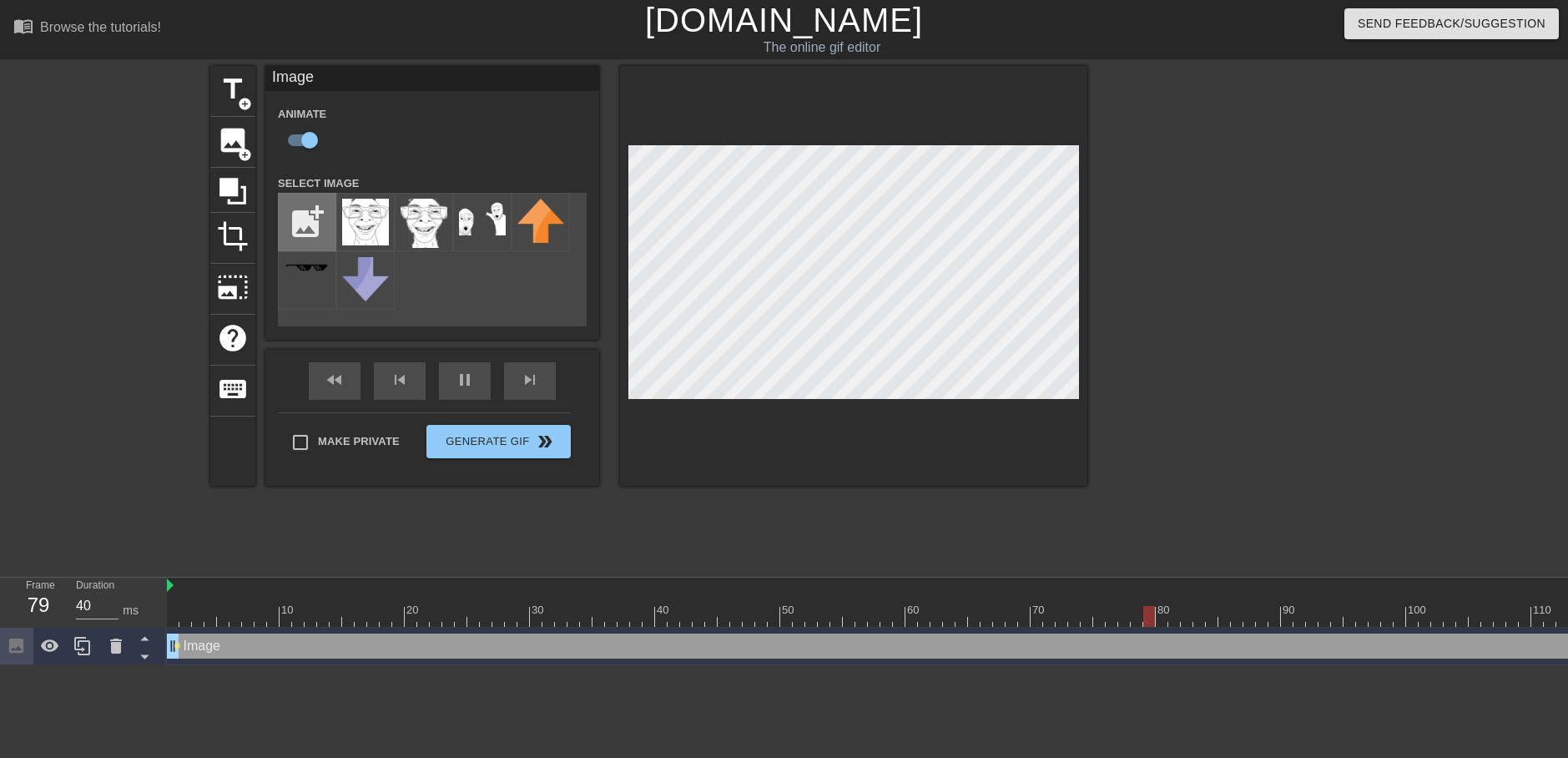 type on "30" 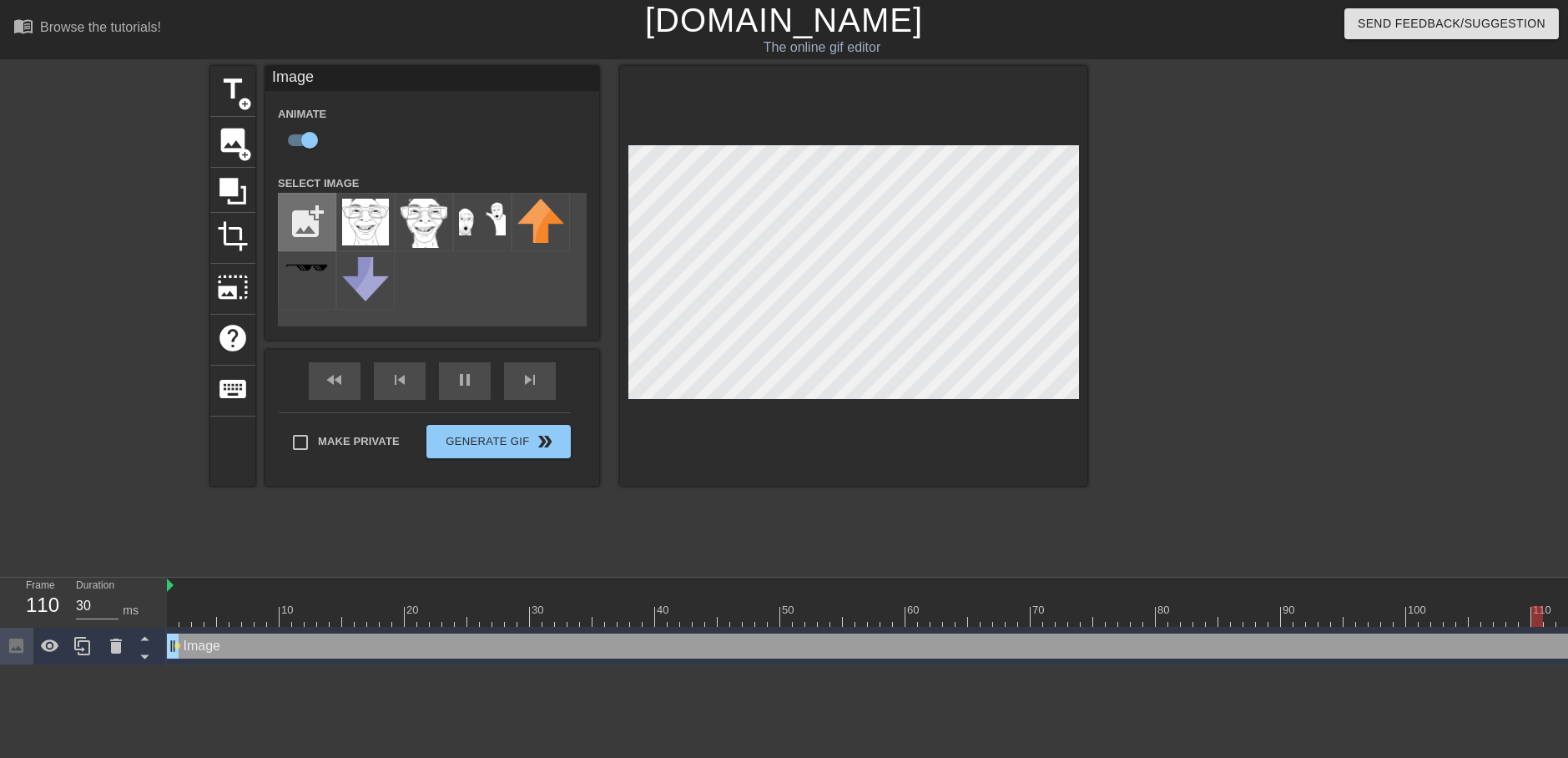 type on "C:\fakepath\sniffy.gif" 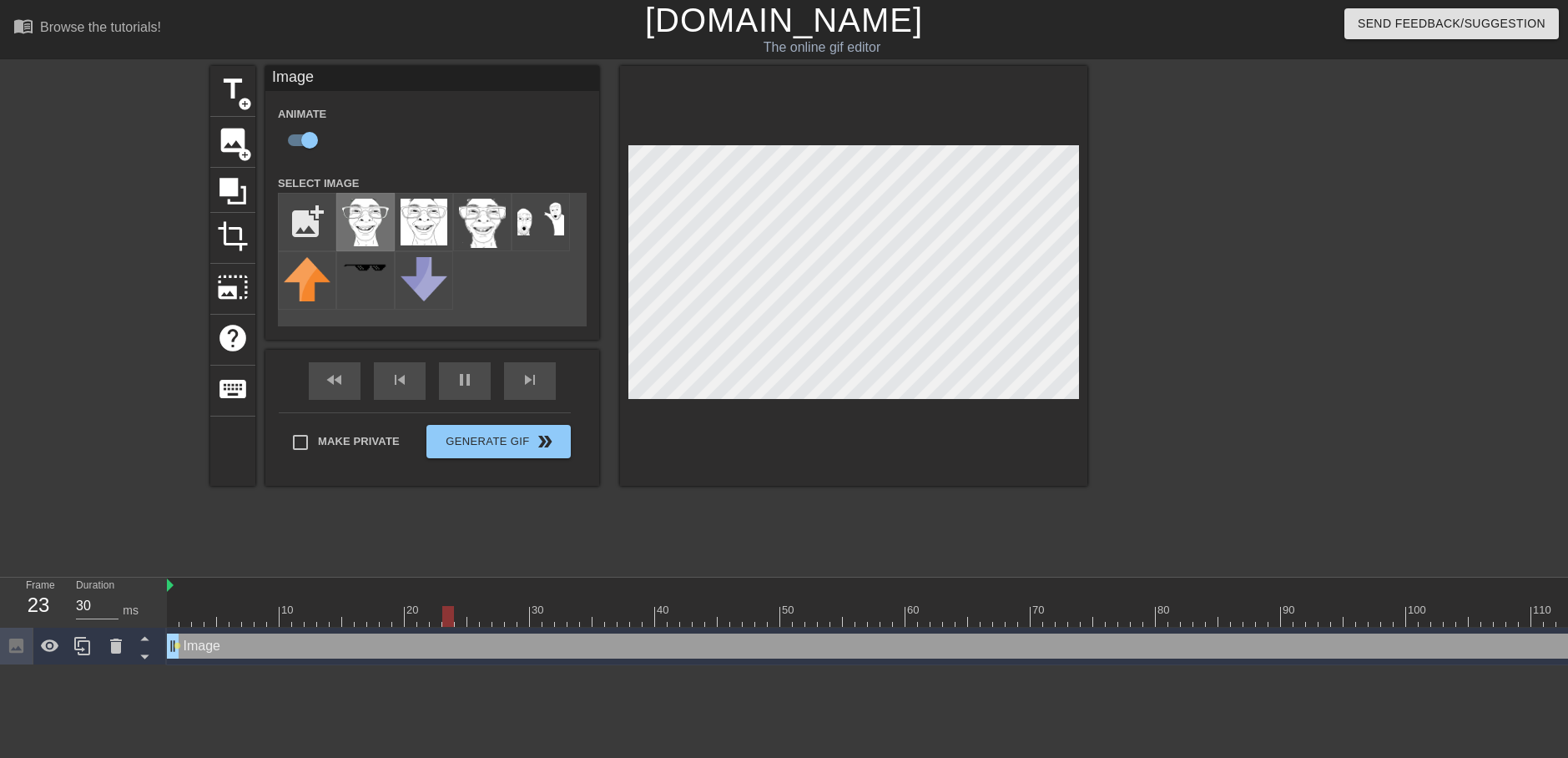 click at bounding box center [366, 222] 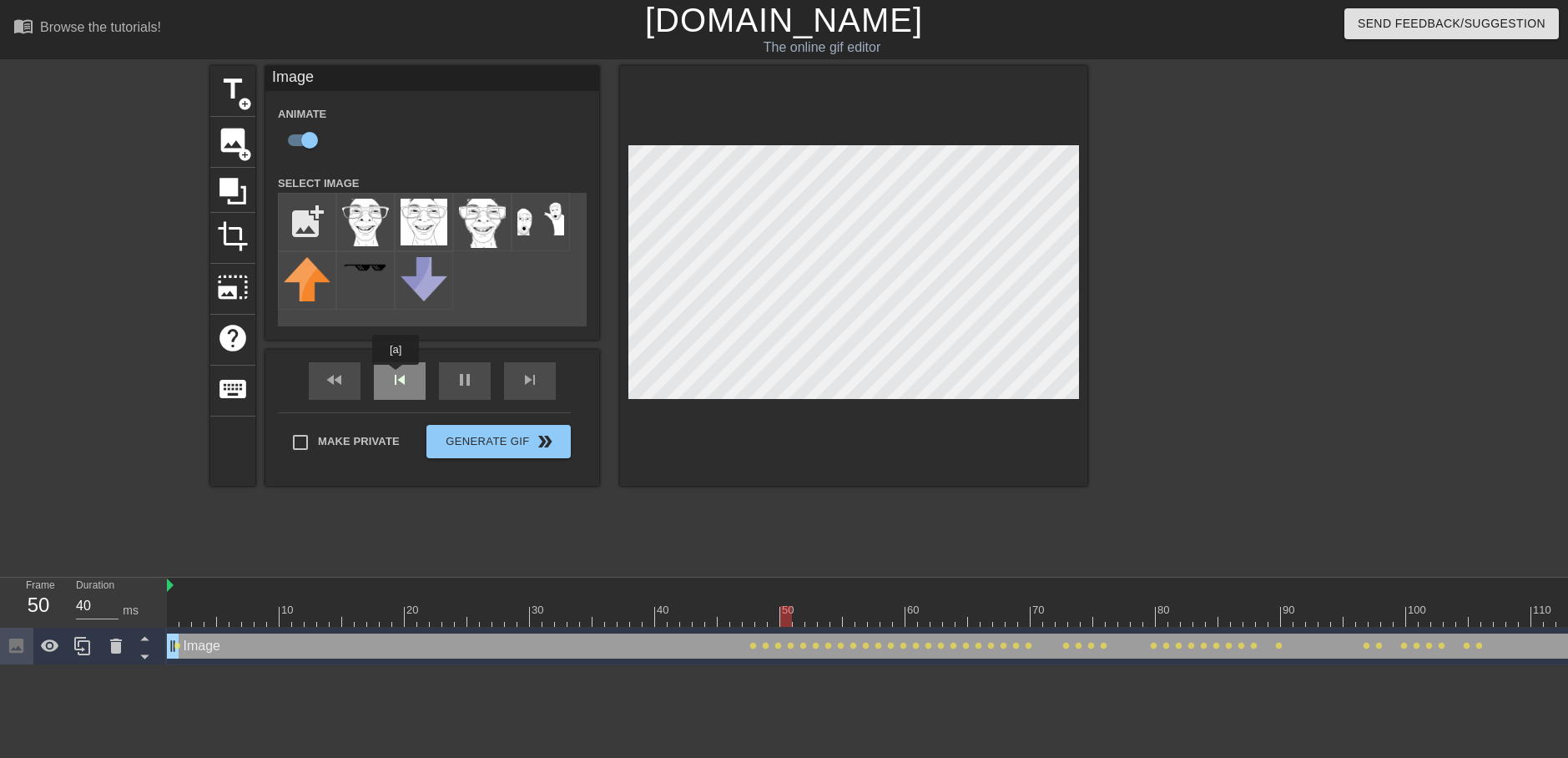 type on "30" 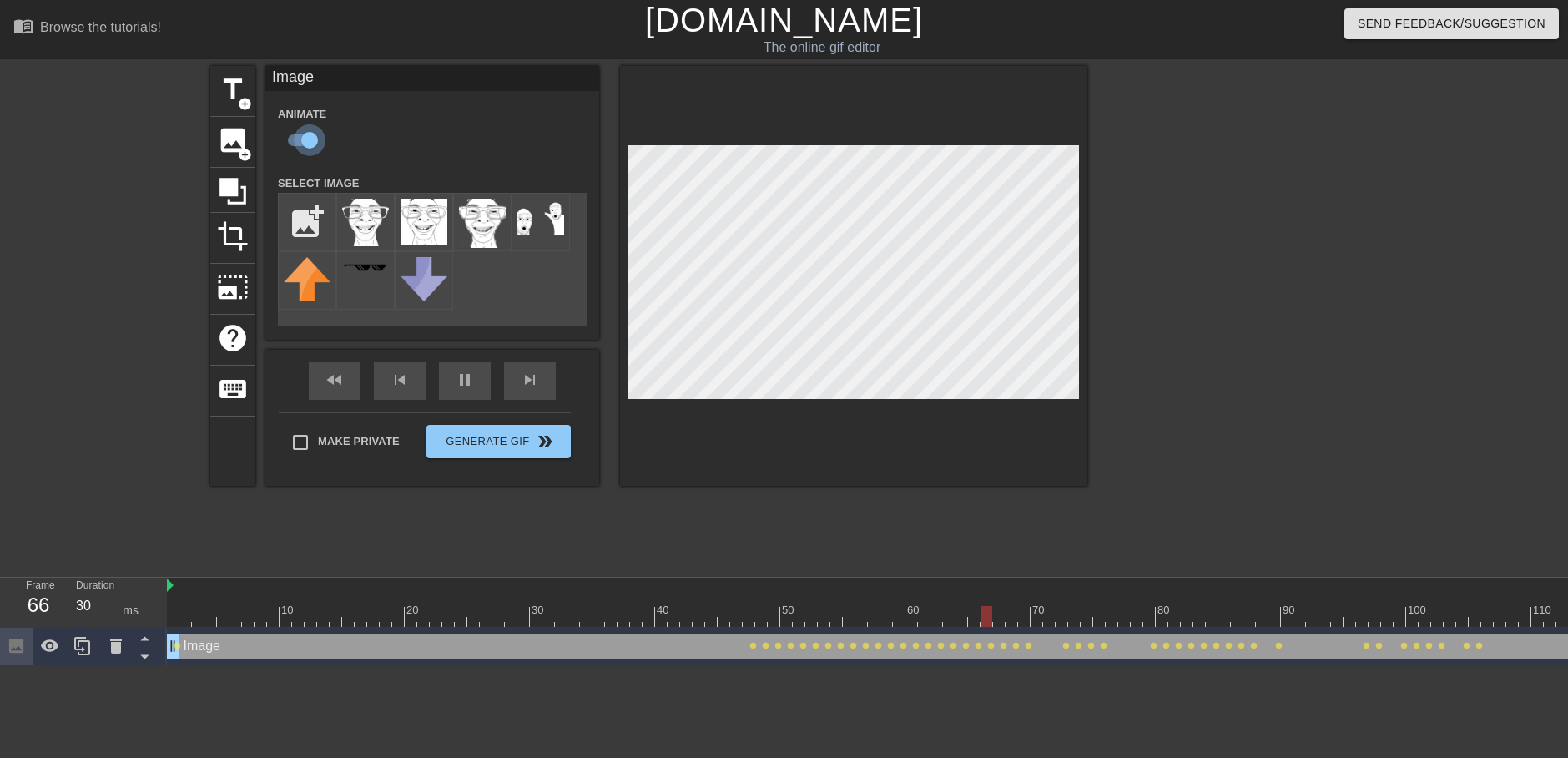 click at bounding box center [310, 140] 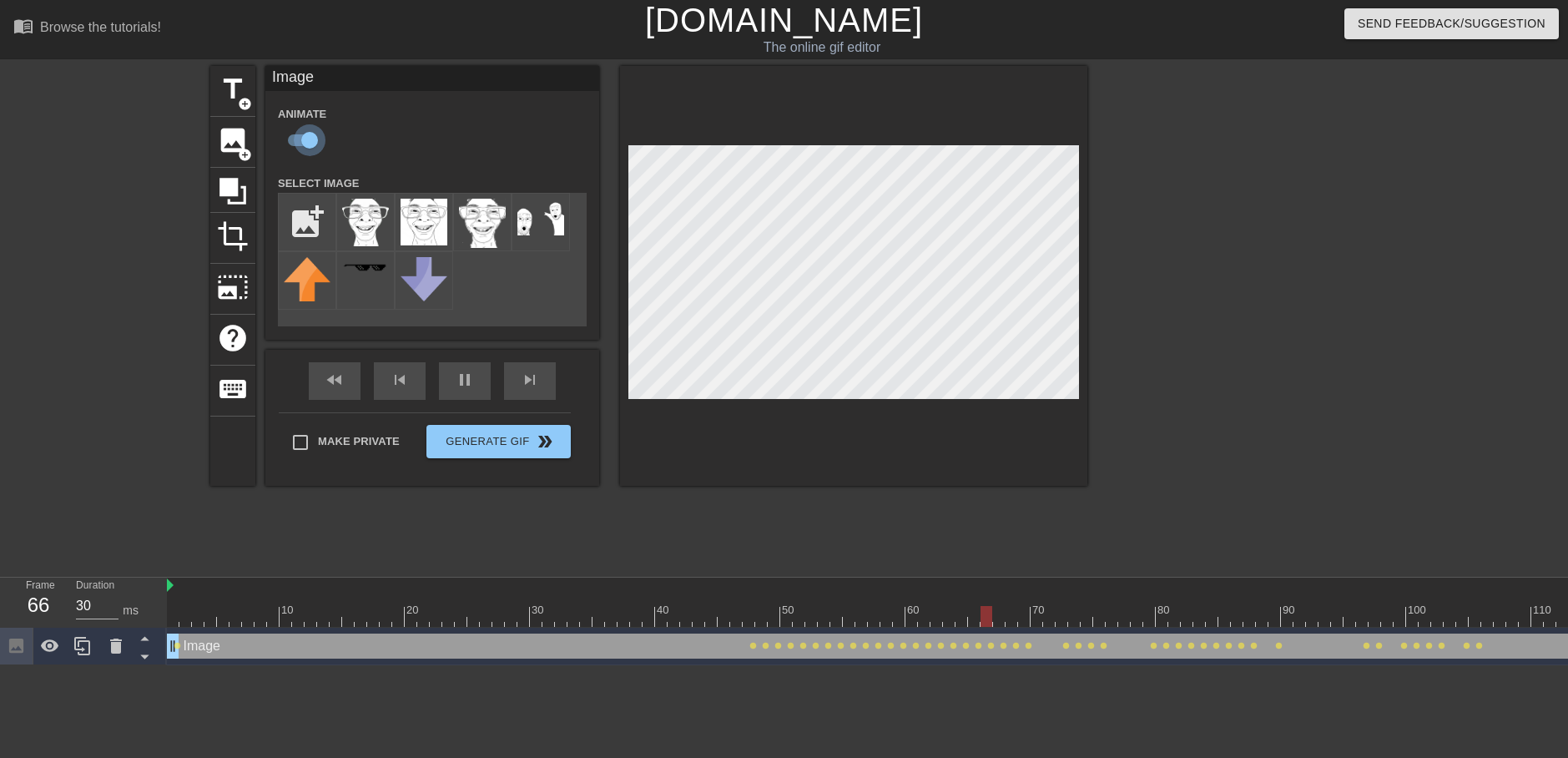 checkbox on "false" 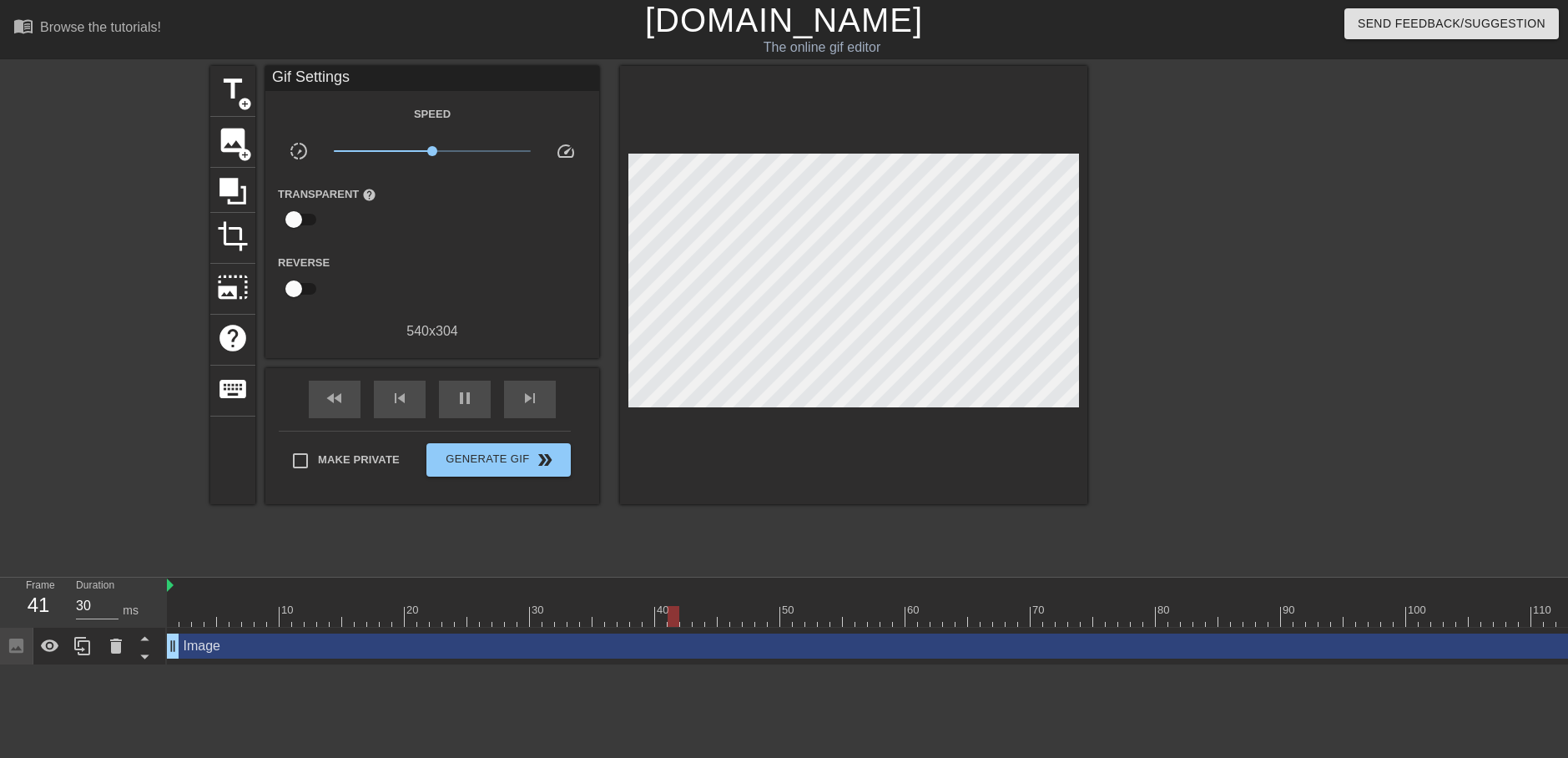 click on "title add_circle image add_circle crop photo_size_select_large help keyboard Gif Settings Speed slow_motion_video x1.00 speed Transparent help Reverse 540  x  304 fast_rewind skip_previous pause skip_next Make Private Generate Gif double_arrow" at bounding box center [648, 316] 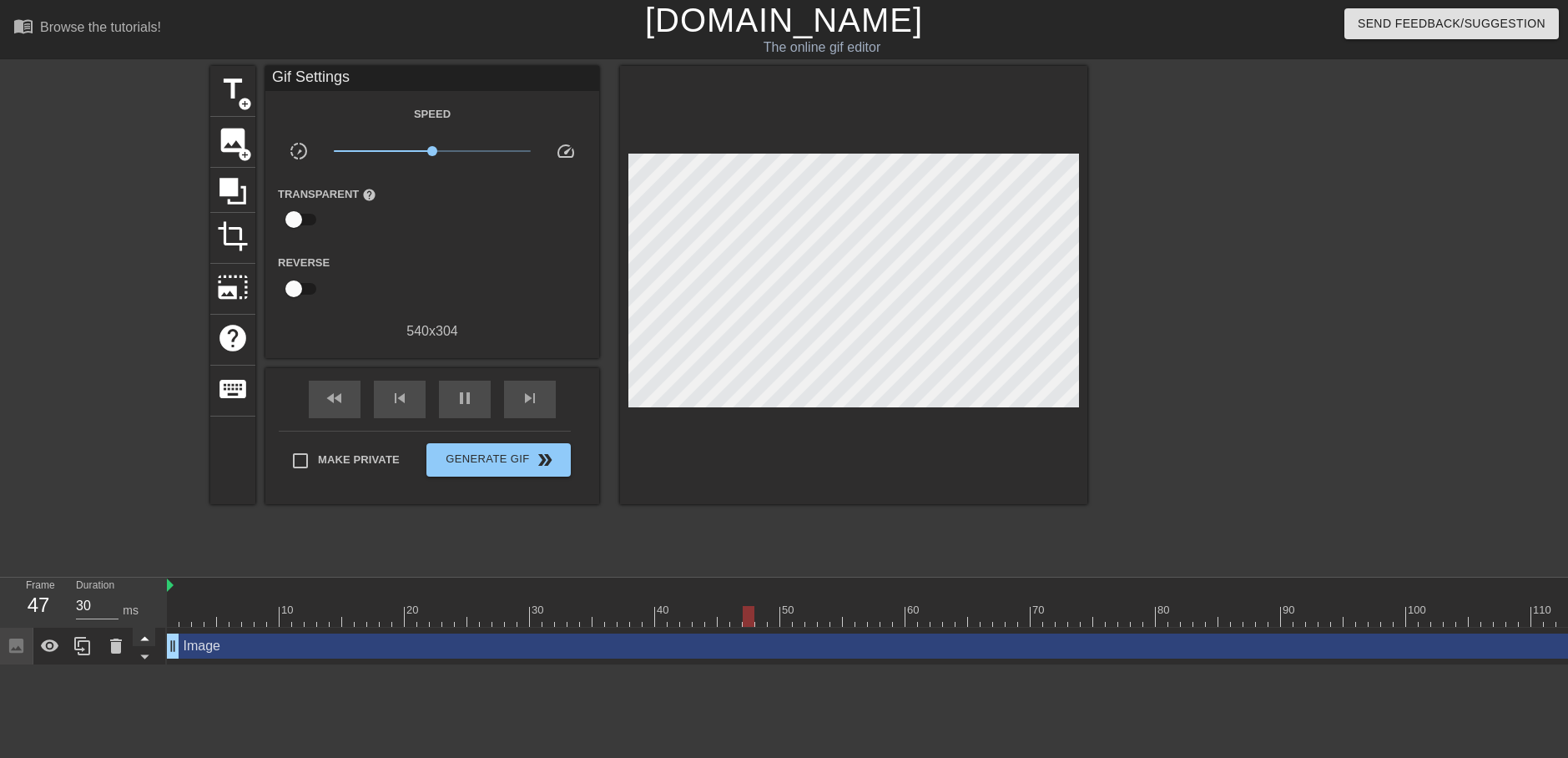 click 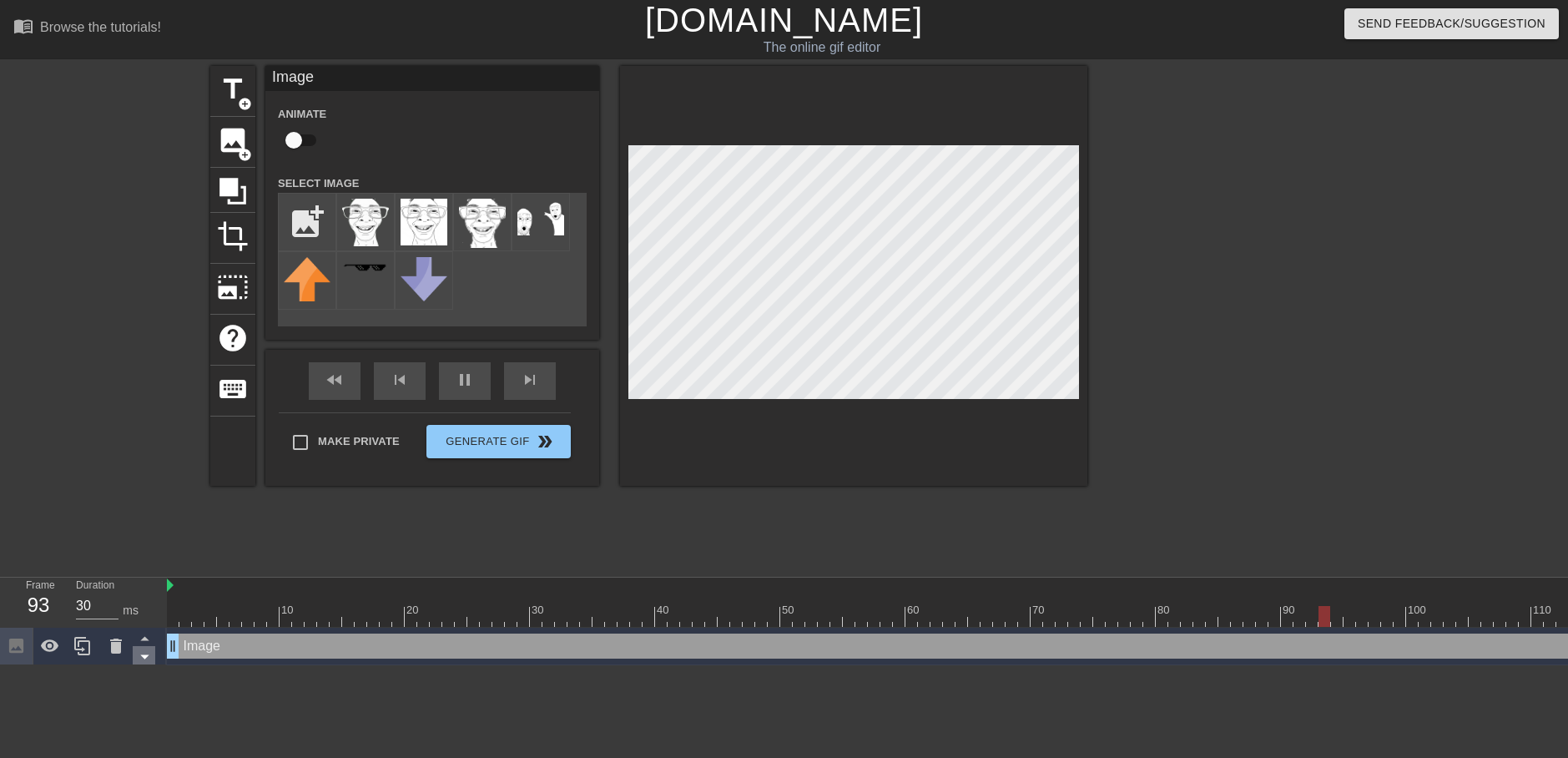 click 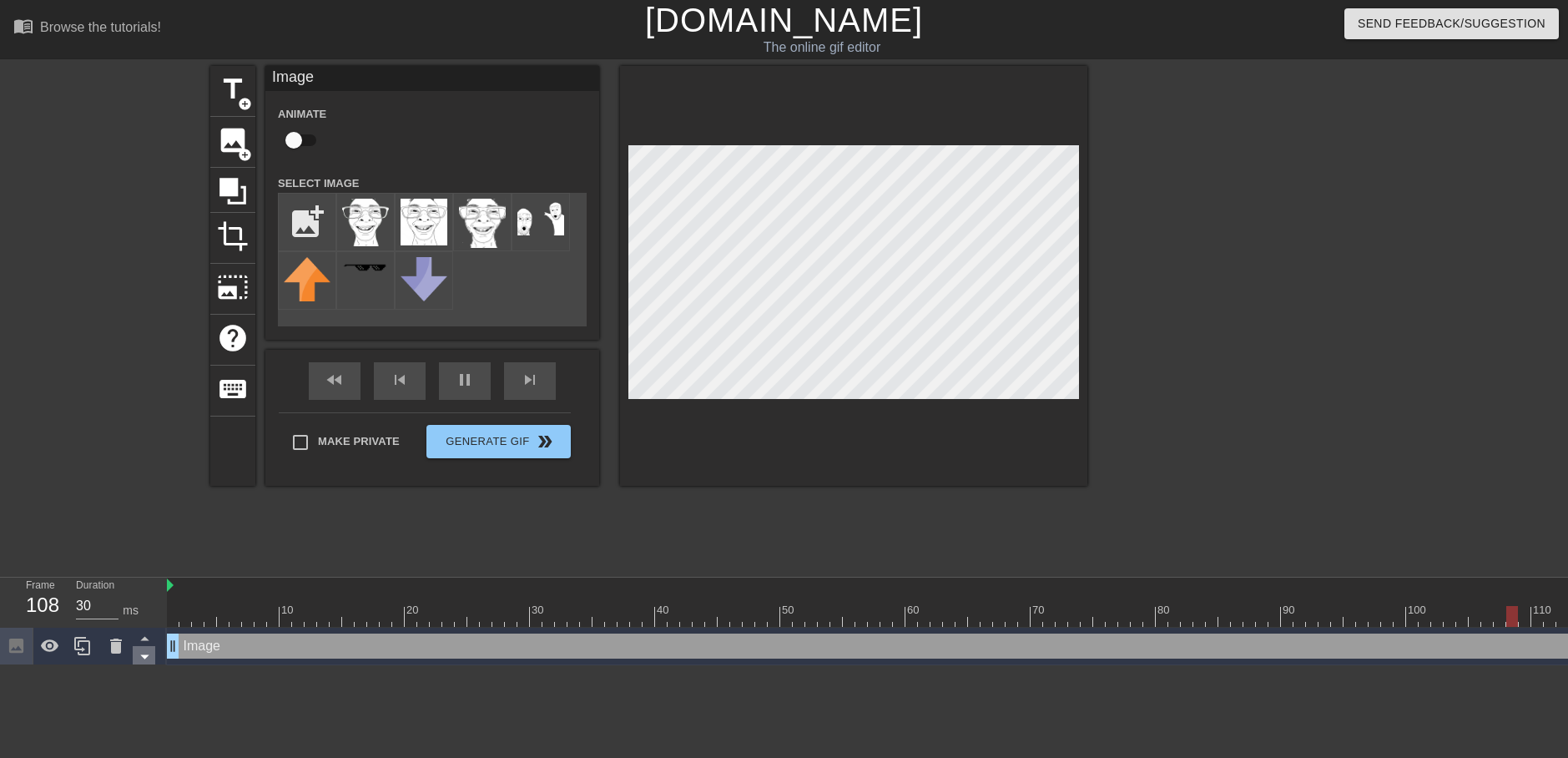 click 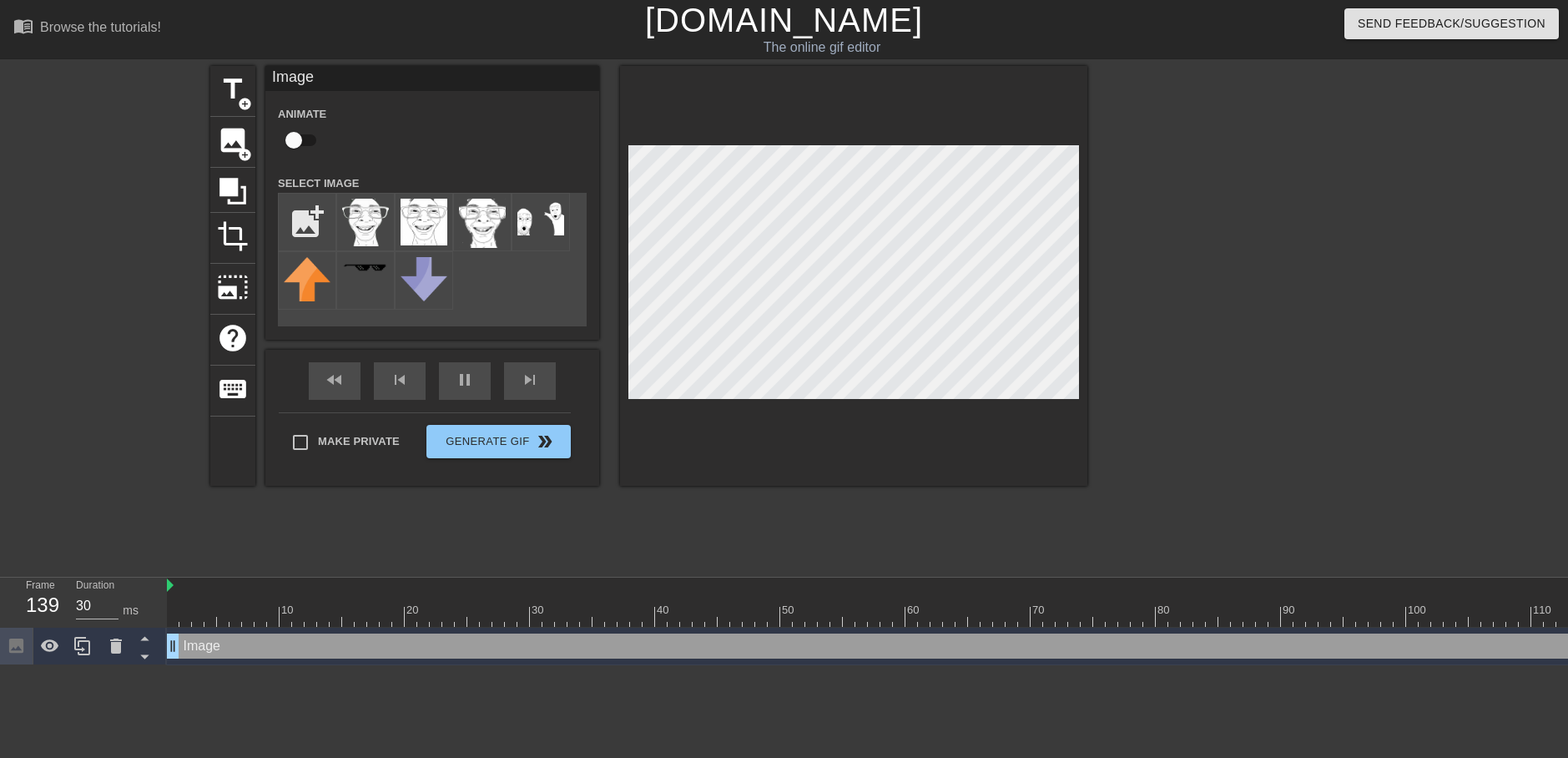 click on "Image drag_handle drag_handle" at bounding box center (1043, 646) 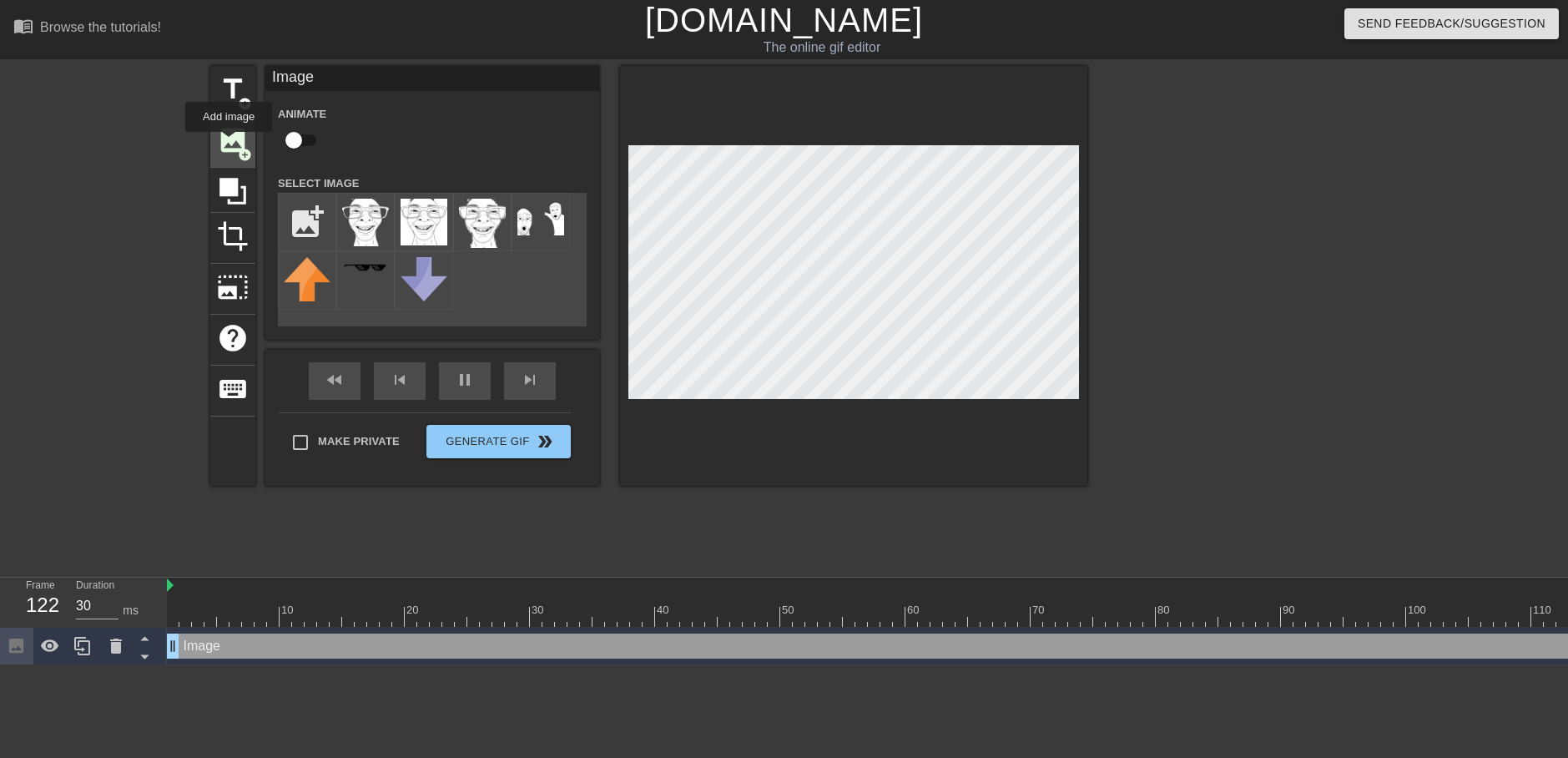 click on "image" at bounding box center [233, 140] 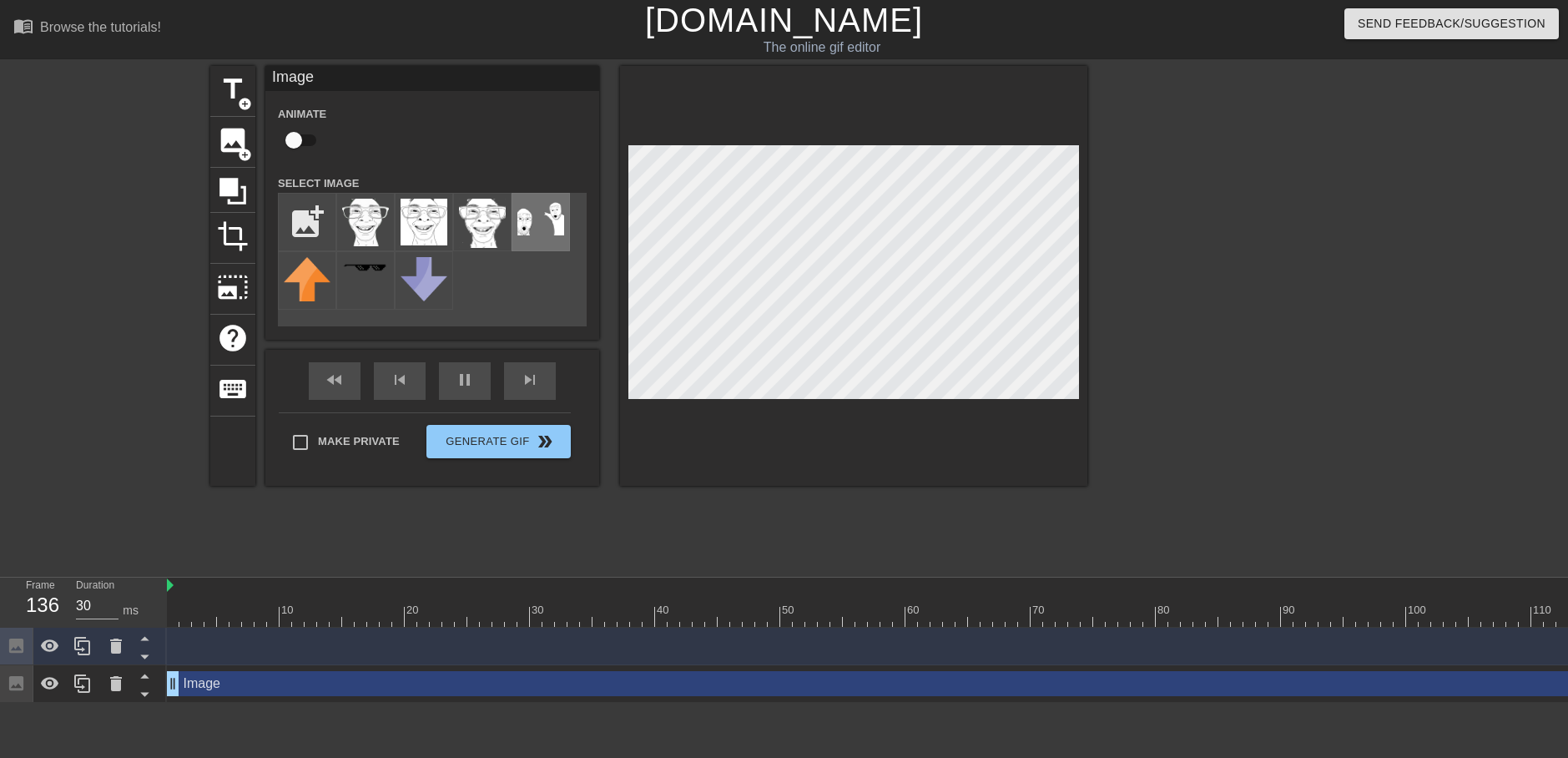 click at bounding box center (541, 222) 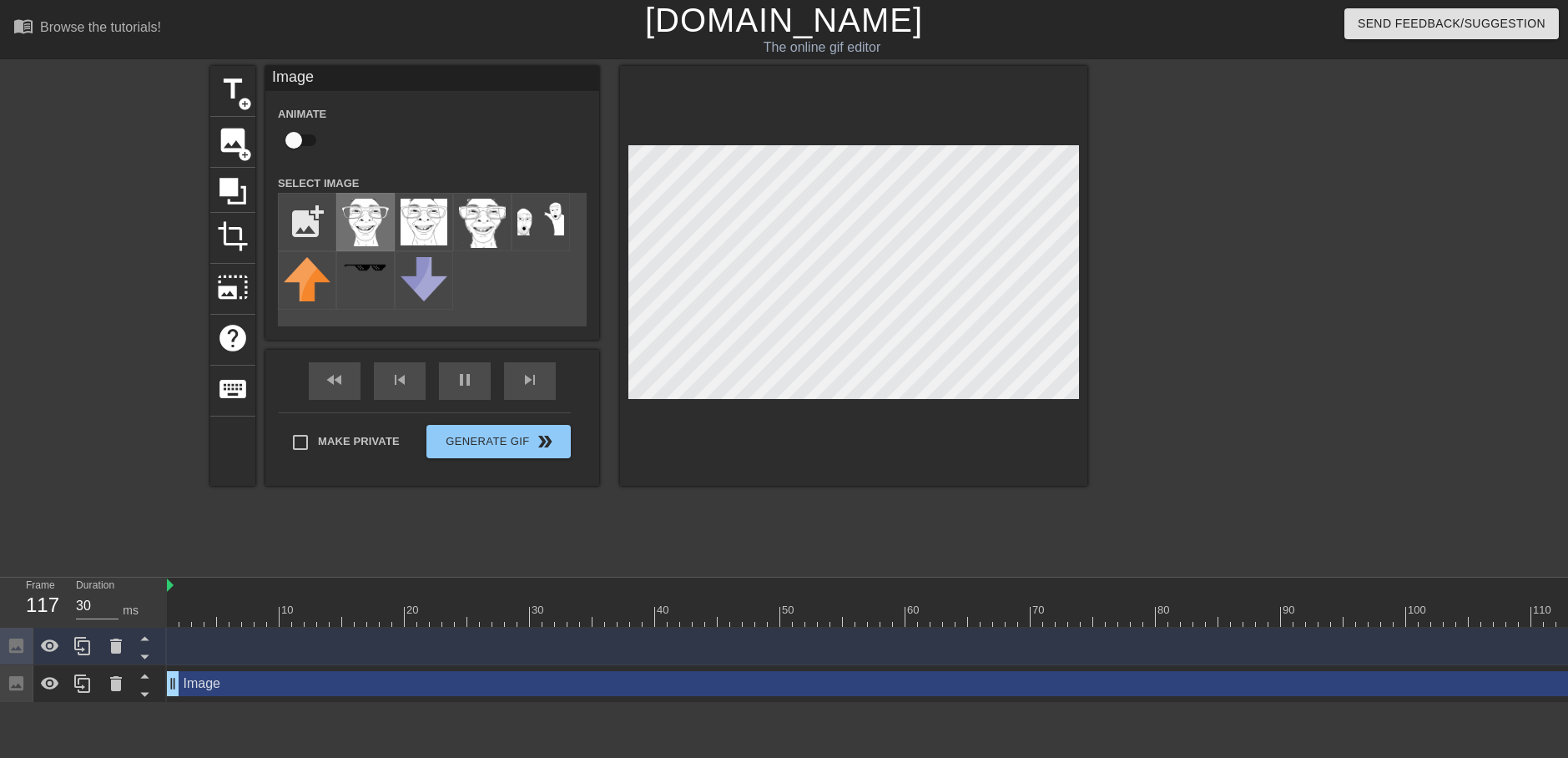click at bounding box center (366, 222) 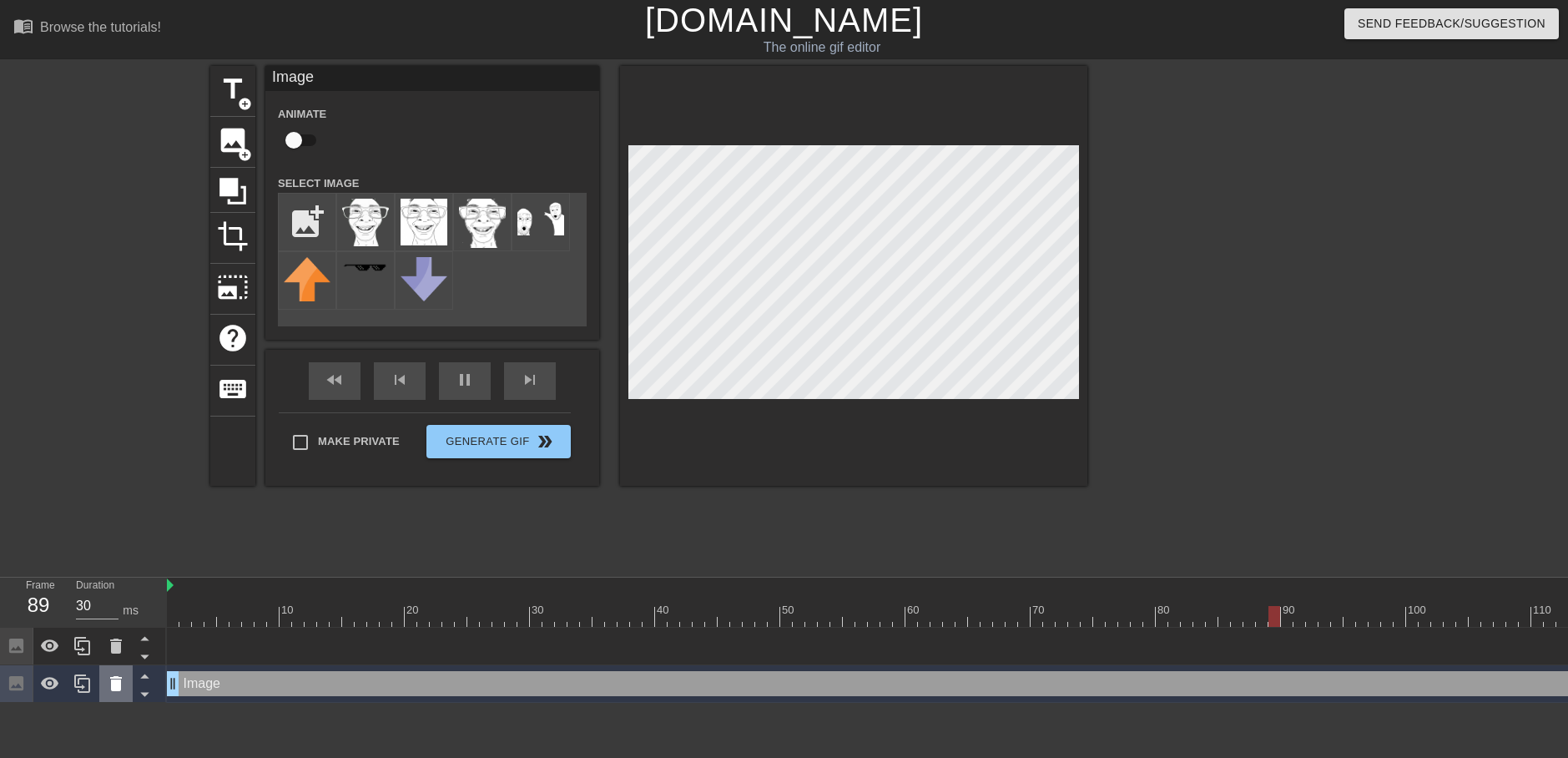click 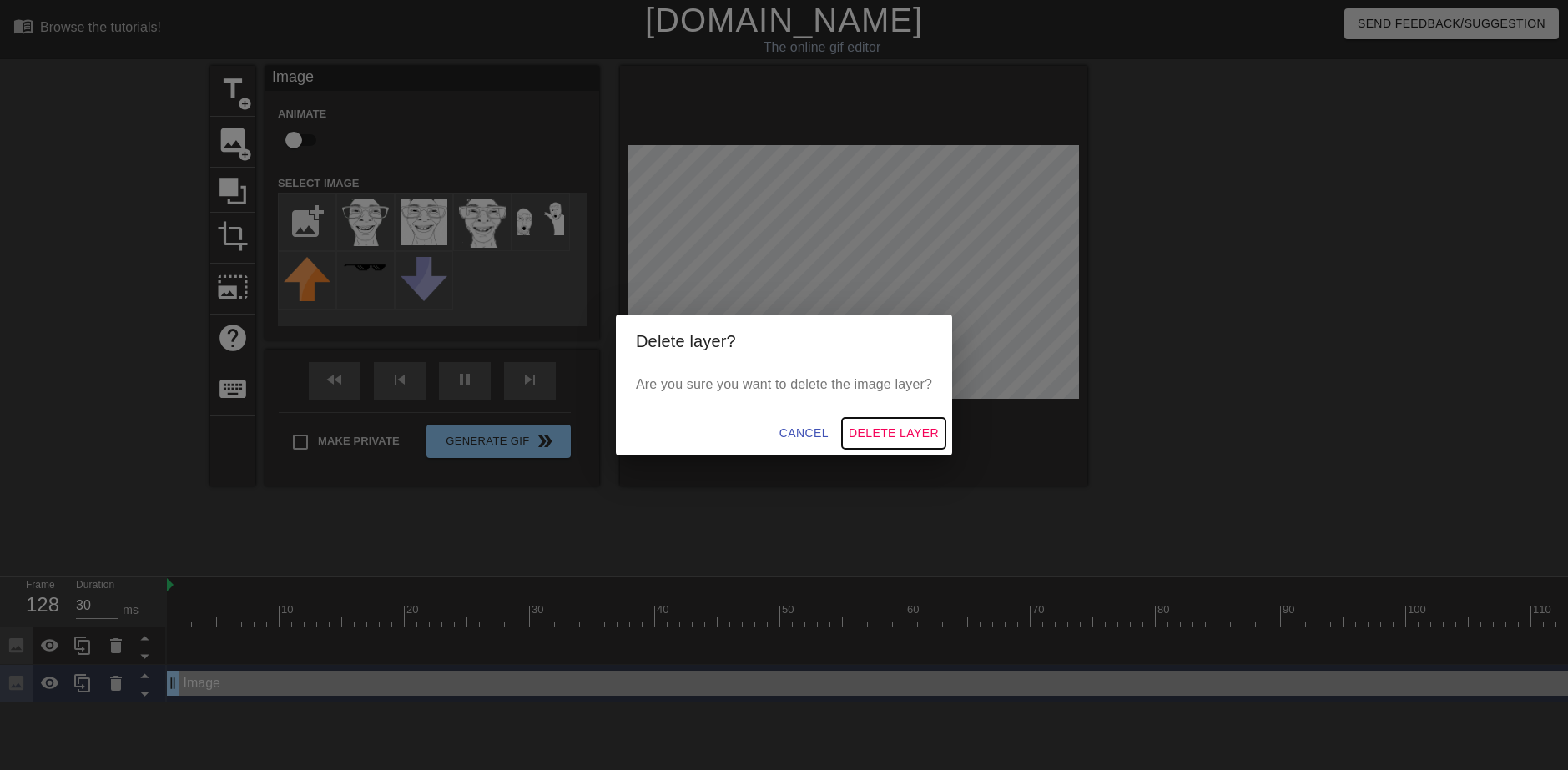 click on "Delete Layer" at bounding box center [894, 433] 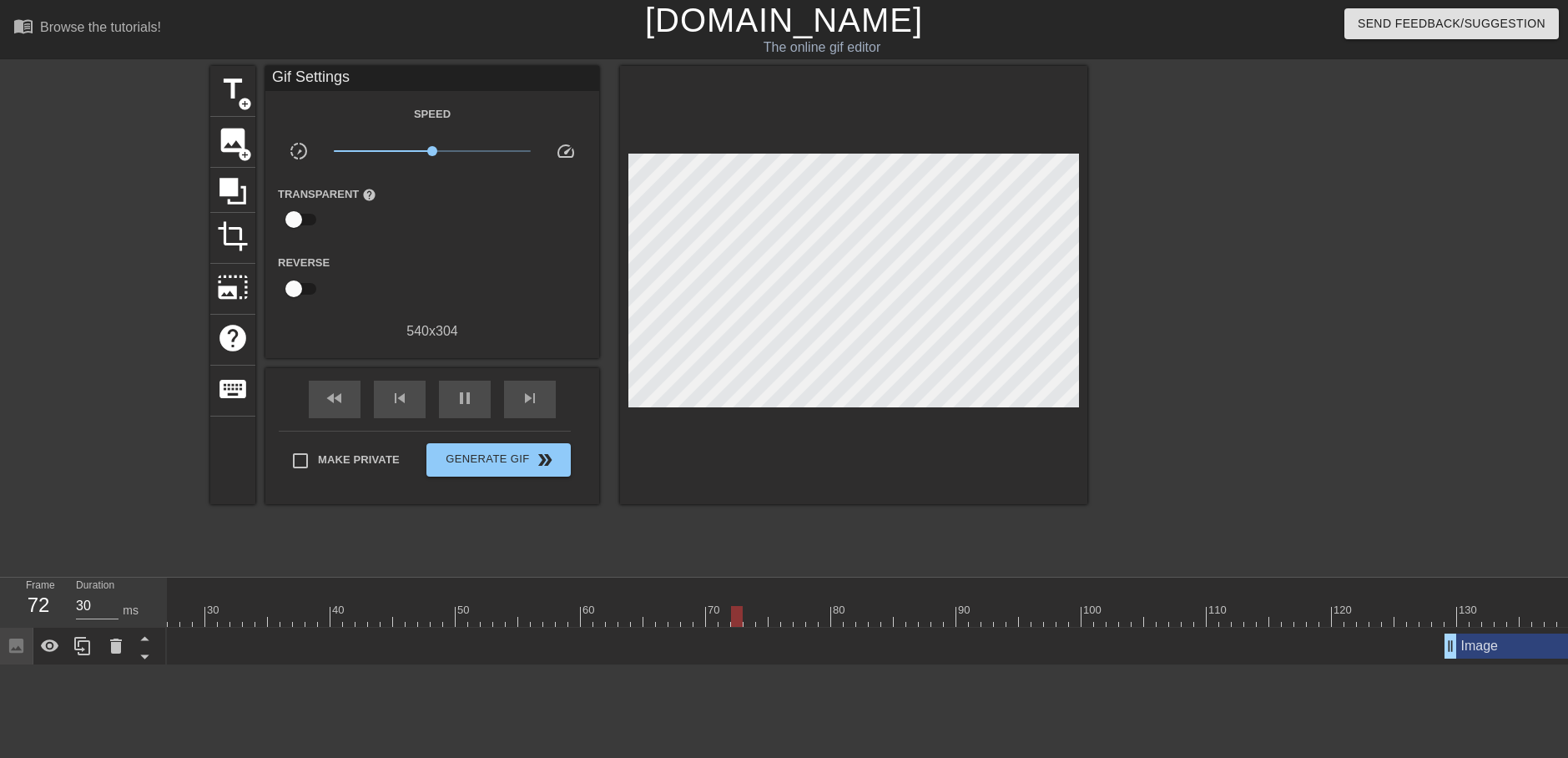 scroll, scrollTop: 0, scrollLeft: 361, axis: horizontal 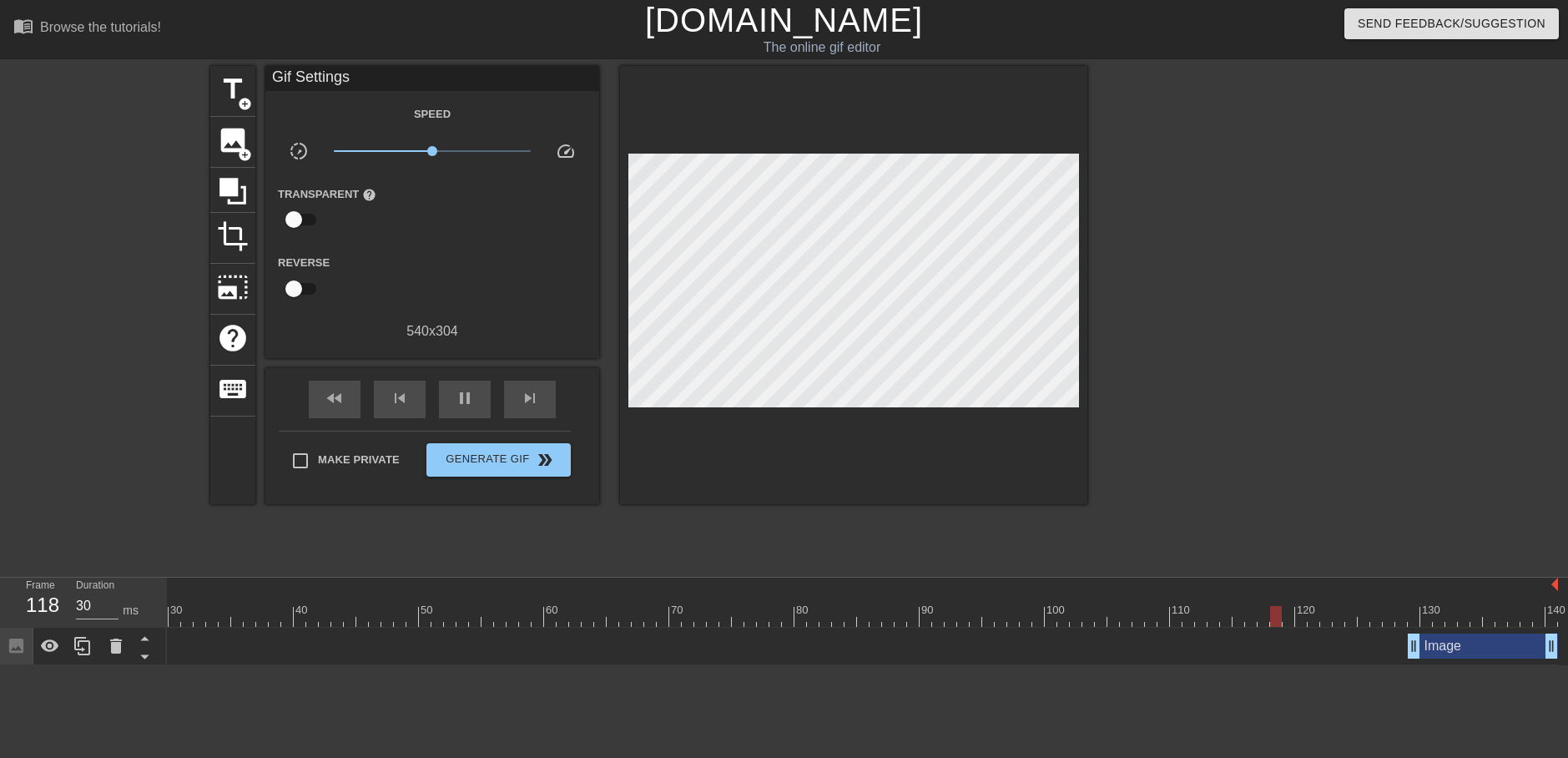 click on "Image drag_handle drag_handle" at bounding box center [1483, 646] 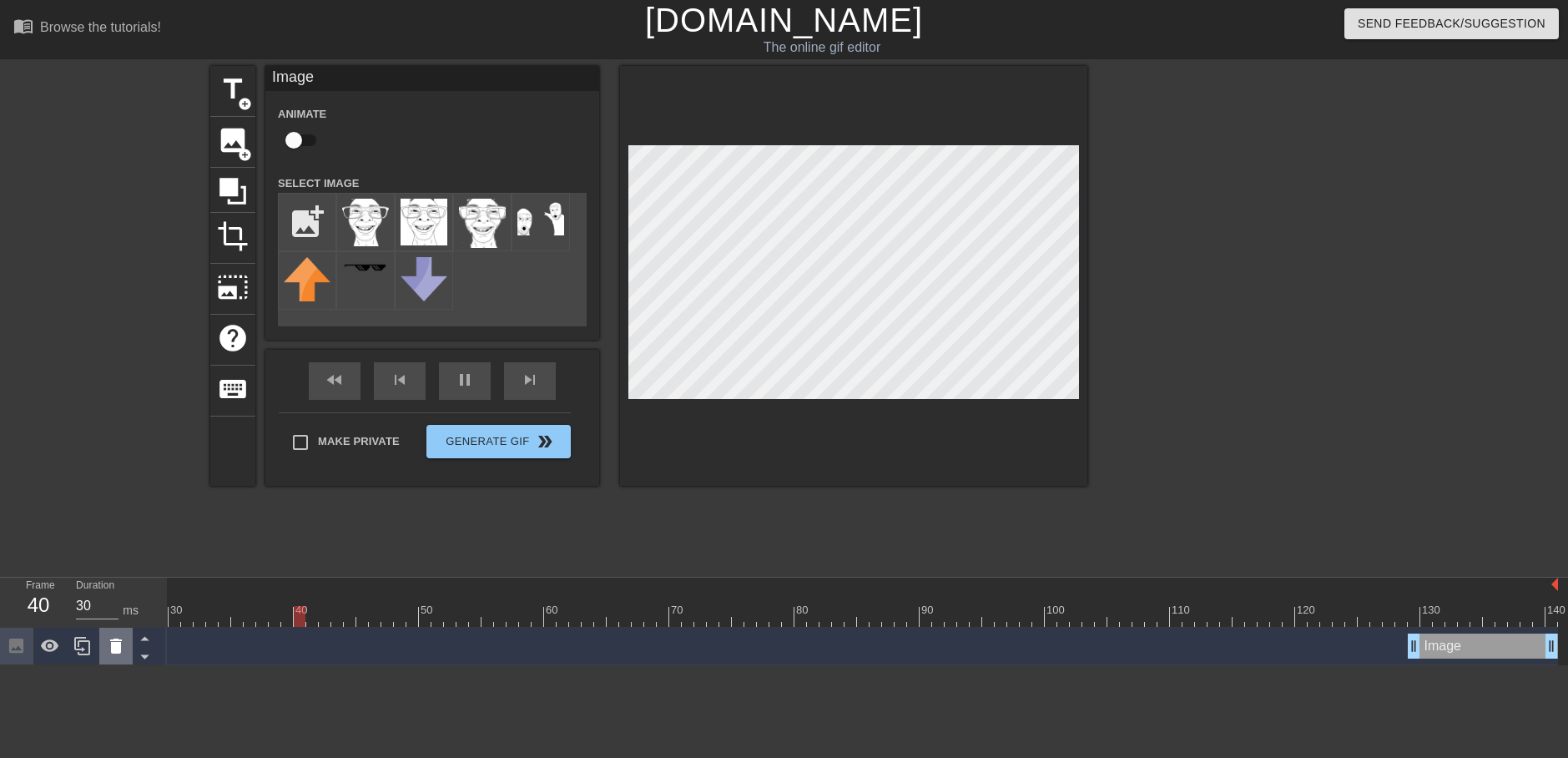 click 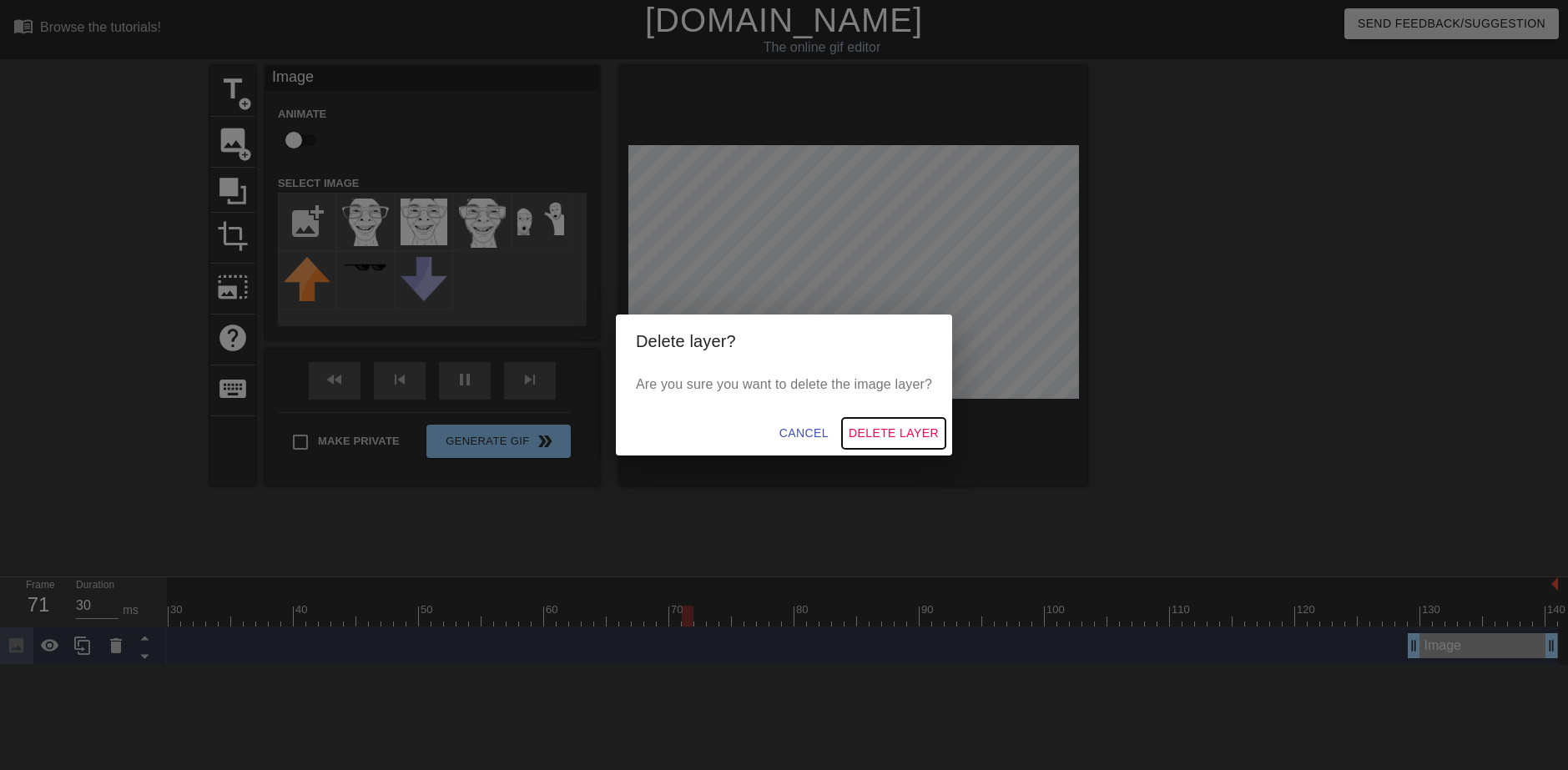 click on "Delete Layer" at bounding box center [894, 433] 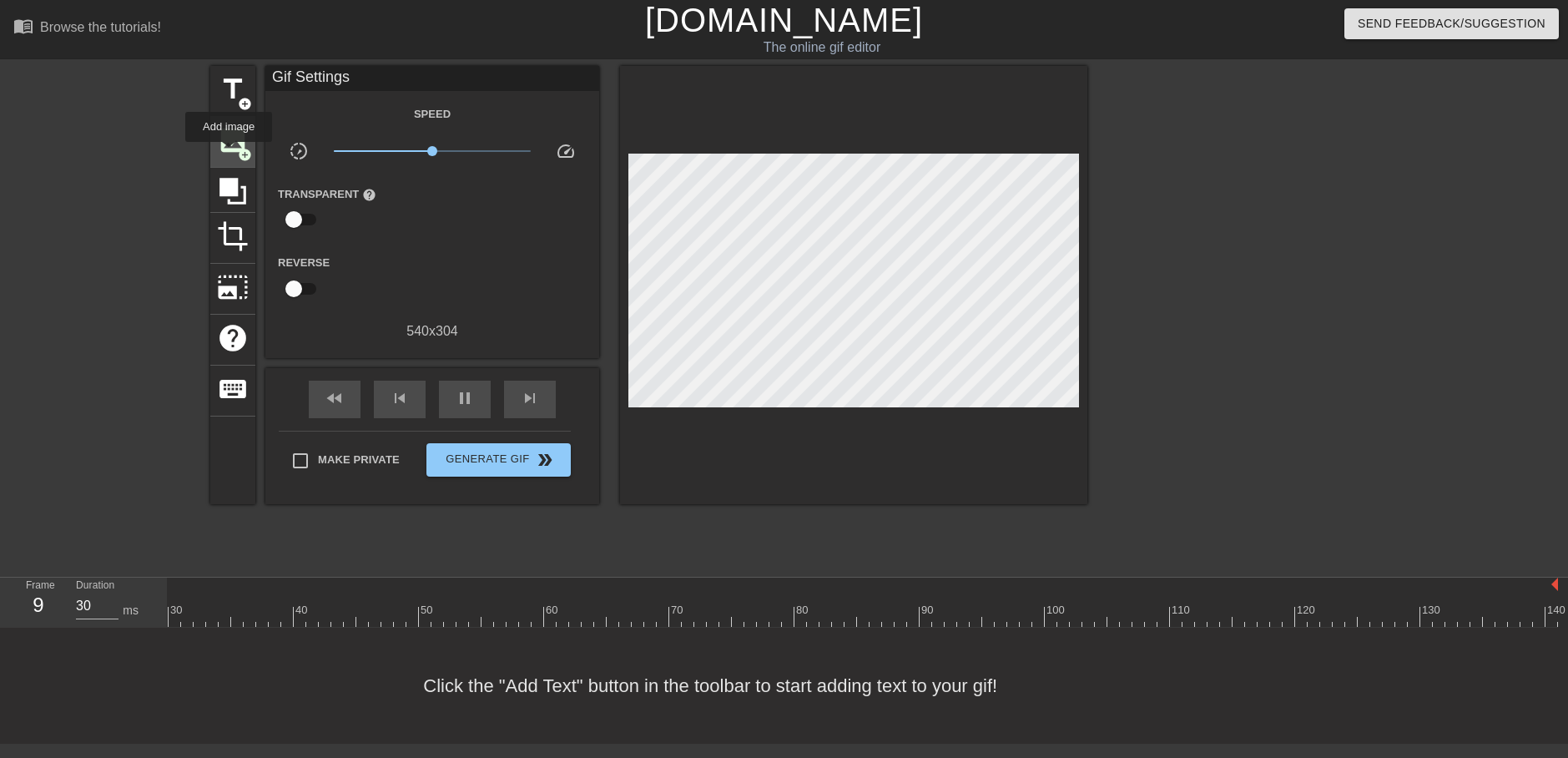 click on "image" at bounding box center (233, 140) 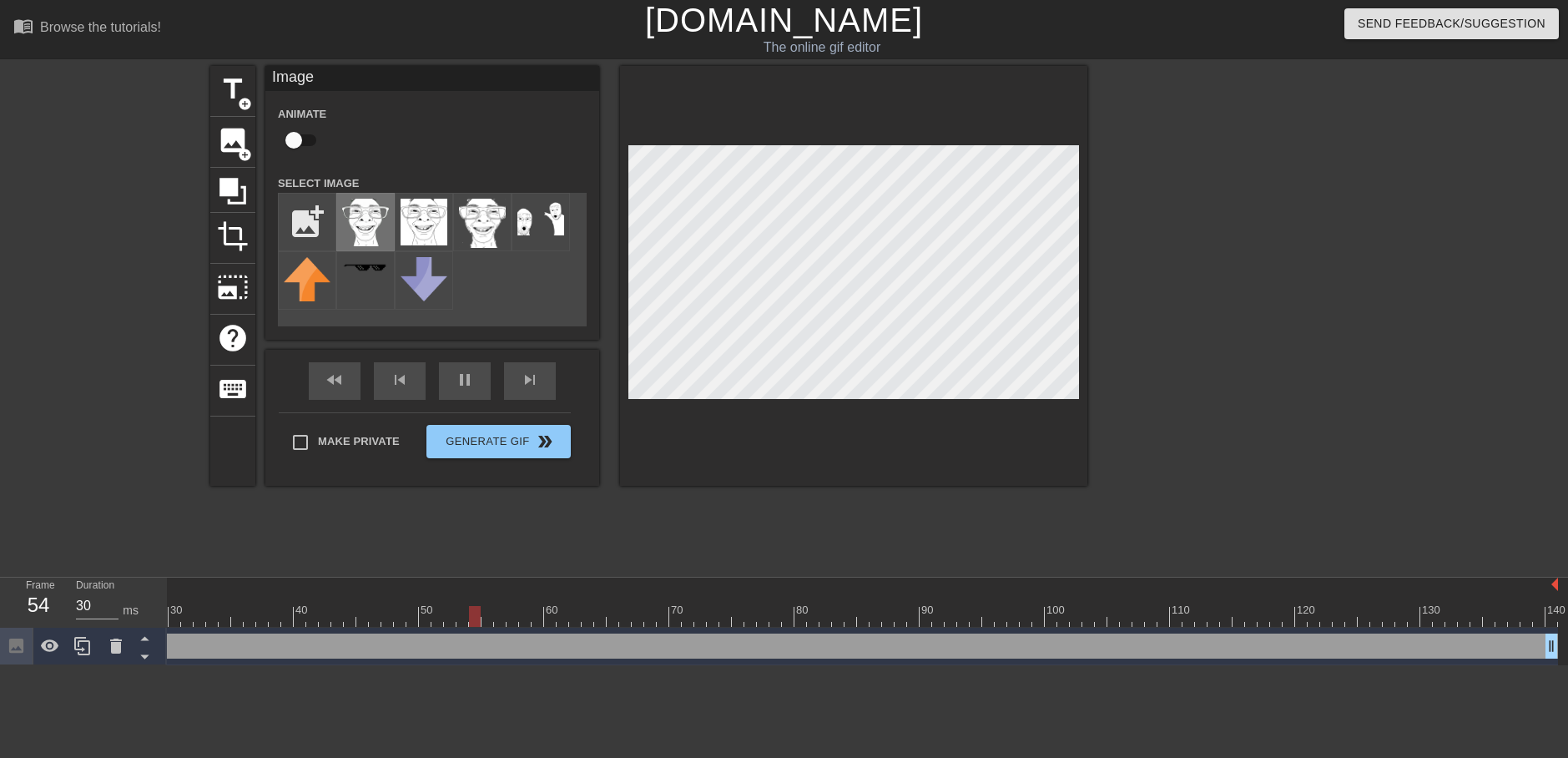 click at bounding box center [366, 222] 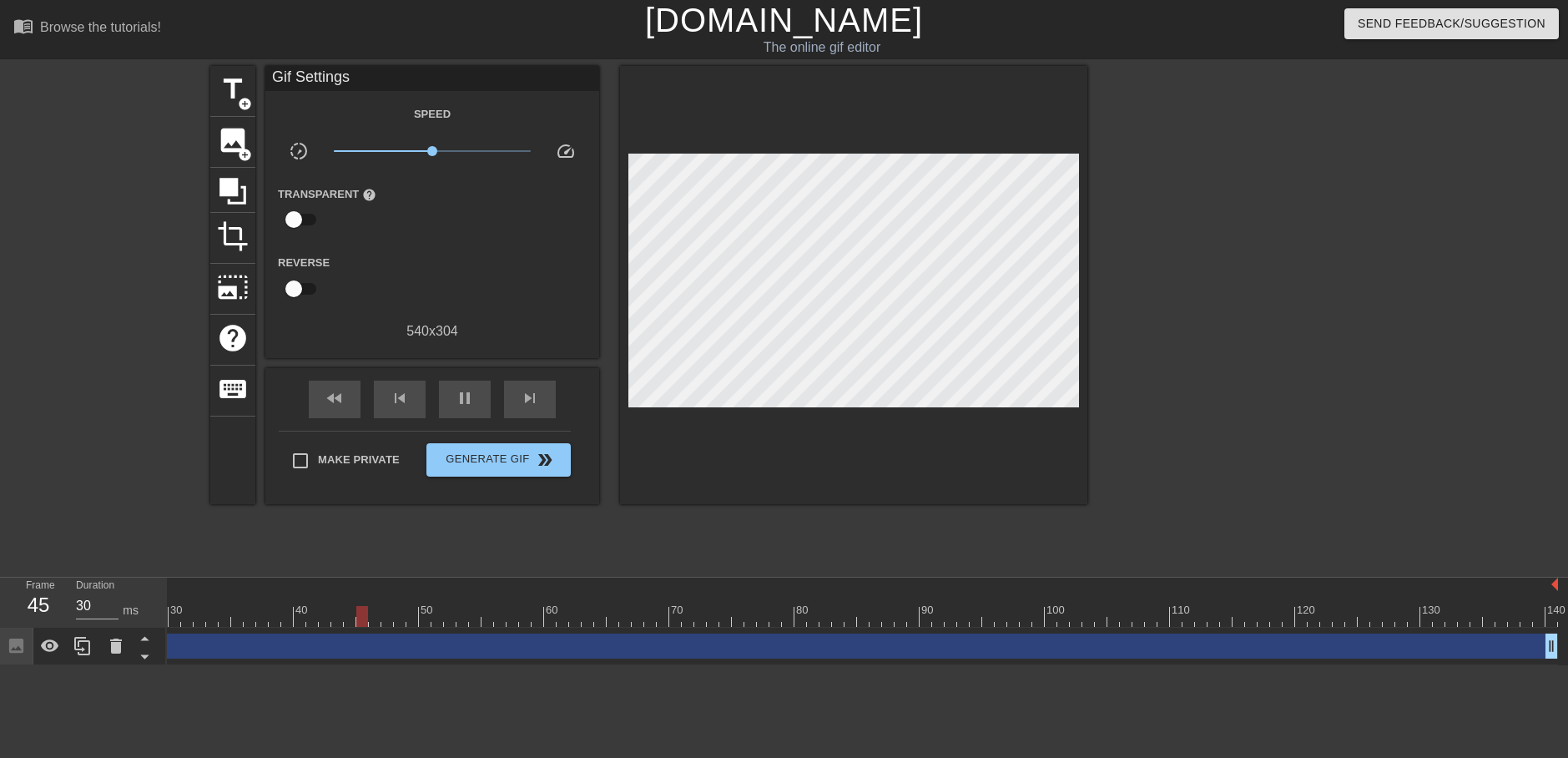 click on "Image drag_handle drag_handle" at bounding box center [750, 646] 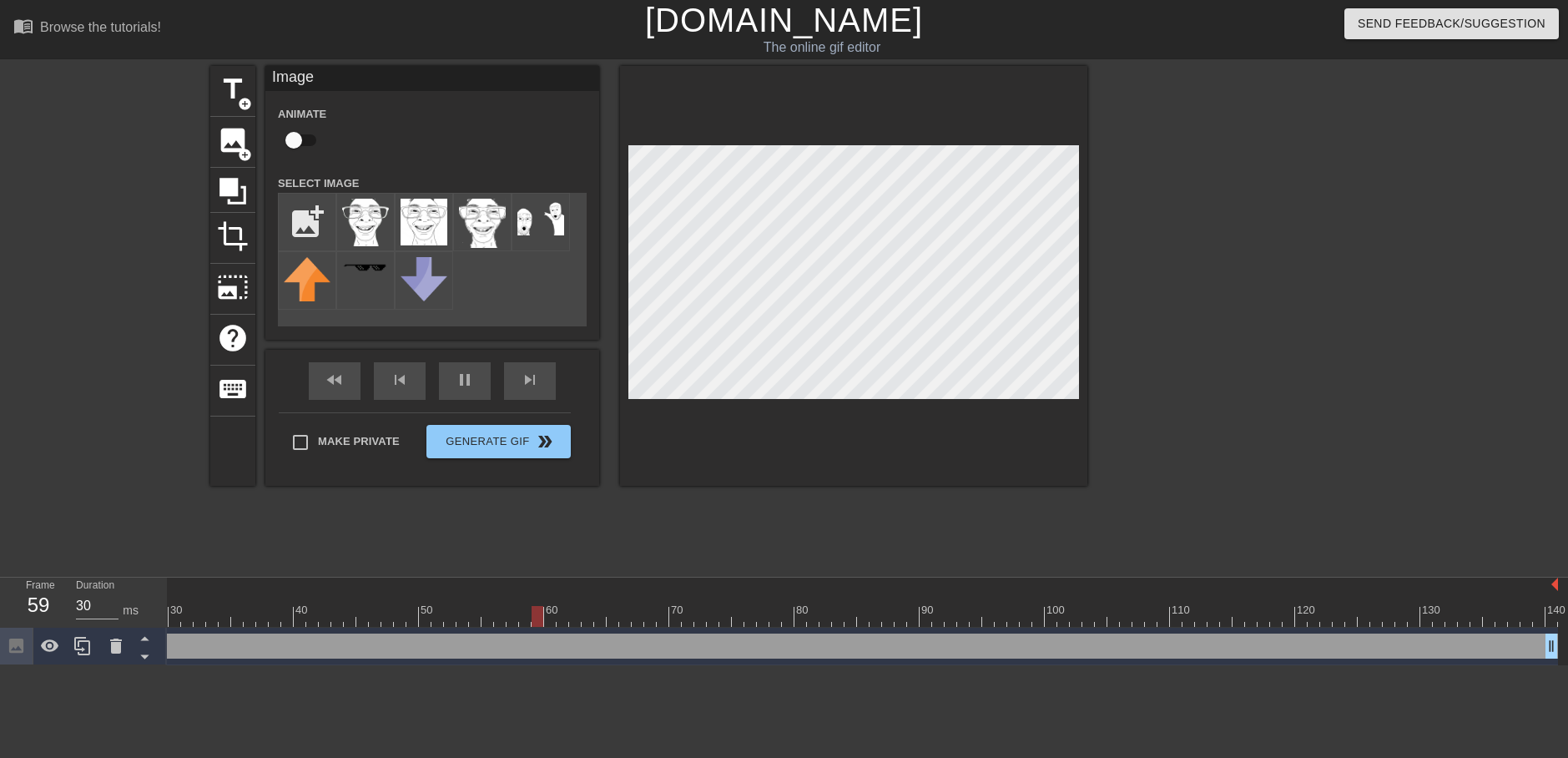 click on "Image drag_handle drag_handle" at bounding box center (750, 646) 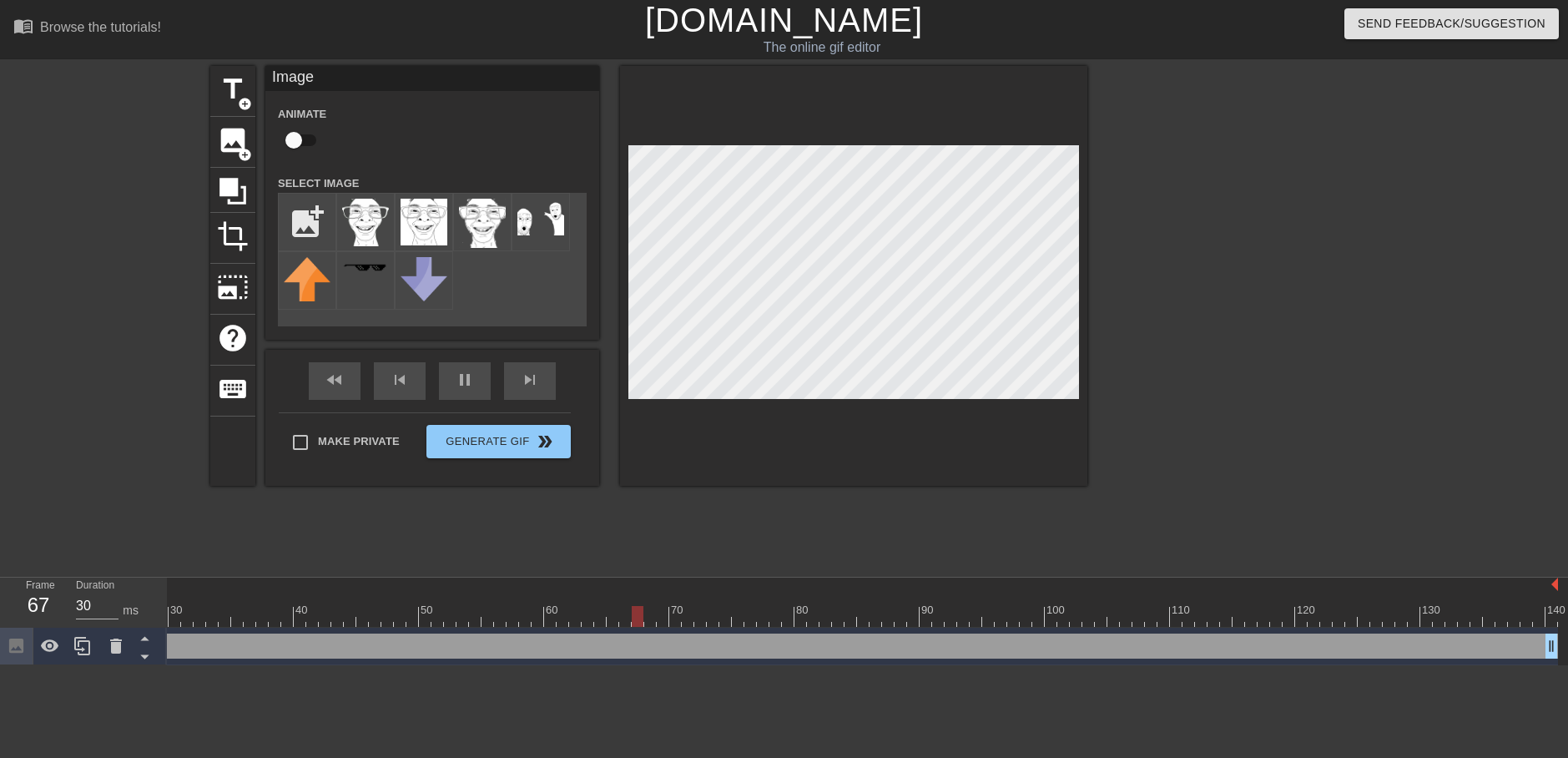 click on "Image drag_handle drag_handle" at bounding box center [750, 646] 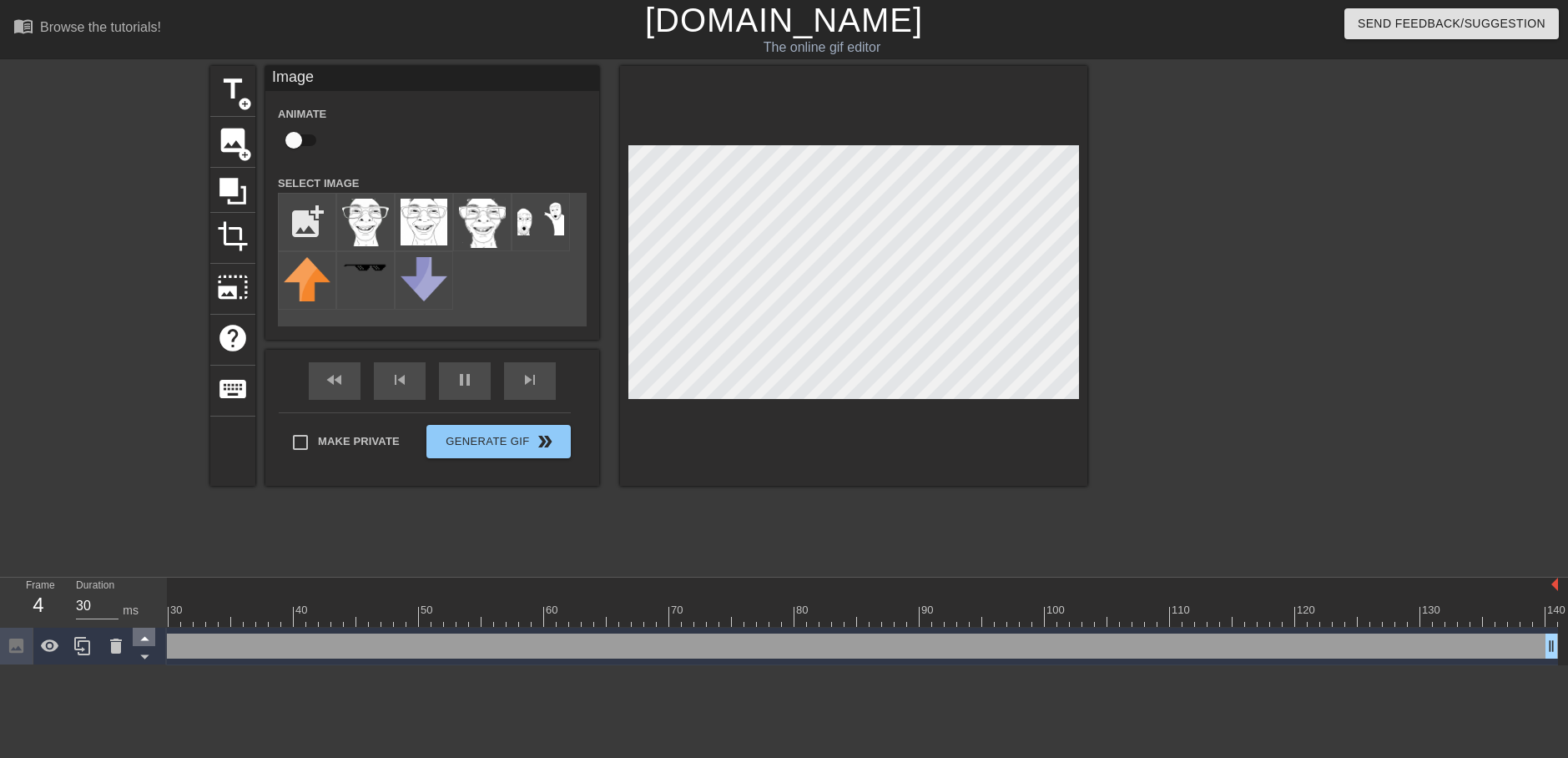 click 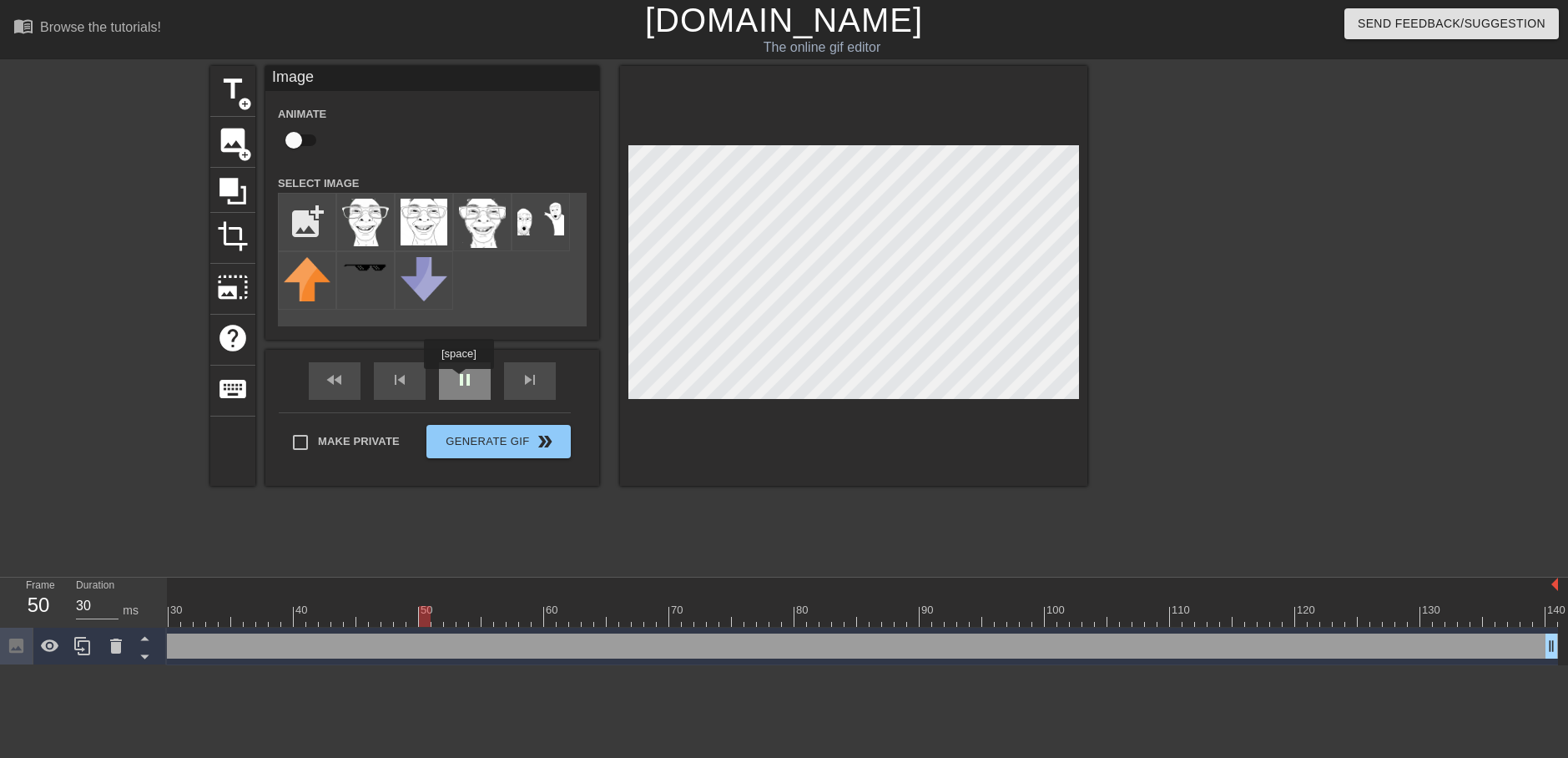 click on "pause" at bounding box center (465, 381) 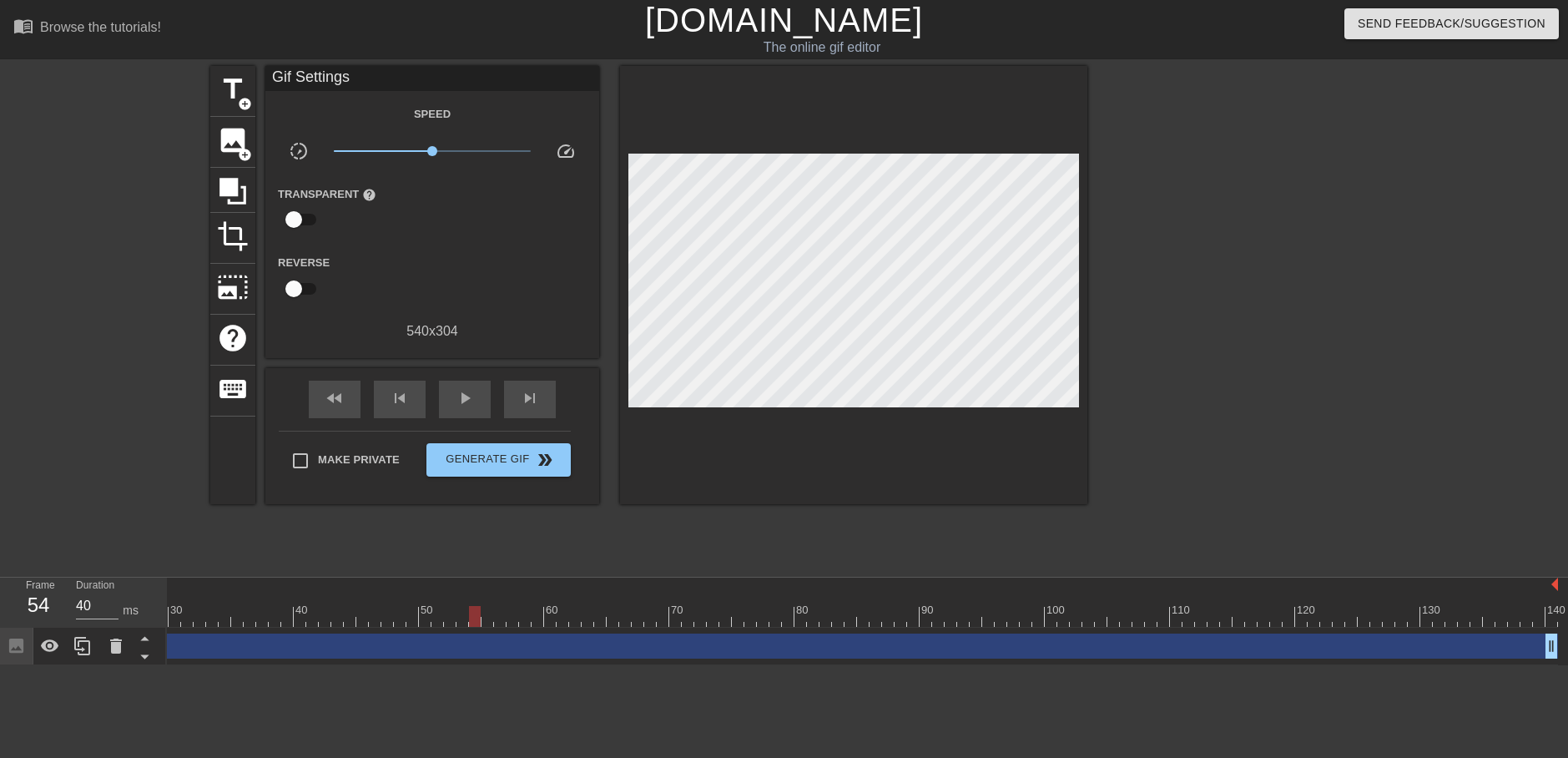 type on "30" 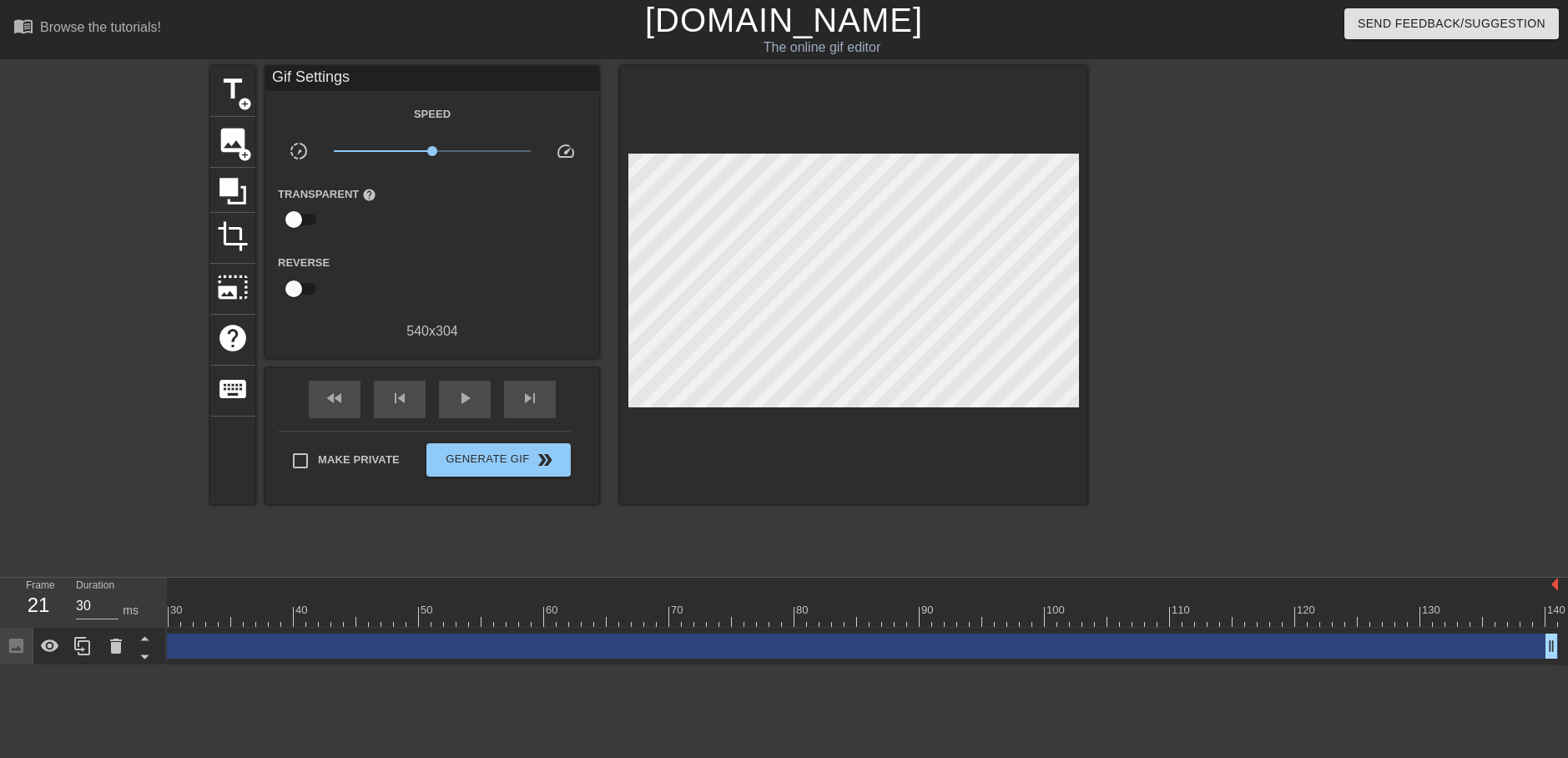 drag, startPoint x: 473, startPoint y: 614, endPoint x: 64, endPoint y: 619, distance: 409.03 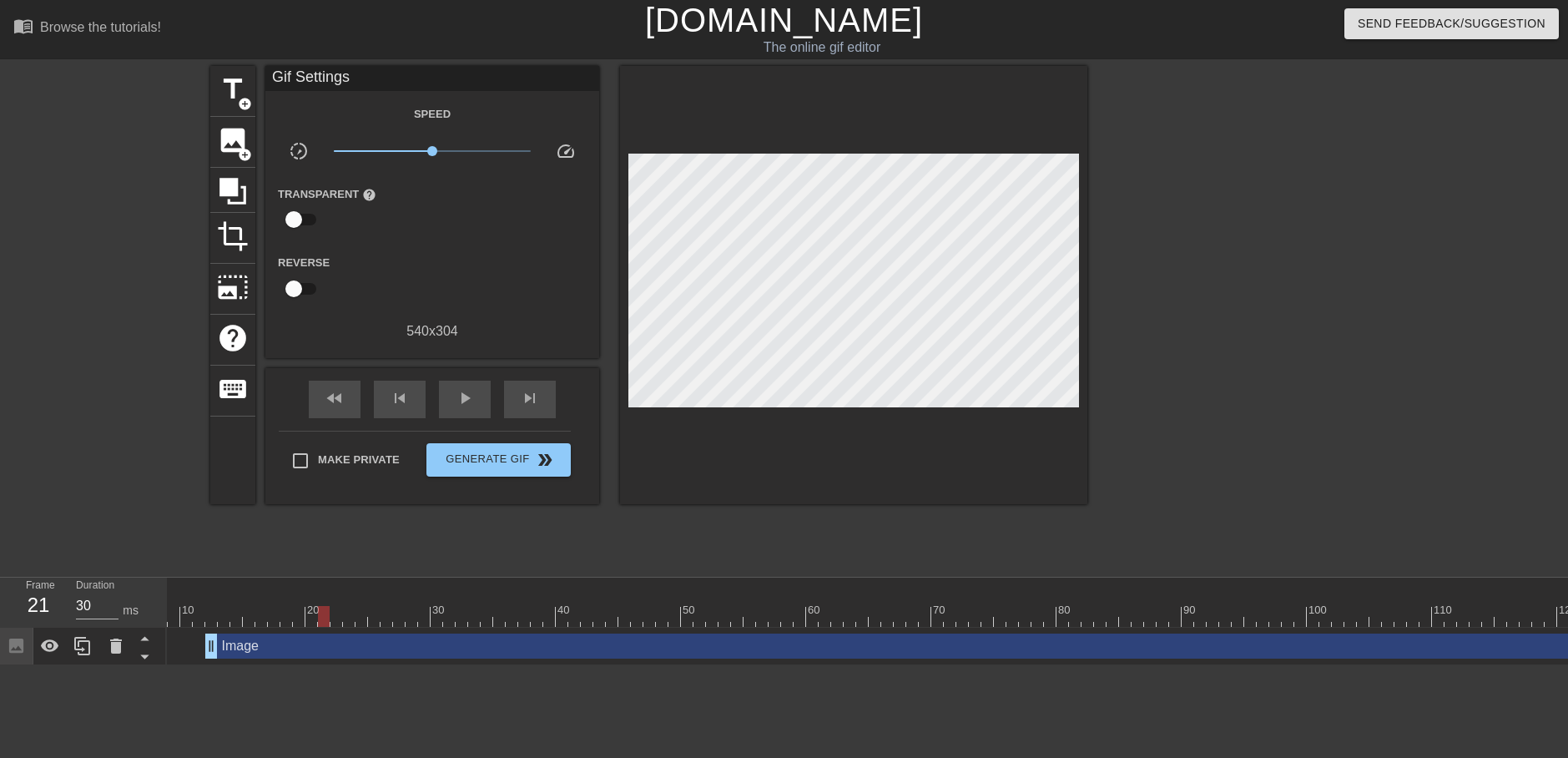 scroll, scrollTop: 0, scrollLeft: 0, axis: both 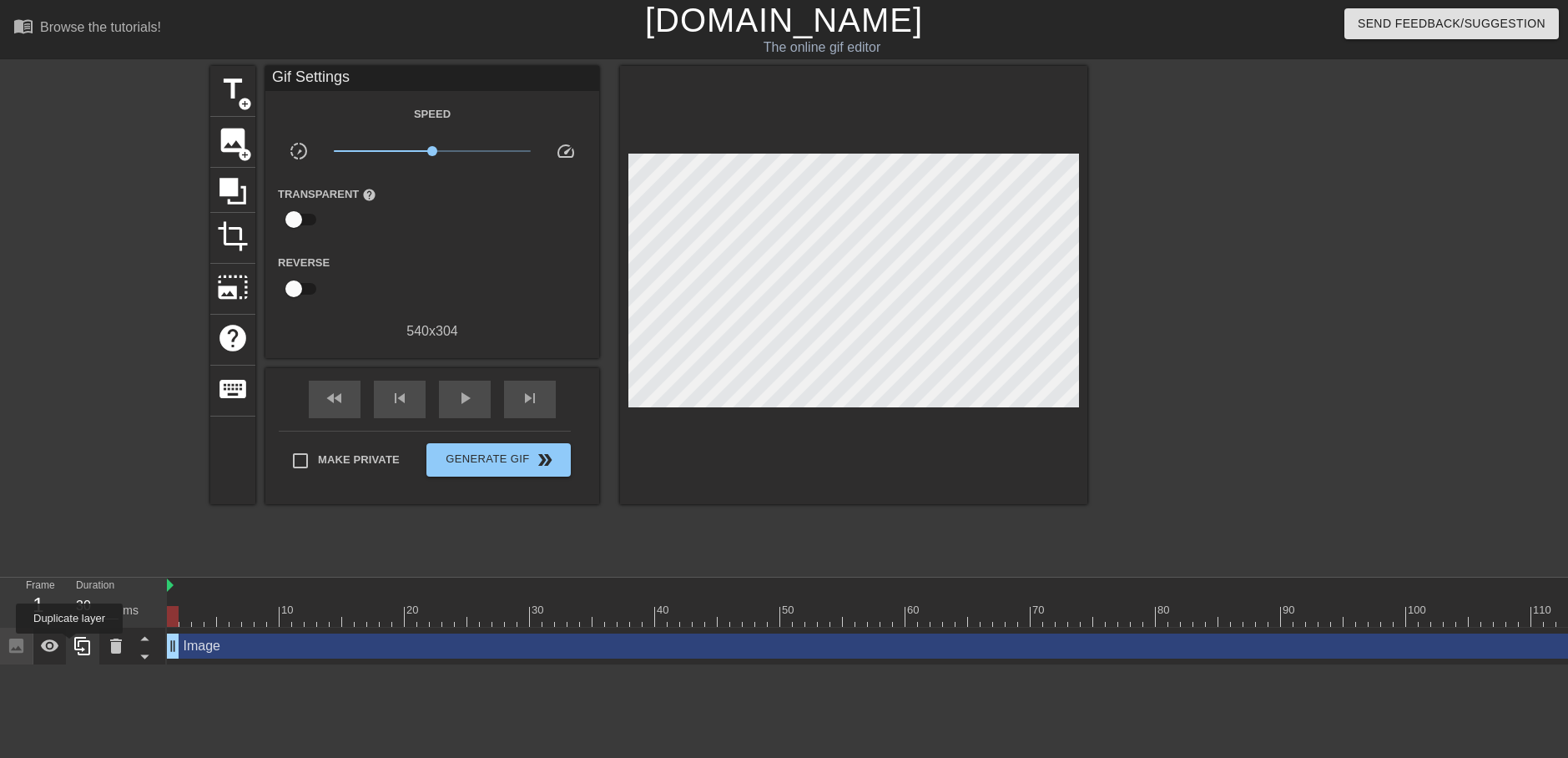 drag, startPoint x: 312, startPoint y: 646, endPoint x: 69, endPoint y: 645, distance: 243.0021 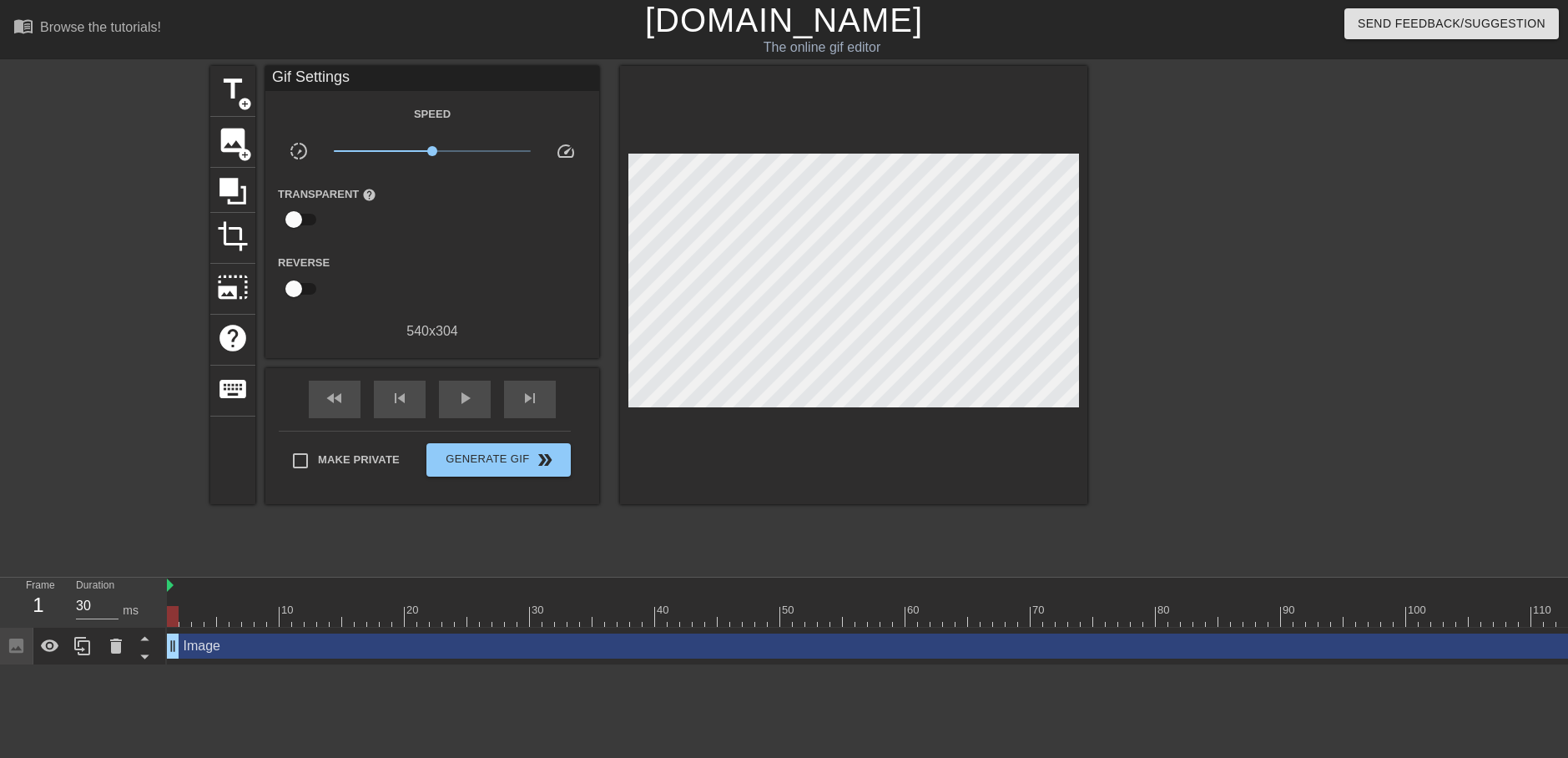 click on "Image drag_handle drag_handle" at bounding box center [1043, 646] 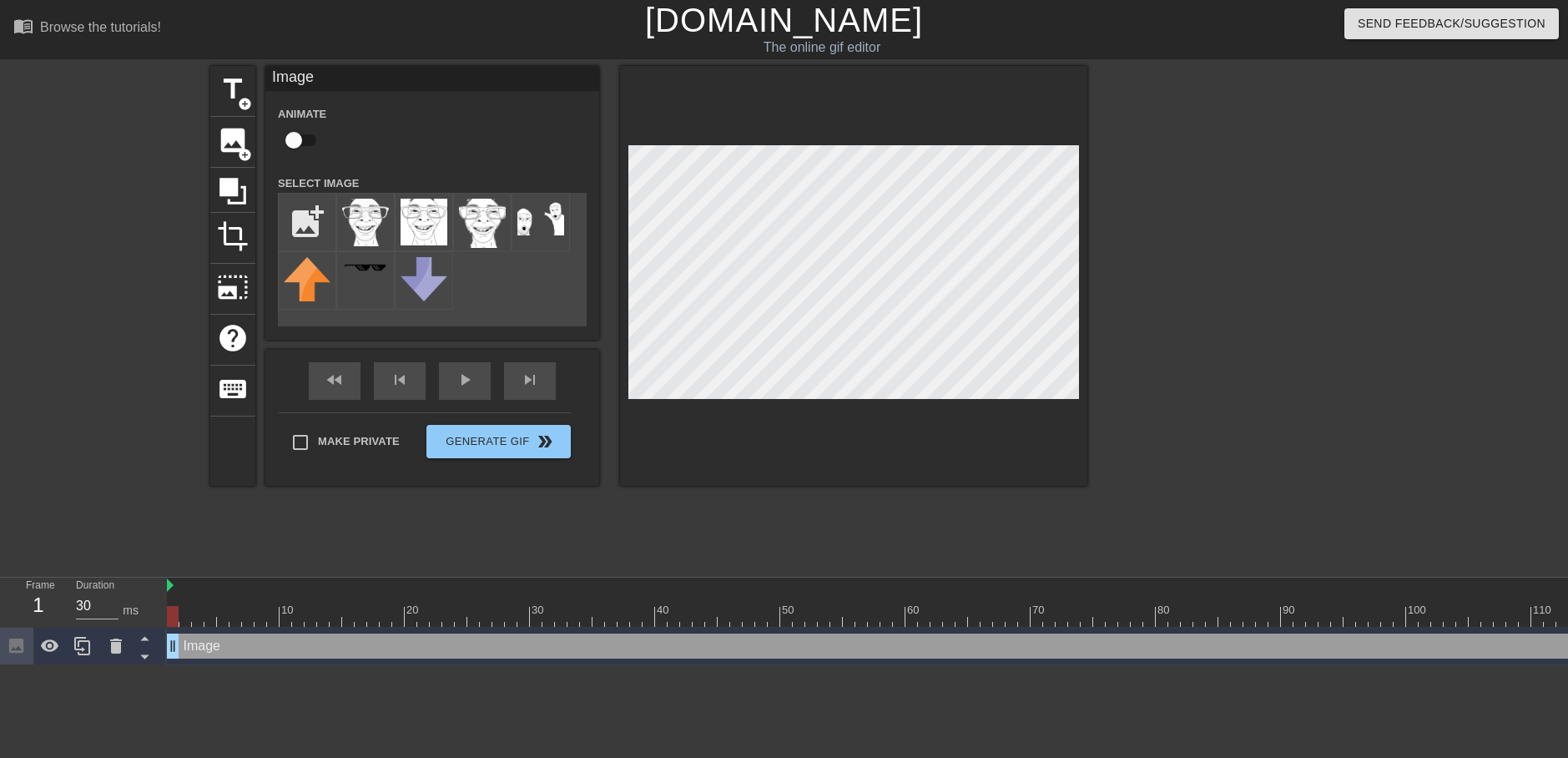 click on "Image drag_handle drag_handle" at bounding box center (1043, 646) 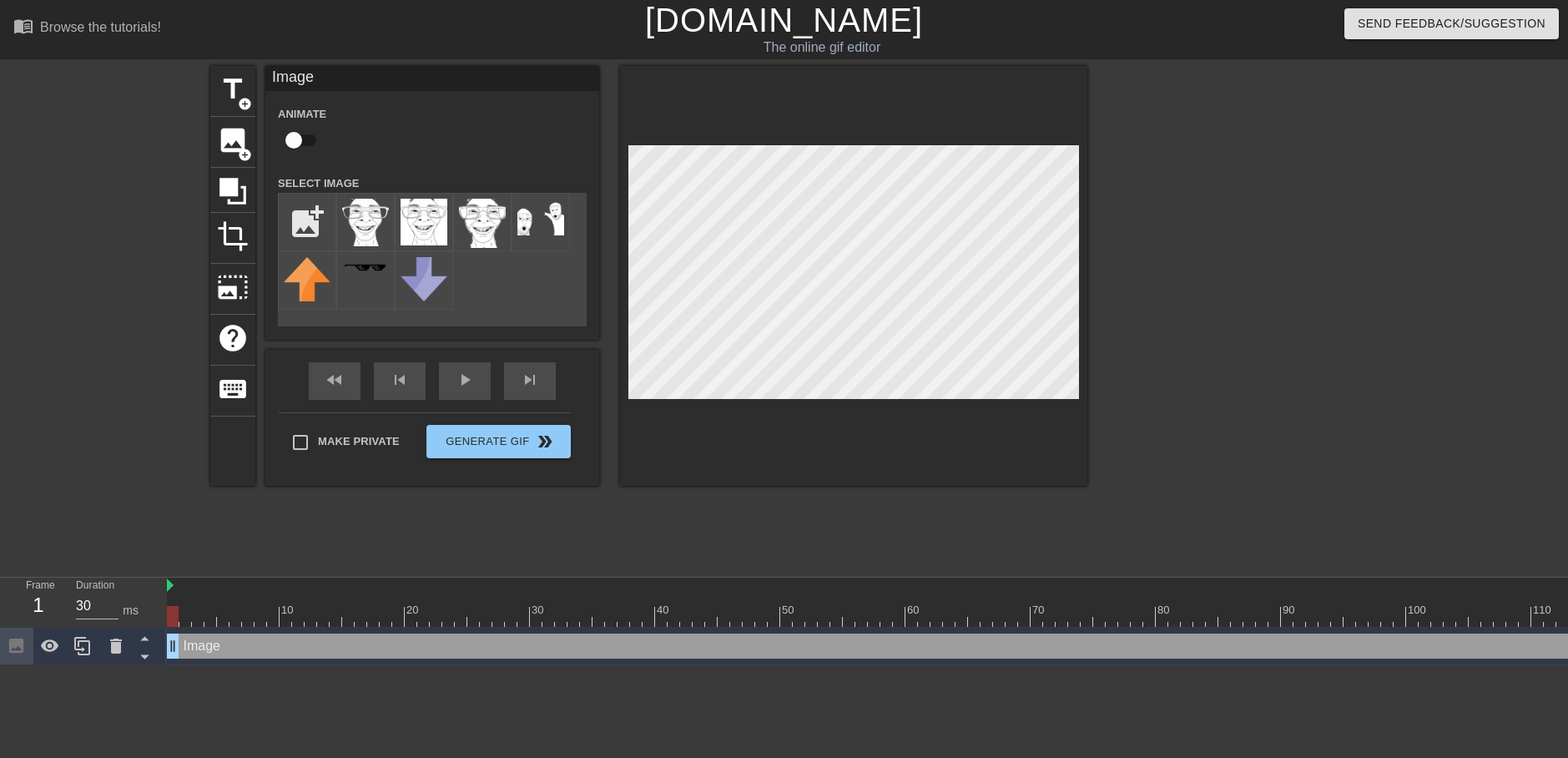 drag, startPoint x: 206, startPoint y: 645, endPoint x: 189, endPoint y: 649, distance: 17.464249 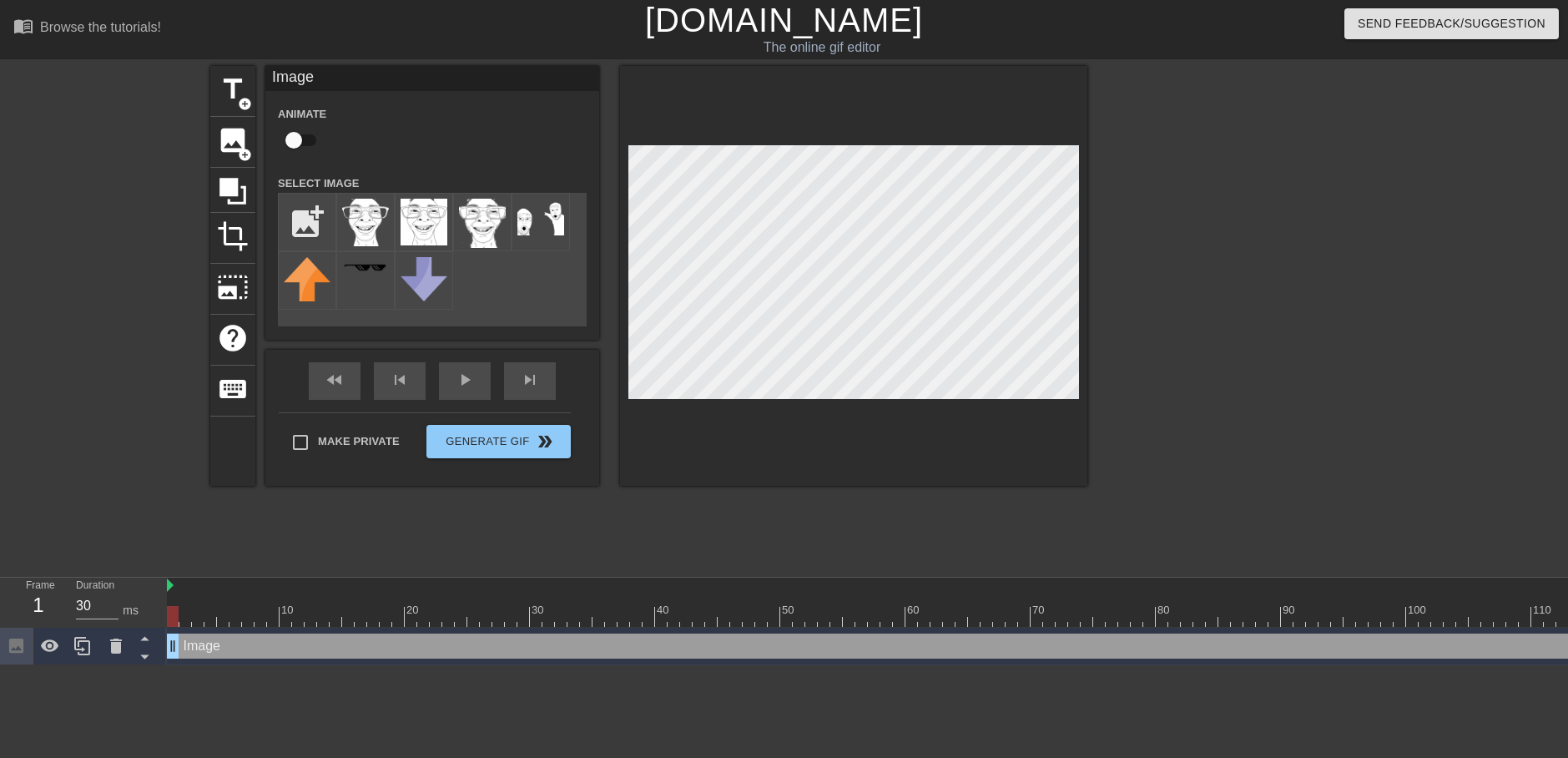 click on "Image drag_handle drag_handle" at bounding box center [1043, 646] 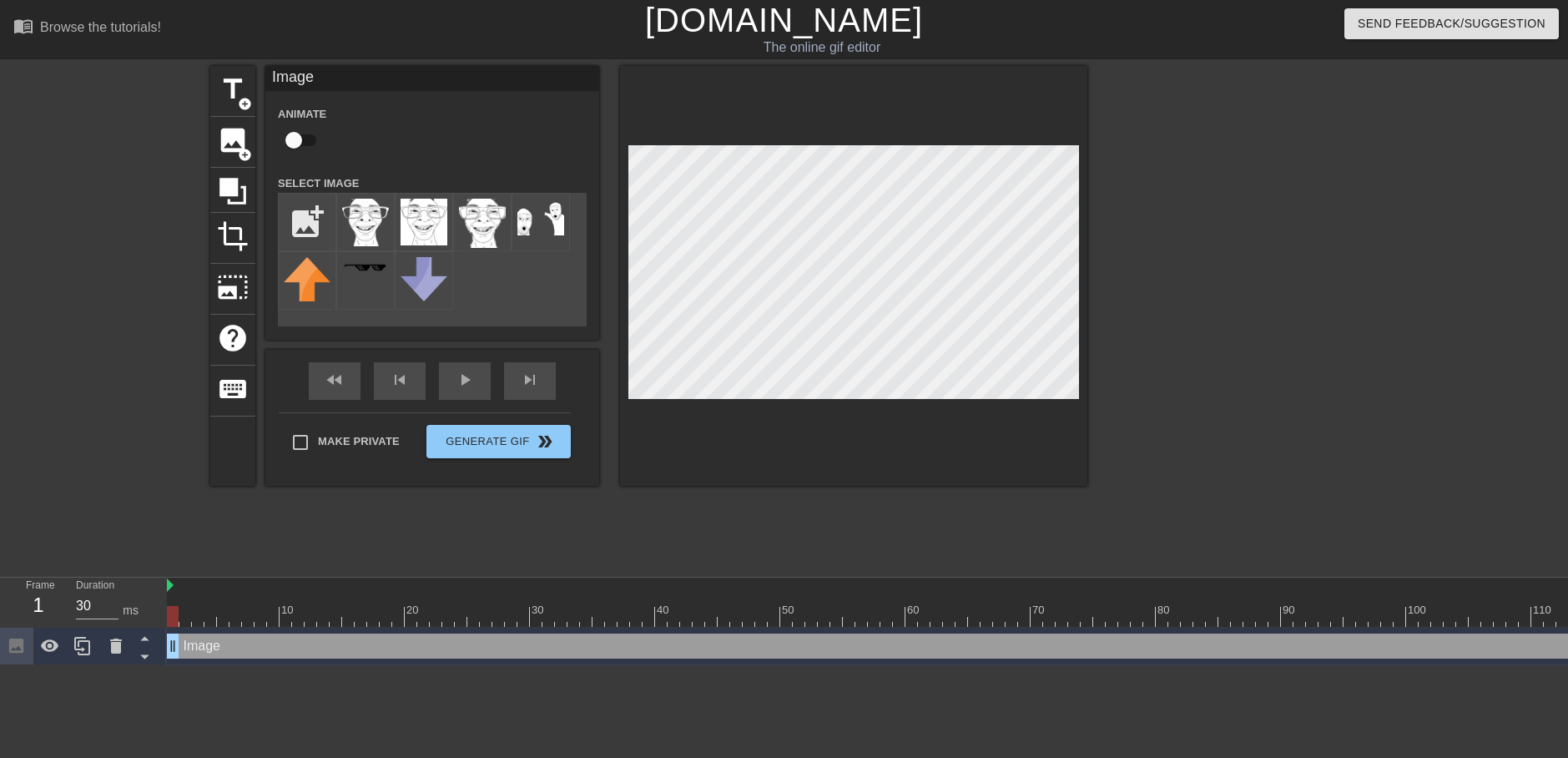 click on "Image drag_handle drag_handle" at bounding box center [1043, 646] 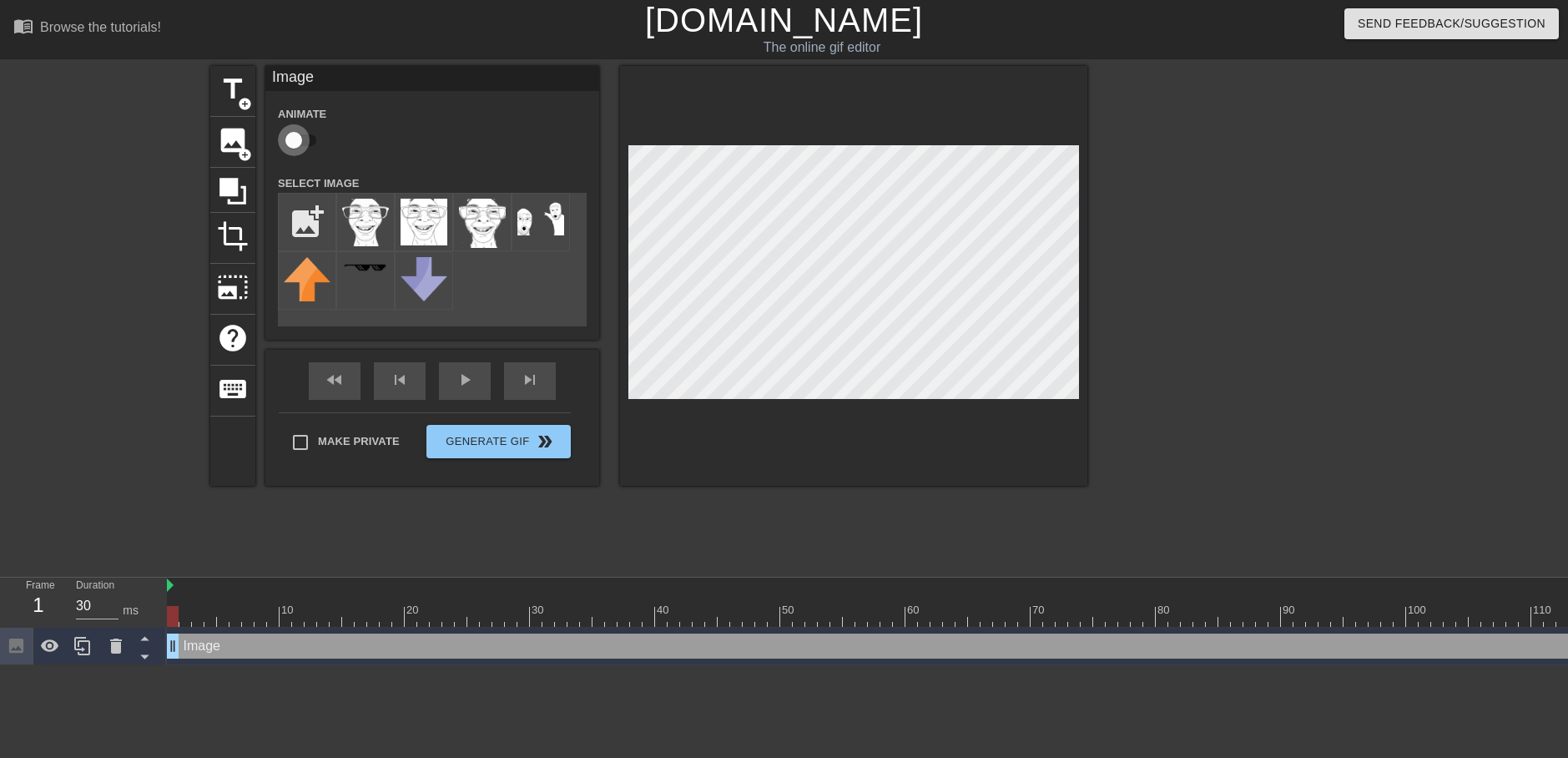 click at bounding box center (294, 140) 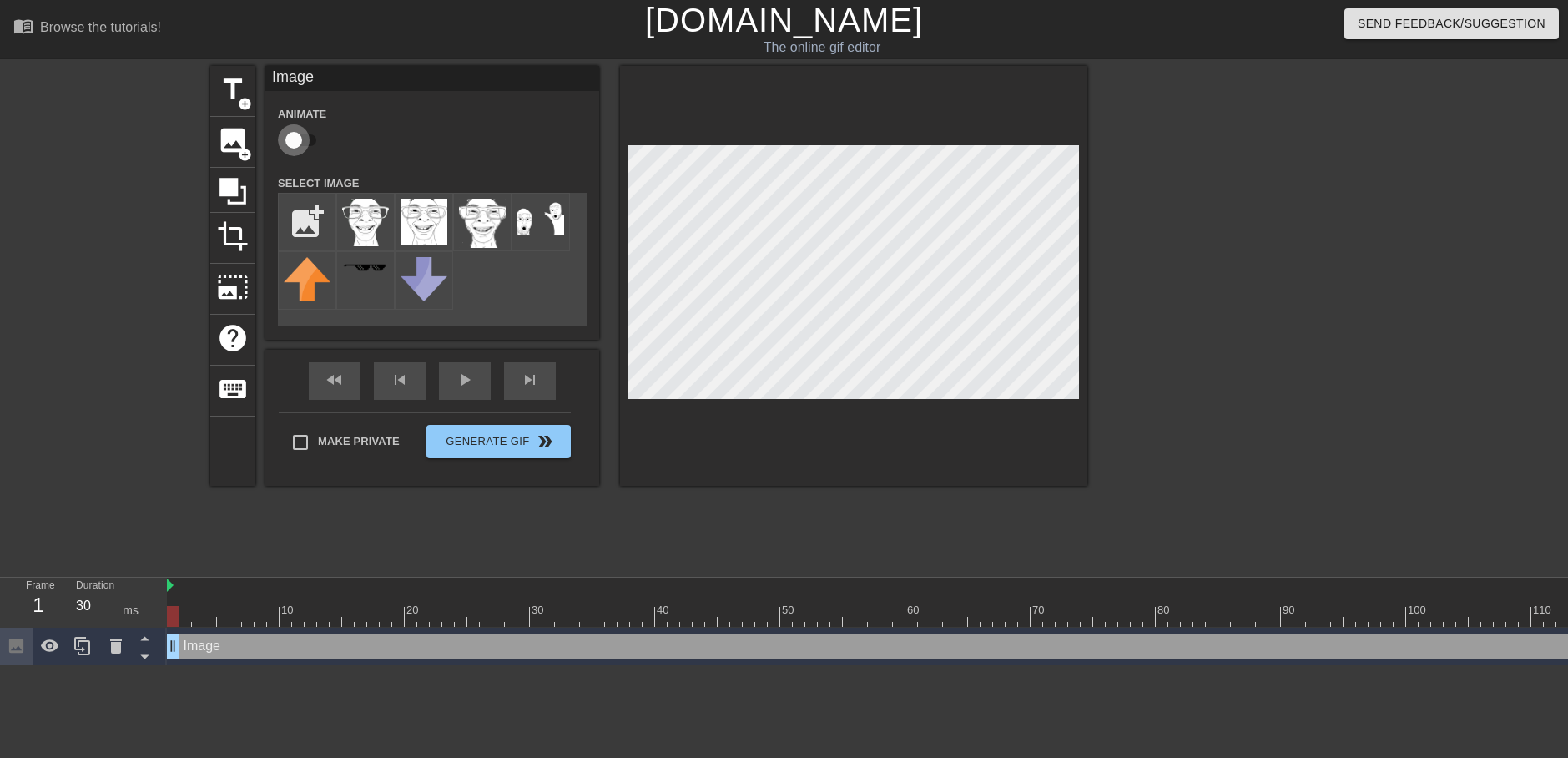checkbox on "true" 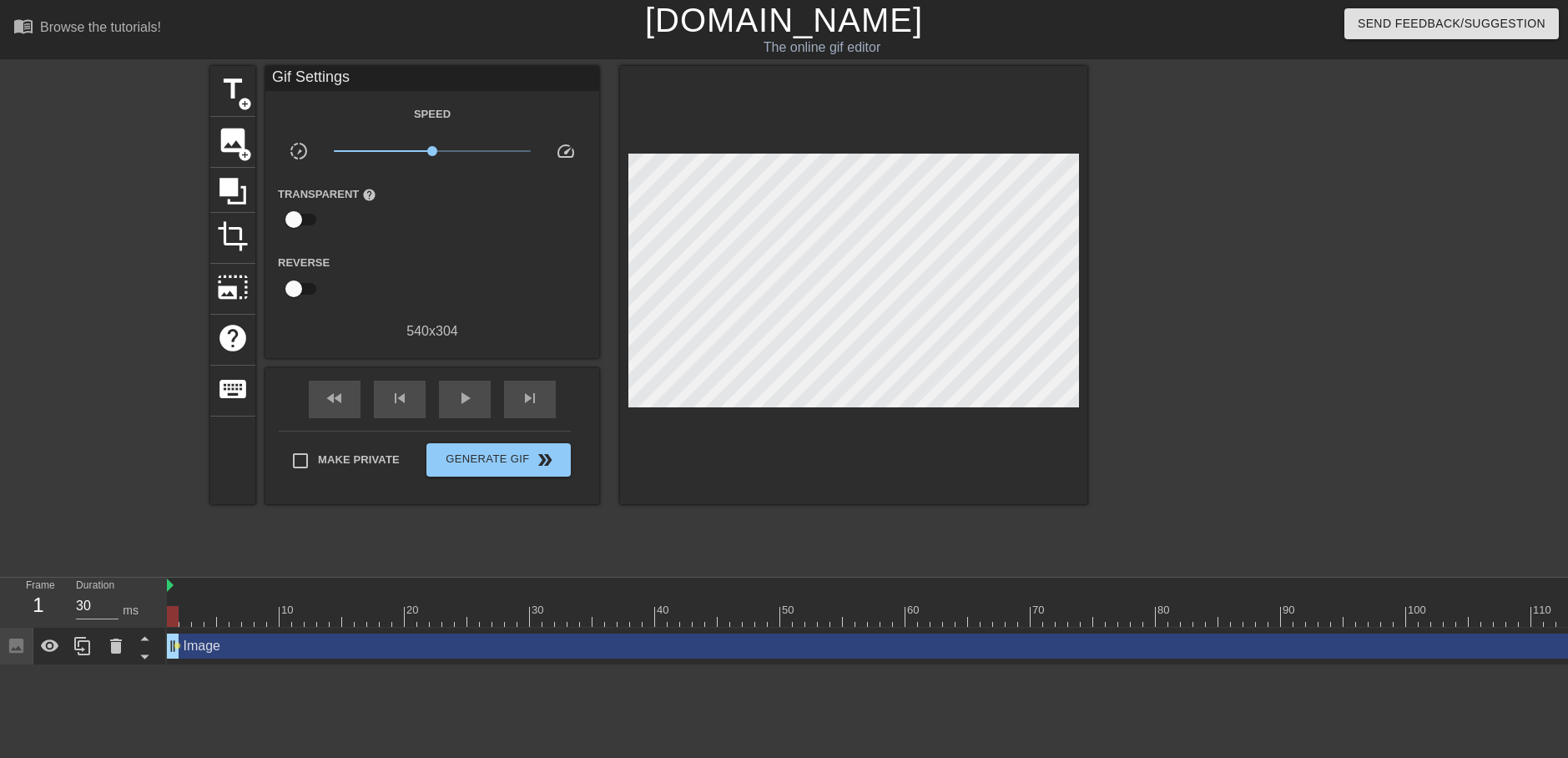 click on "title add_circle image add_circle crop photo_size_select_large help keyboard Gif Settings Speed slow_motion_video x1.00 speed Transparent help Reverse 540  x  304 fast_rewind skip_previous play_arrow skip_next Make Private Generate Gif double_arrow" at bounding box center (648, 316) 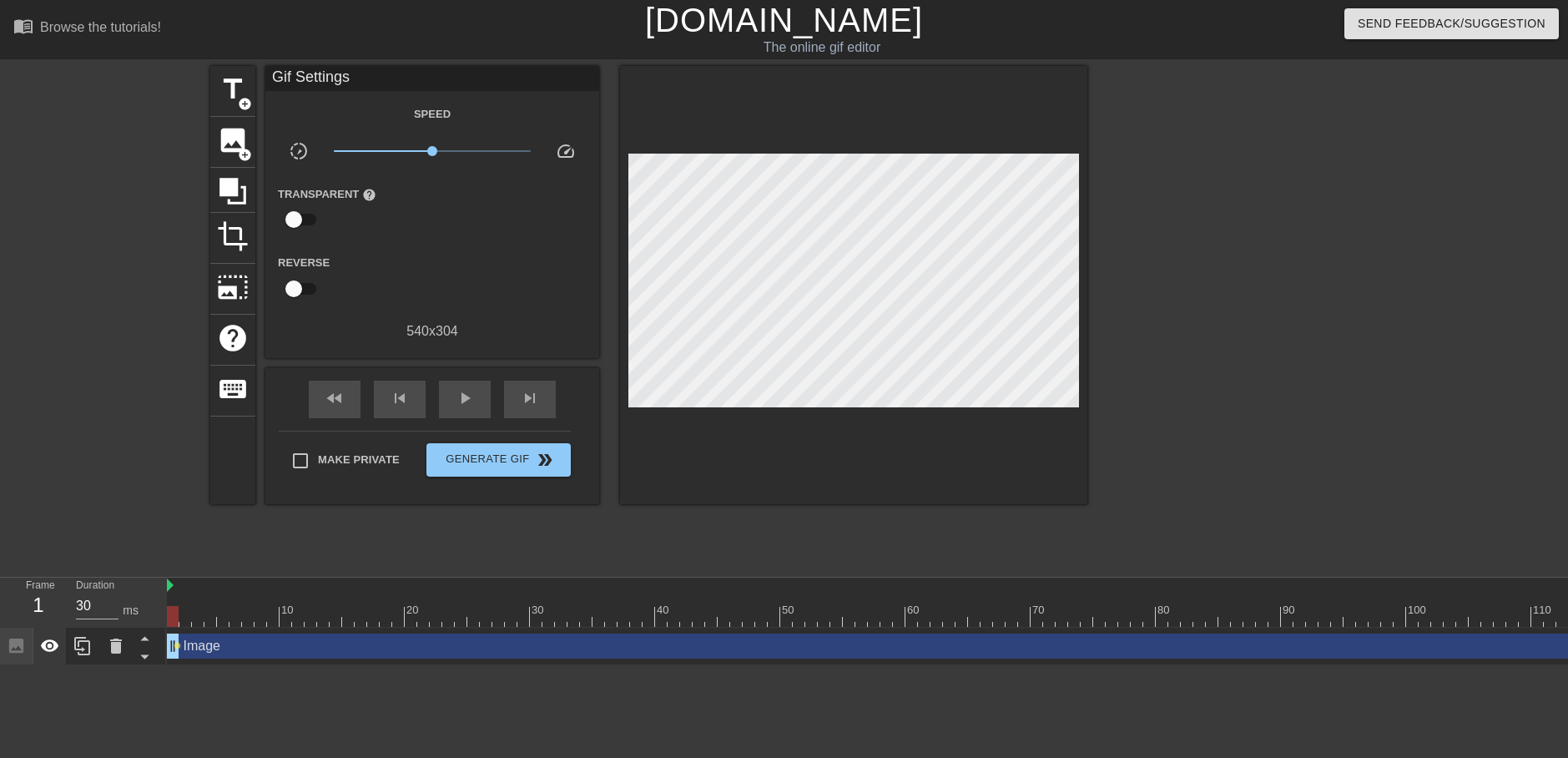 click at bounding box center (50, 646) 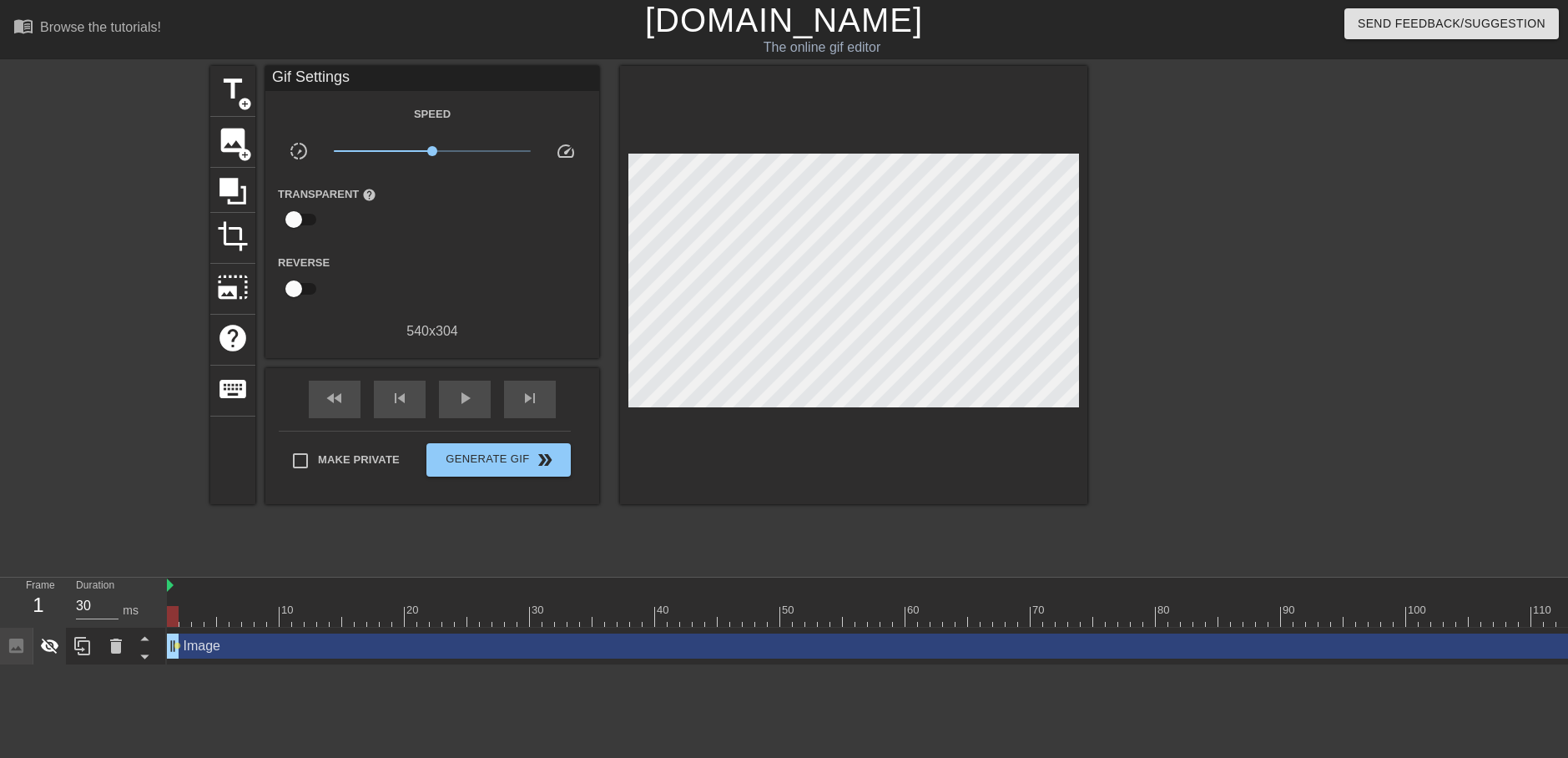 click at bounding box center [50, 646] 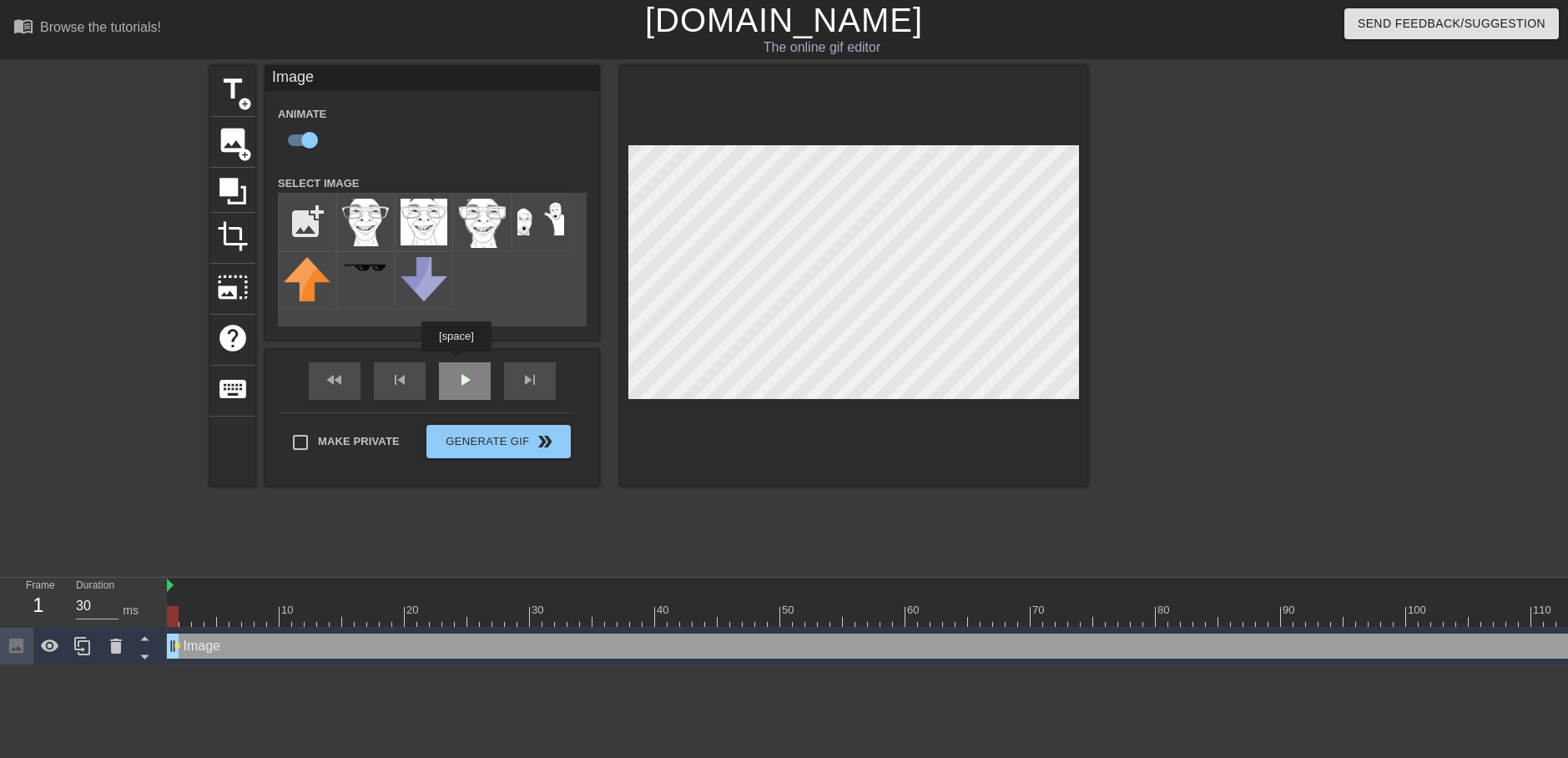 click on "fast_rewind skip_previous play_arrow skip_next" at bounding box center (432, 381) 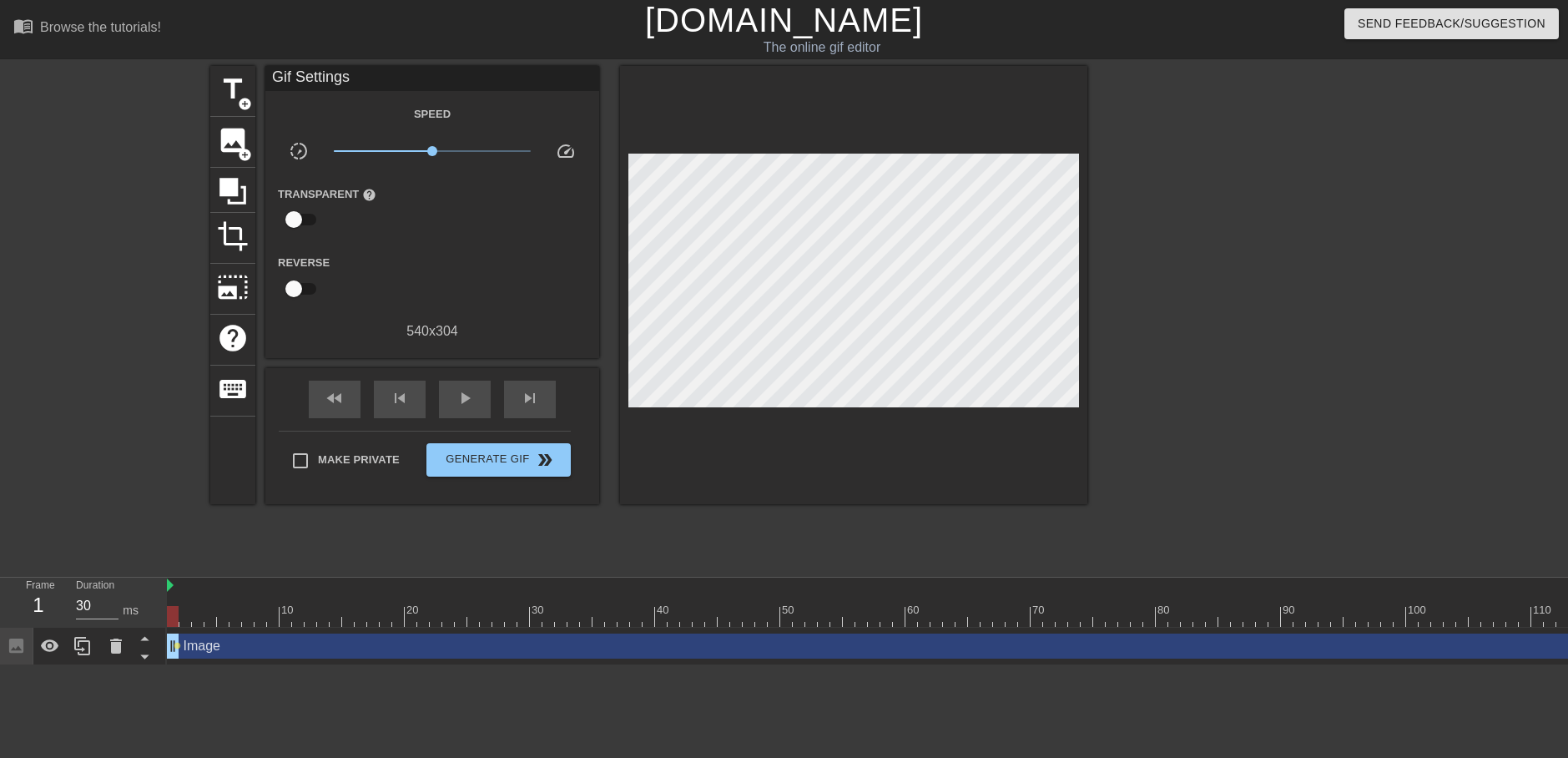 click on "help" at bounding box center (369, 195) 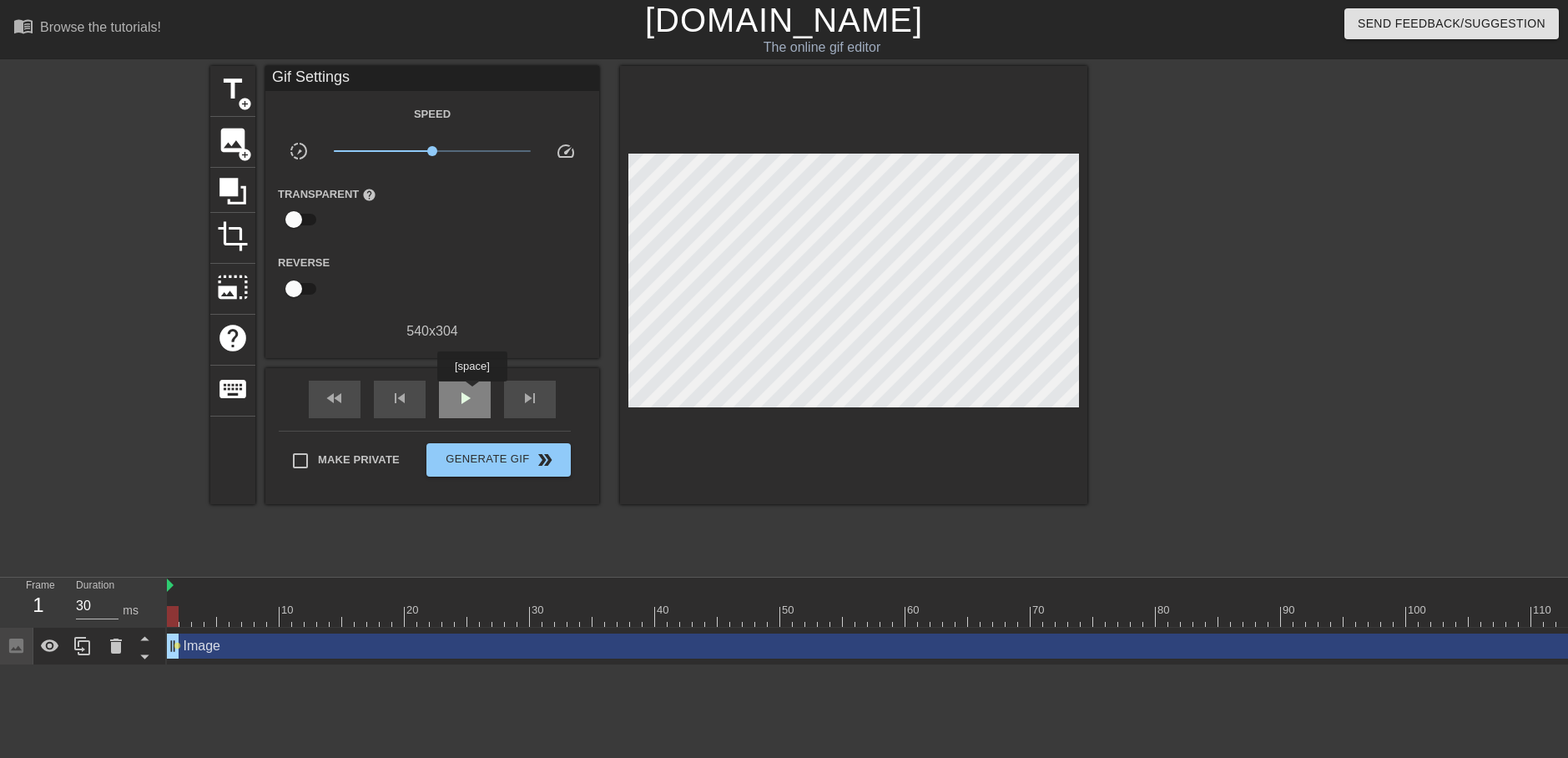 click on "play_arrow" at bounding box center [465, 398] 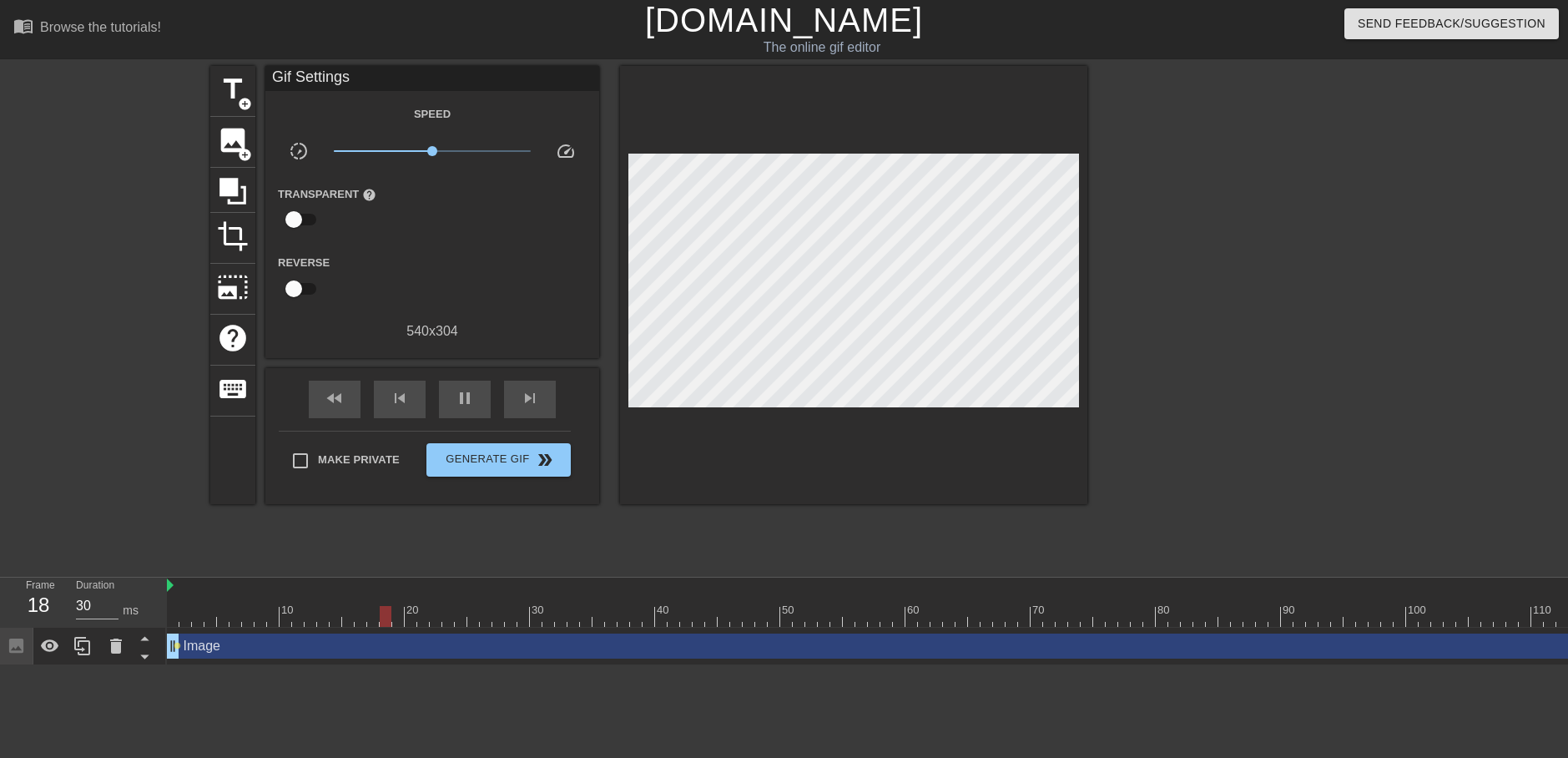 click on "Image drag_handle drag_handle" at bounding box center [1043, 646] 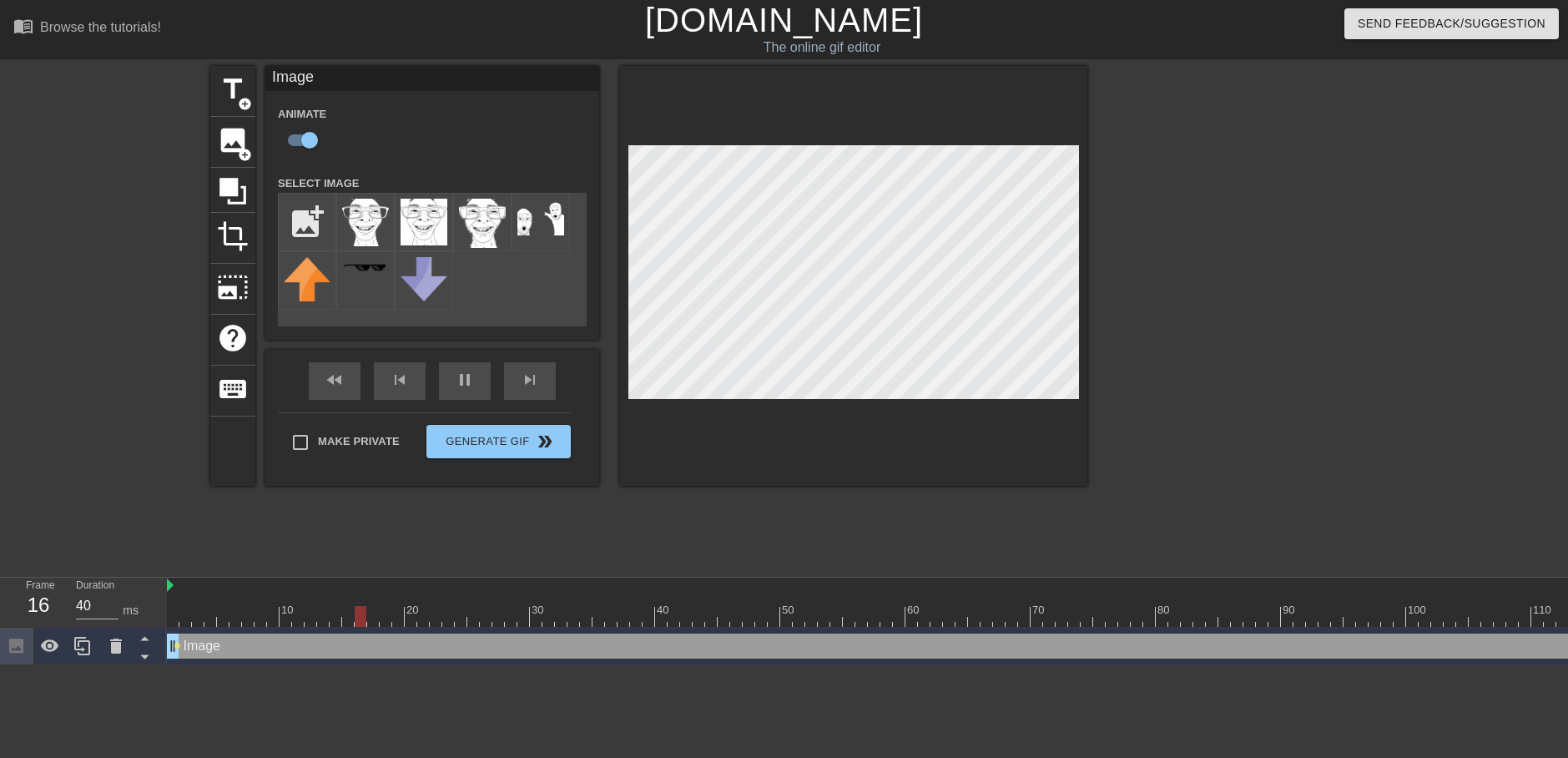 click on "Image drag_handle drag_handle" at bounding box center (1043, 646) 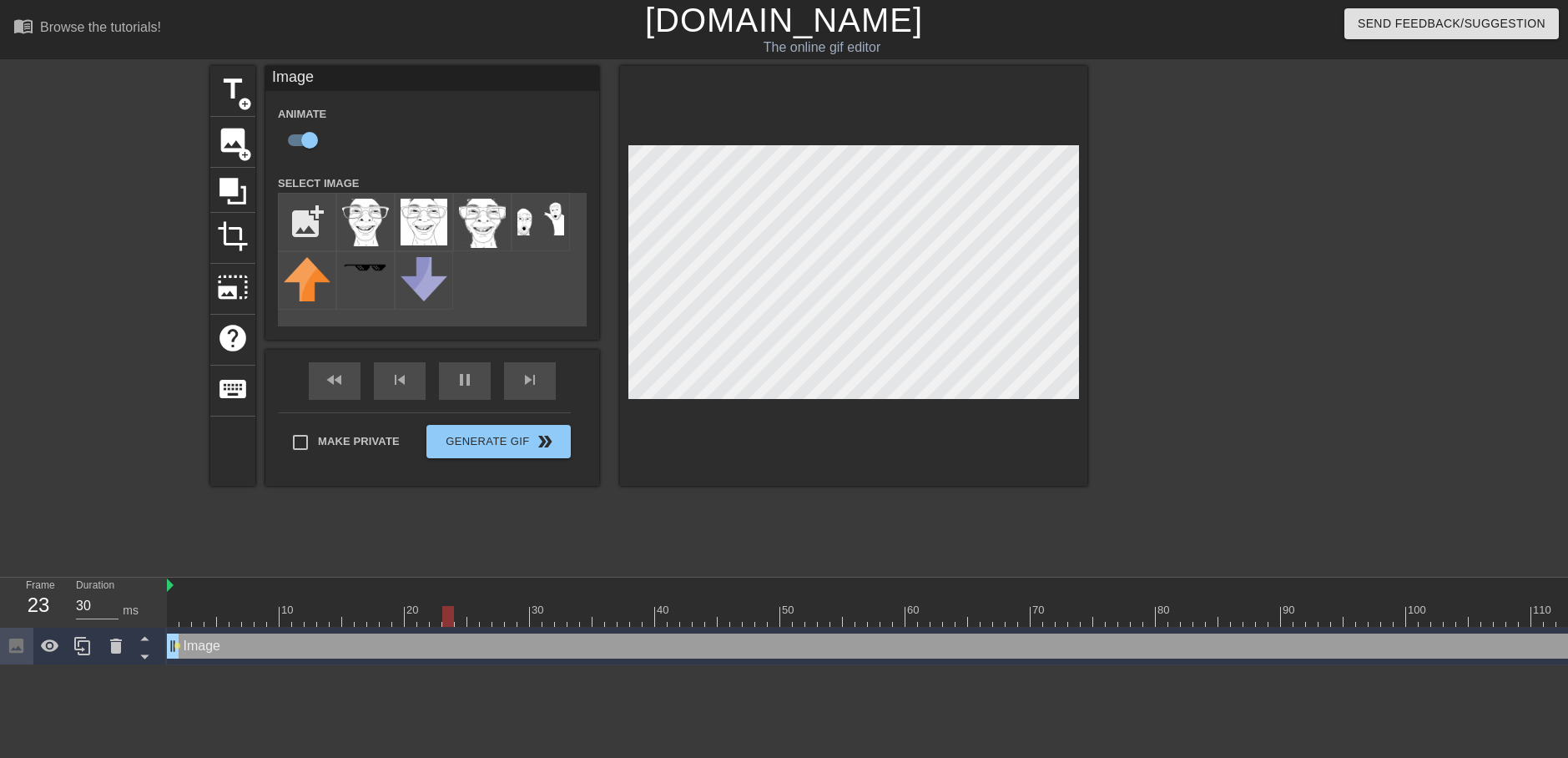 click on "Image drag_handle drag_handle" at bounding box center [1043, 646] 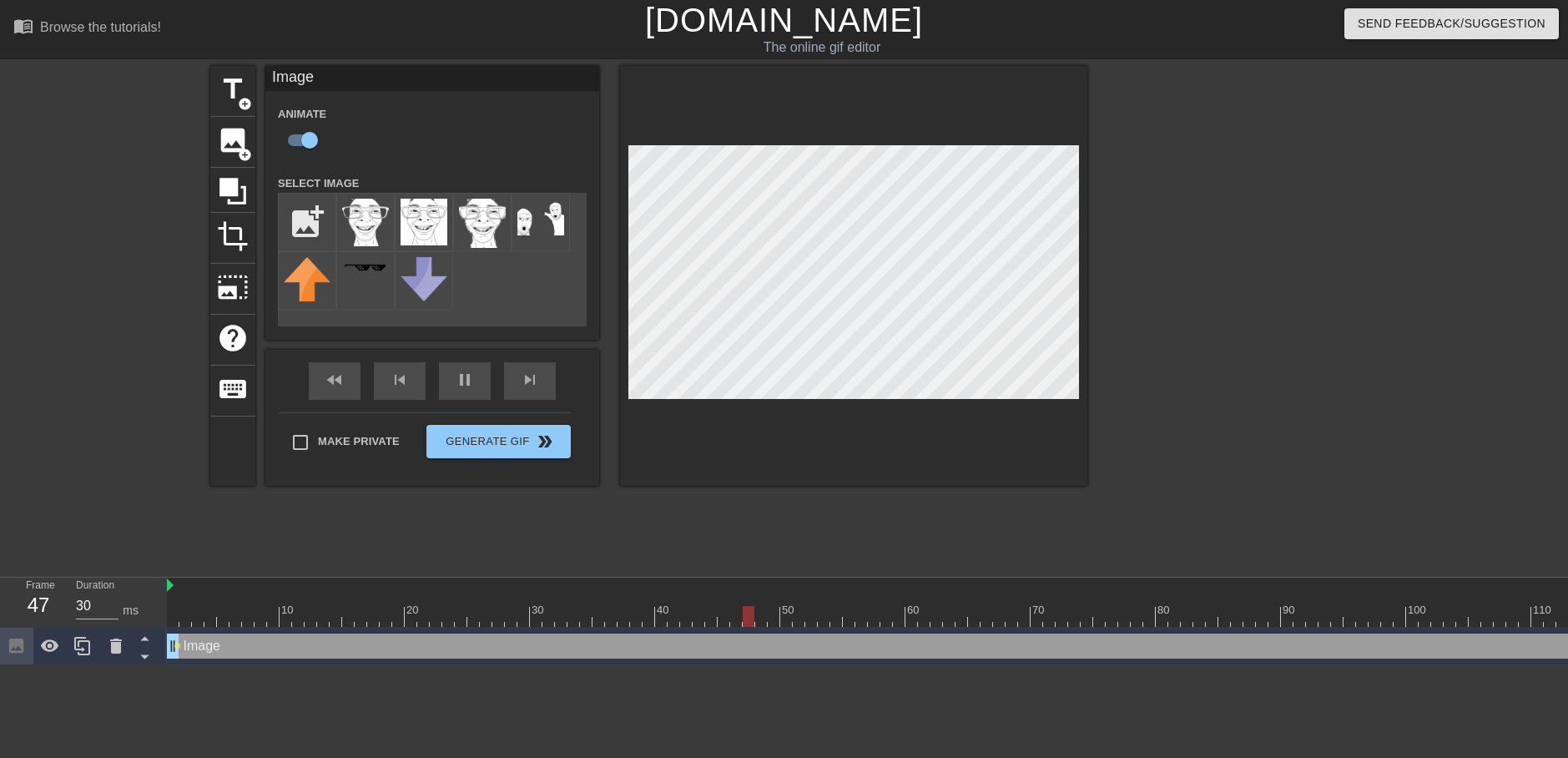 drag, startPoint x: 363, startPoint y: 640, endPoint x: 246, endPoint y: 652, distance: 117.61377 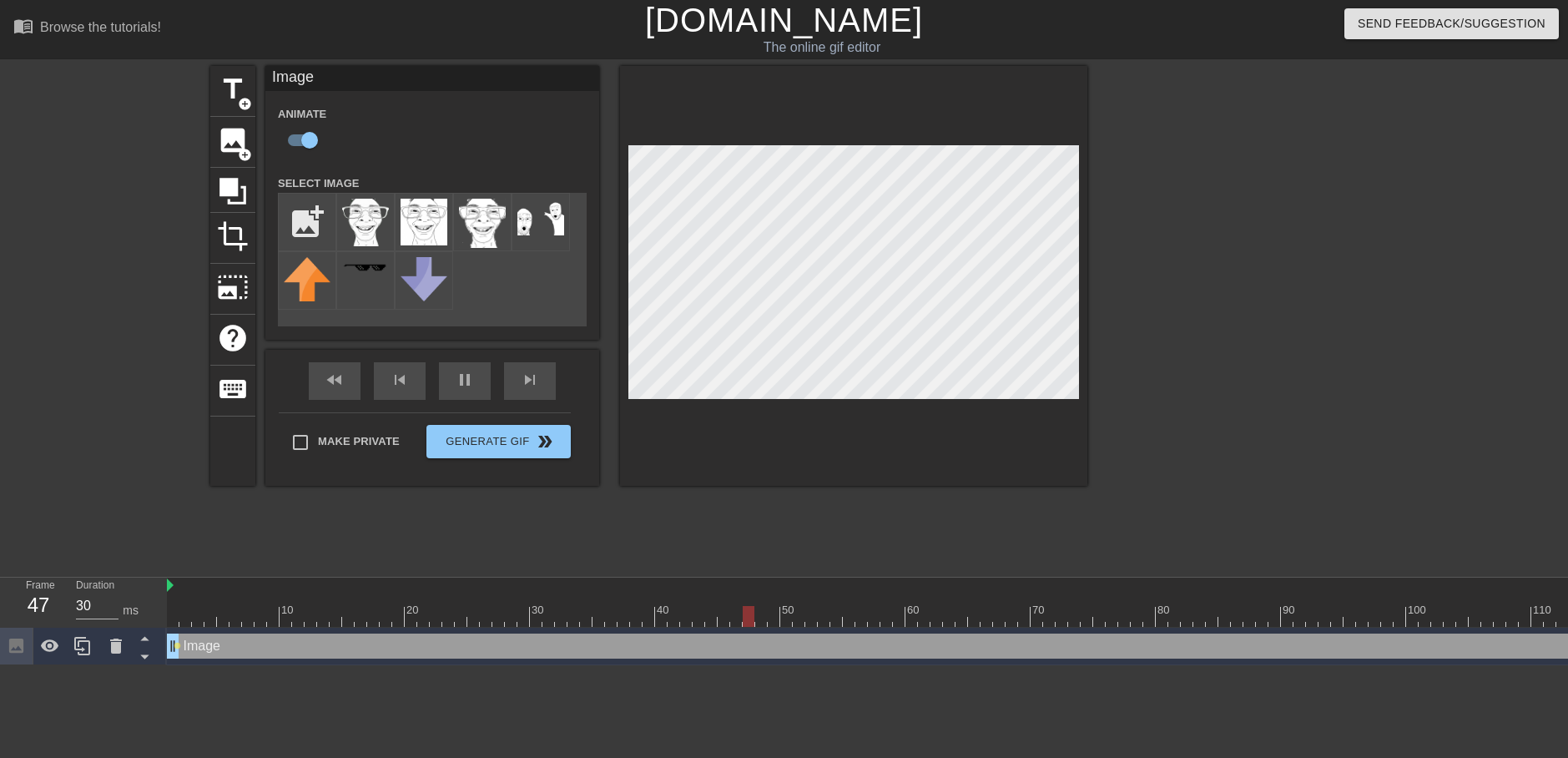 click on "Image drag_handle drag_handle" at bounding box center (1043, 646) 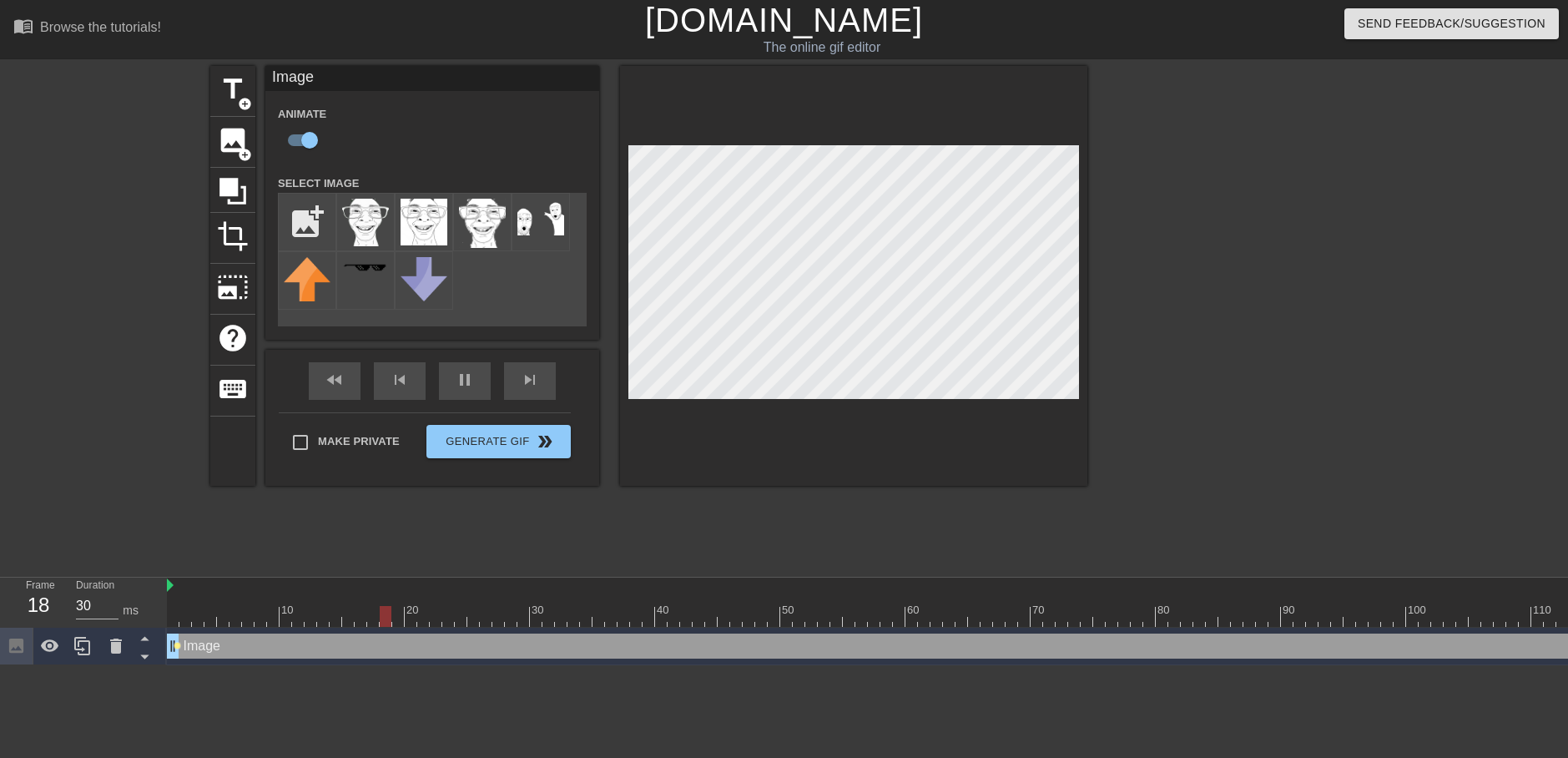 click on "lens" at bounding box center (177, 645) 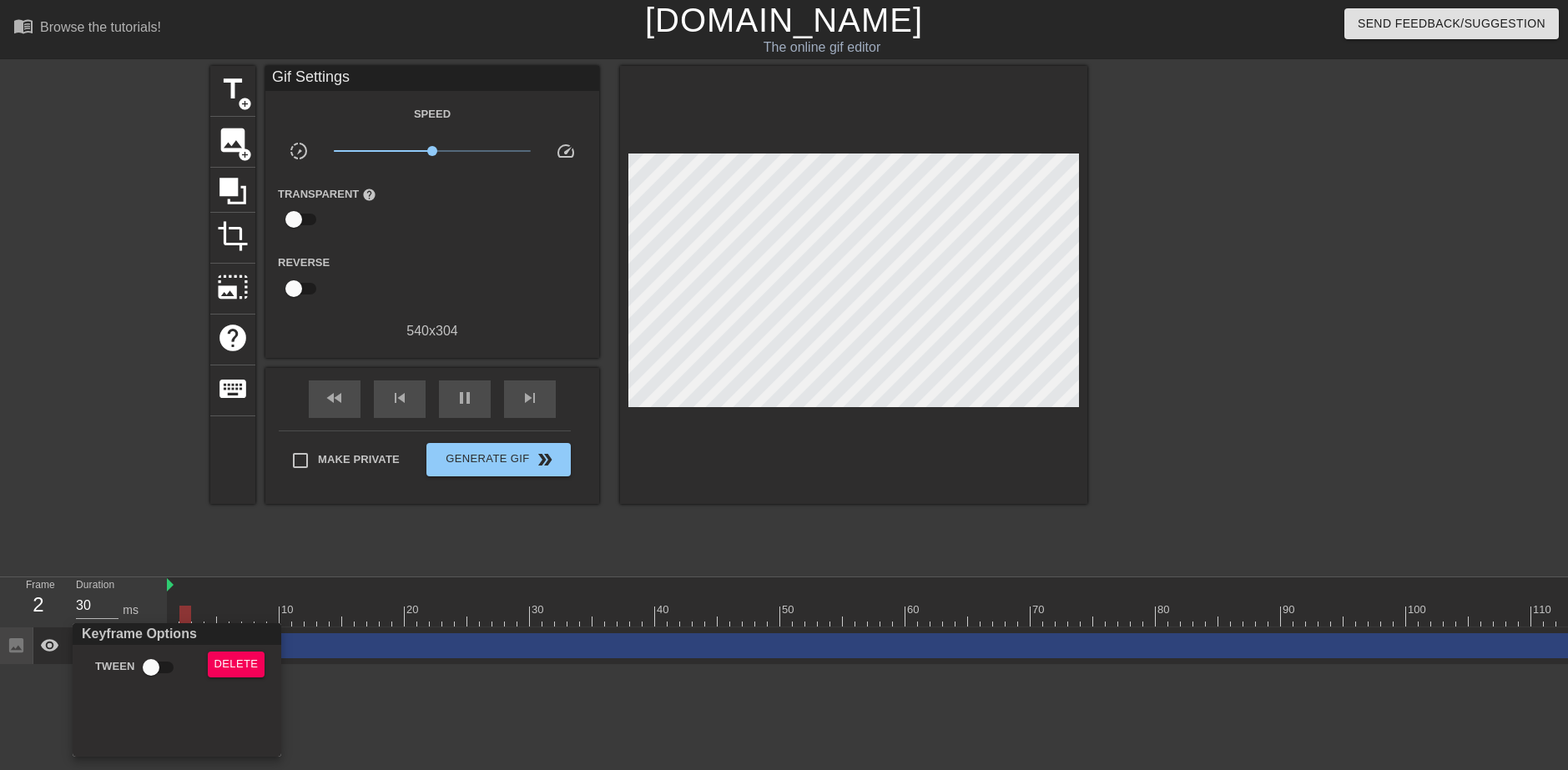 click on "Keyframe Options Tween Delete" at bounding box center [177, 690] 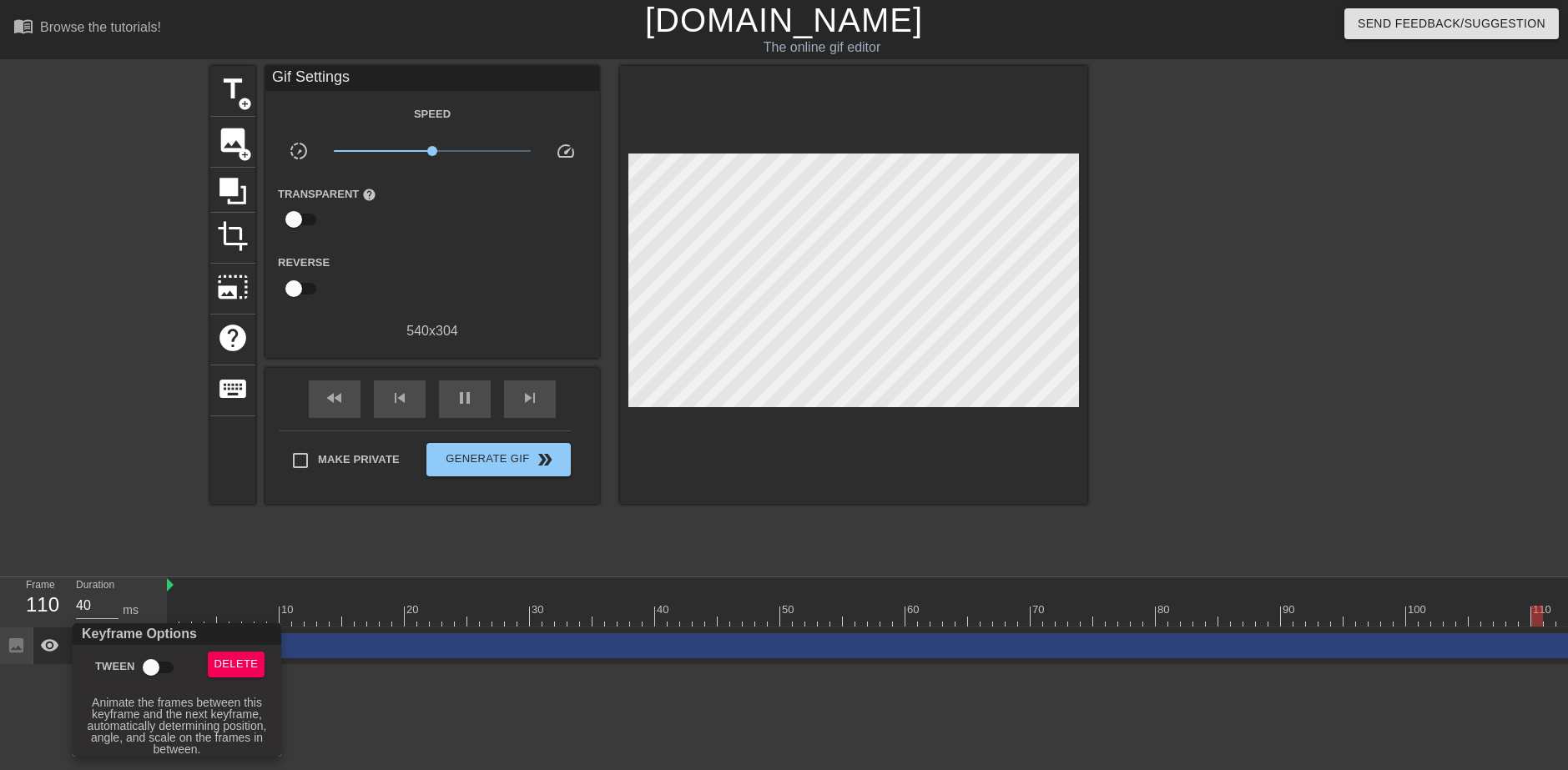 type on "30" 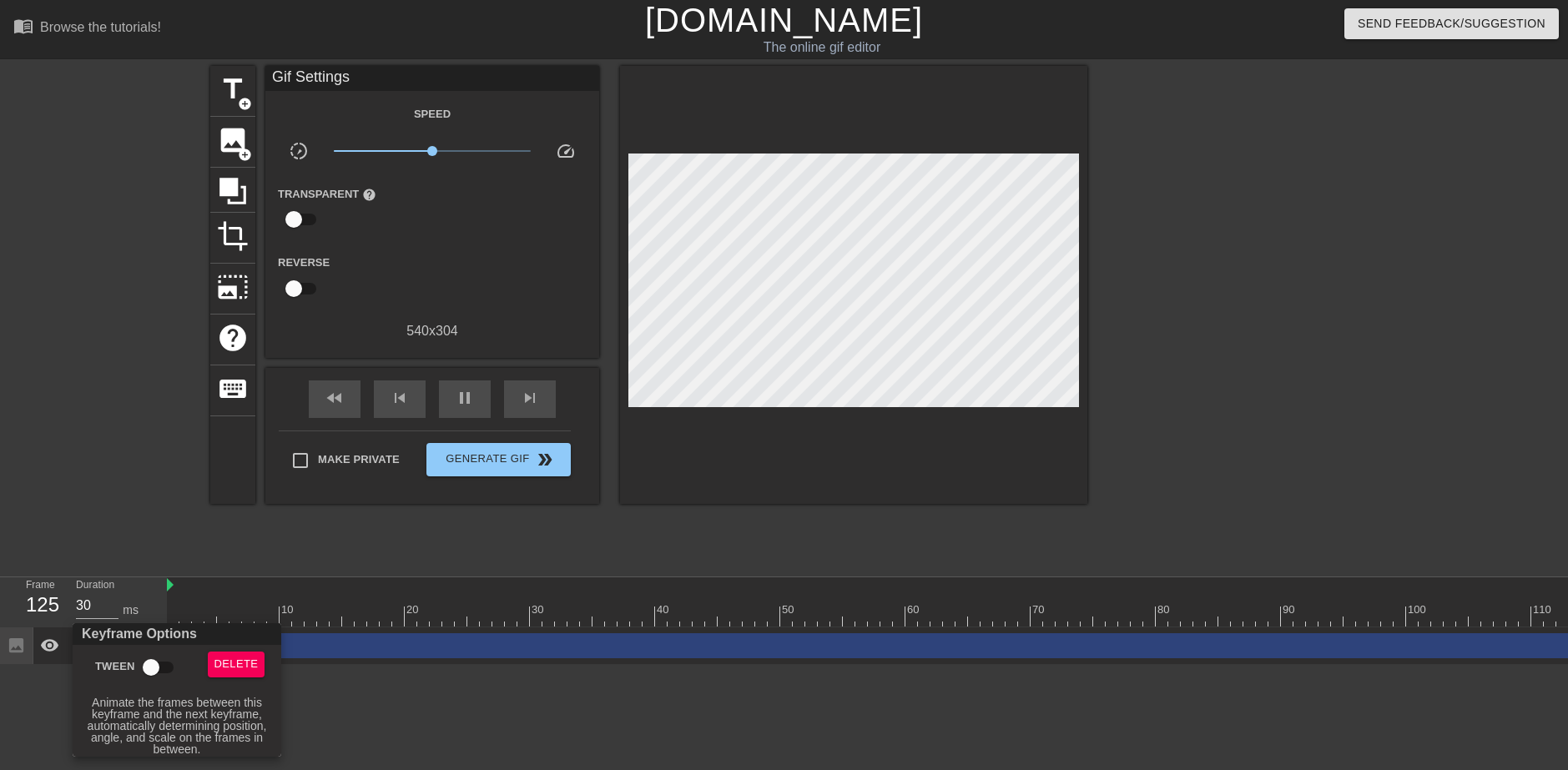 click on "Tween" at bounding box center [151, 667] 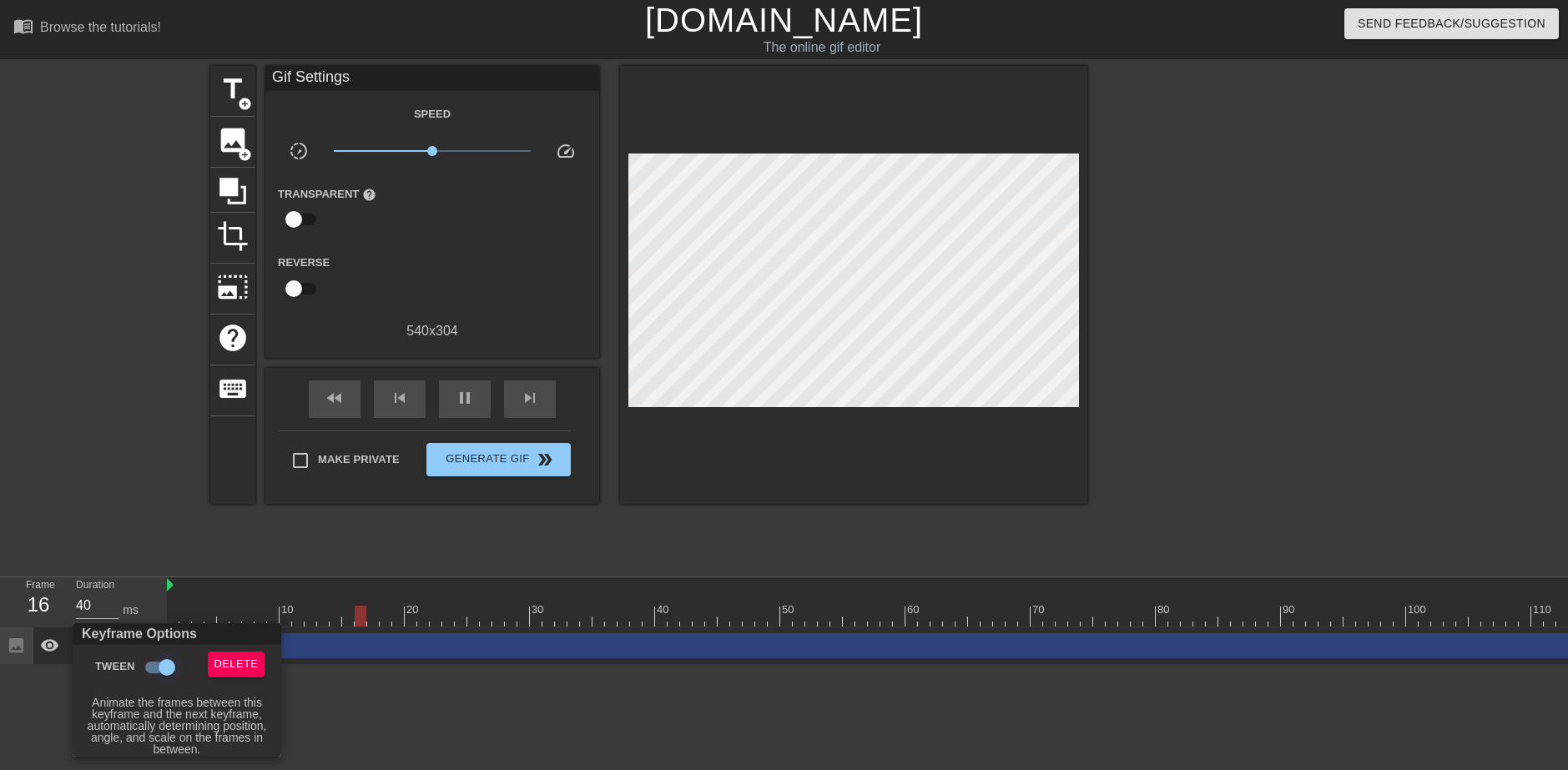 type on "30" 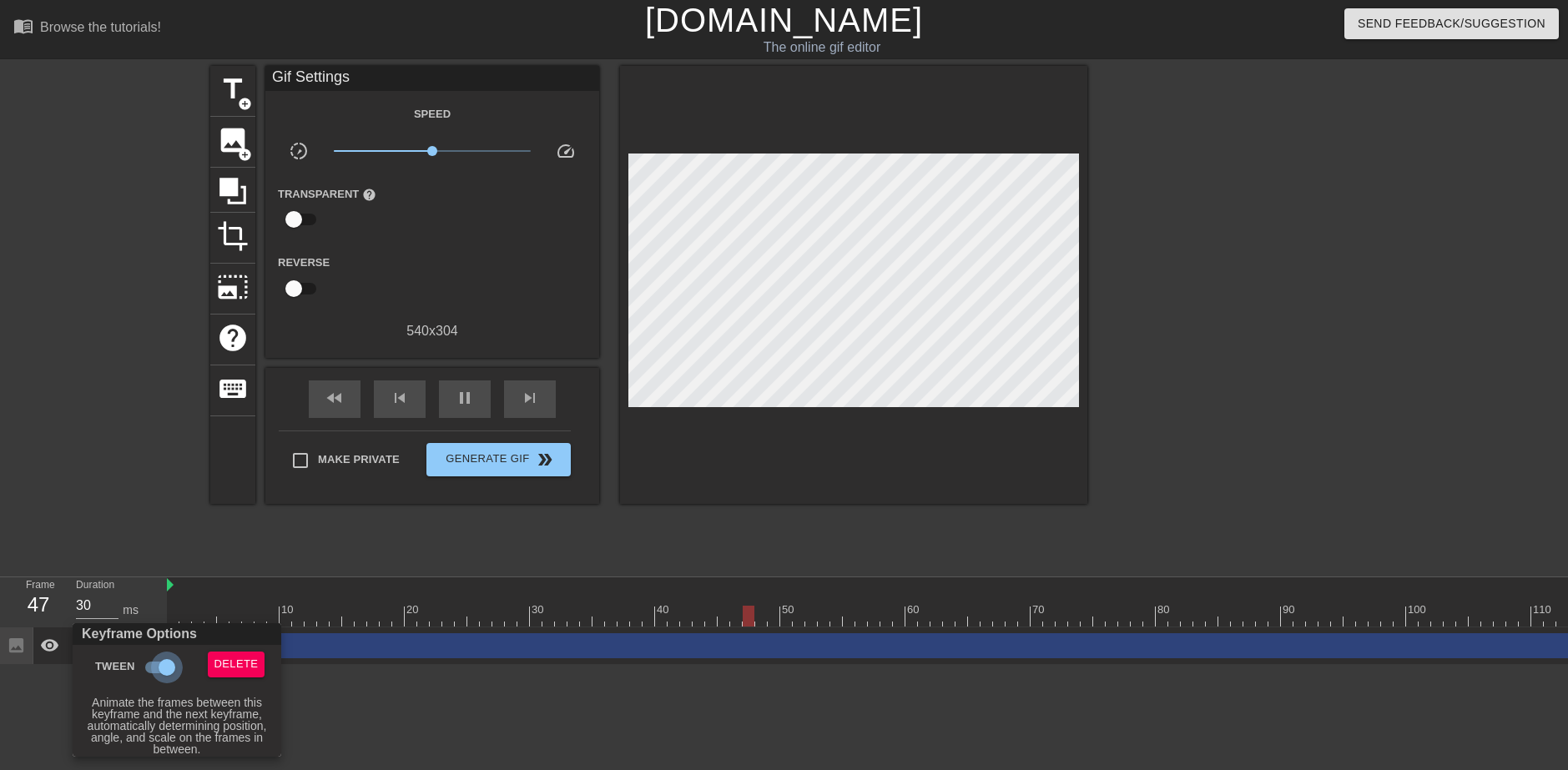 click on "Tween" at bounding box center [167, 667] 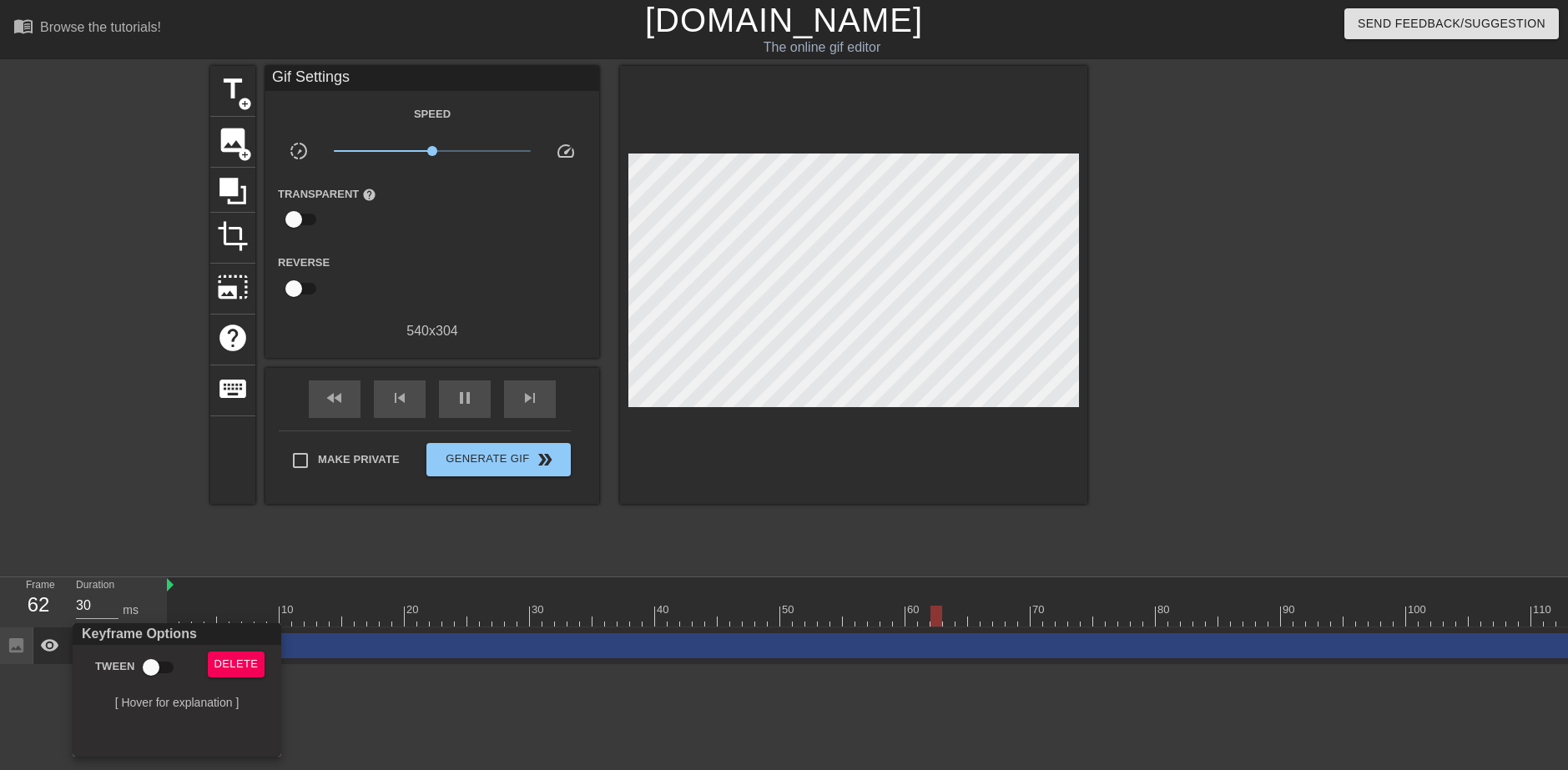 click at bounding box center [784, 385] 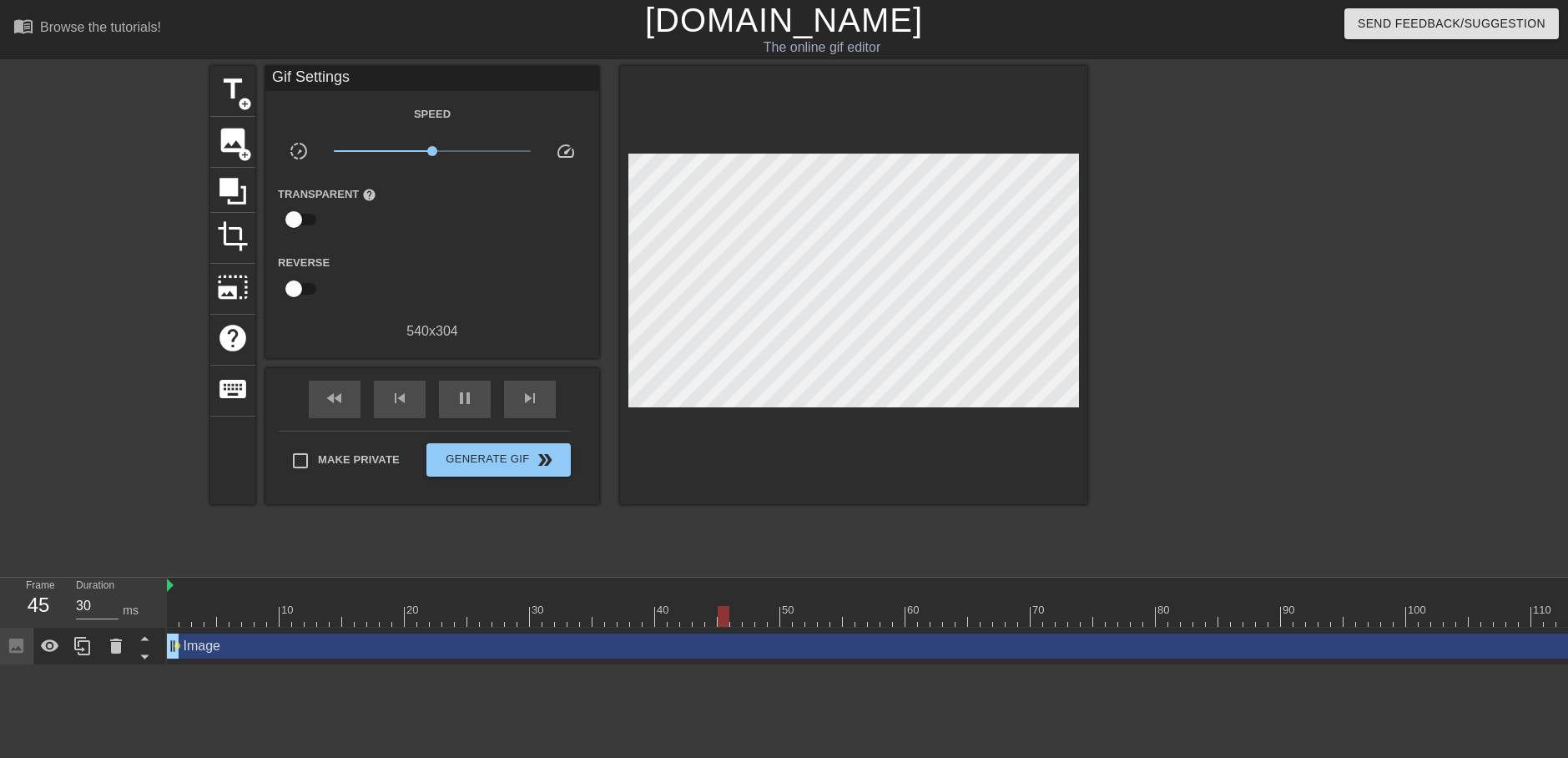 click on "Image drag_handle drag_handle" at bounding box center [1043, 646] 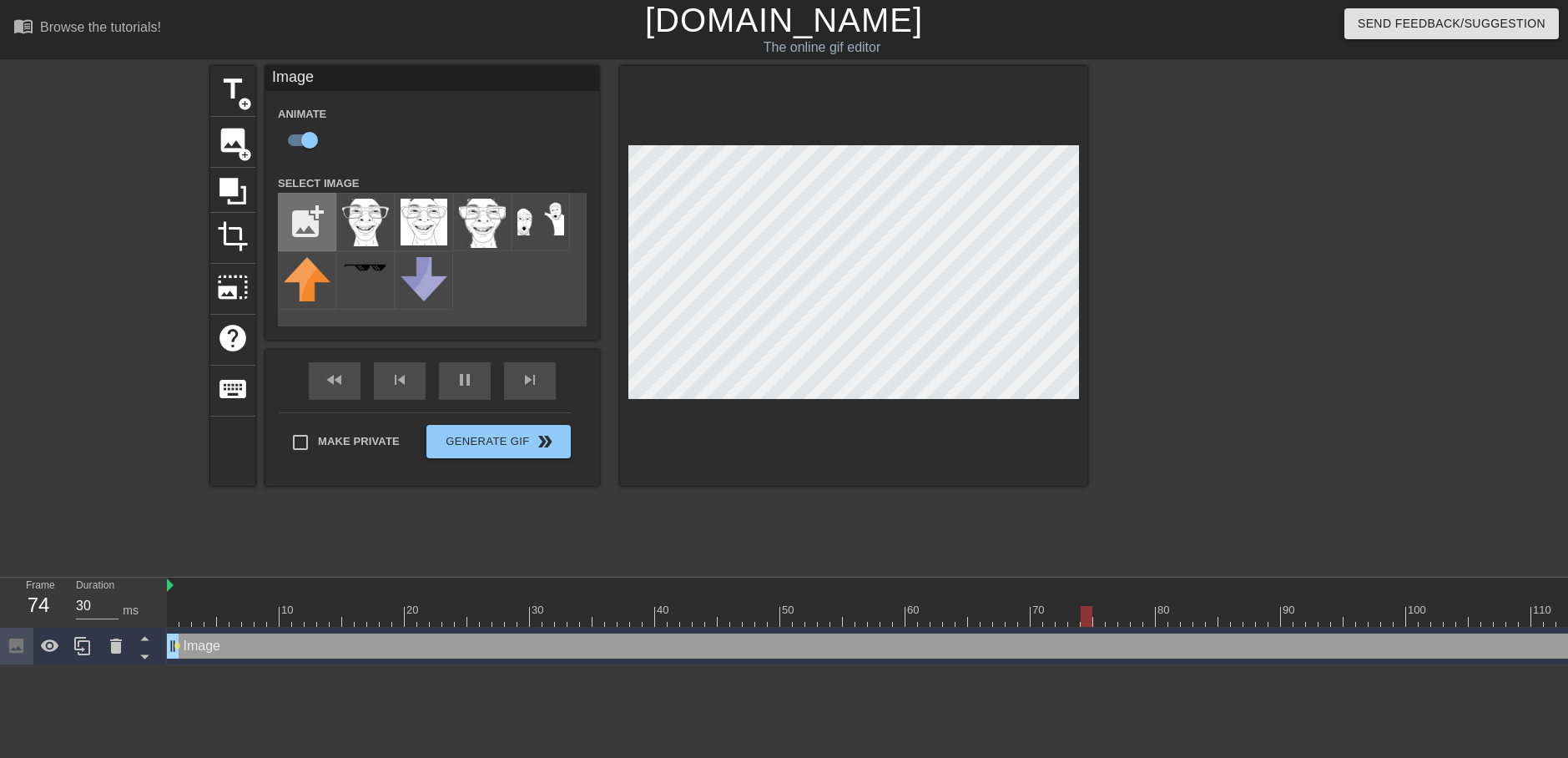 click at bounding box center (307, 222) 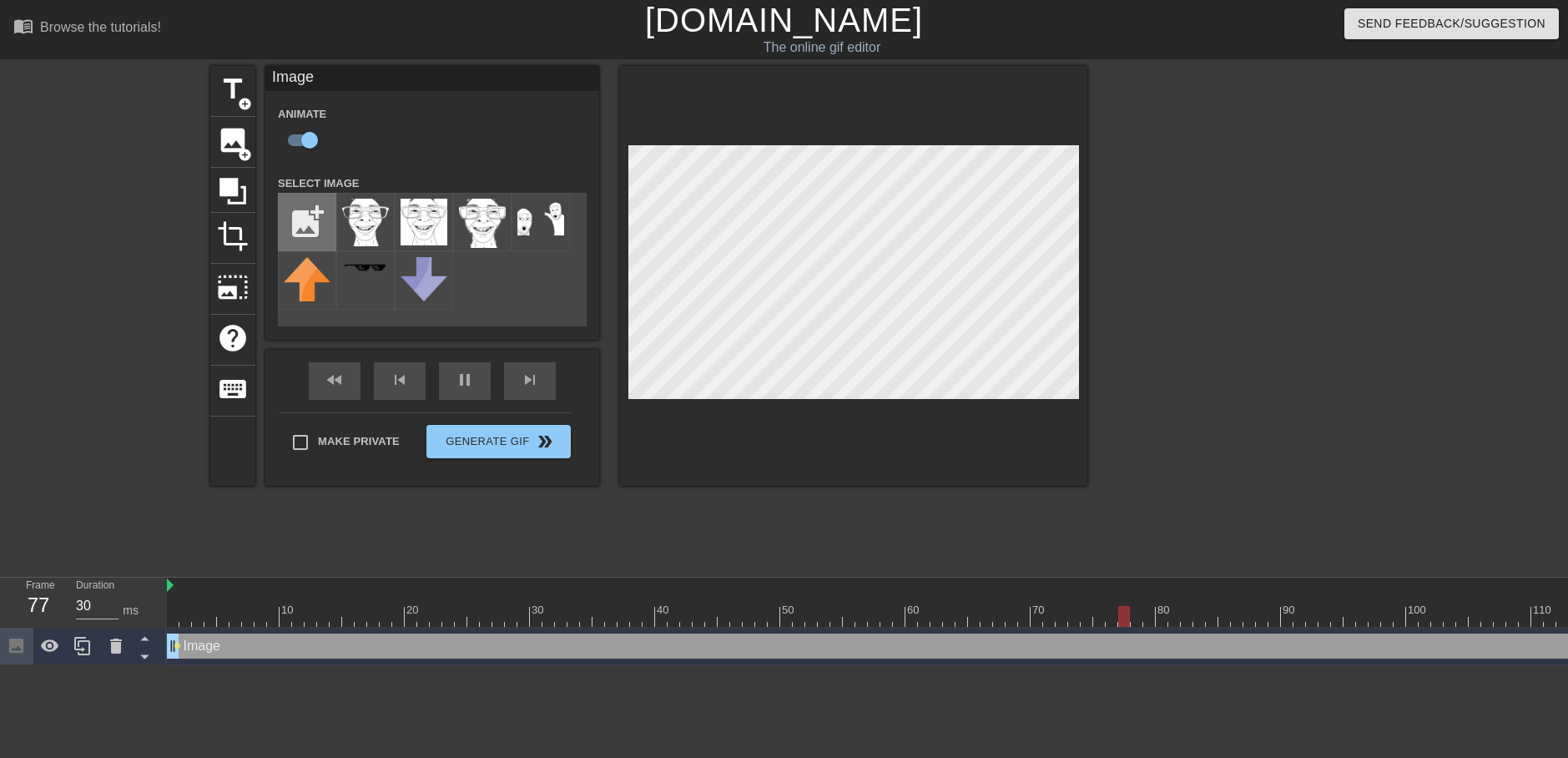 type on "40" 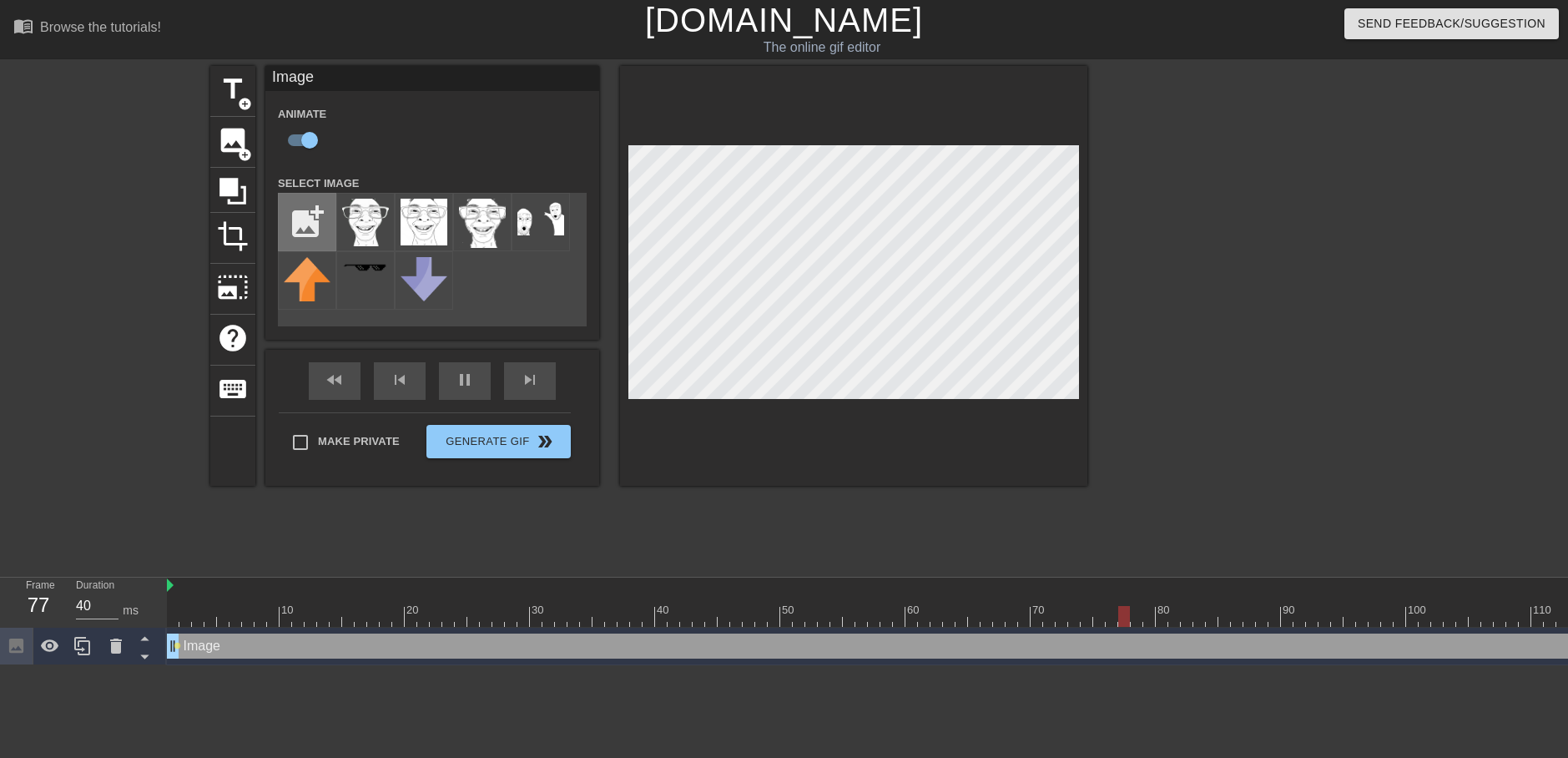 type on "C:\fakepath\sniffy.gif" 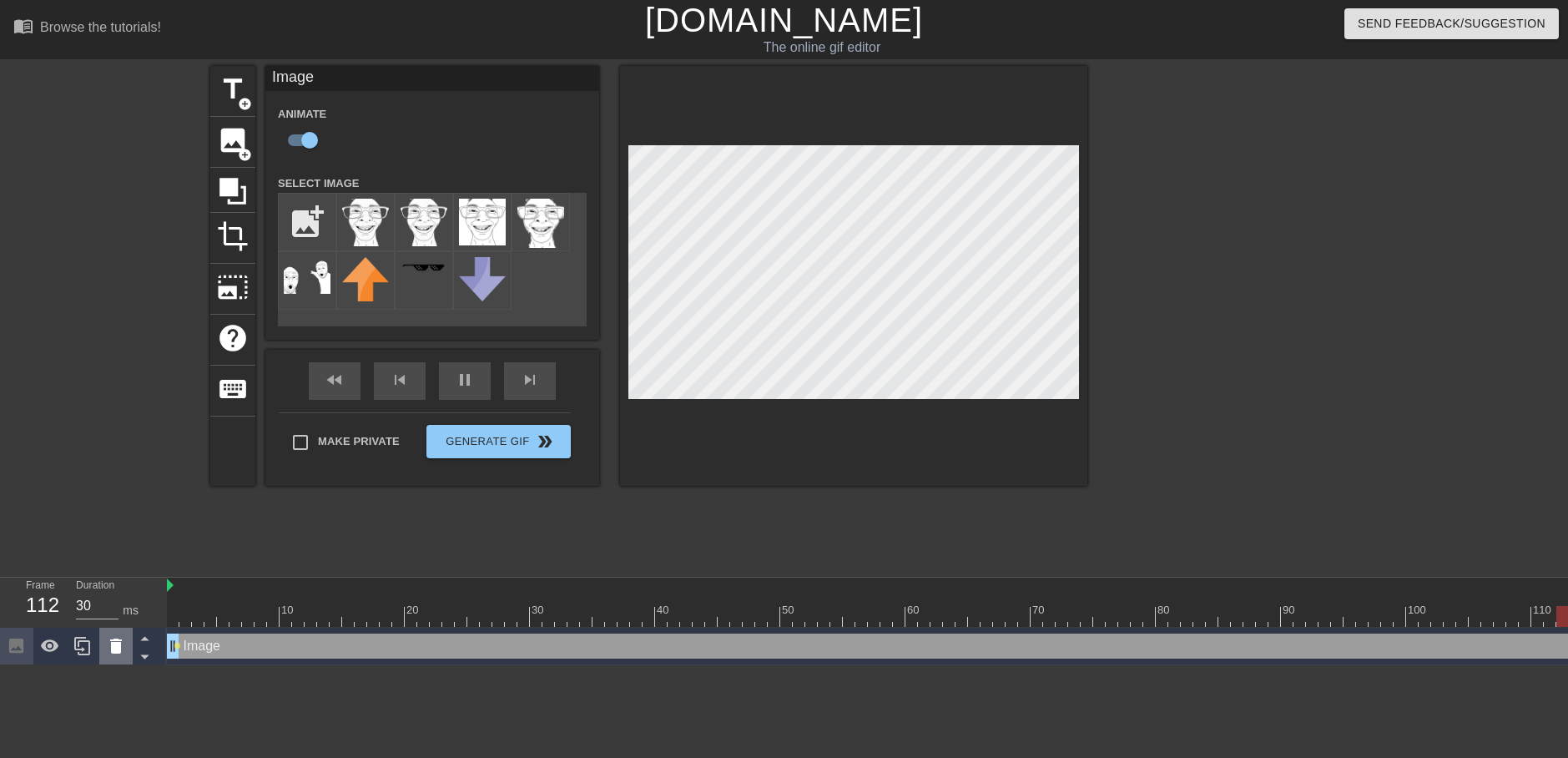click 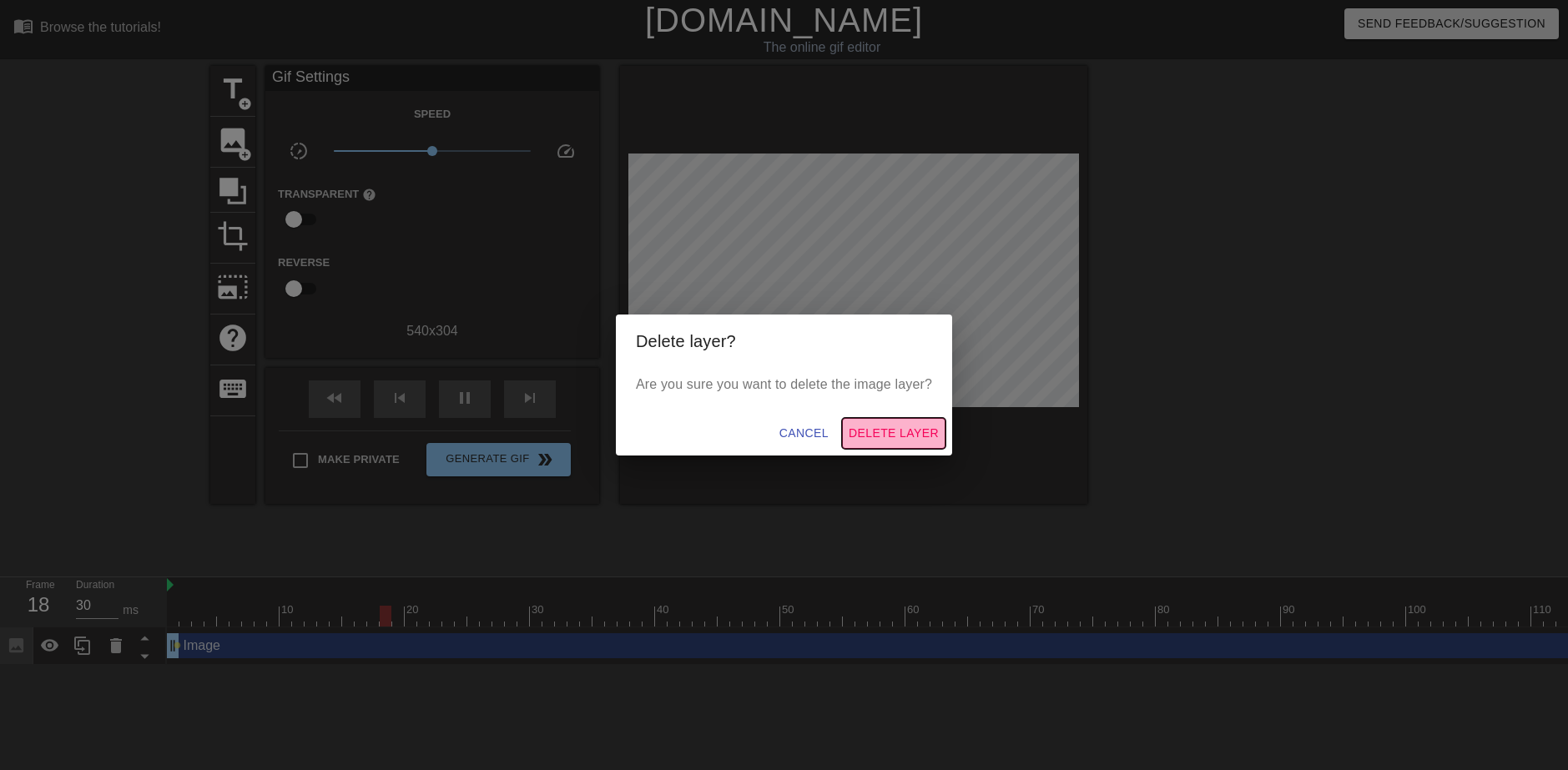click on "Delete Layer" at bounding box center [894, 433] 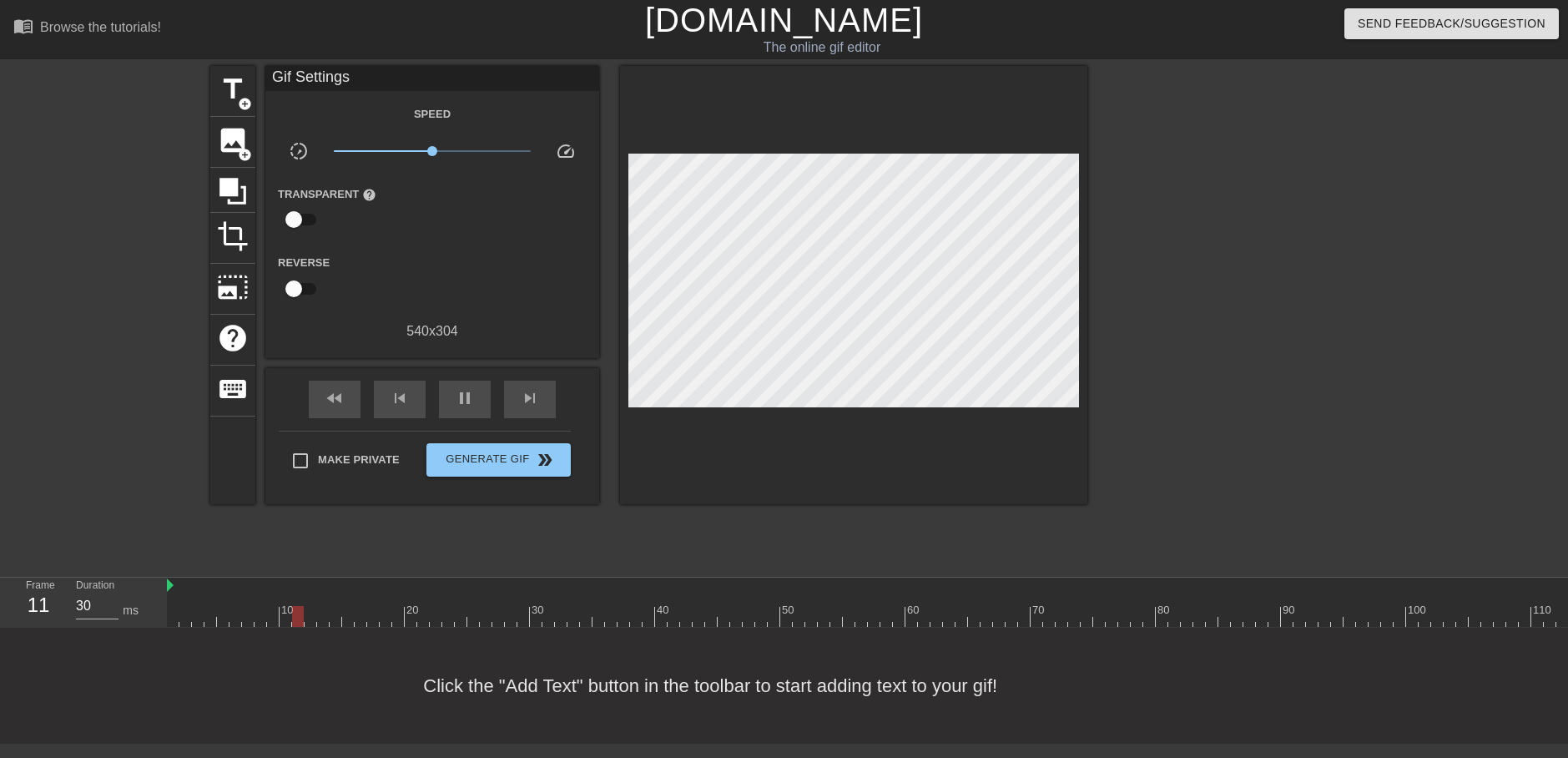 click on "11" at bounding box center (38, 605) 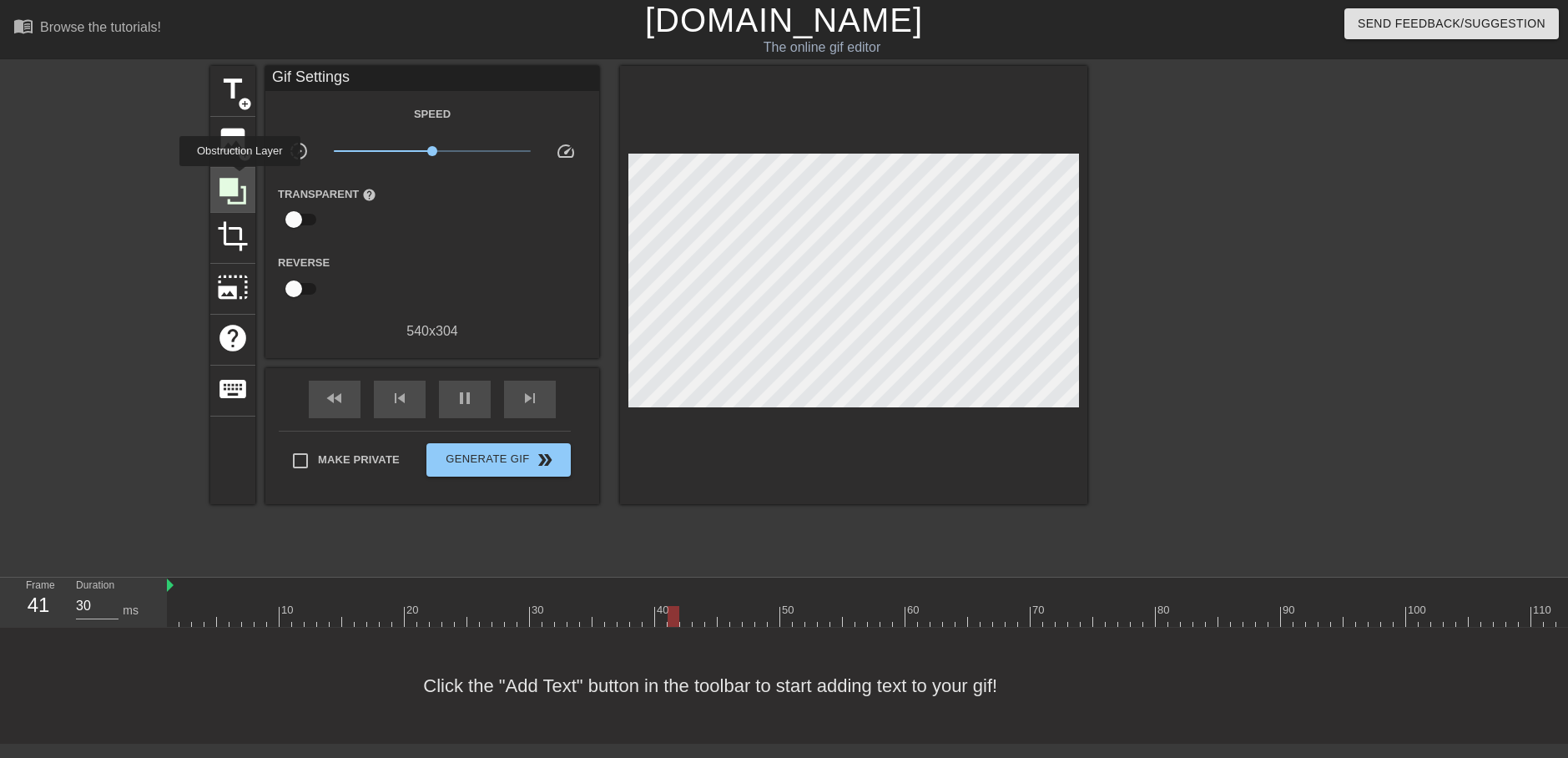 click 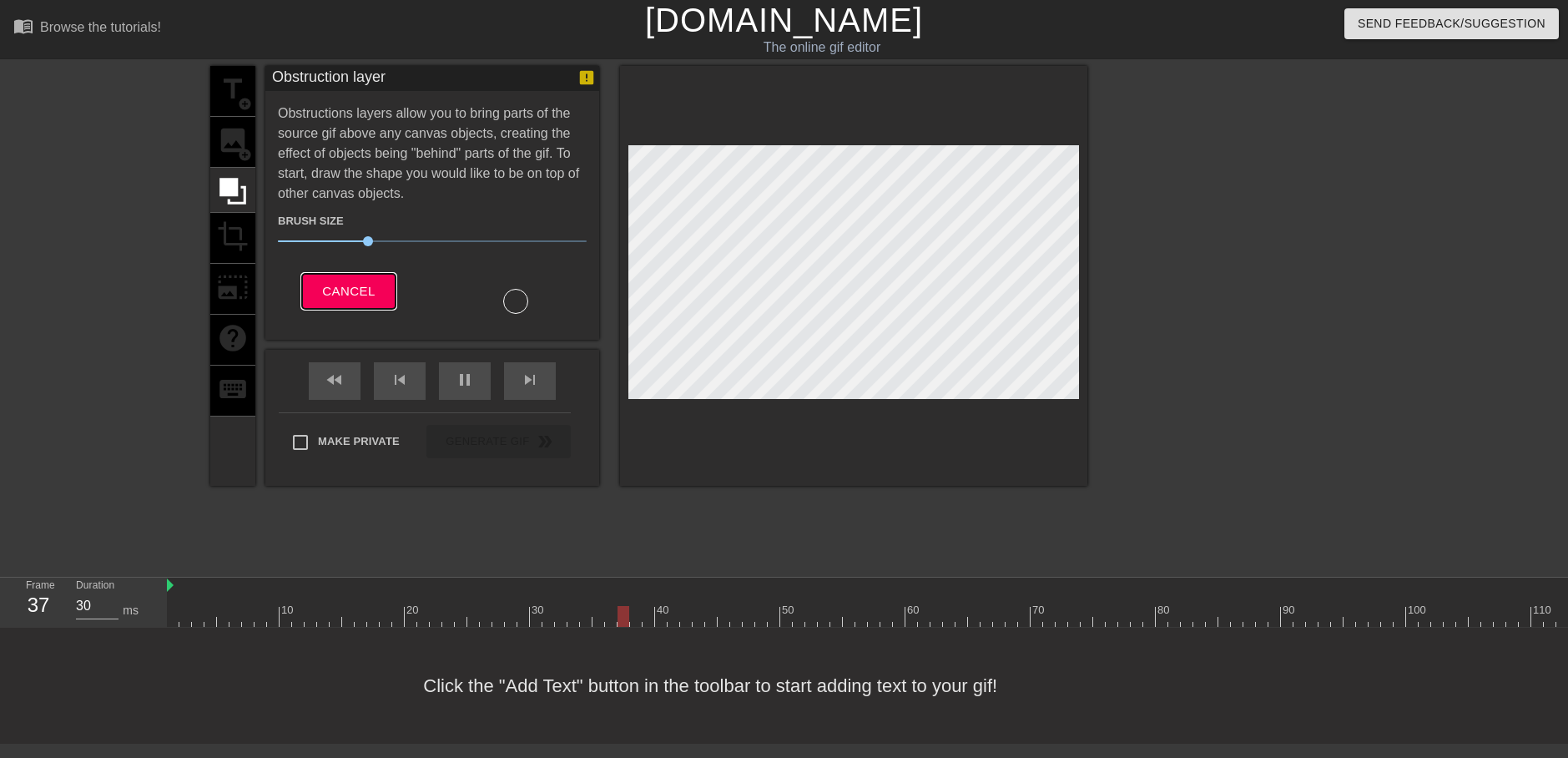 click on "Cancel" at bounding box center [348, 291] 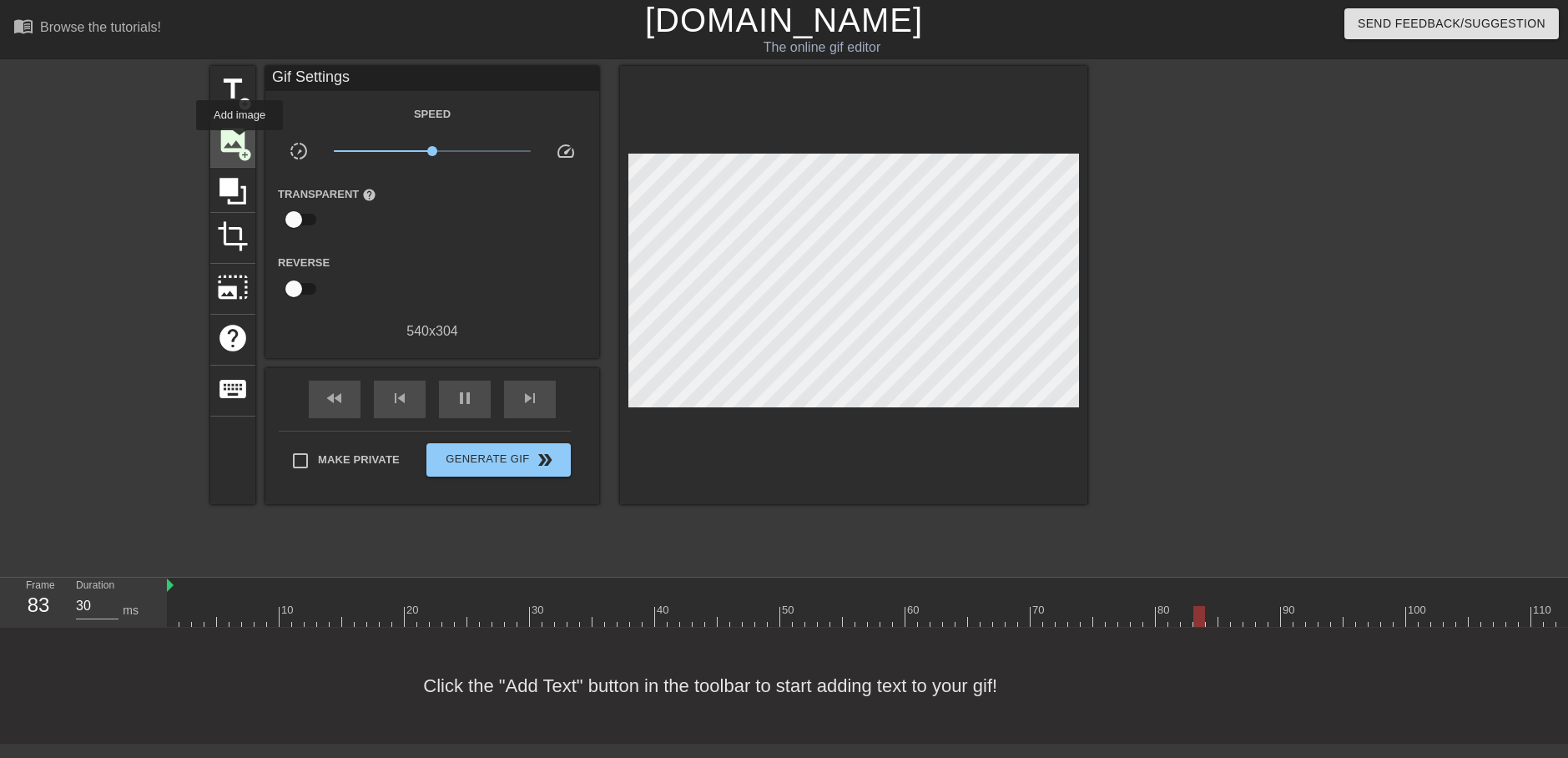 click on "image" at bounding box center [233, 140] 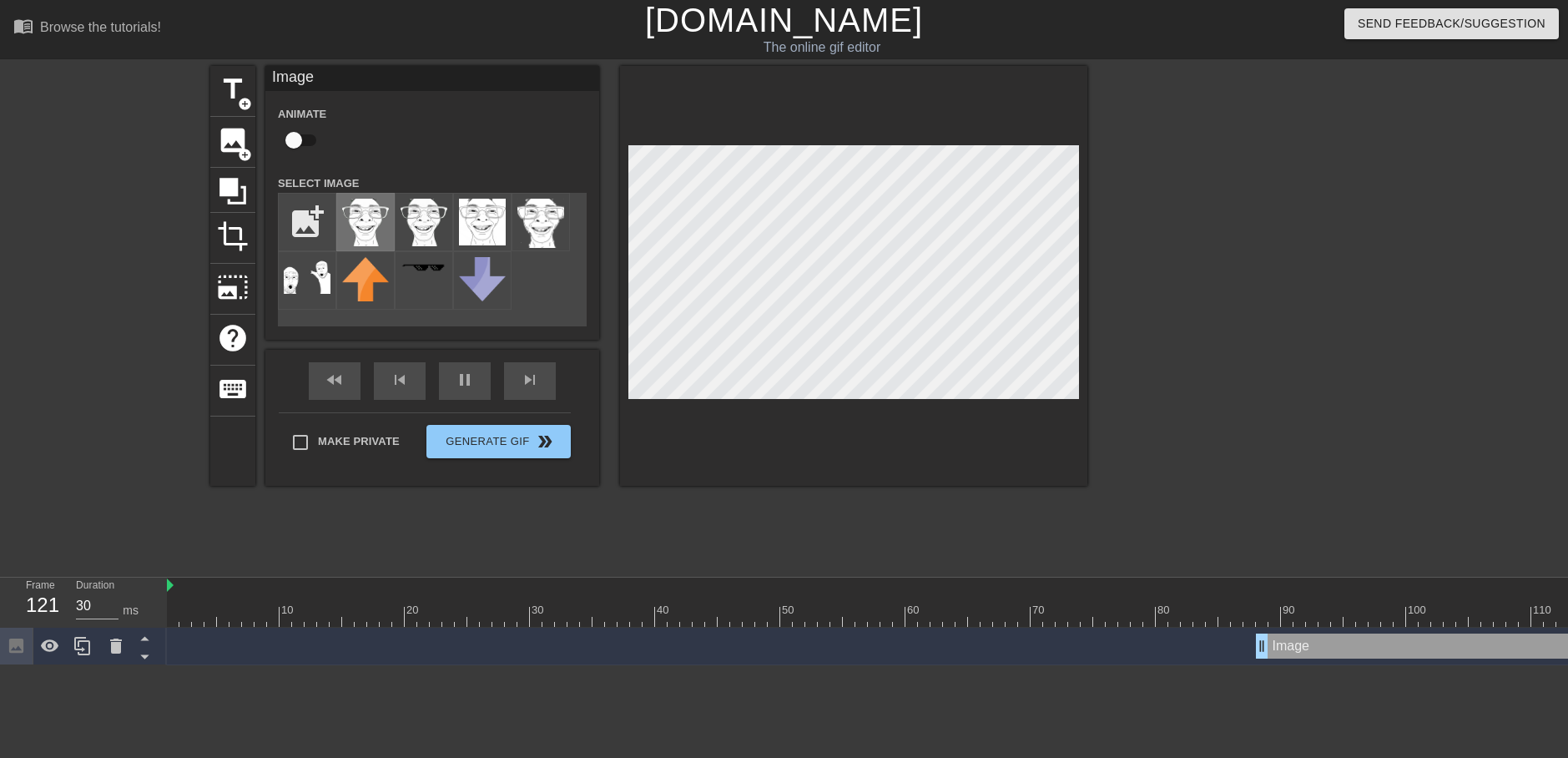 click at bounding box center [366, 222] 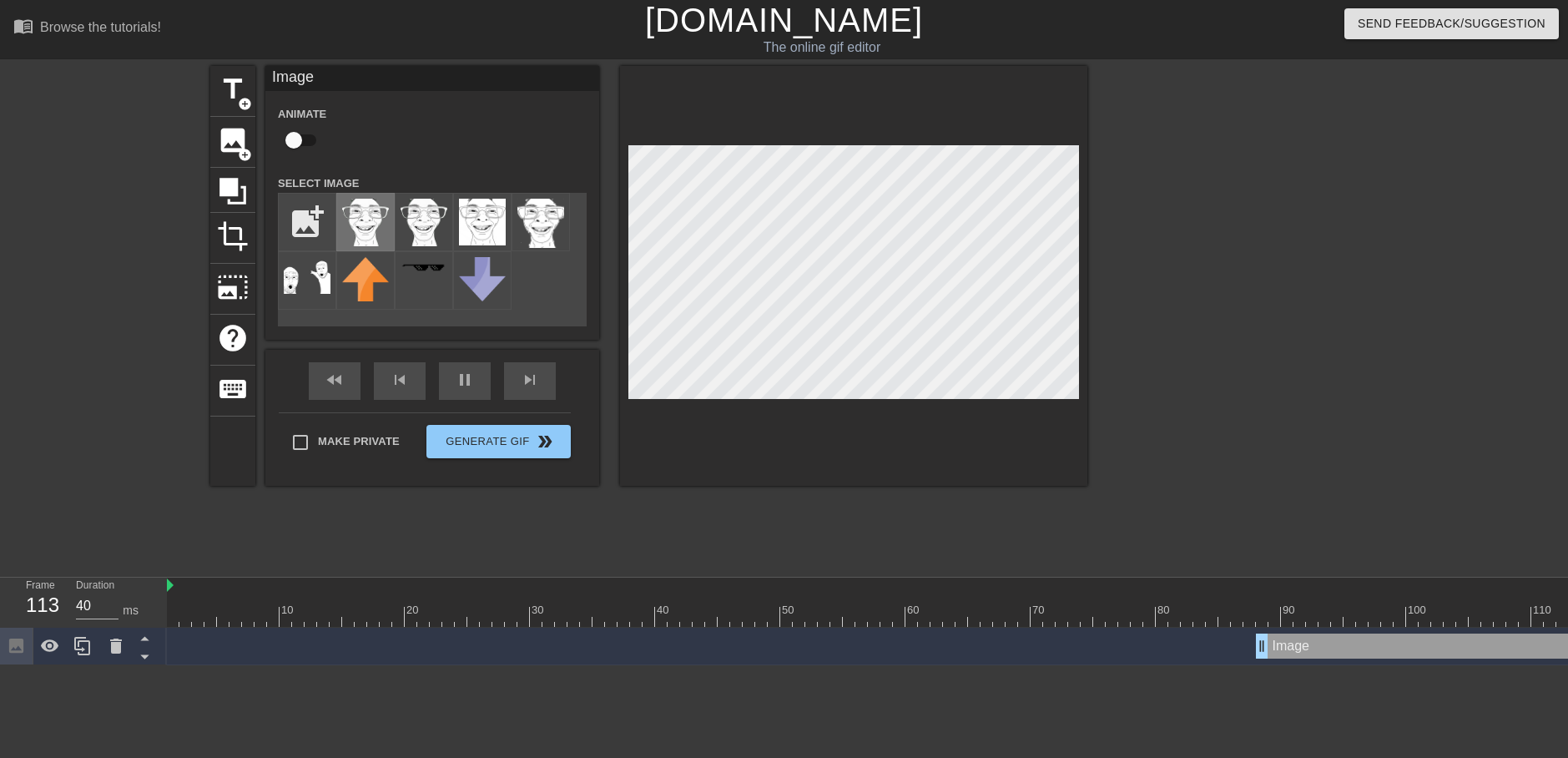 type on "30" 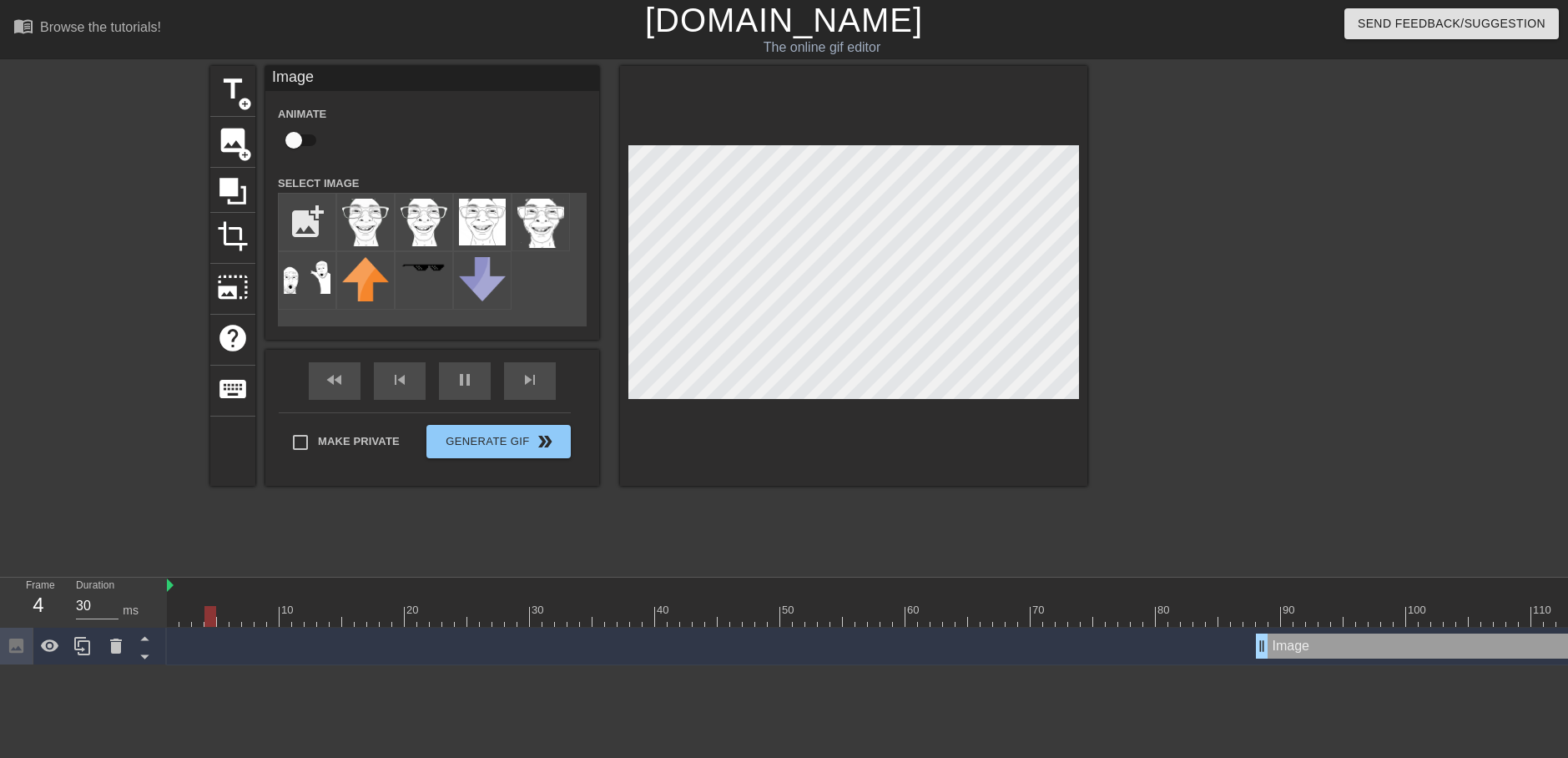 click at bounding box center [294, 140] 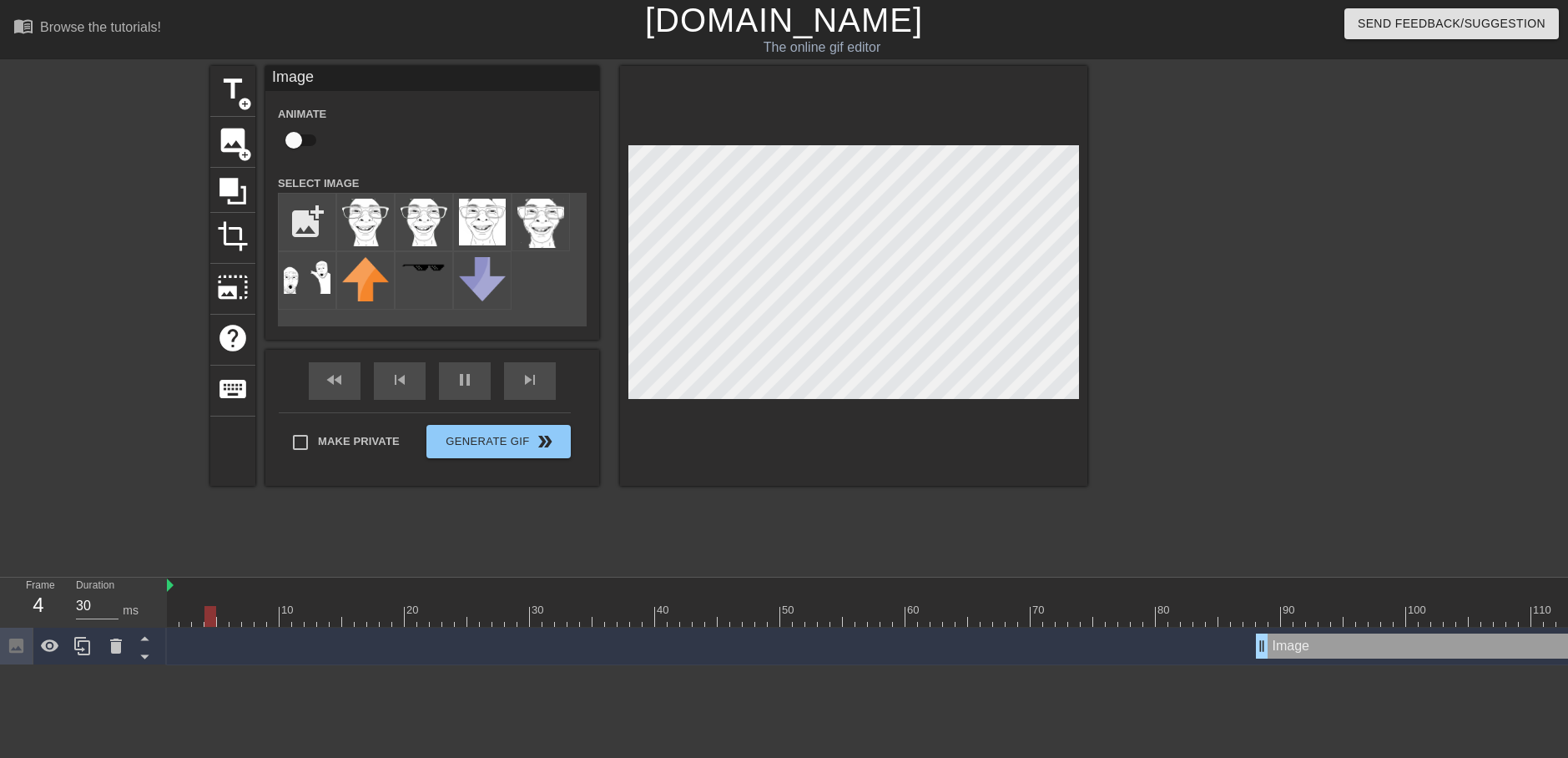 checkbox on "true" 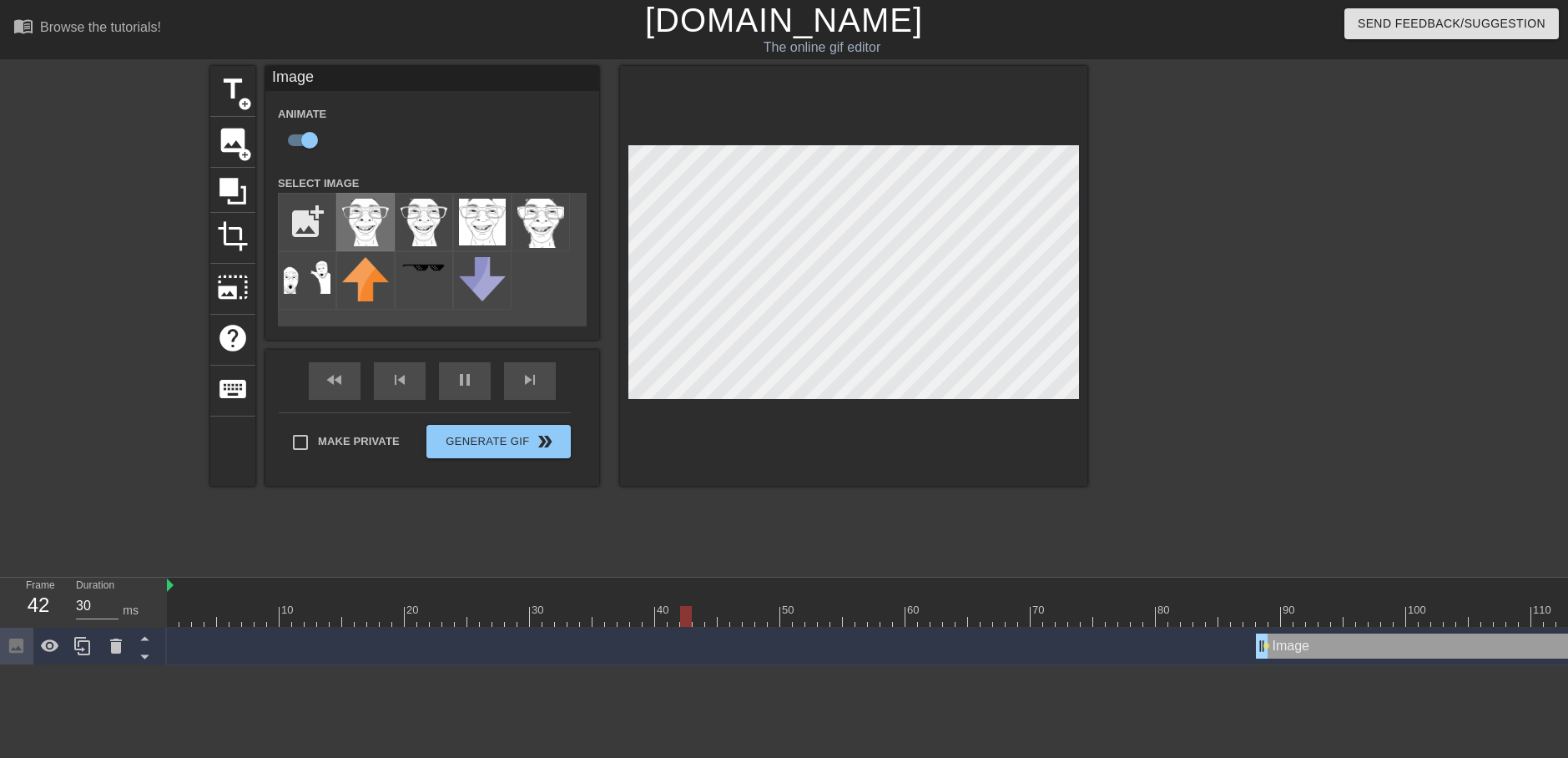 click at bounding box center (366, 222) 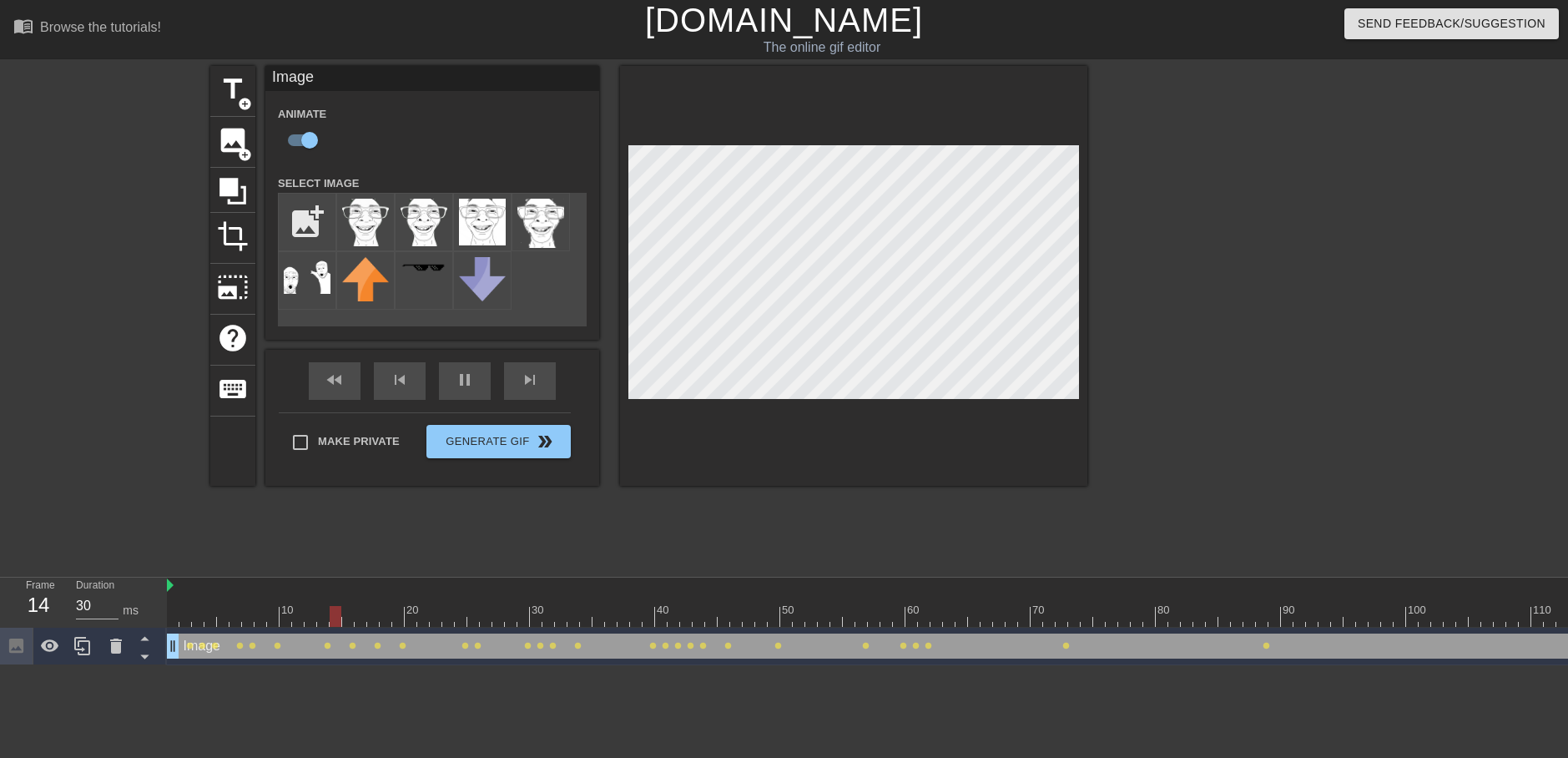 drag, startPoint x: 1265, startPoint y: 641, endPoint x: -34, endPoint y: 665, distance: 1299.2217 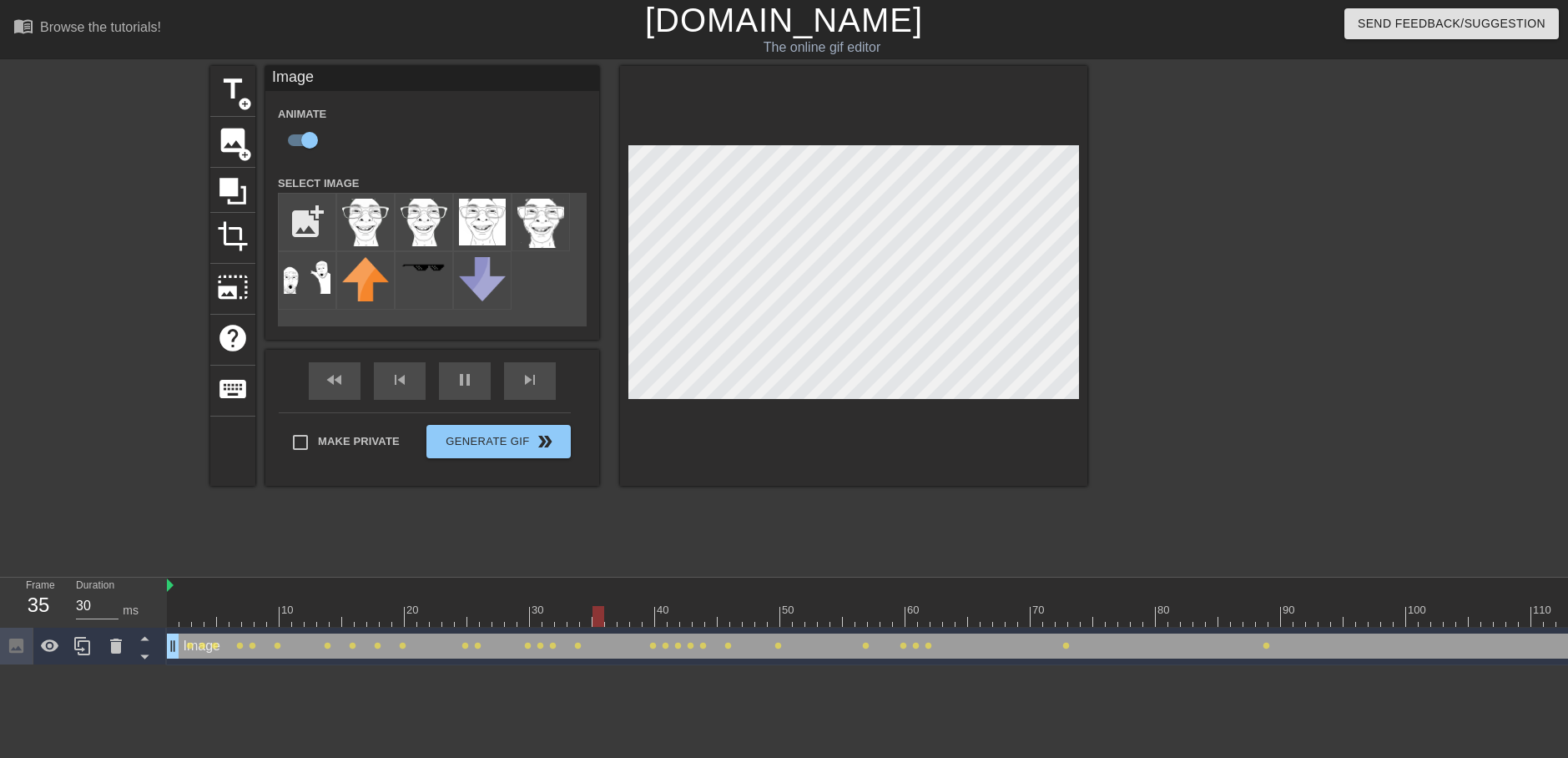 click on "Image drag_handle drag_handle" at bounding box center (1043, 646) 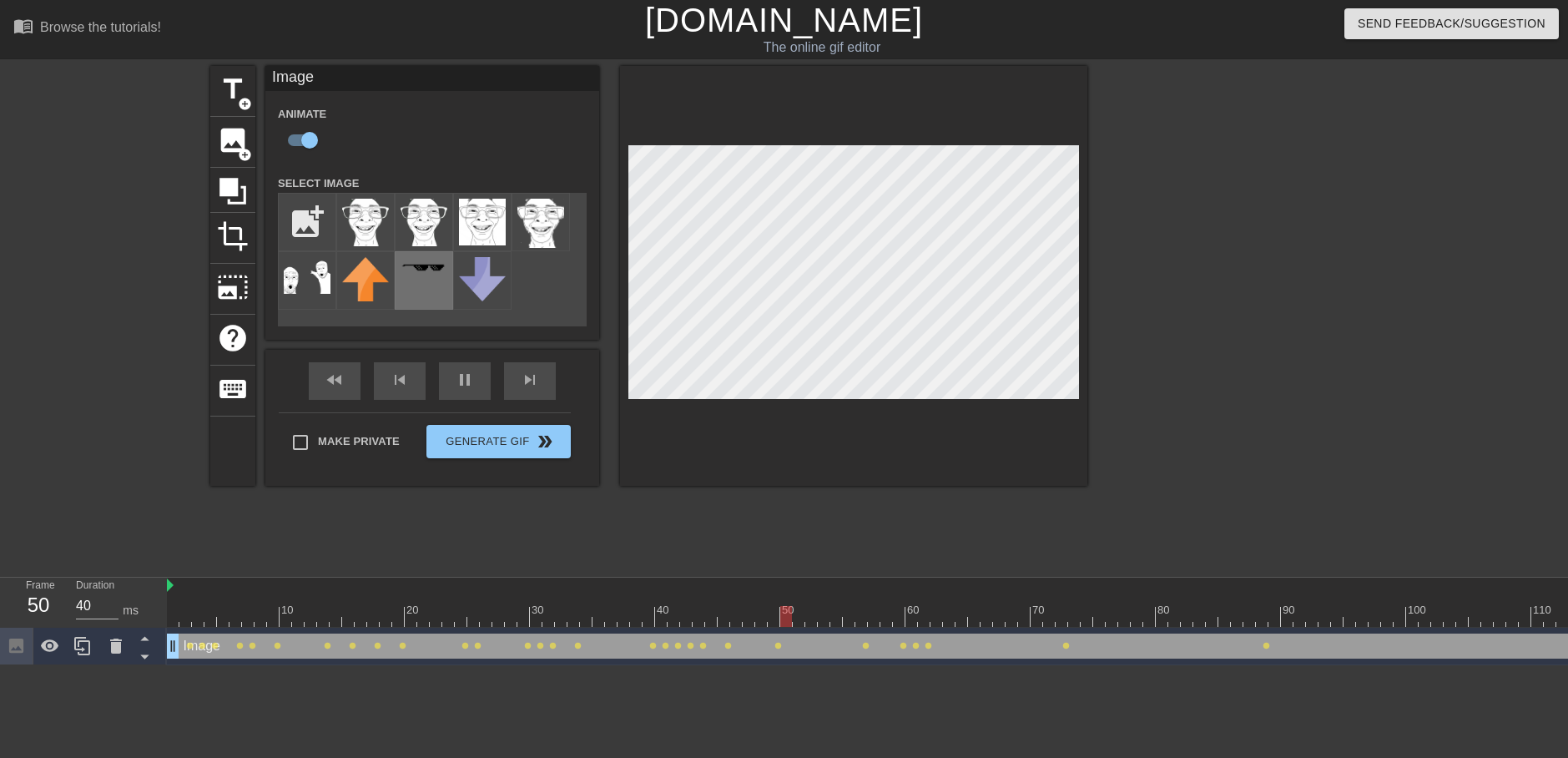 type on "30" 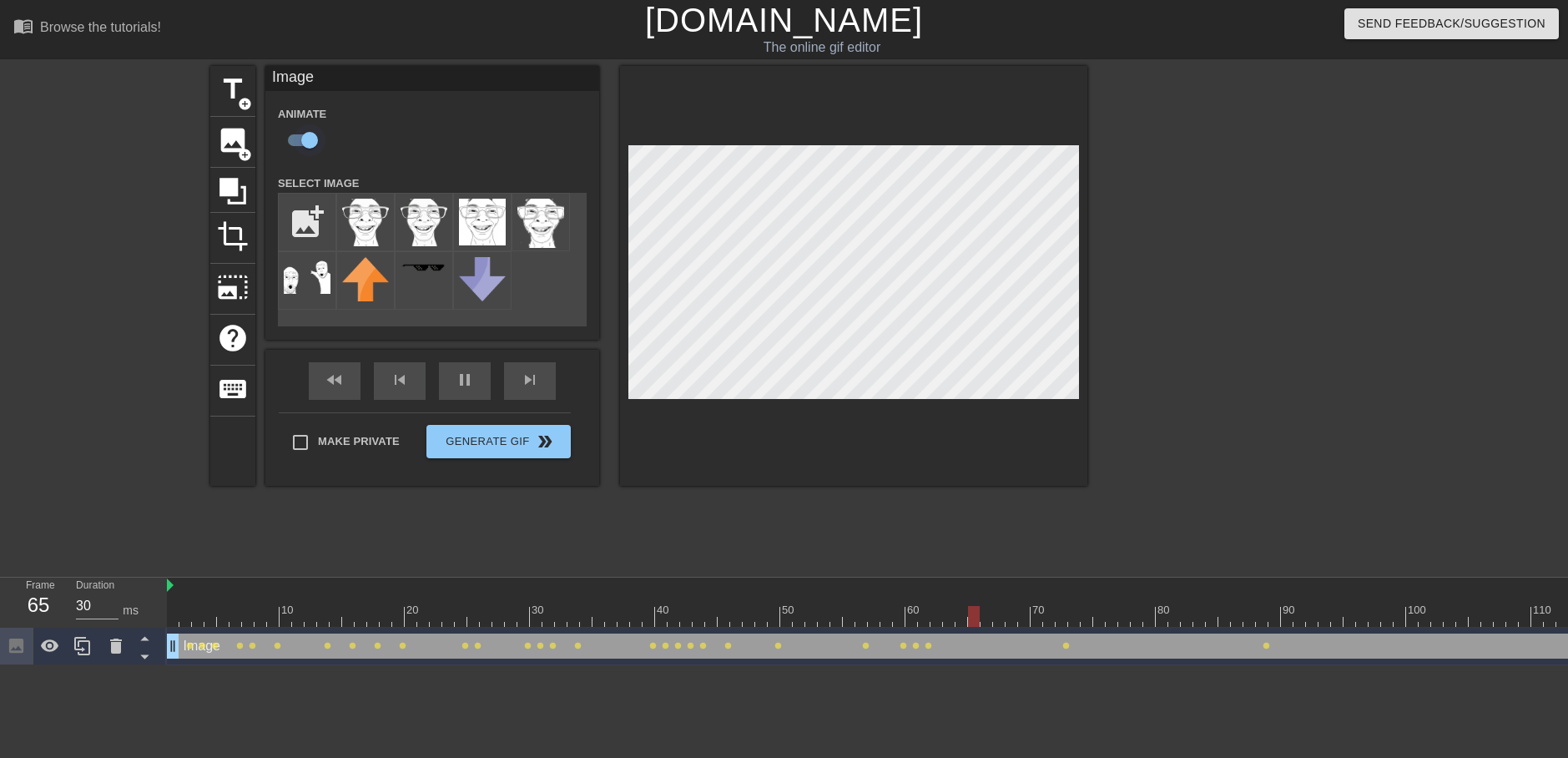 click at bounding box center (310, 140) 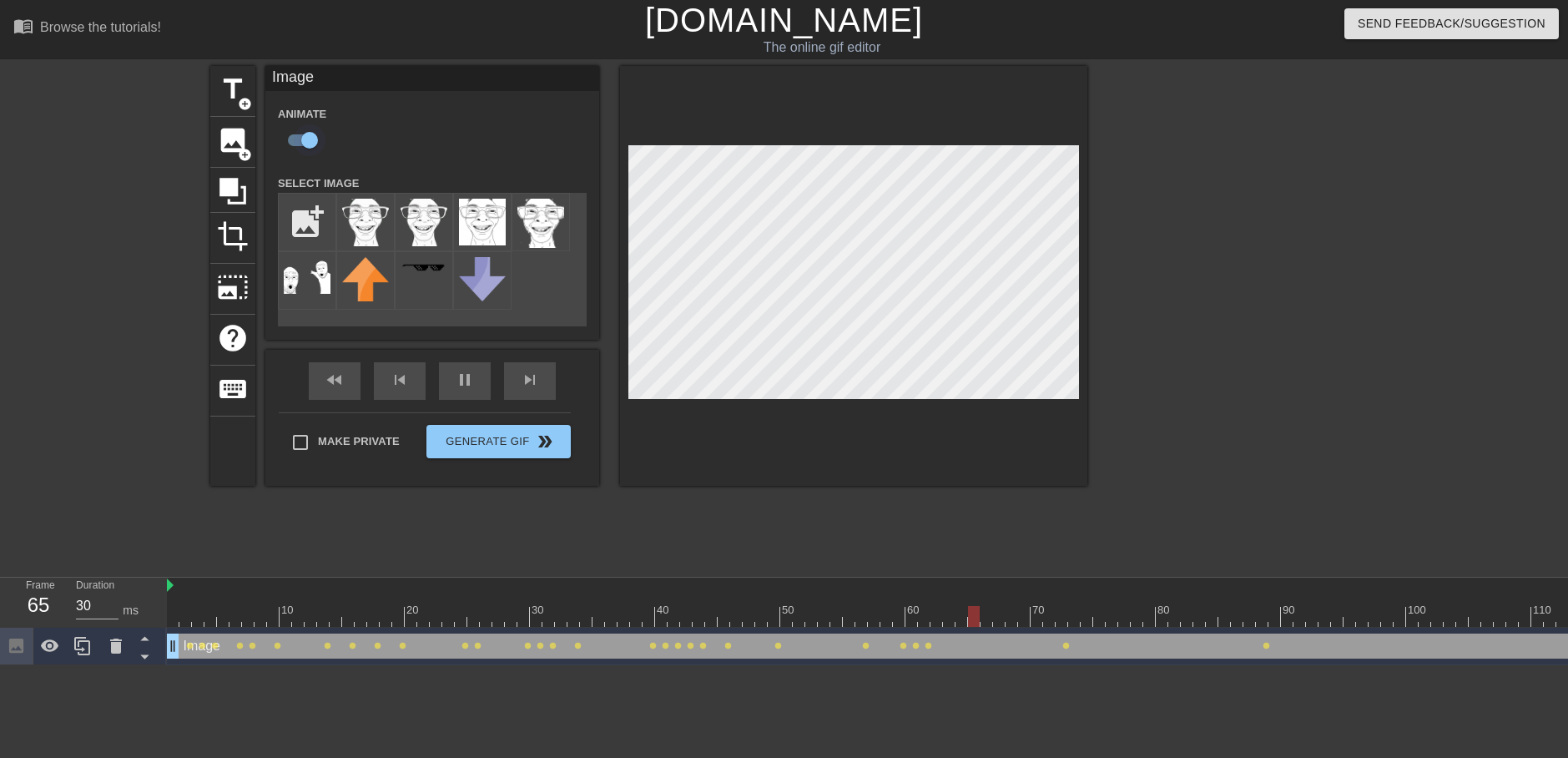 checkbox on "false" 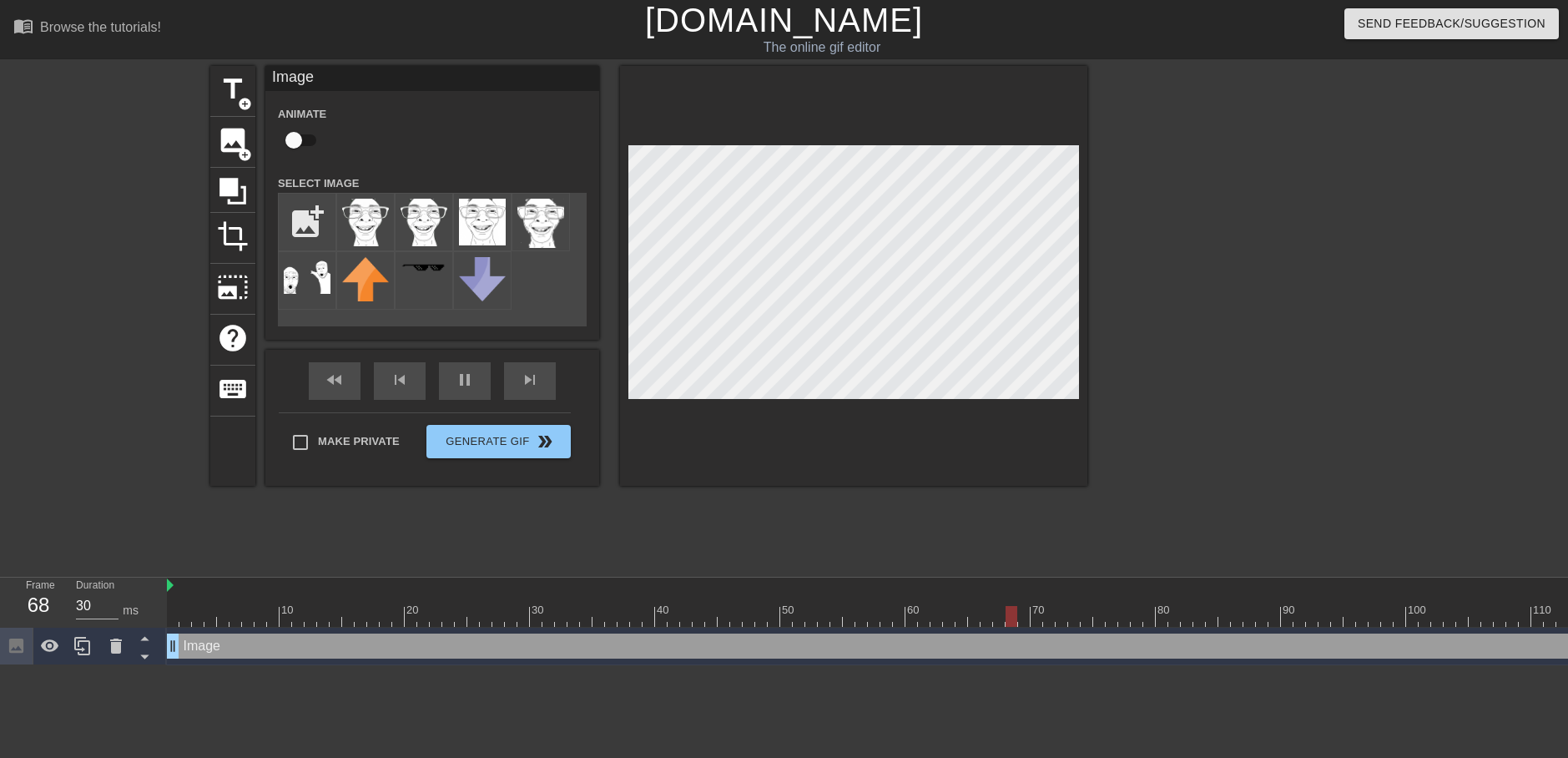 click on "title add_circle image add_circle crop photo_size_select_large help keyboard Image Animate Select Image add_photo_alternate fast_rewind skip_previous pause skip_next Make Private Generate Gif double_arrow" at bounding box center (648, 316) 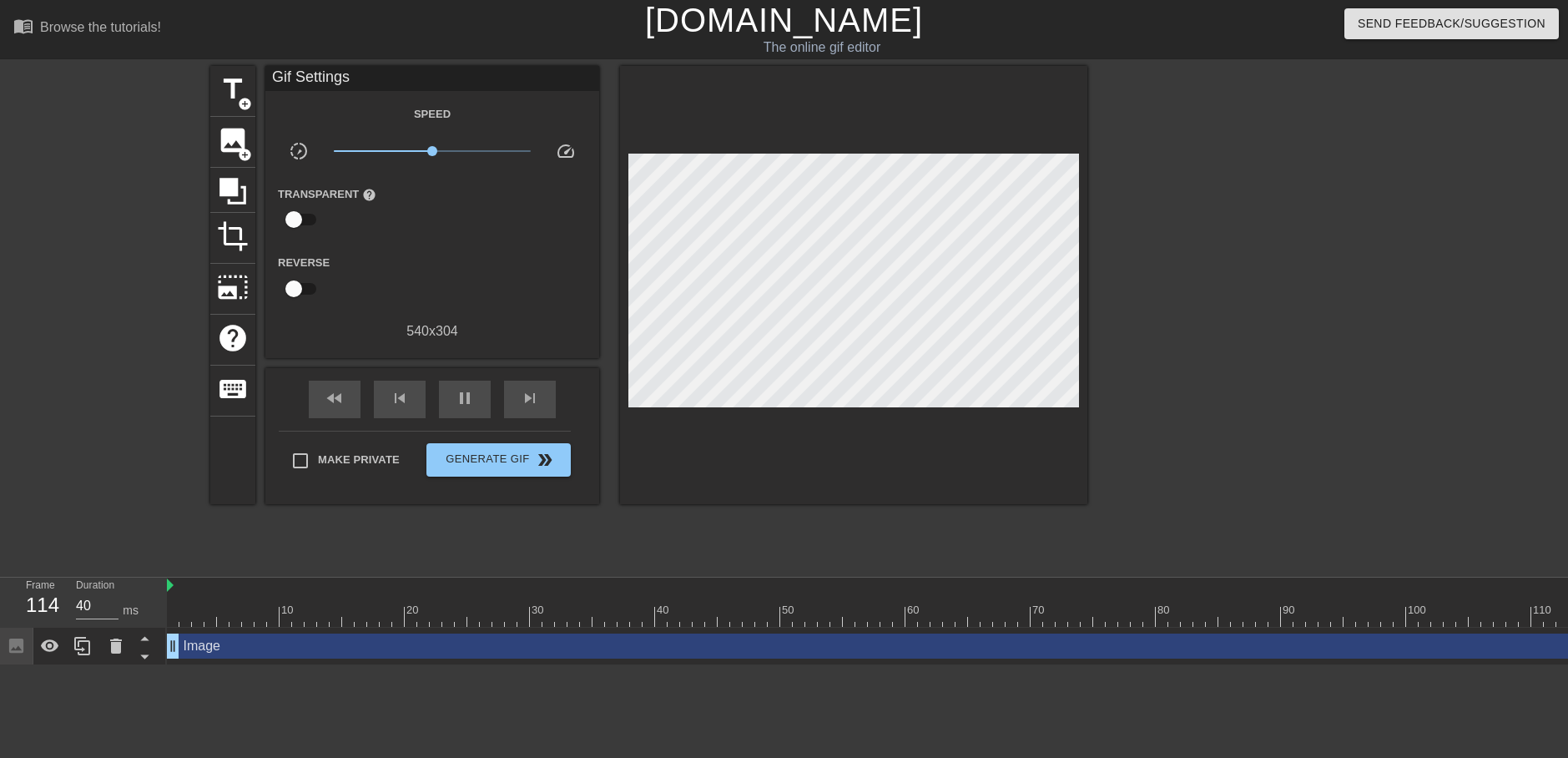 type on "30" 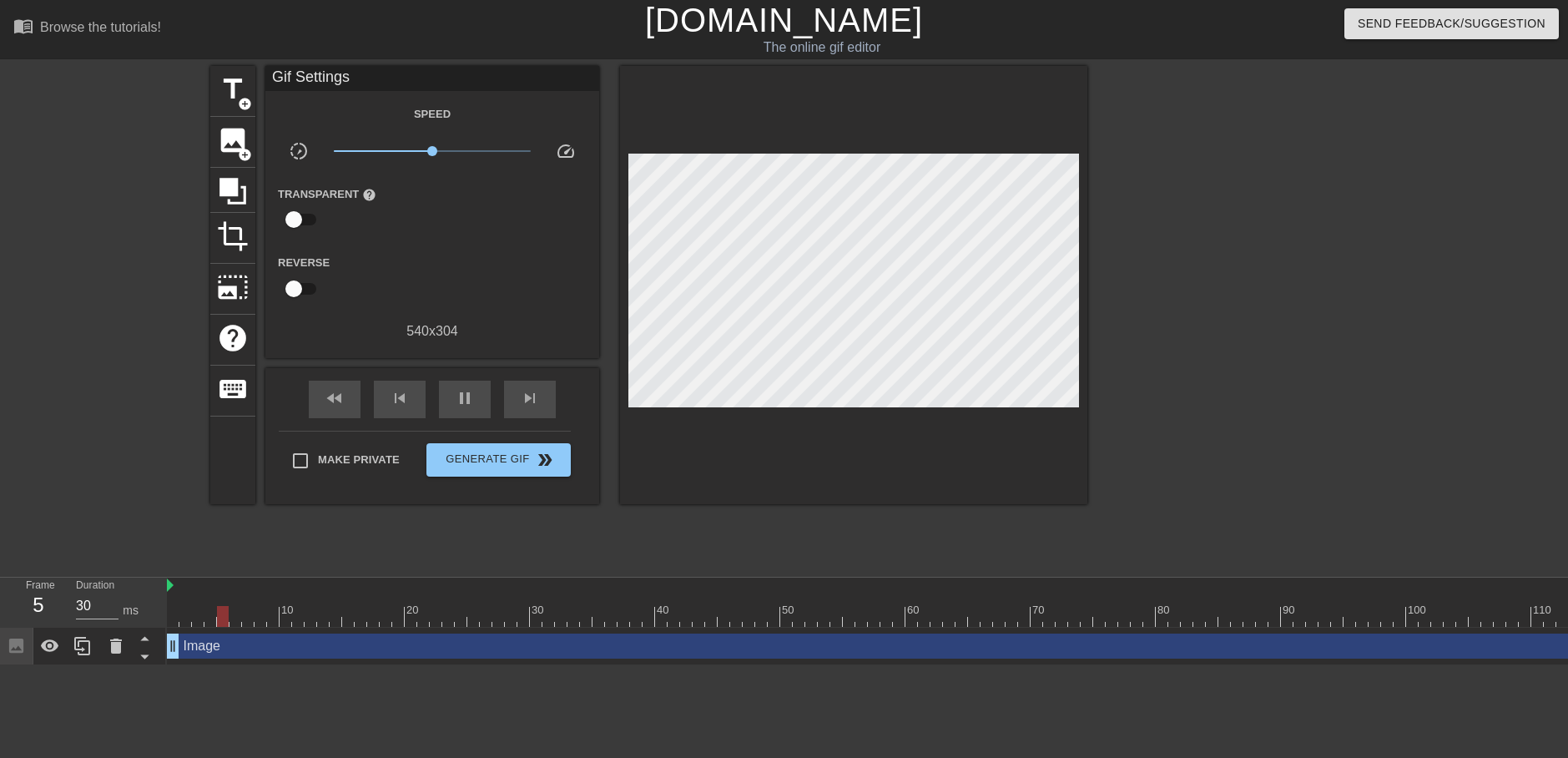 click at bounding box center (294, 220) 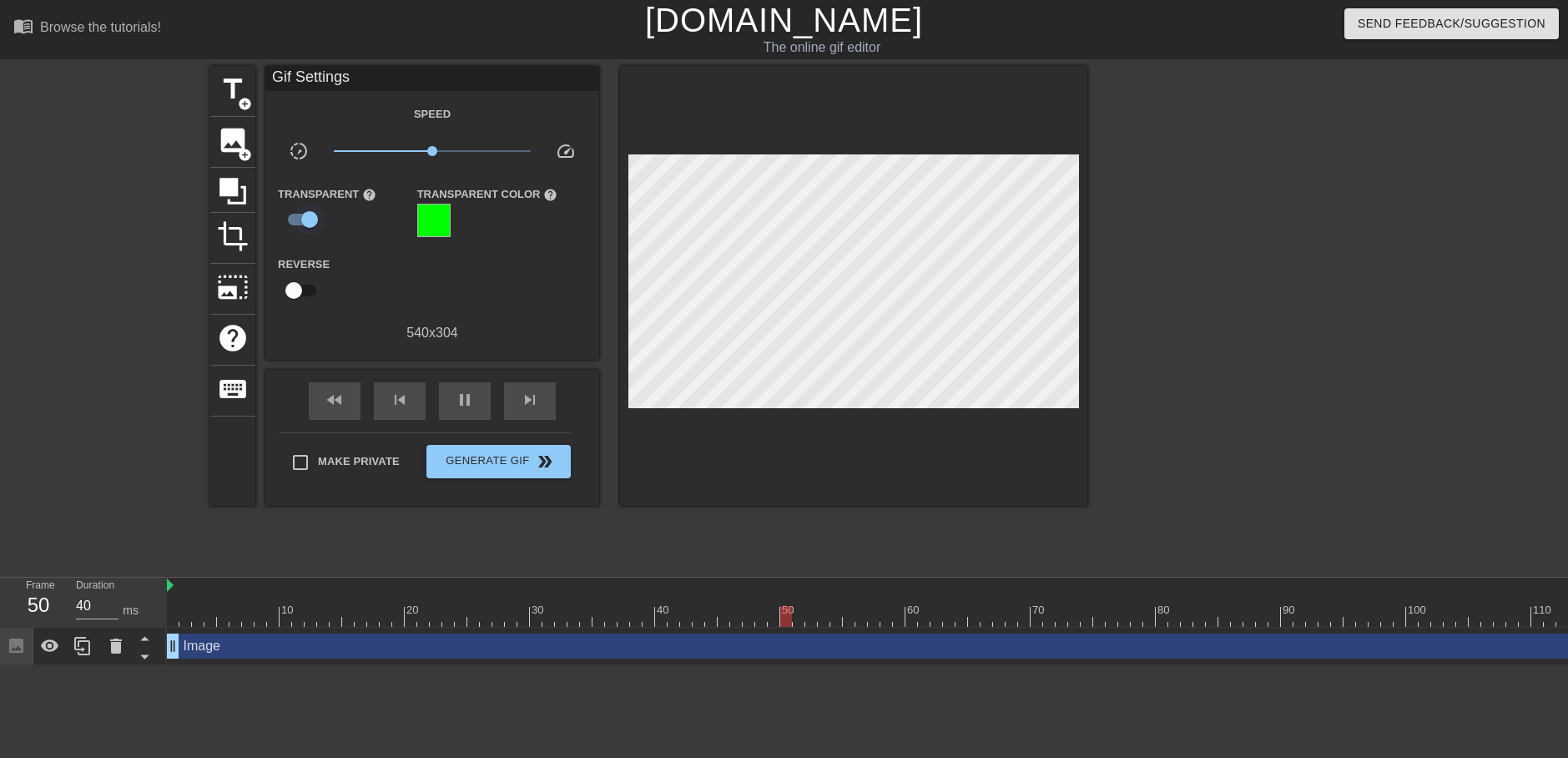 type on "30" 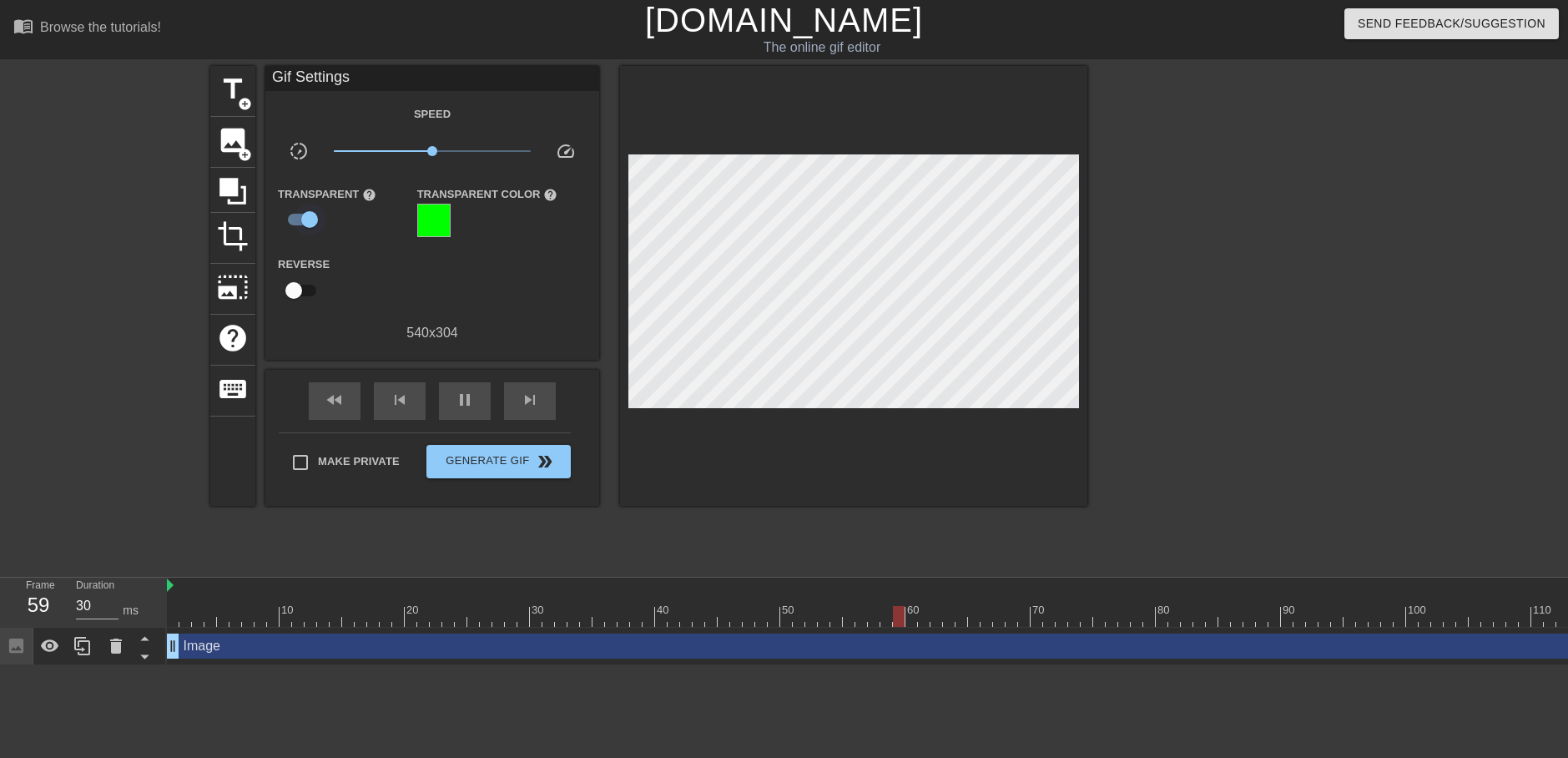 click at bounding box center [310, 220] 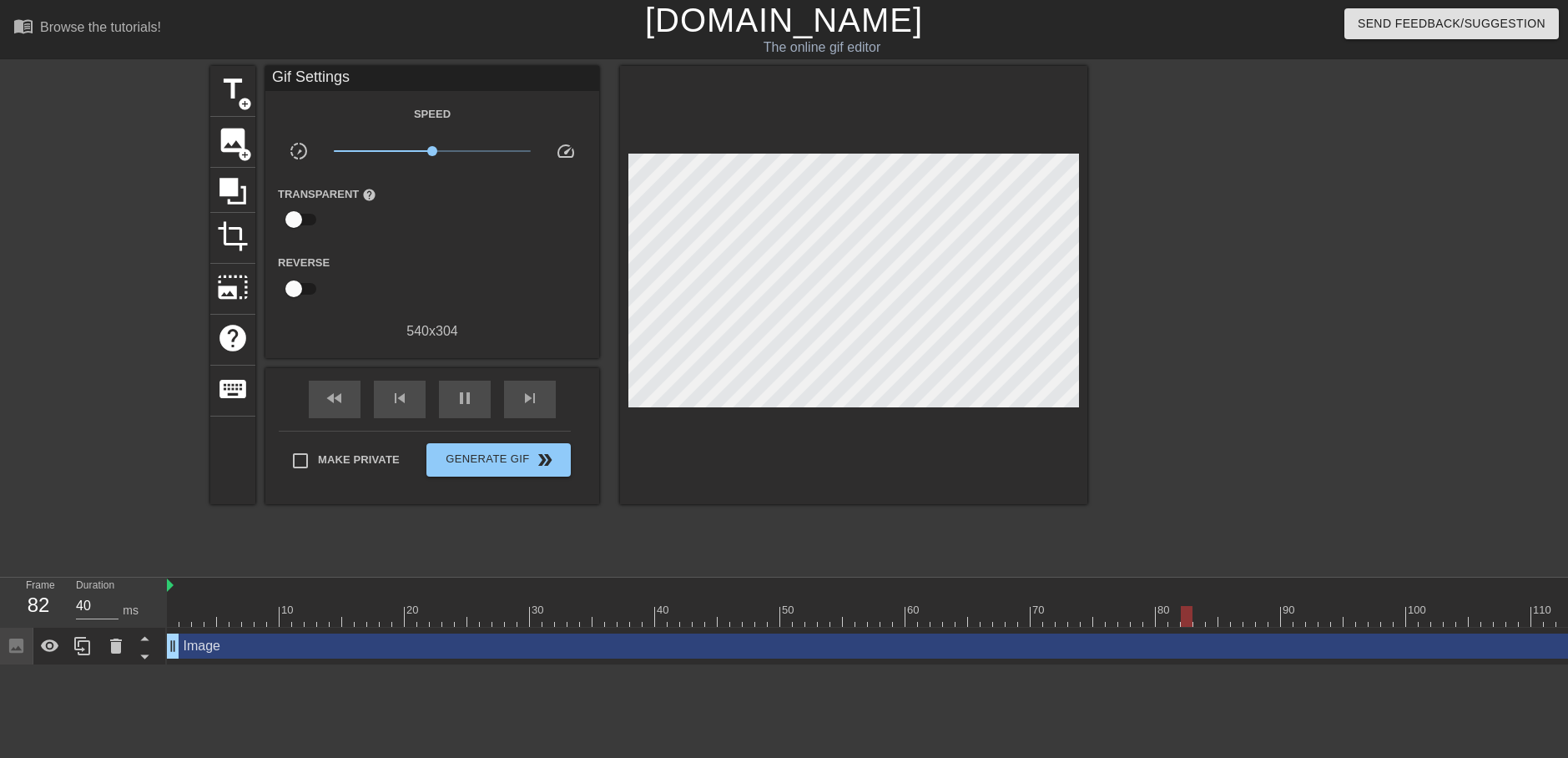 type on "30" 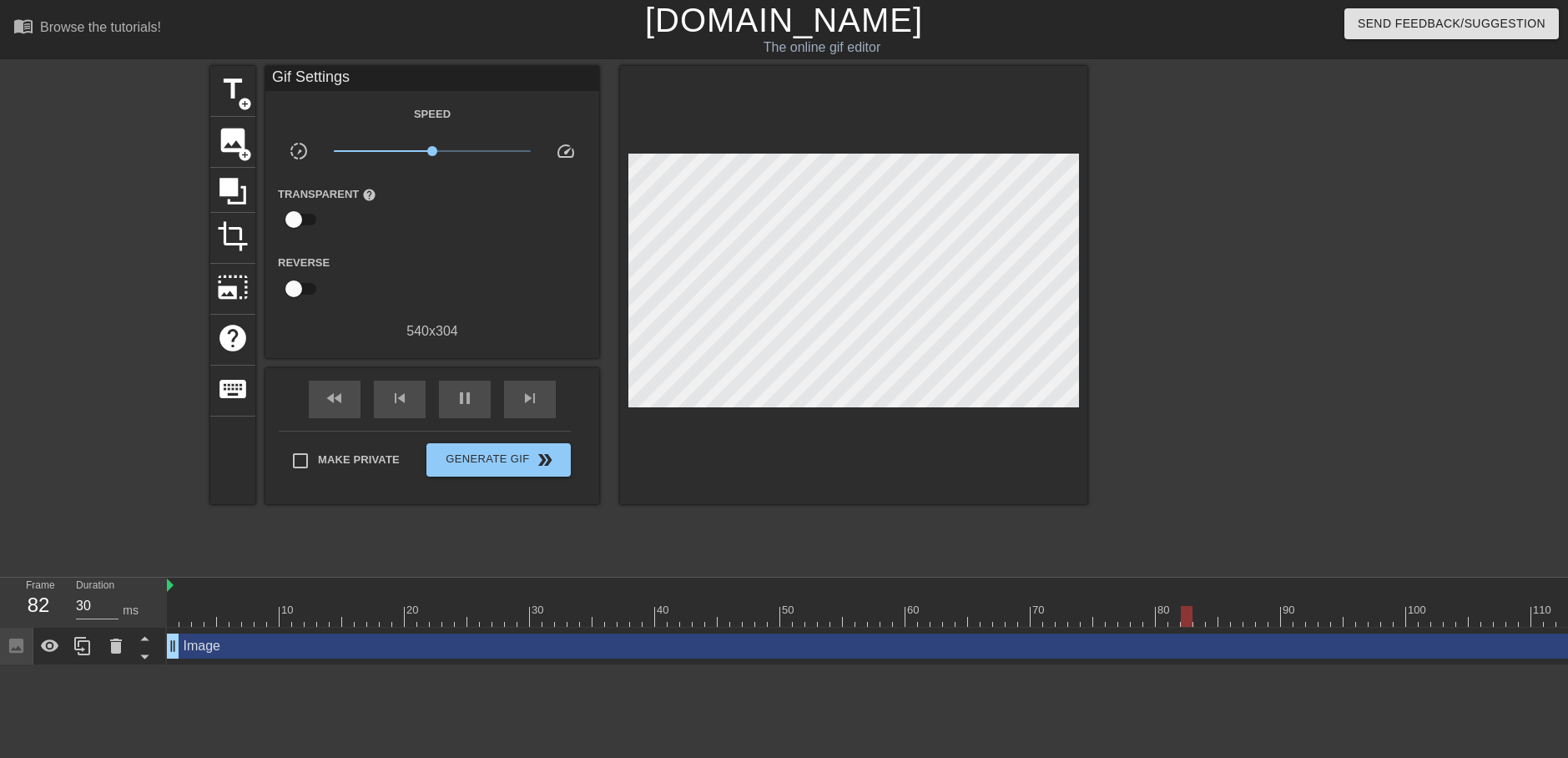 click at bounding box center [294, 289] 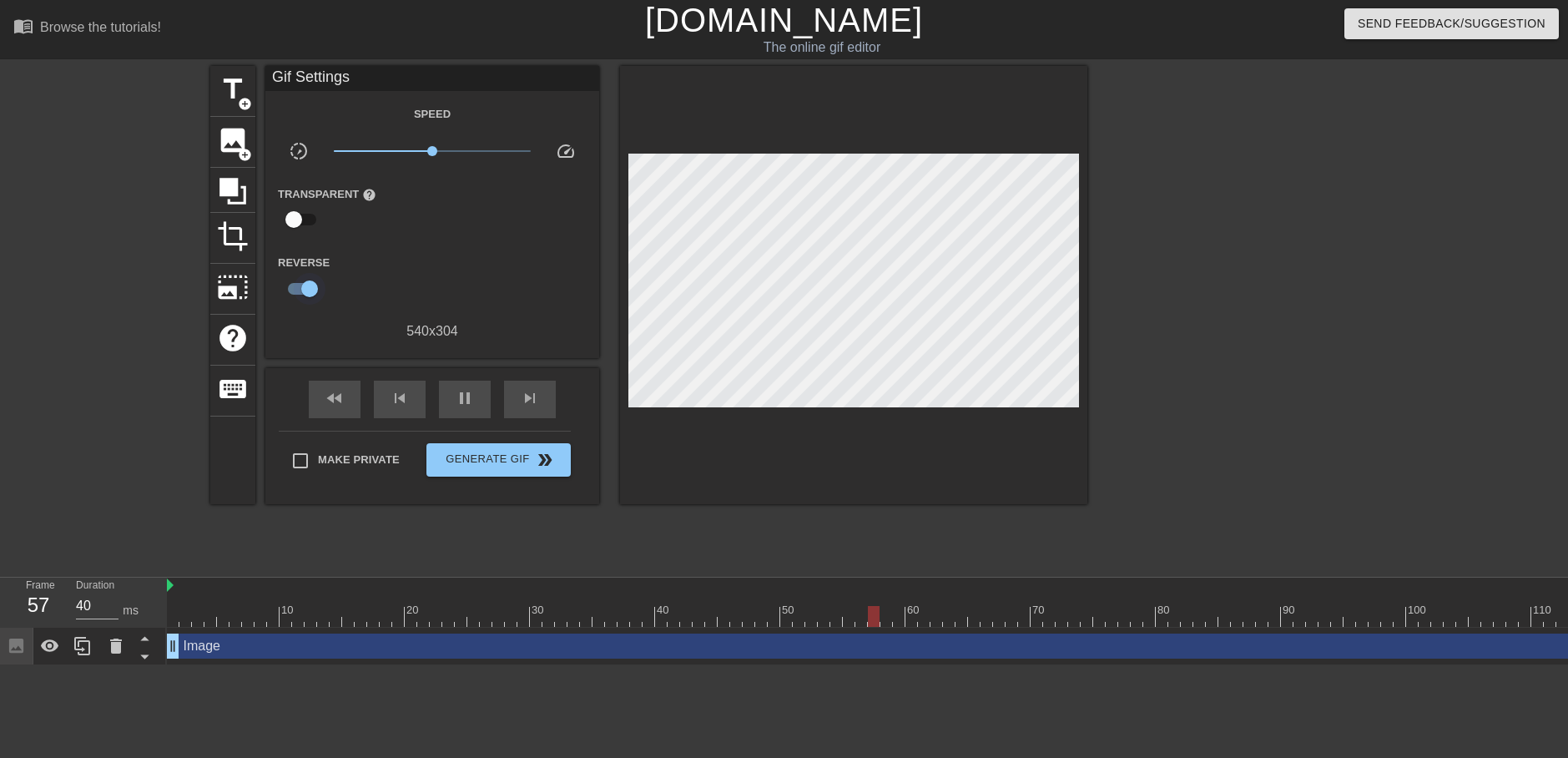 type on "30" 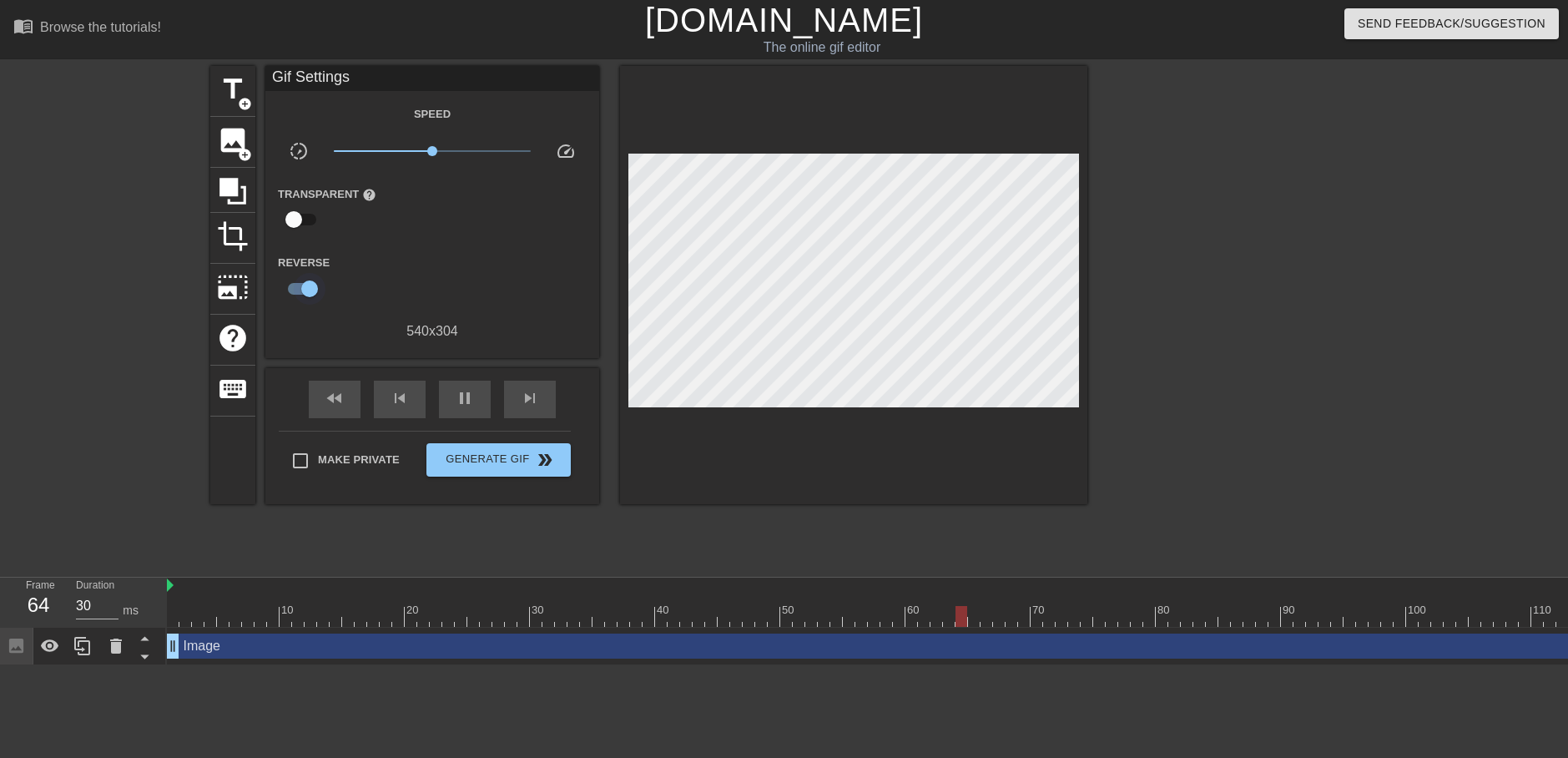 click at bounding box center (310, 289) 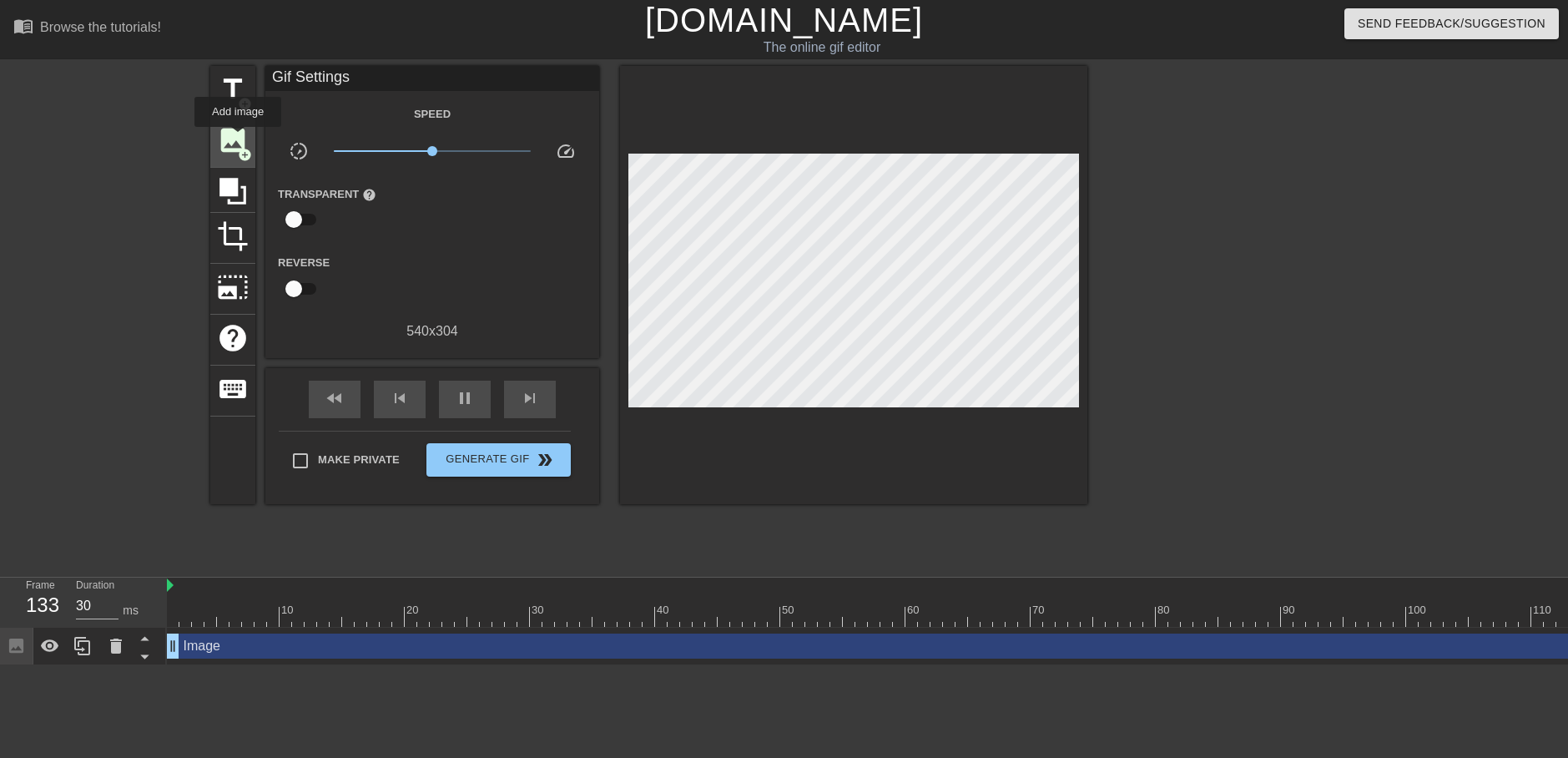 click on "image" at bounding box center (233, 140) 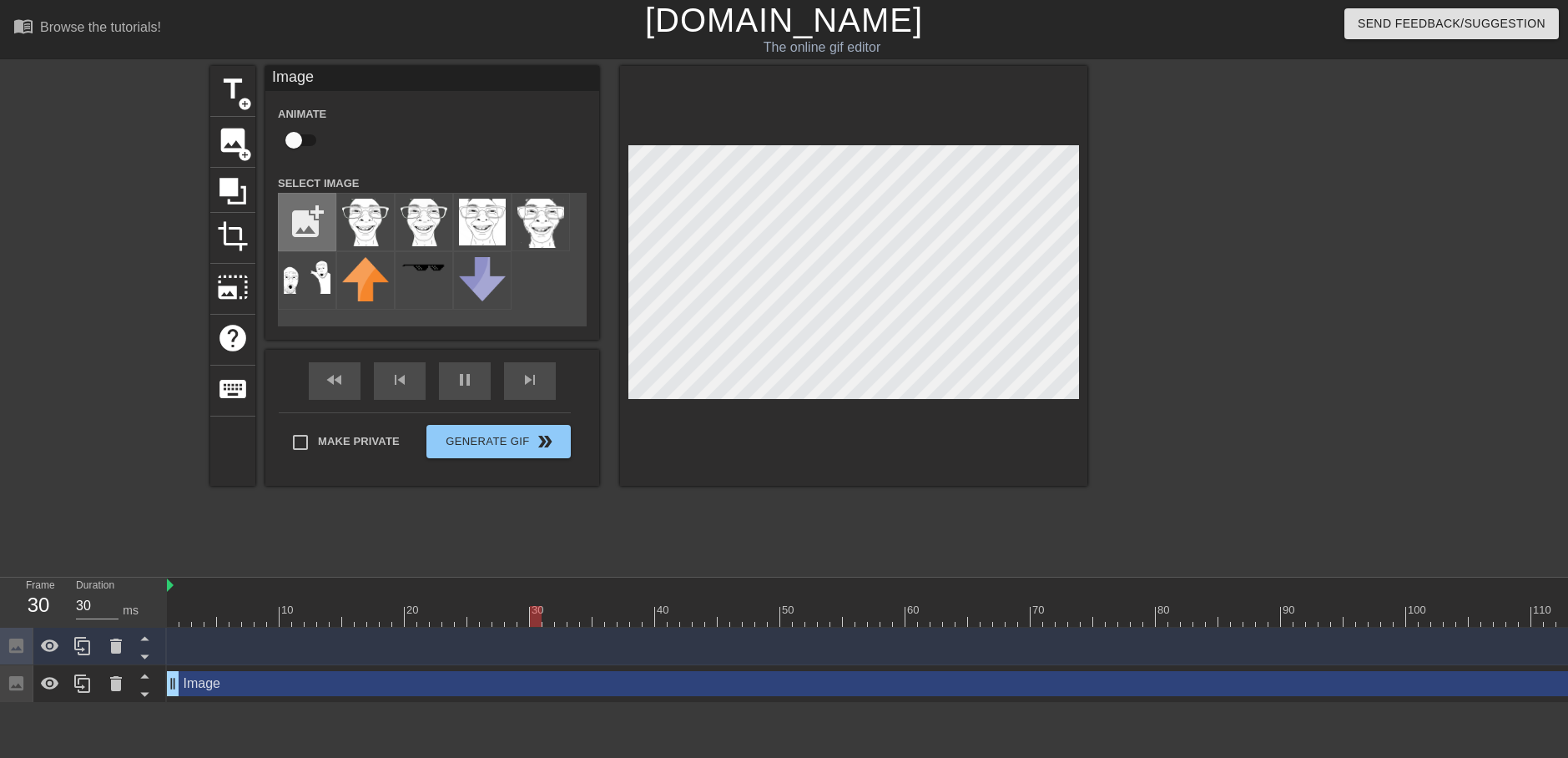 click at bounding box center [307, 222] 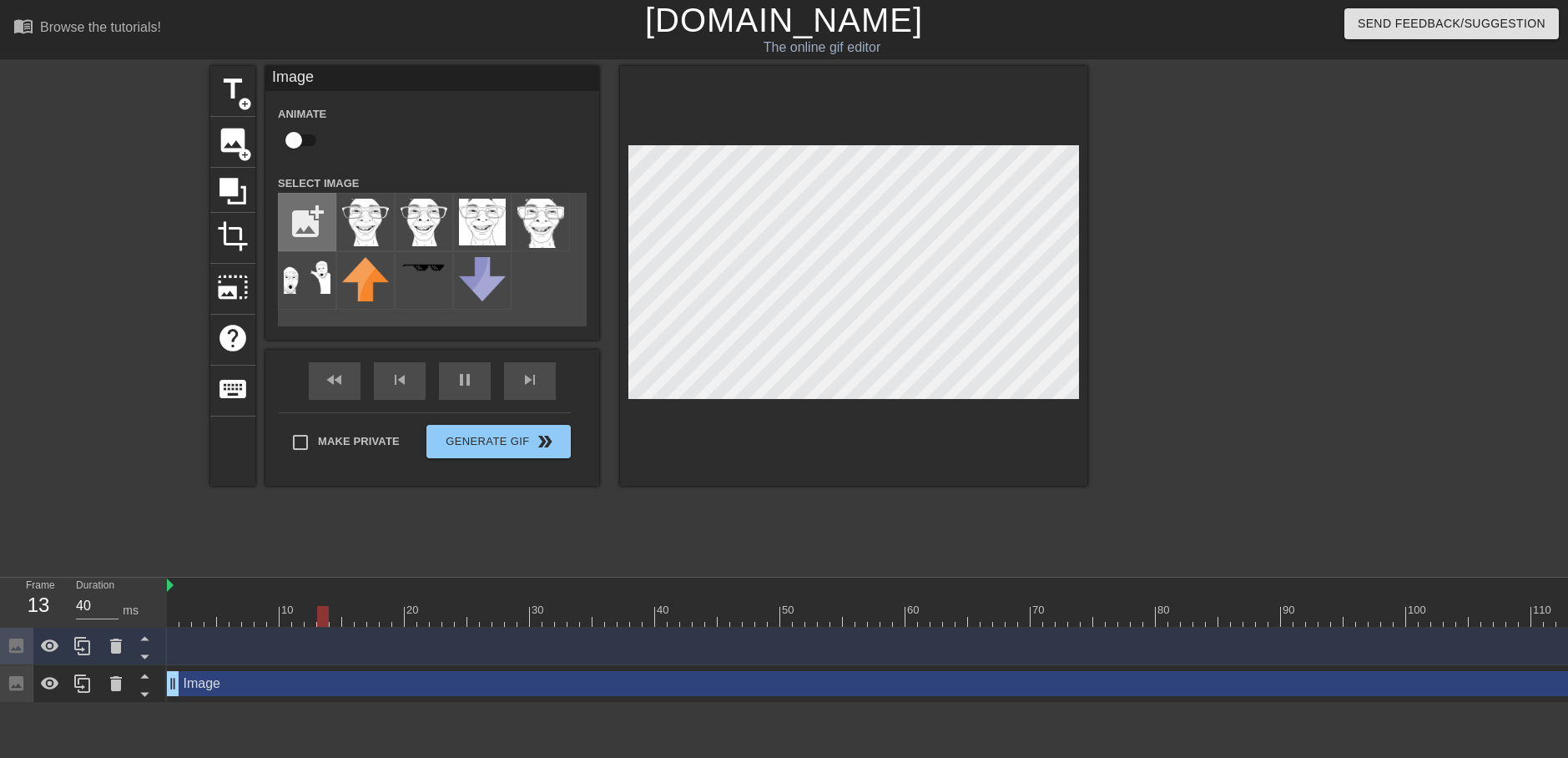 type on "30" 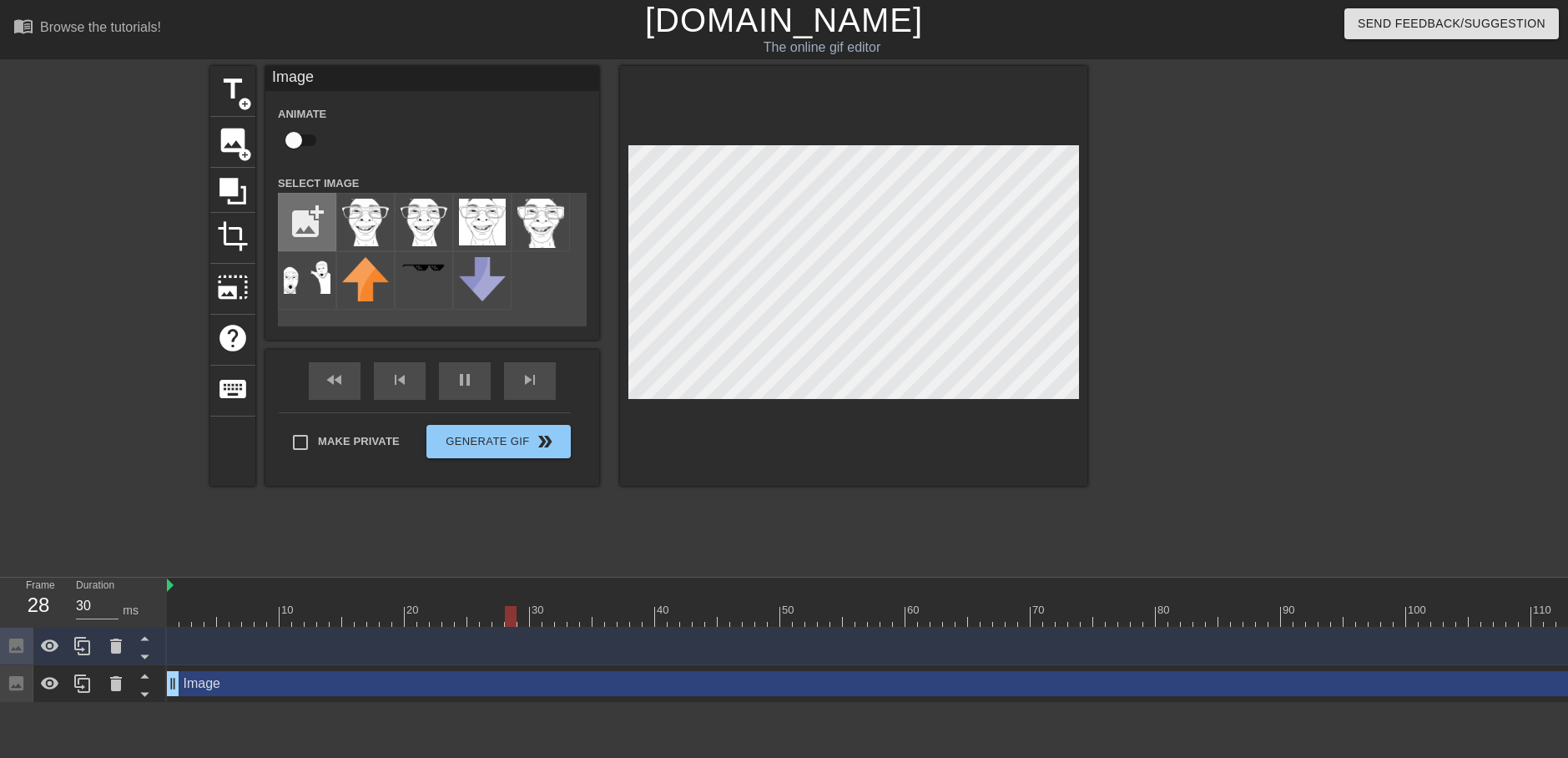 type on "C:\fakepath\1 .jpg" 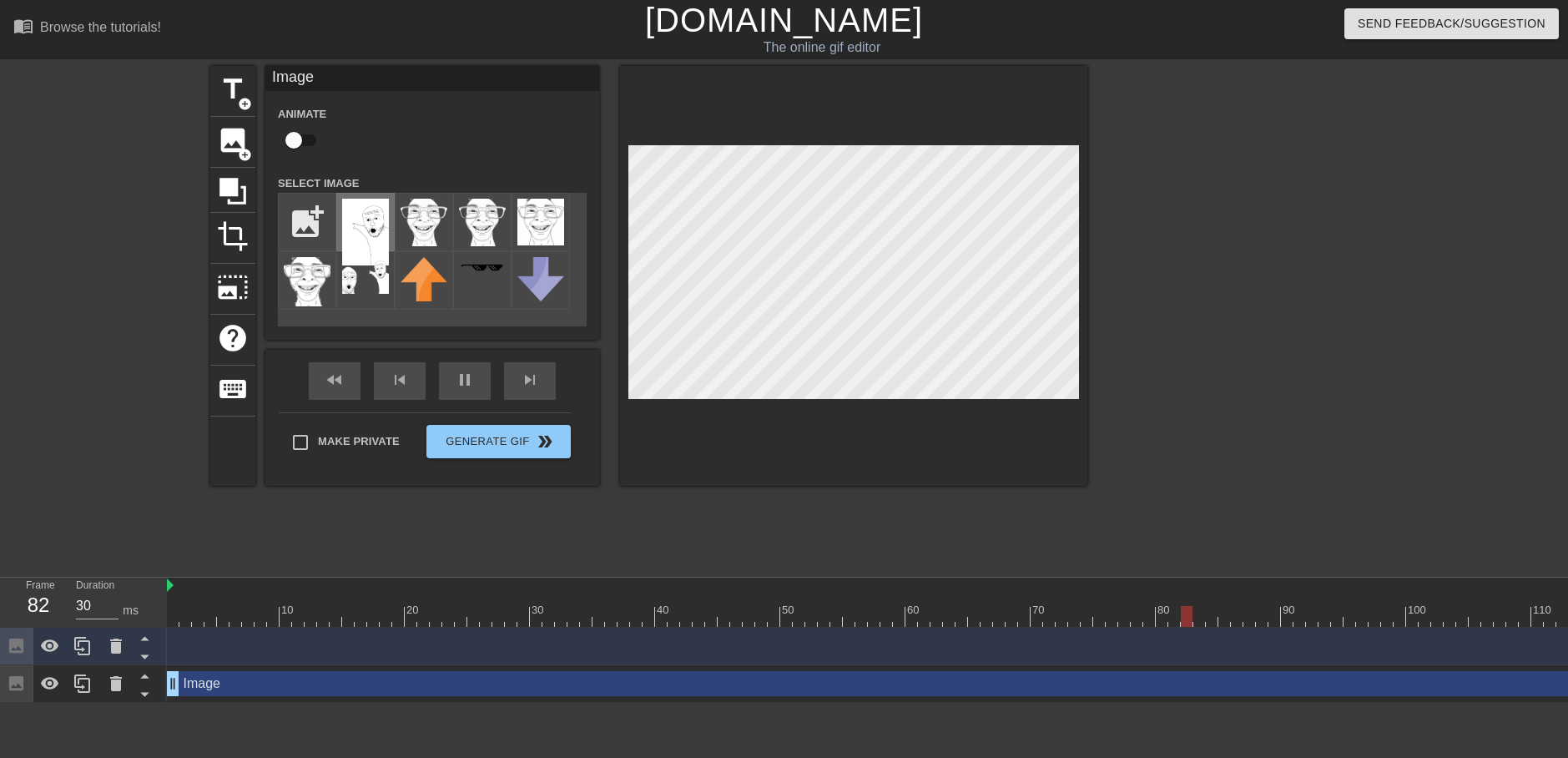 click at bounding box center (366, 232) 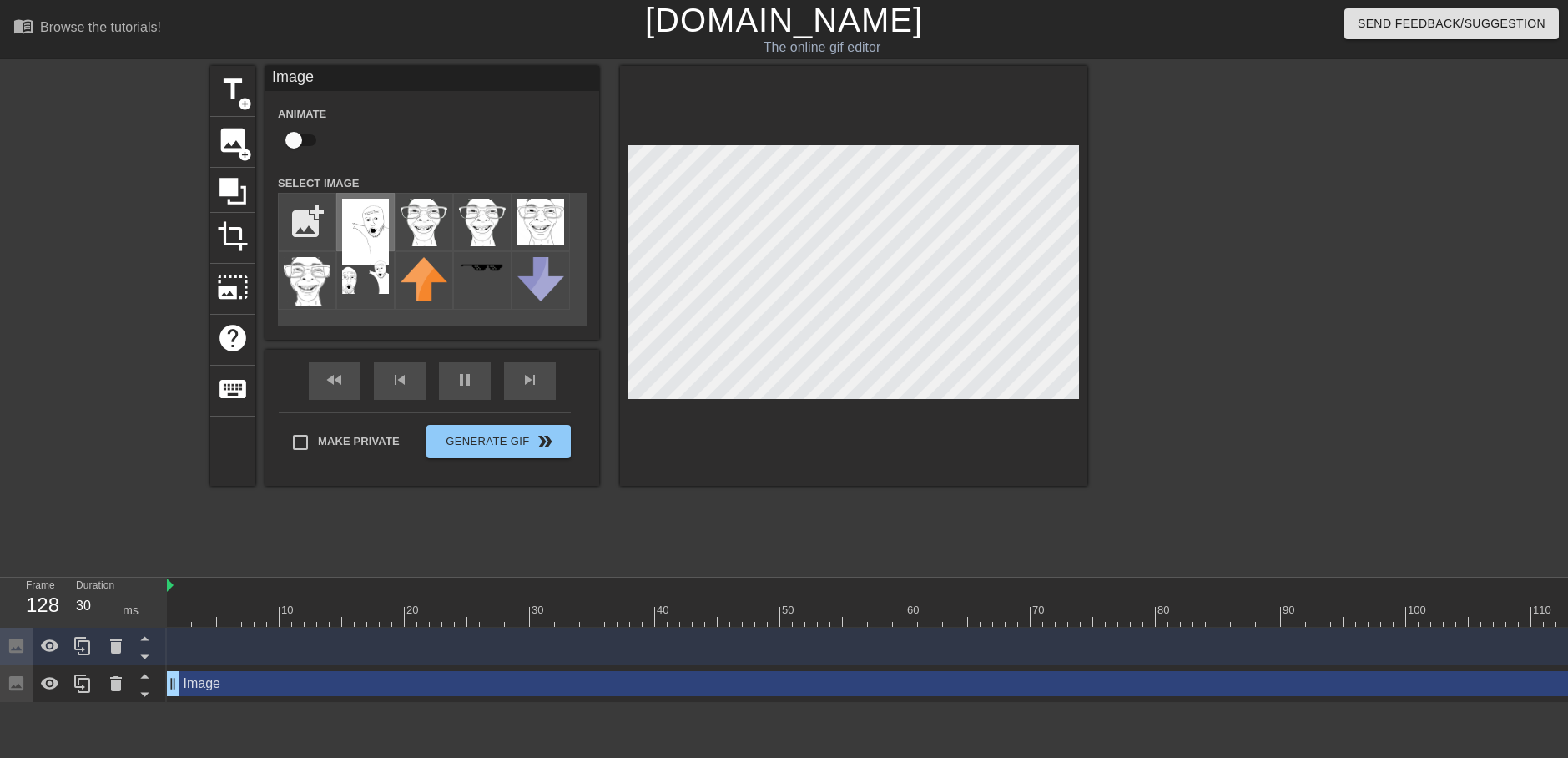 click at bounding box center [366, 232] 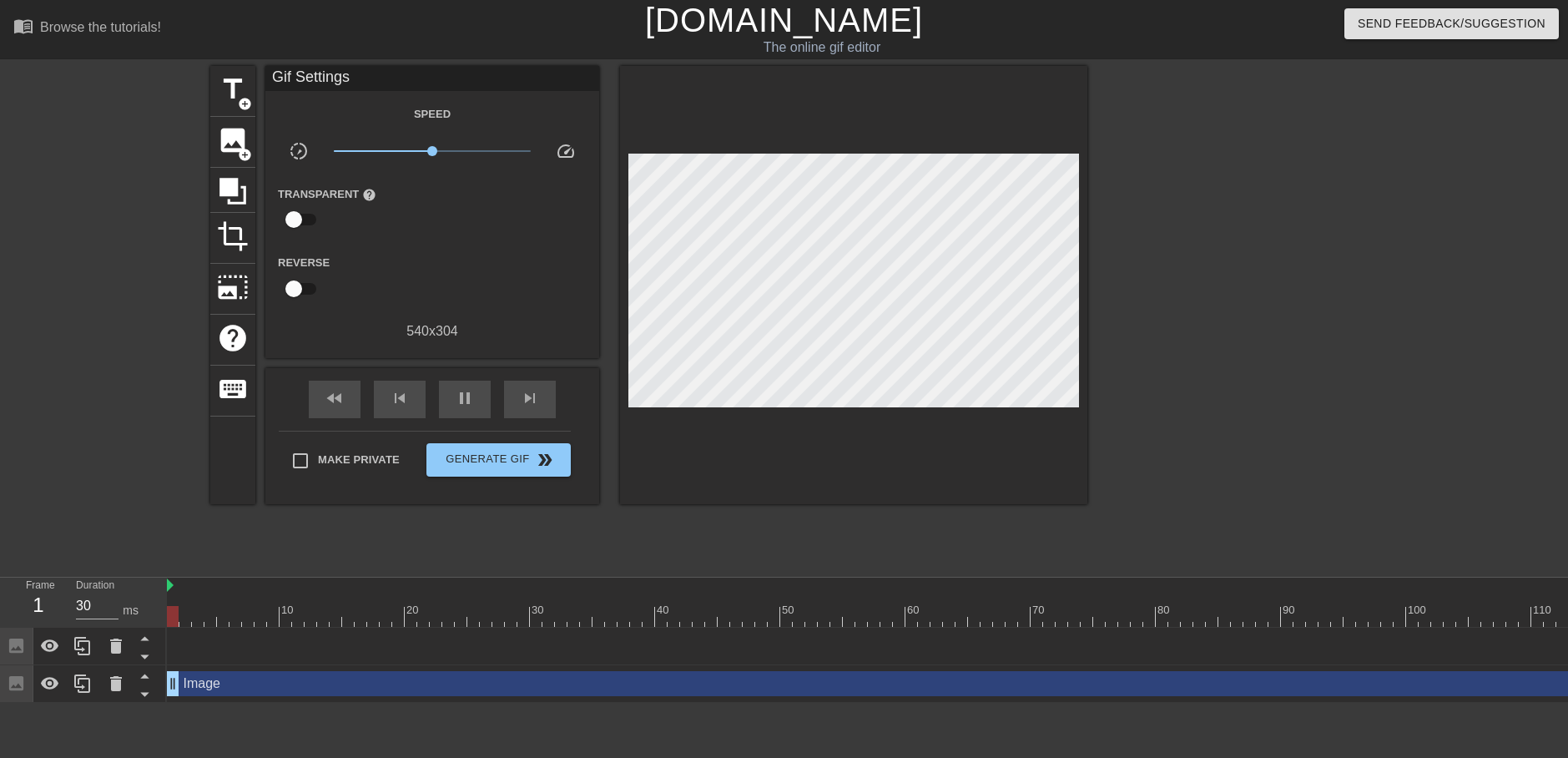 click on "Image drag_handle drag_handle" at bounding box center [1043, 684] 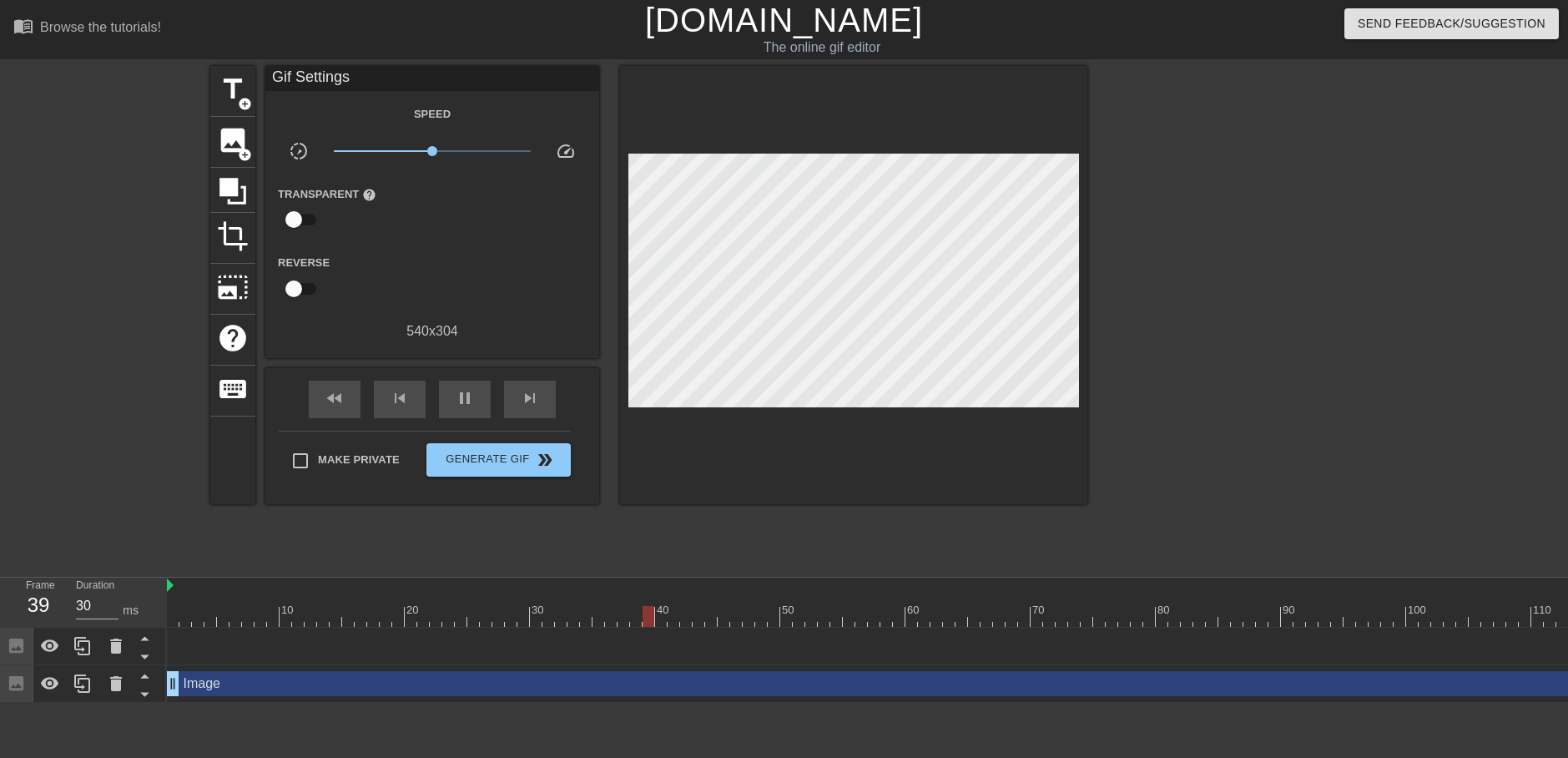 scroll, scrollTop: 0, scrollLeft: 361, axis: horizontal 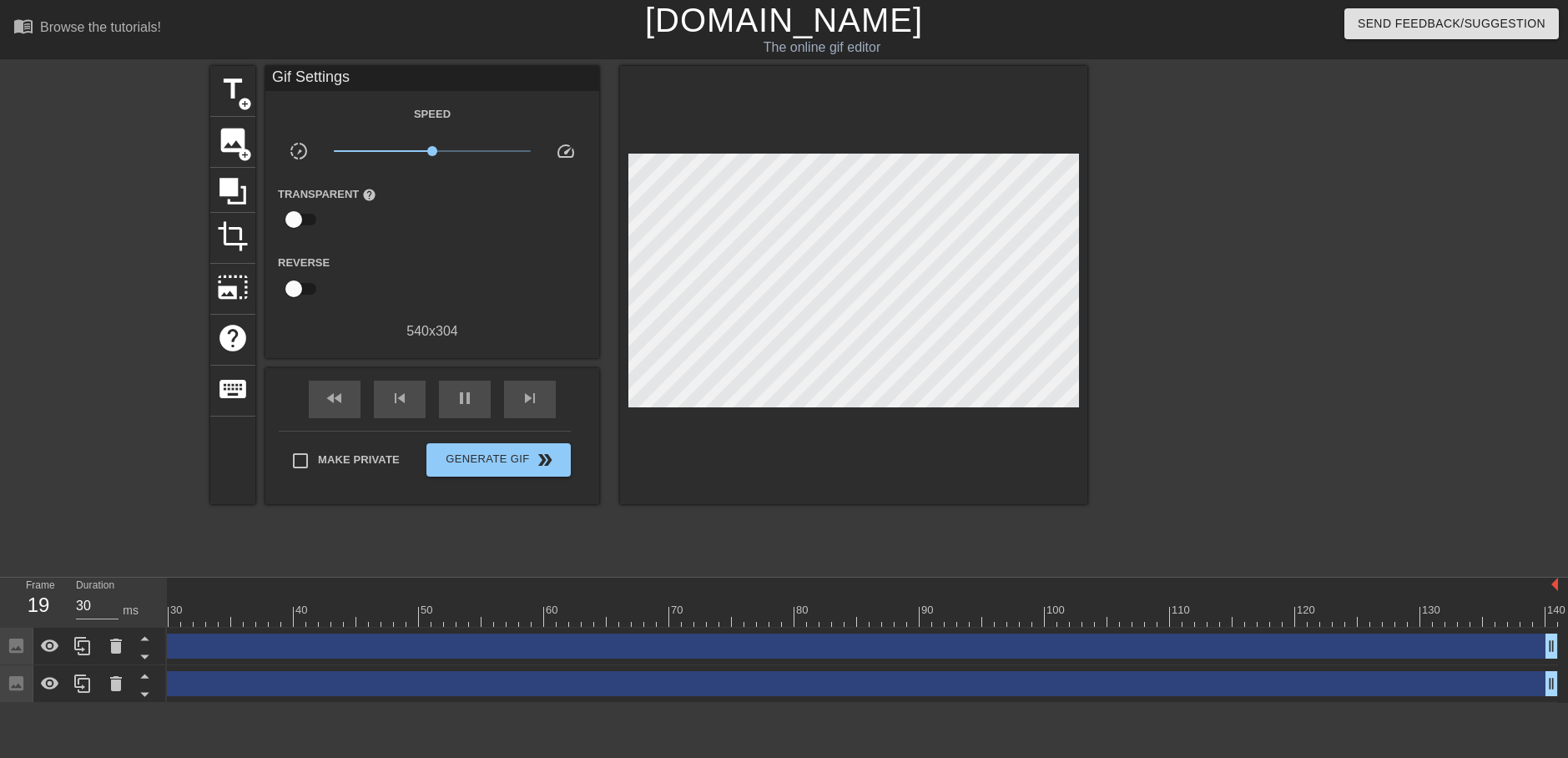 drag, startPoint x: 1535, startPoint y: 641, endPoint x: -34, endPoint y: 653, distance: 1569.0459 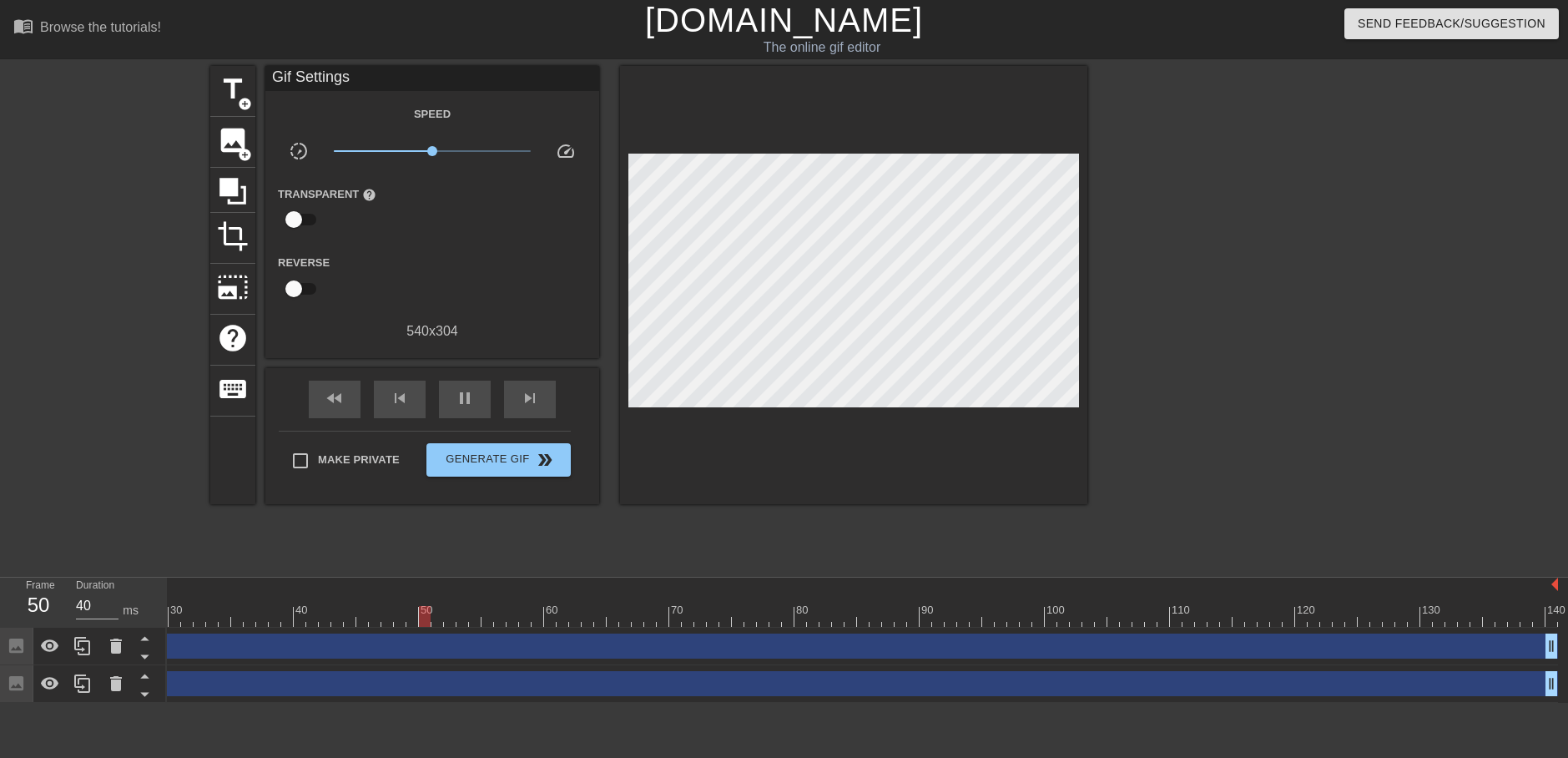 type on "30" 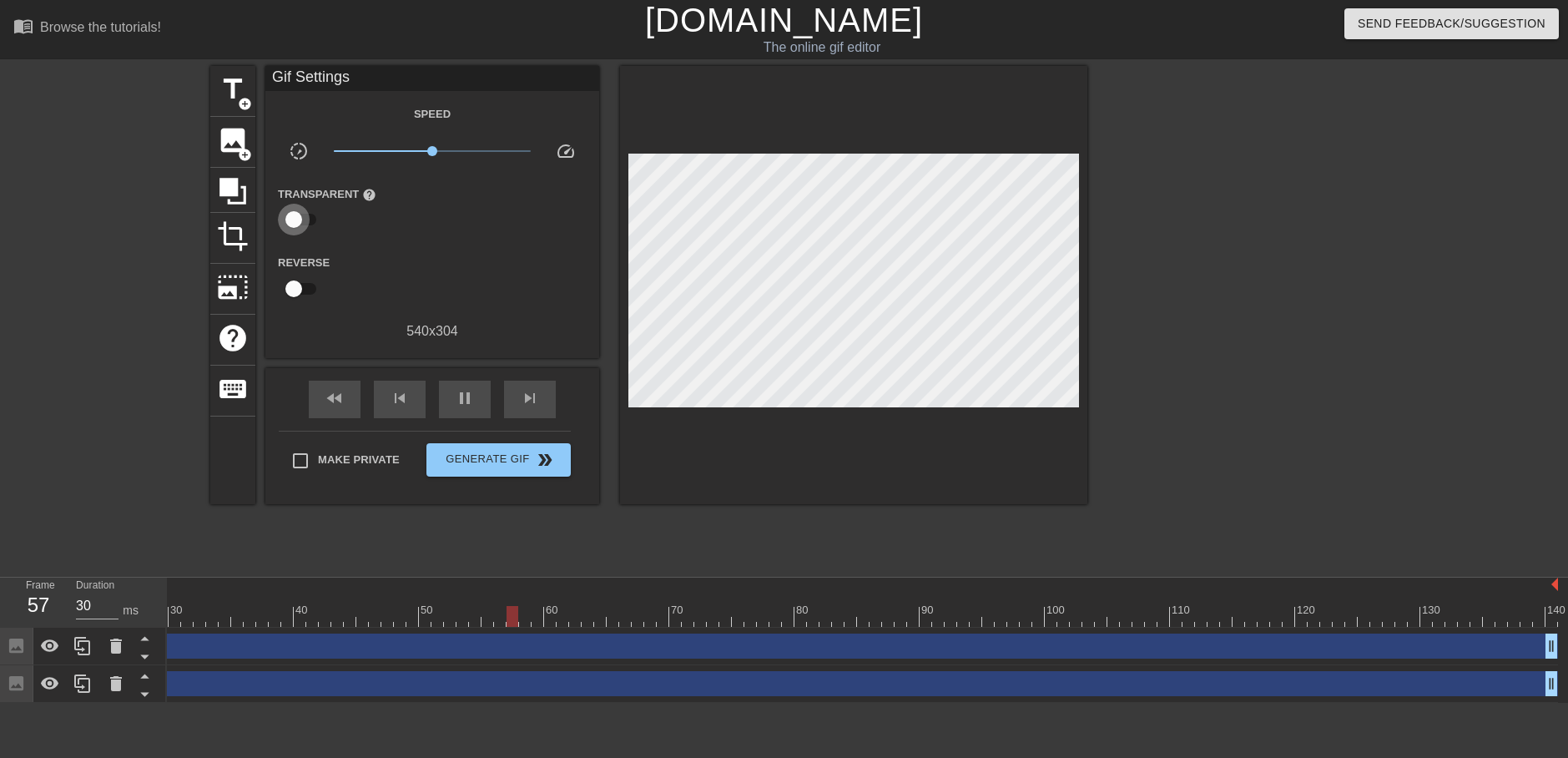 click at bounding box center [294, 220] 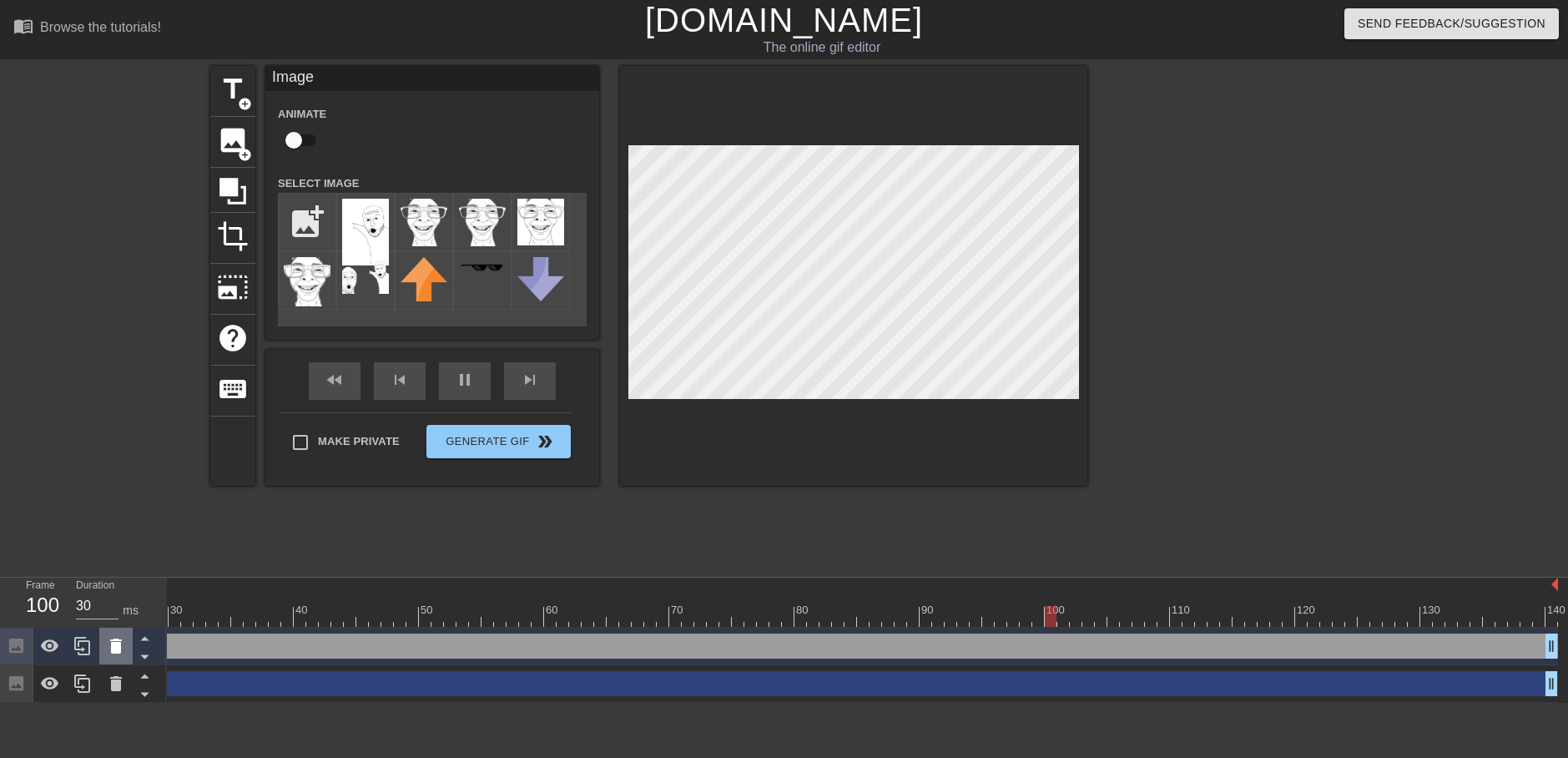 click 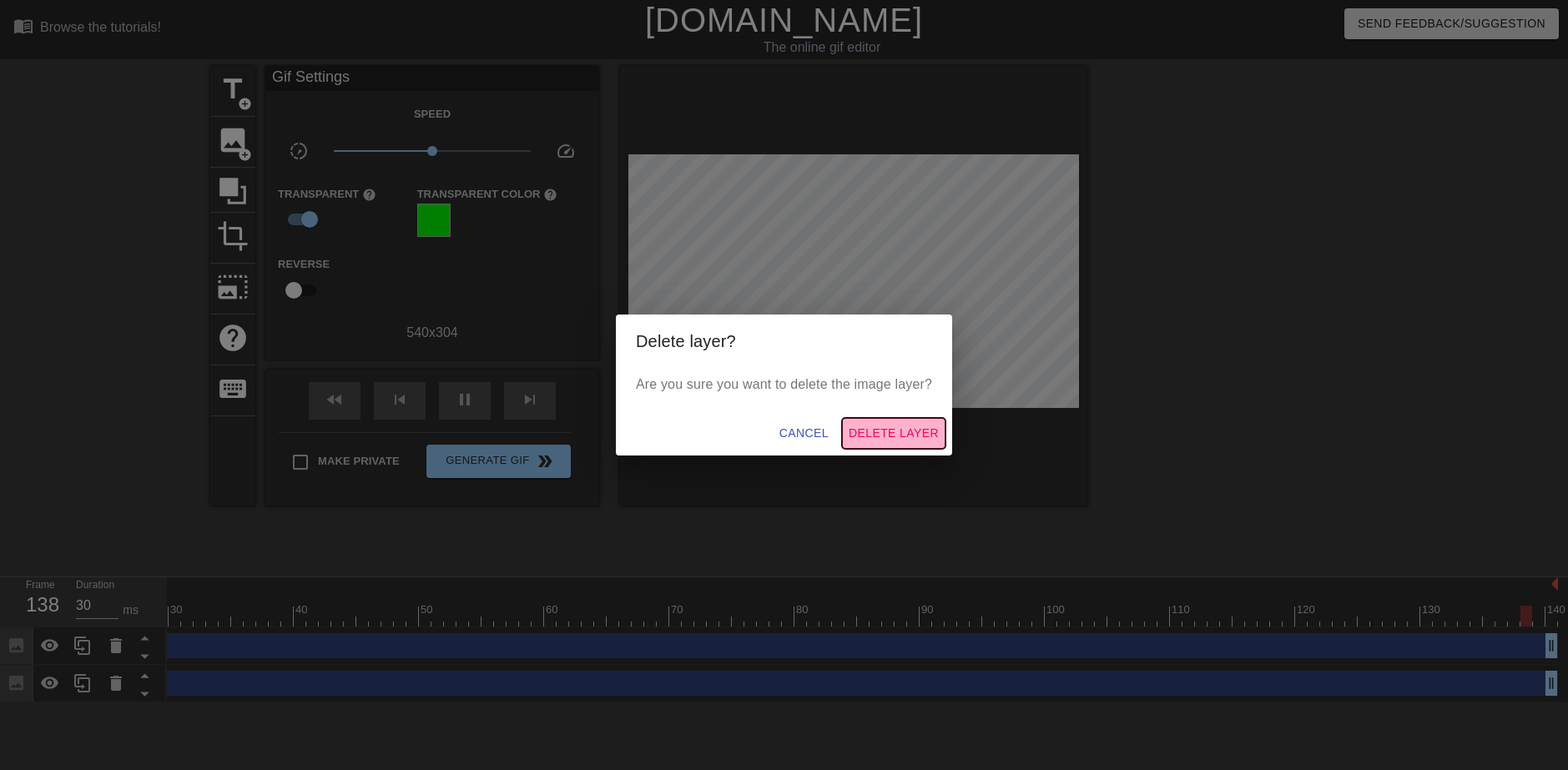 click on "Delete Layer" at bounding box center (894, 433) 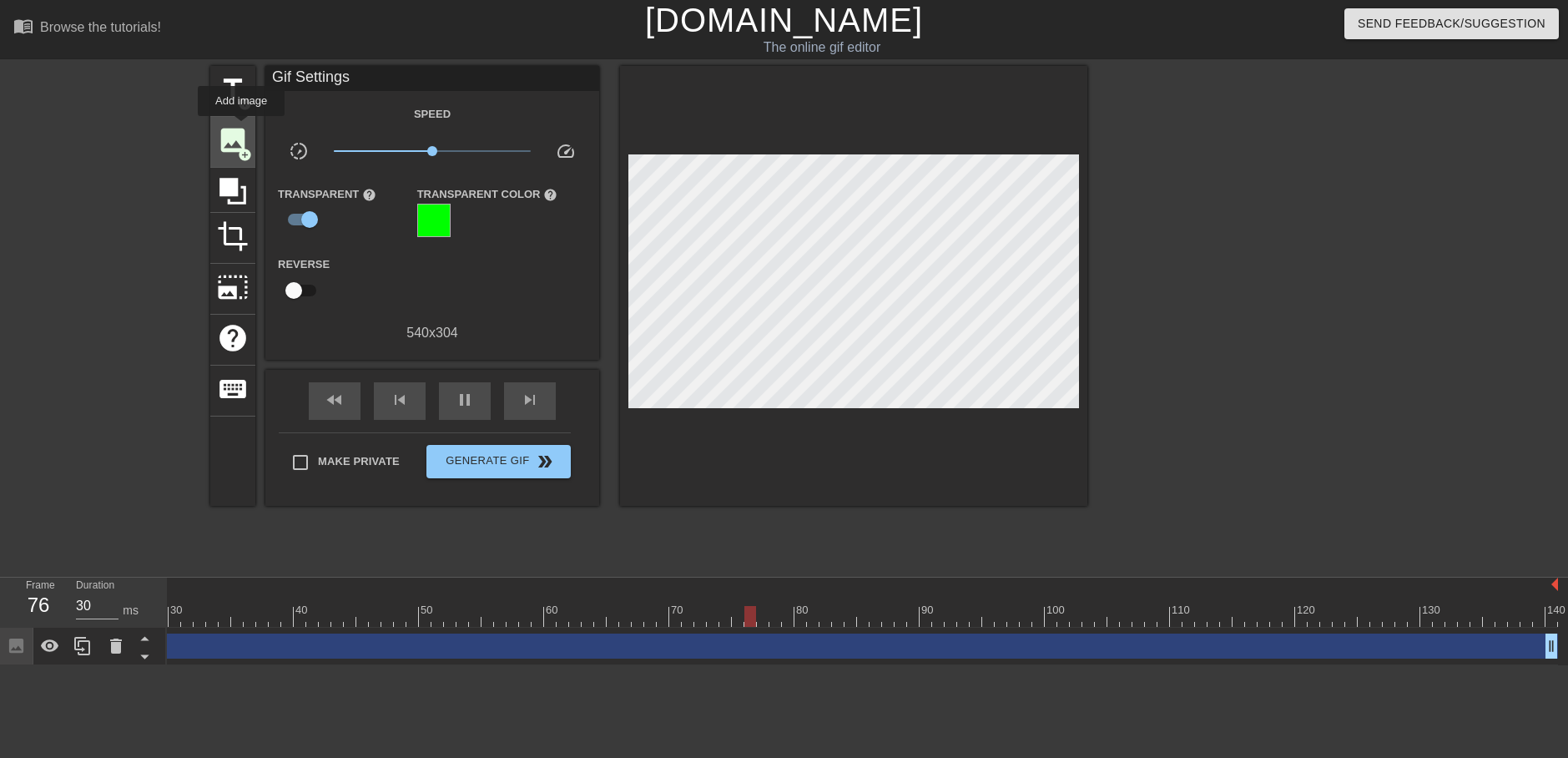 click on "image" at bounding box center [233, 140] 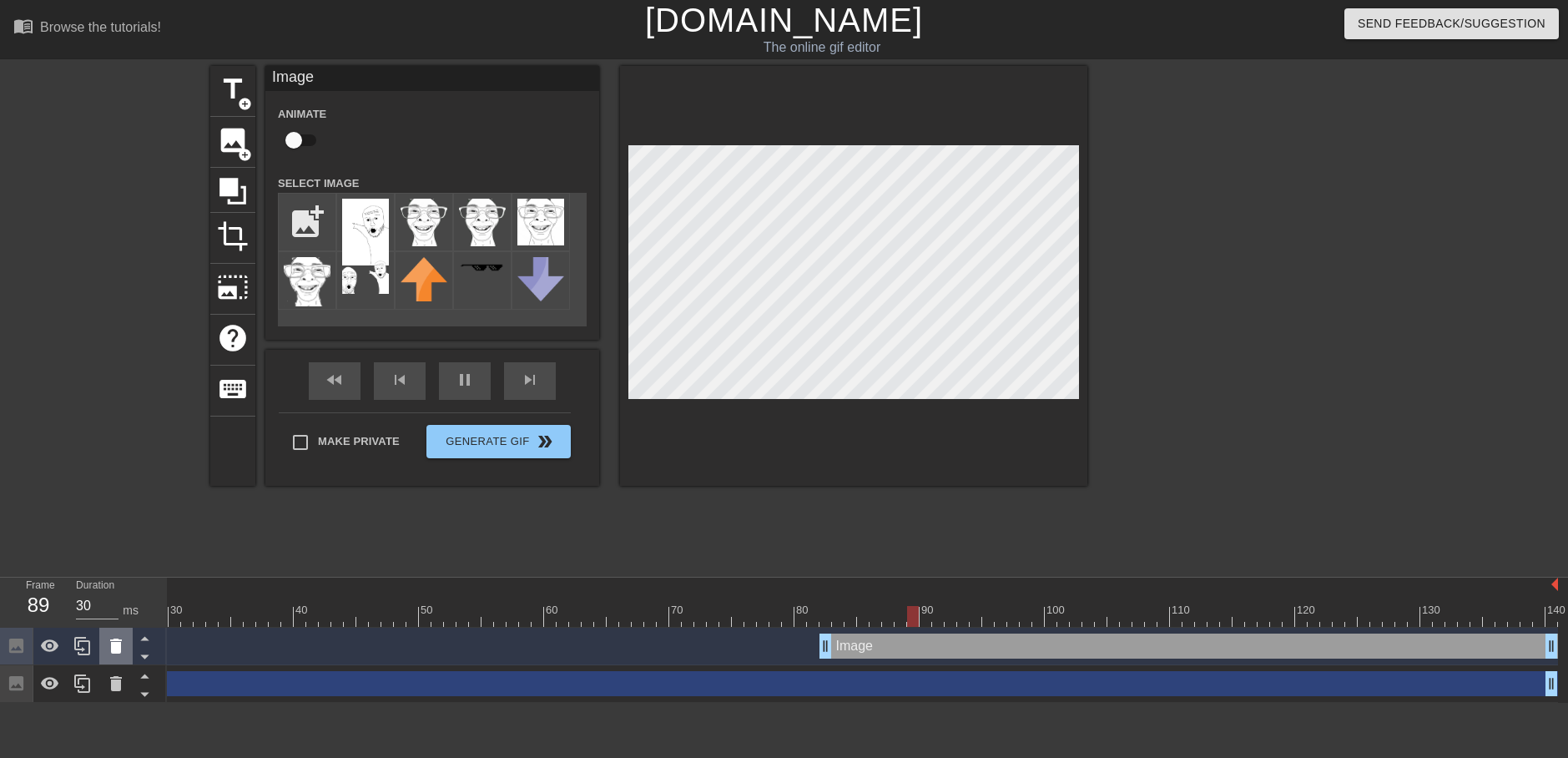 click 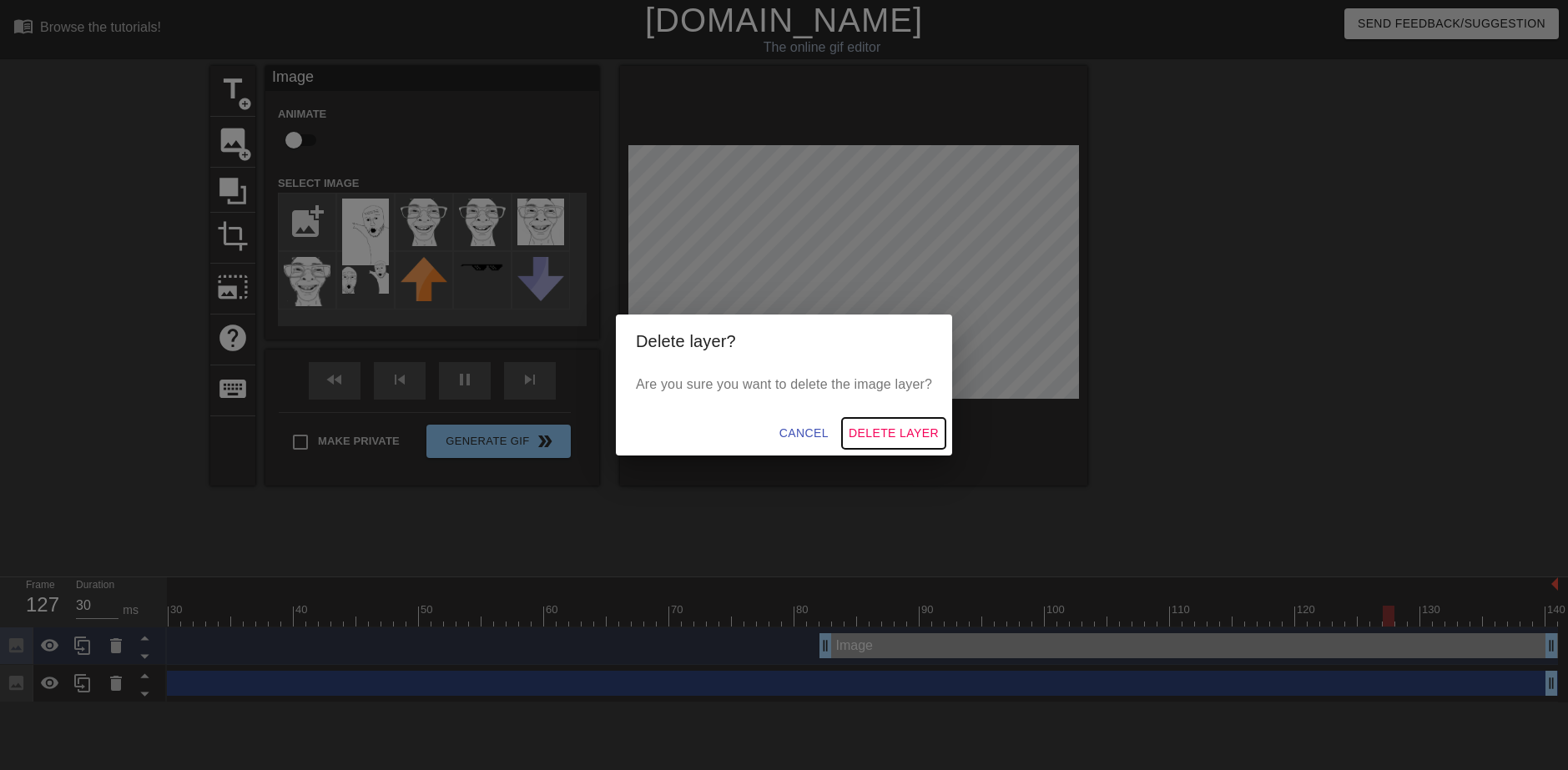 click on "Delete Layer" at bounding box center [894, 433] 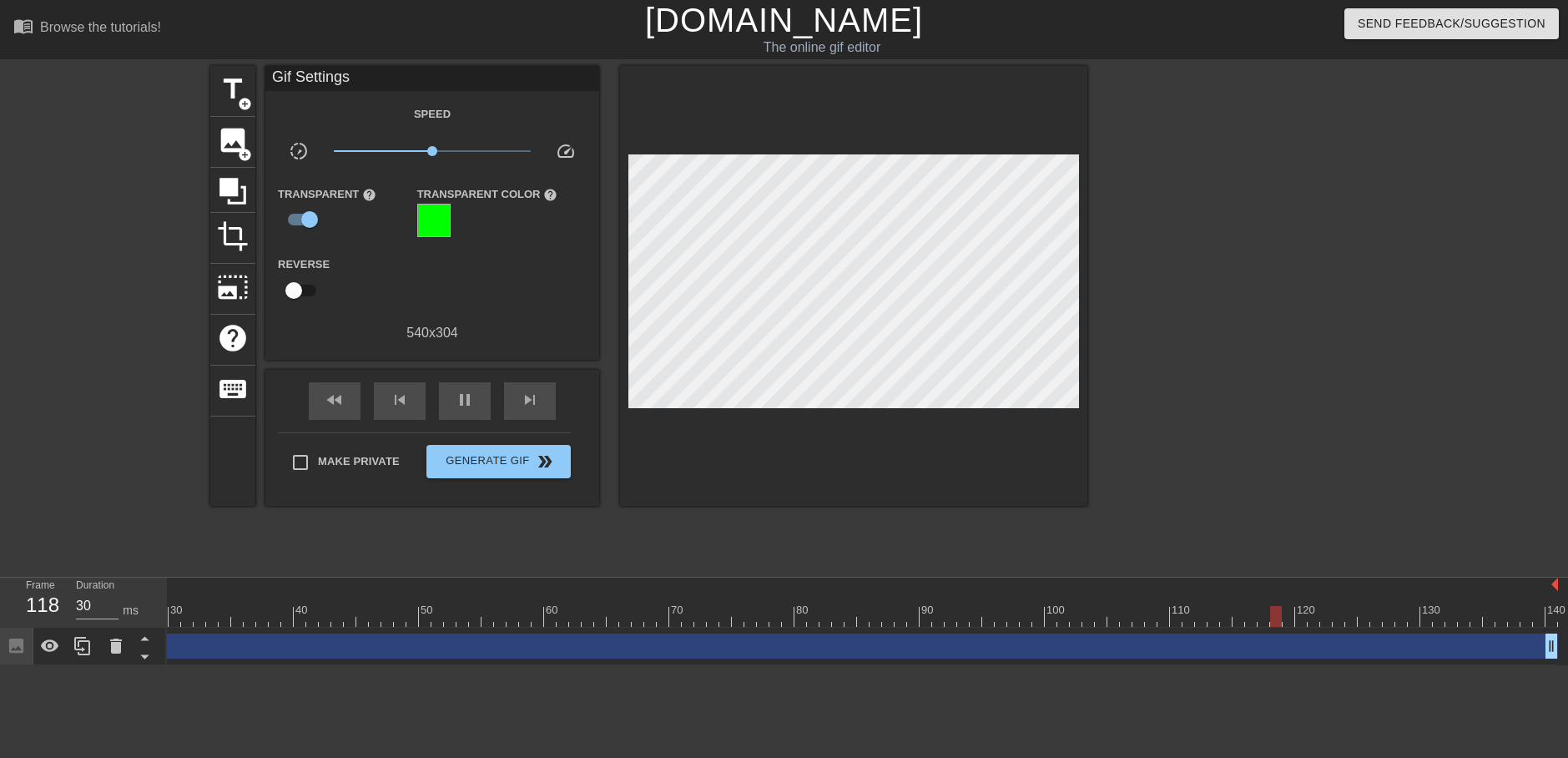 click at bounding box center (682, 586) 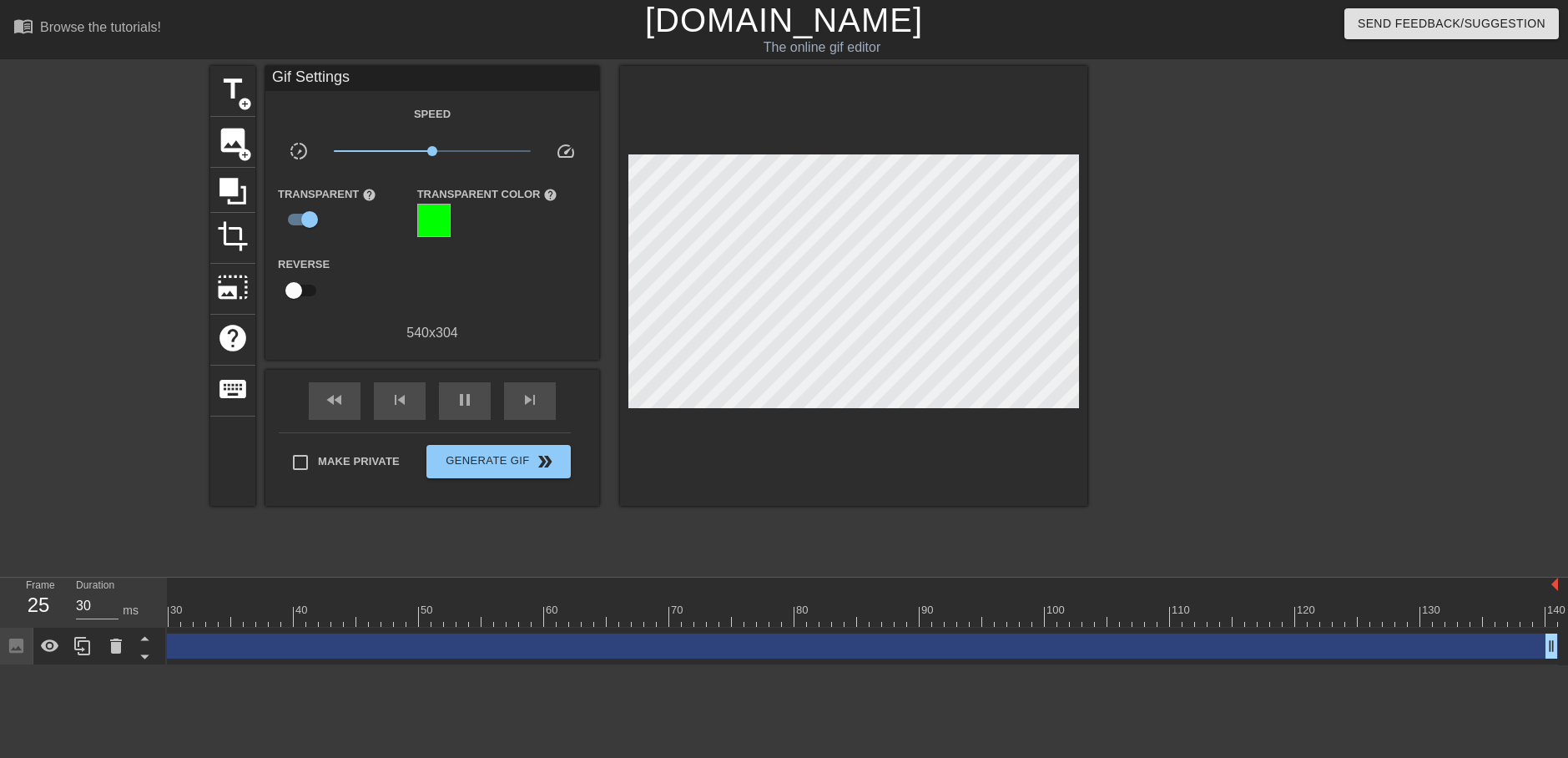 click on "25" at bounding box center (38, 605) 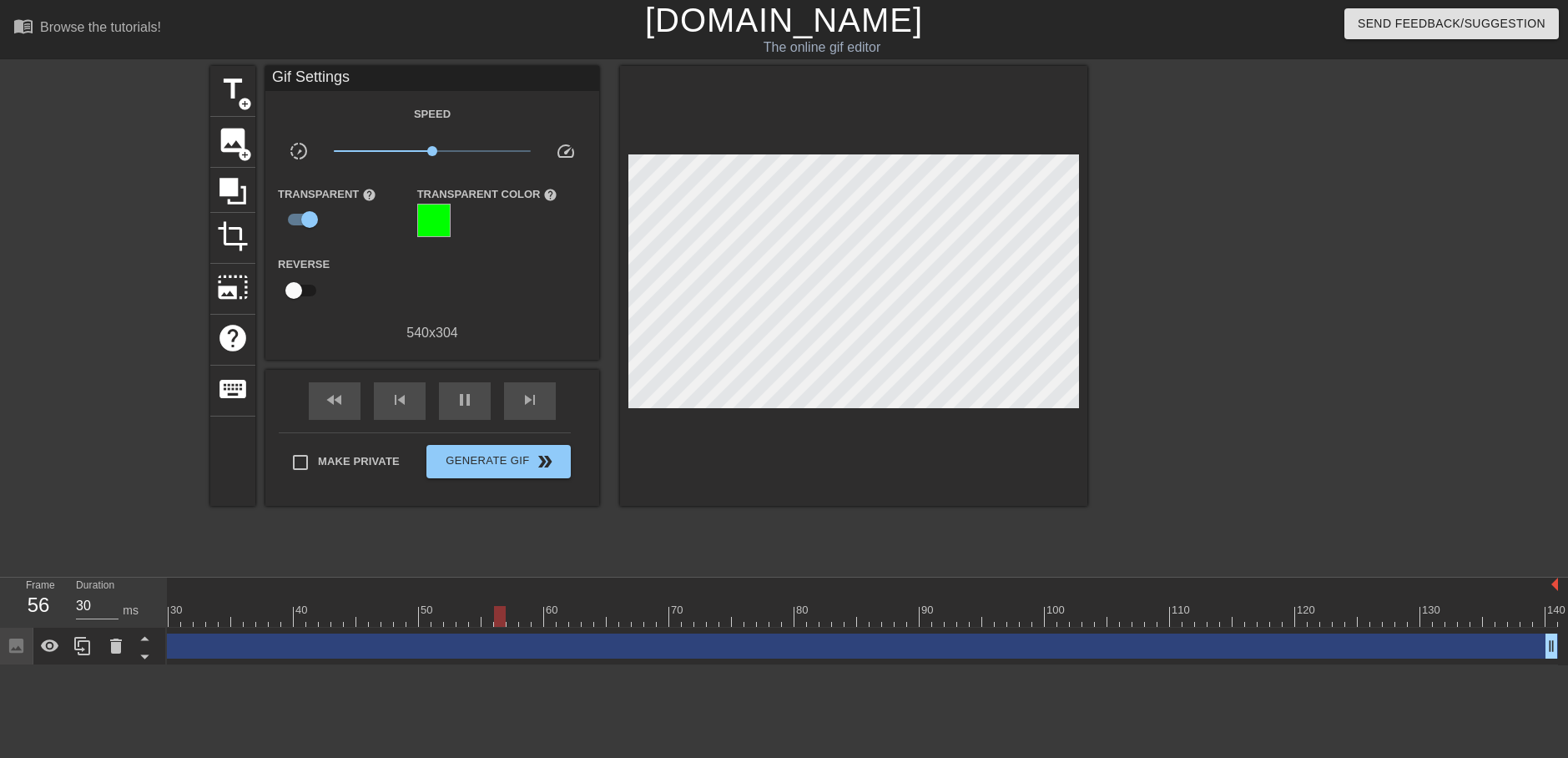 click on "ms" at bounding box center (130, 610) 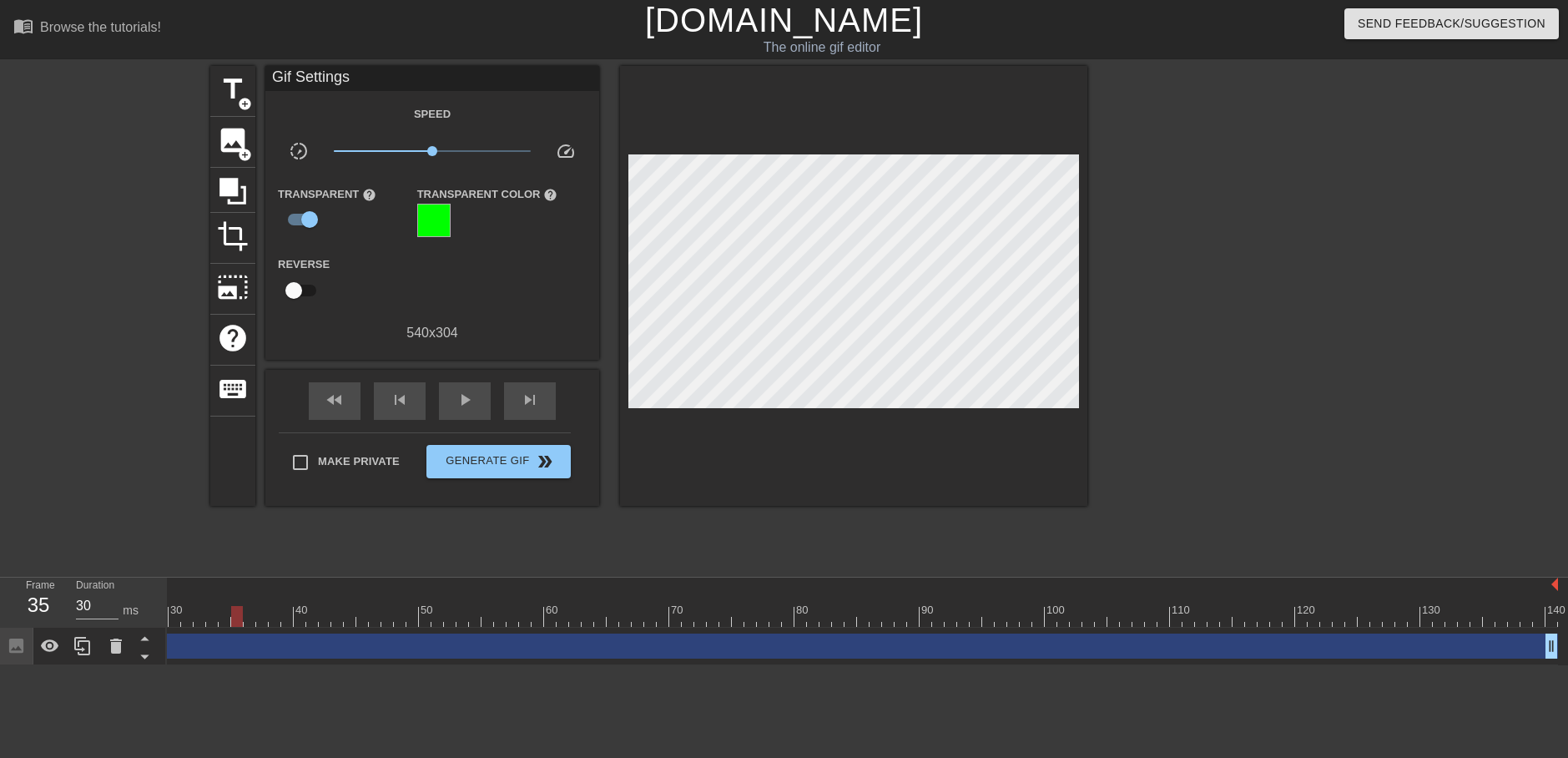 click at bounding box center [682, 616] 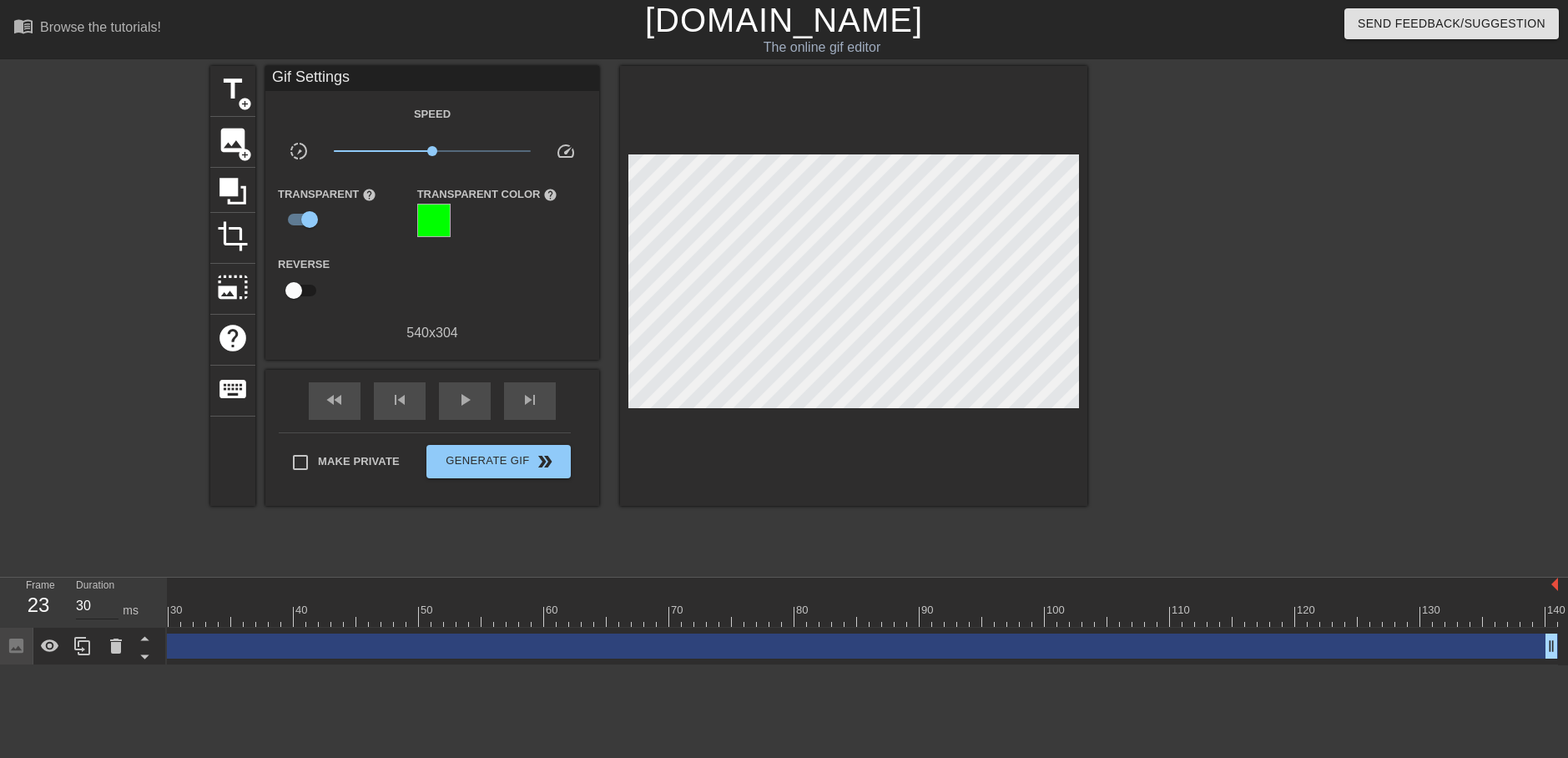 drag, startPoint x: 234, startPoint y: 619, endPoint x: 87, endPoint y: 615, distance: 147.0544 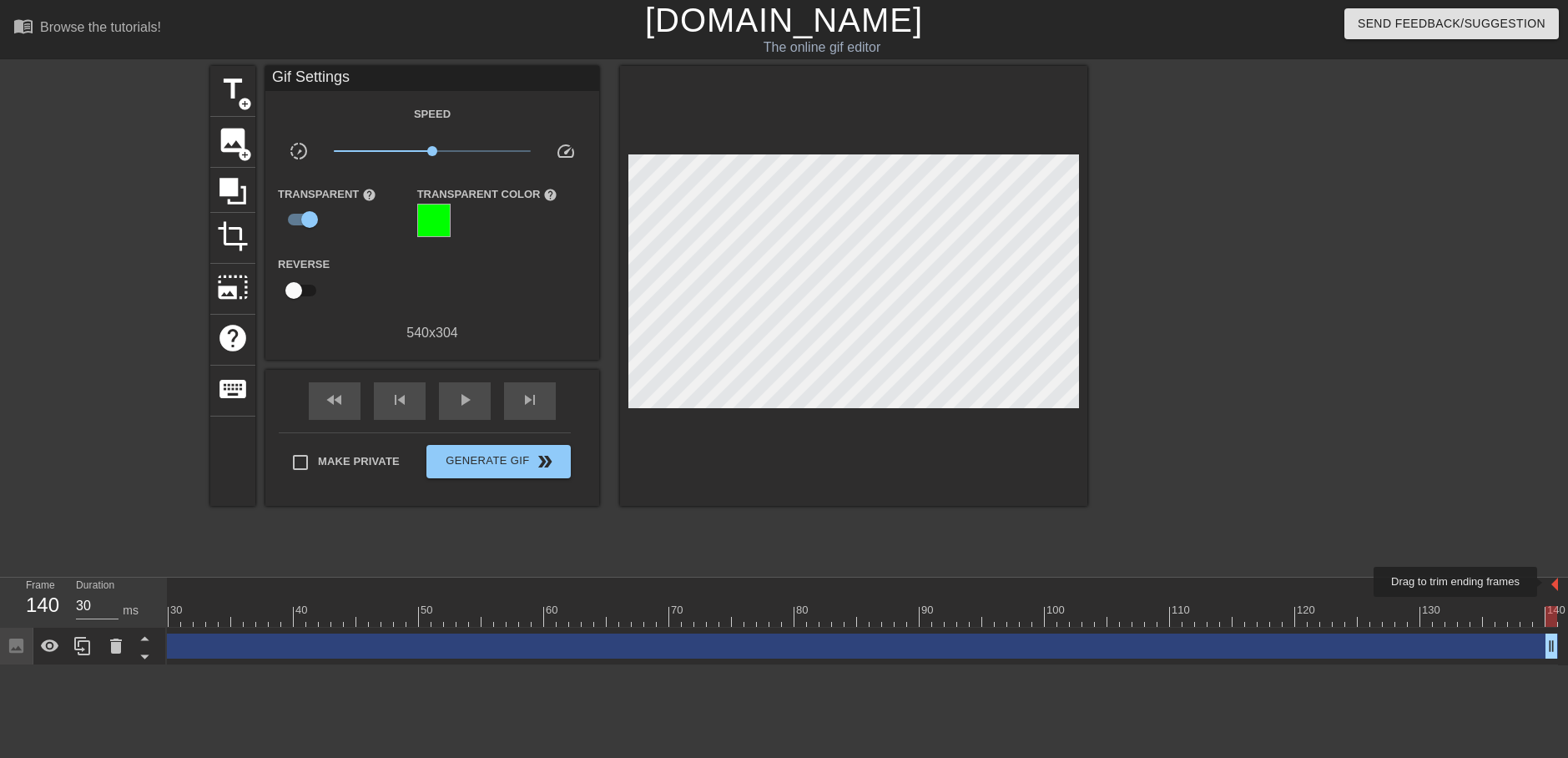 click at bounding box center (1555, 584) 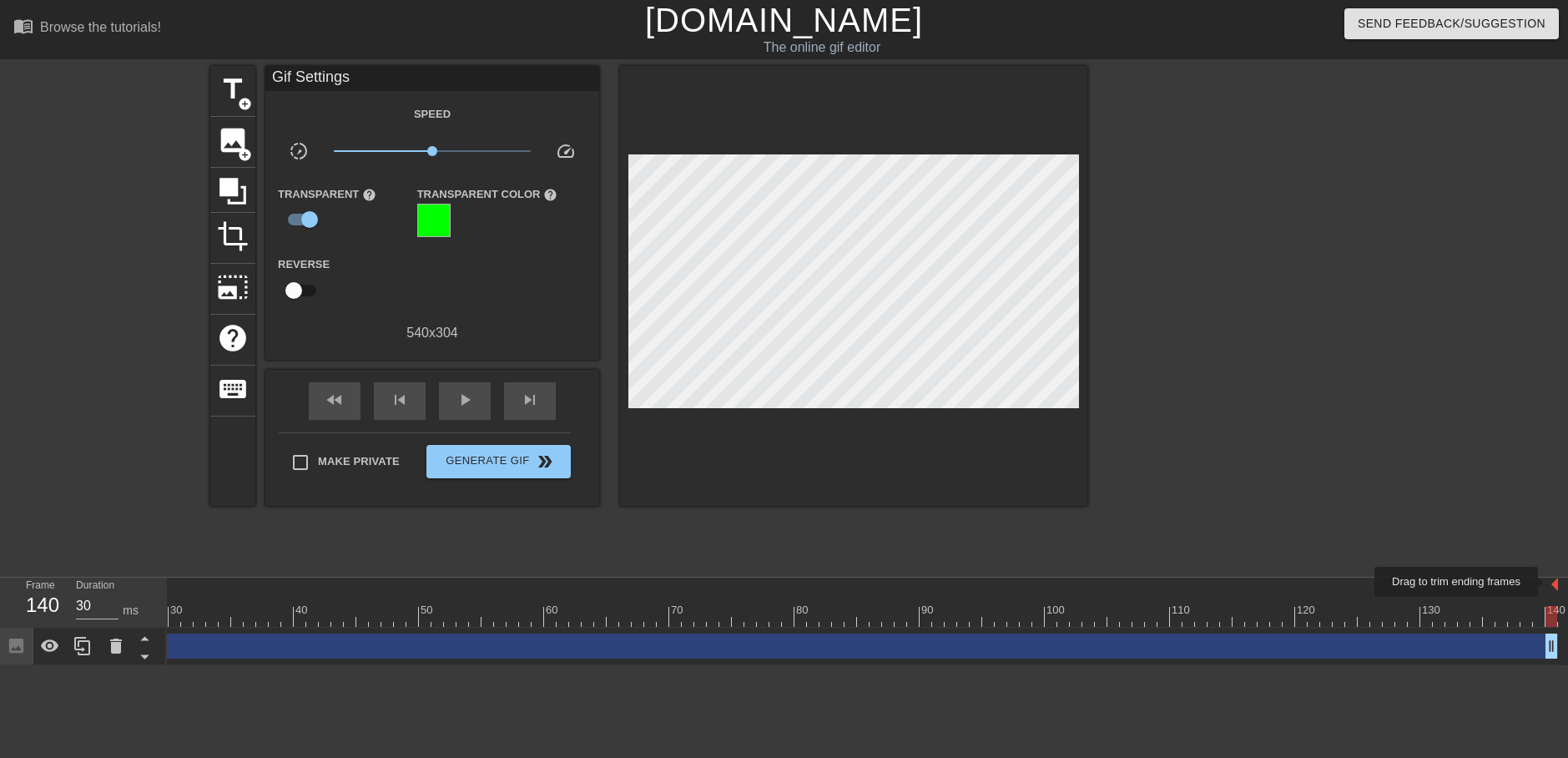 click at bounding box center (1555, 584) 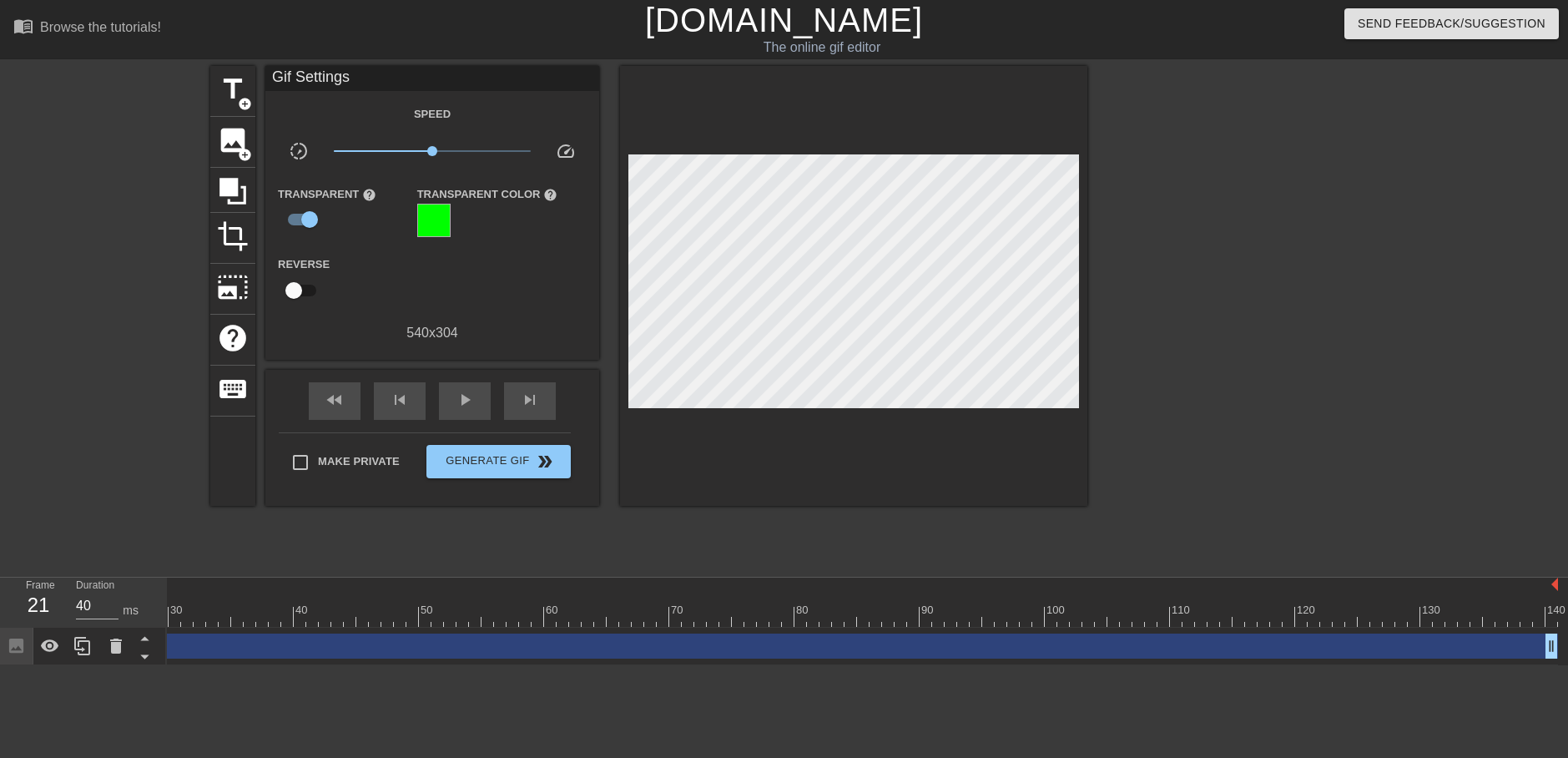 type on "30" 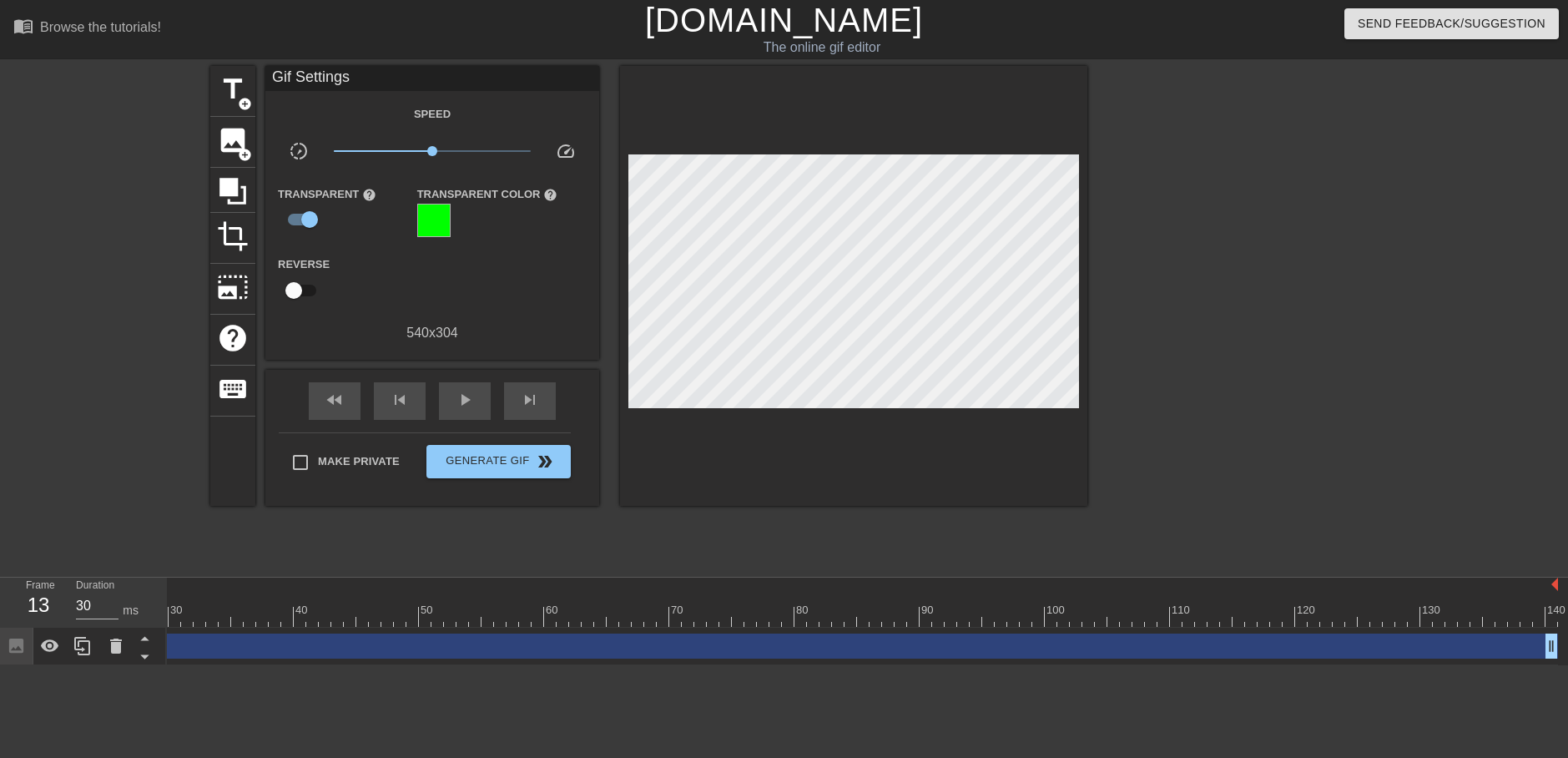 drag, startPoint x: 1546, startPoint y: 613, endPoint x: -34, endPoint y: 632, distance: 1580.1142 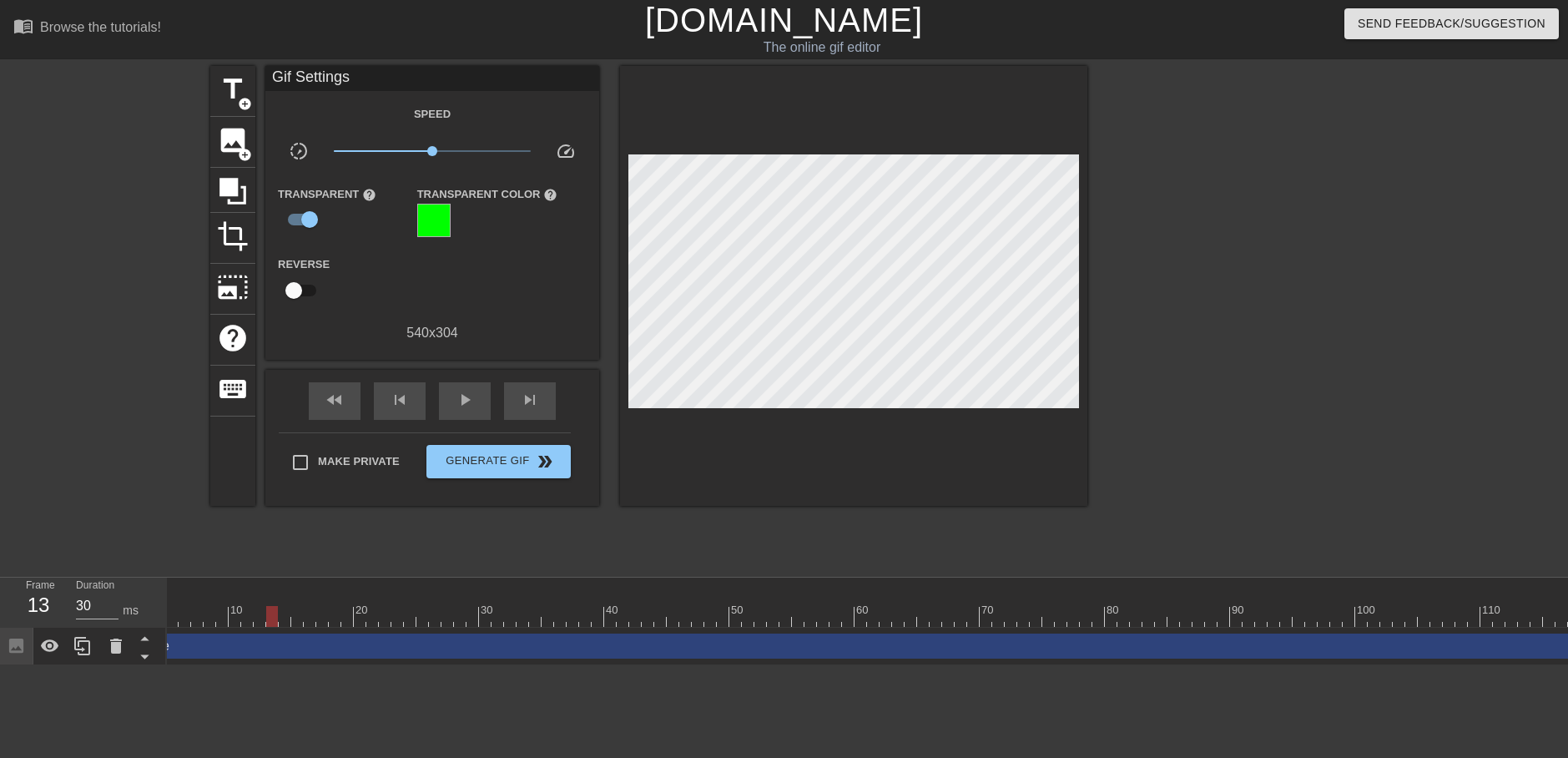 scroll, scrollTop: 0, scrollLeft: 0, axis: both 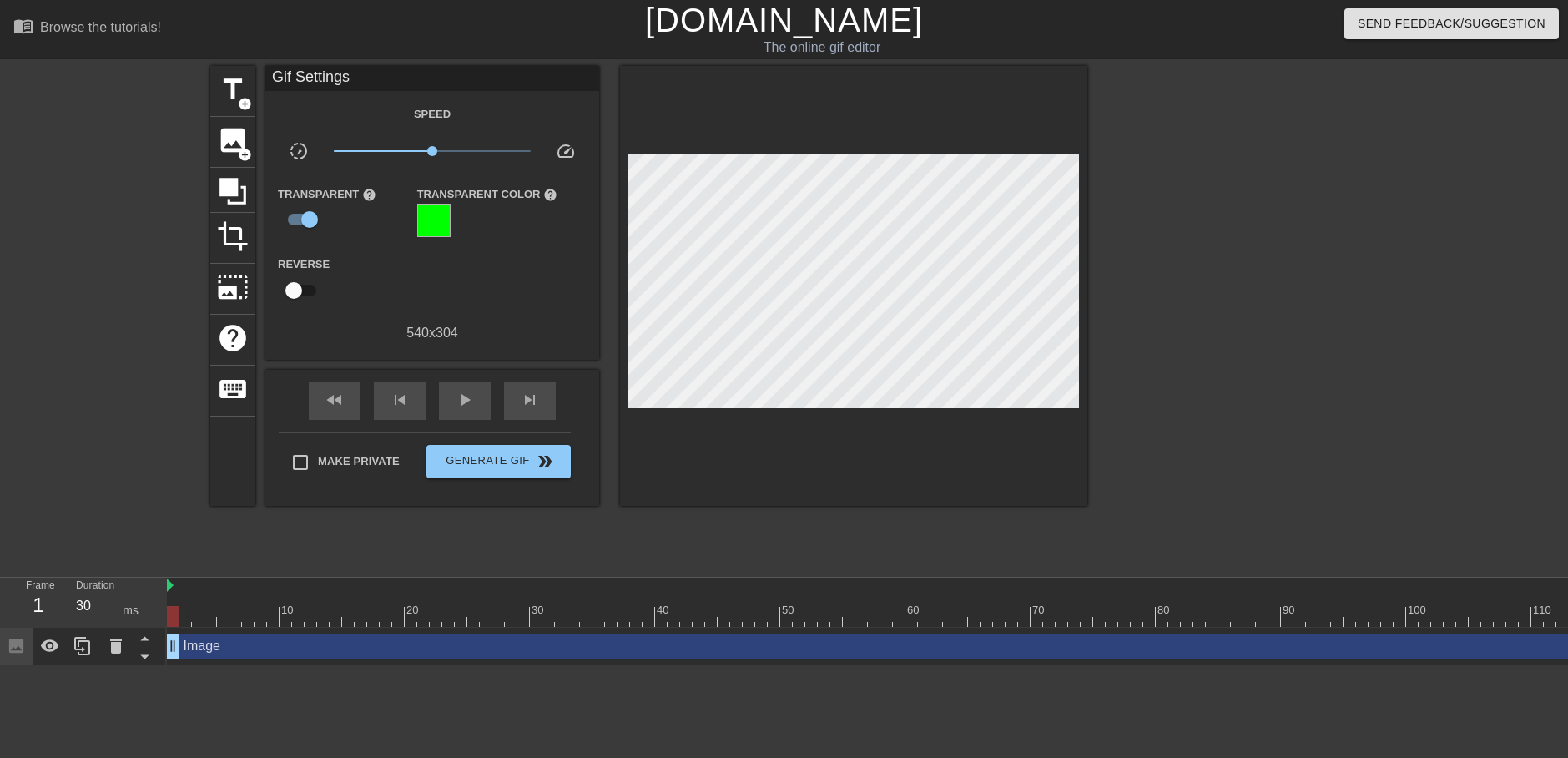 drag, startPoint x: 321, startPoint y: 614, endPoint x: 127, endPoint y: 621, distance: 194.12625 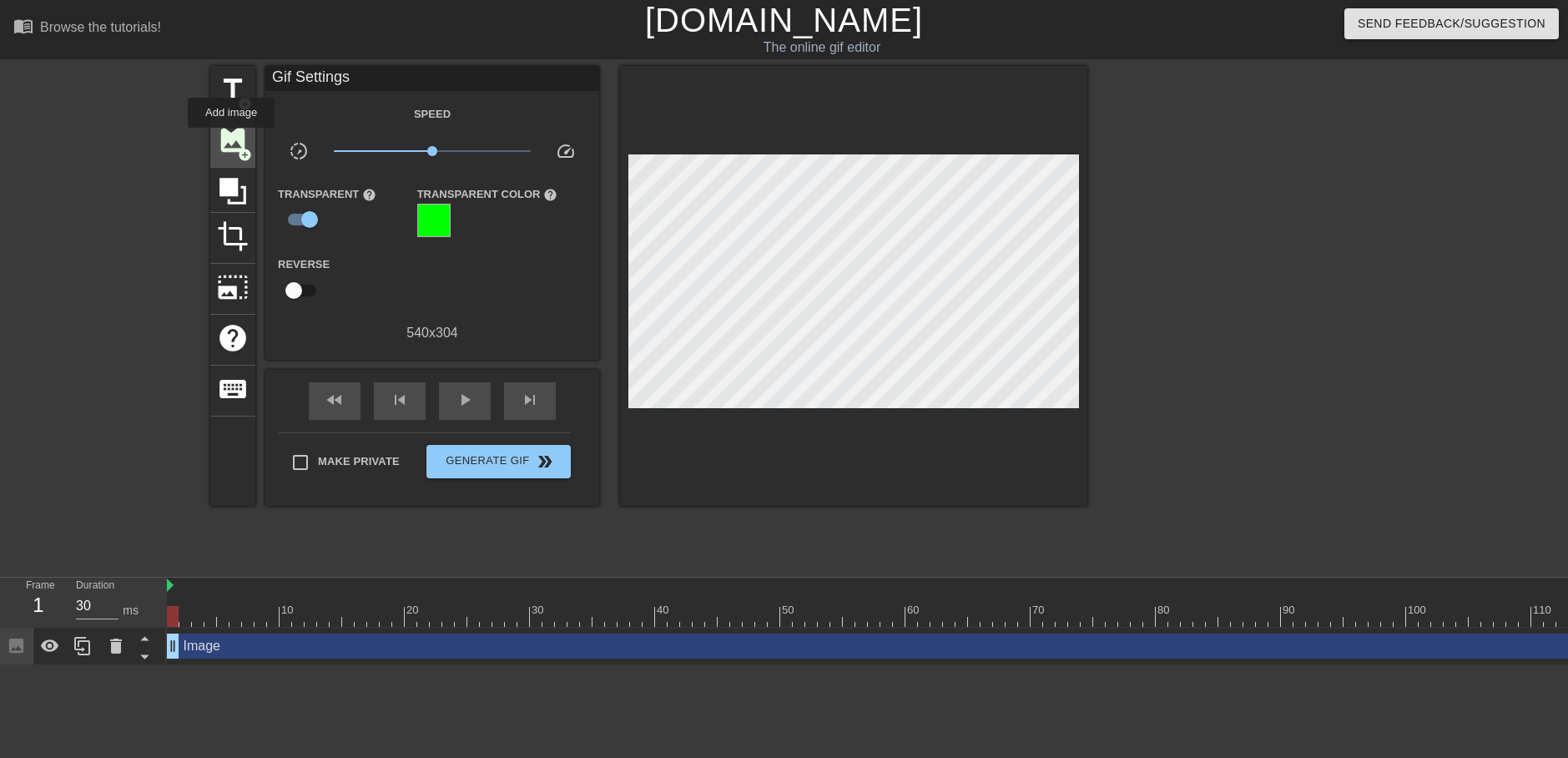 click on "image" at bounding box center [233, 140] 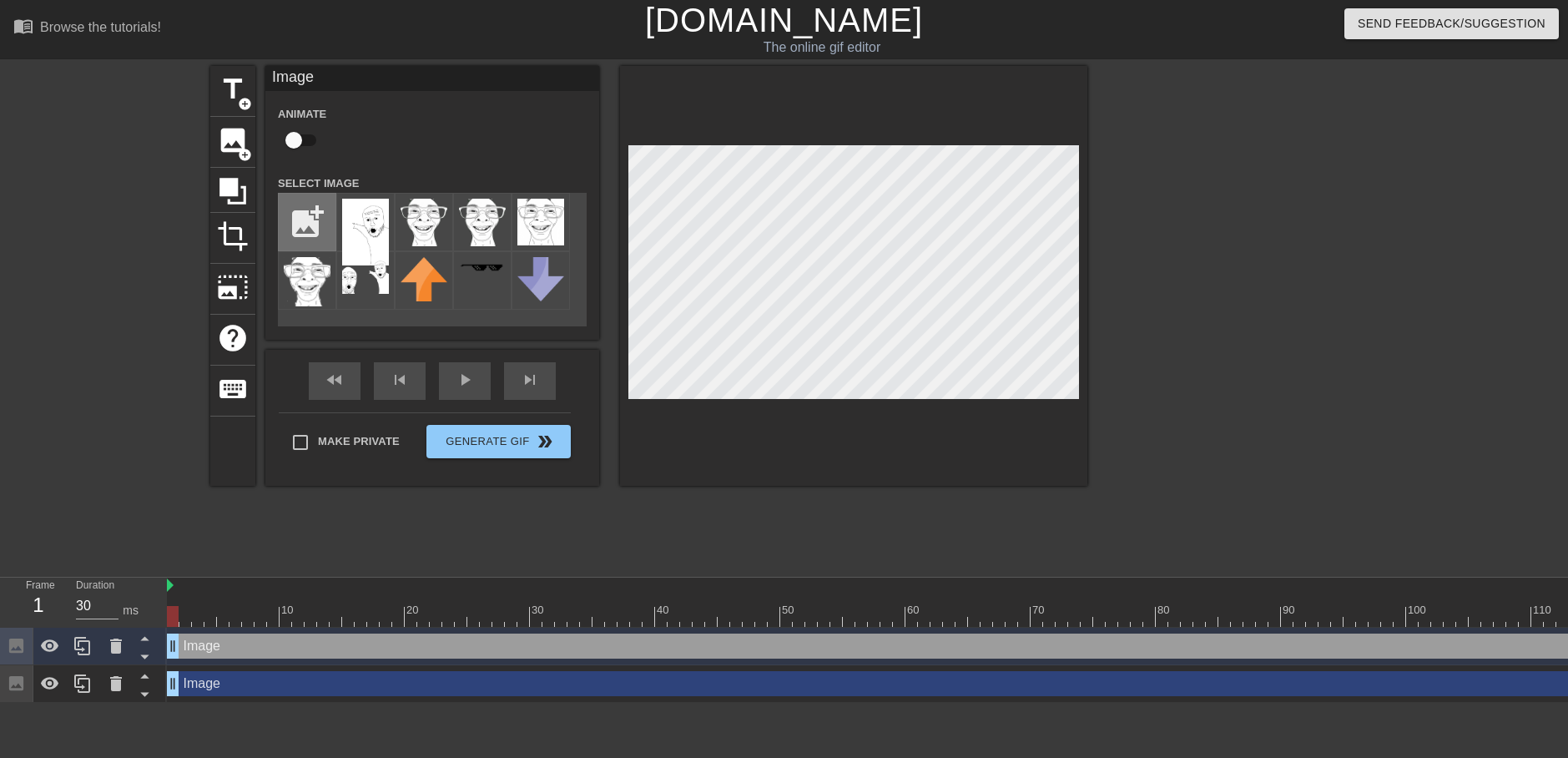 click at bounding box center (307, 222) 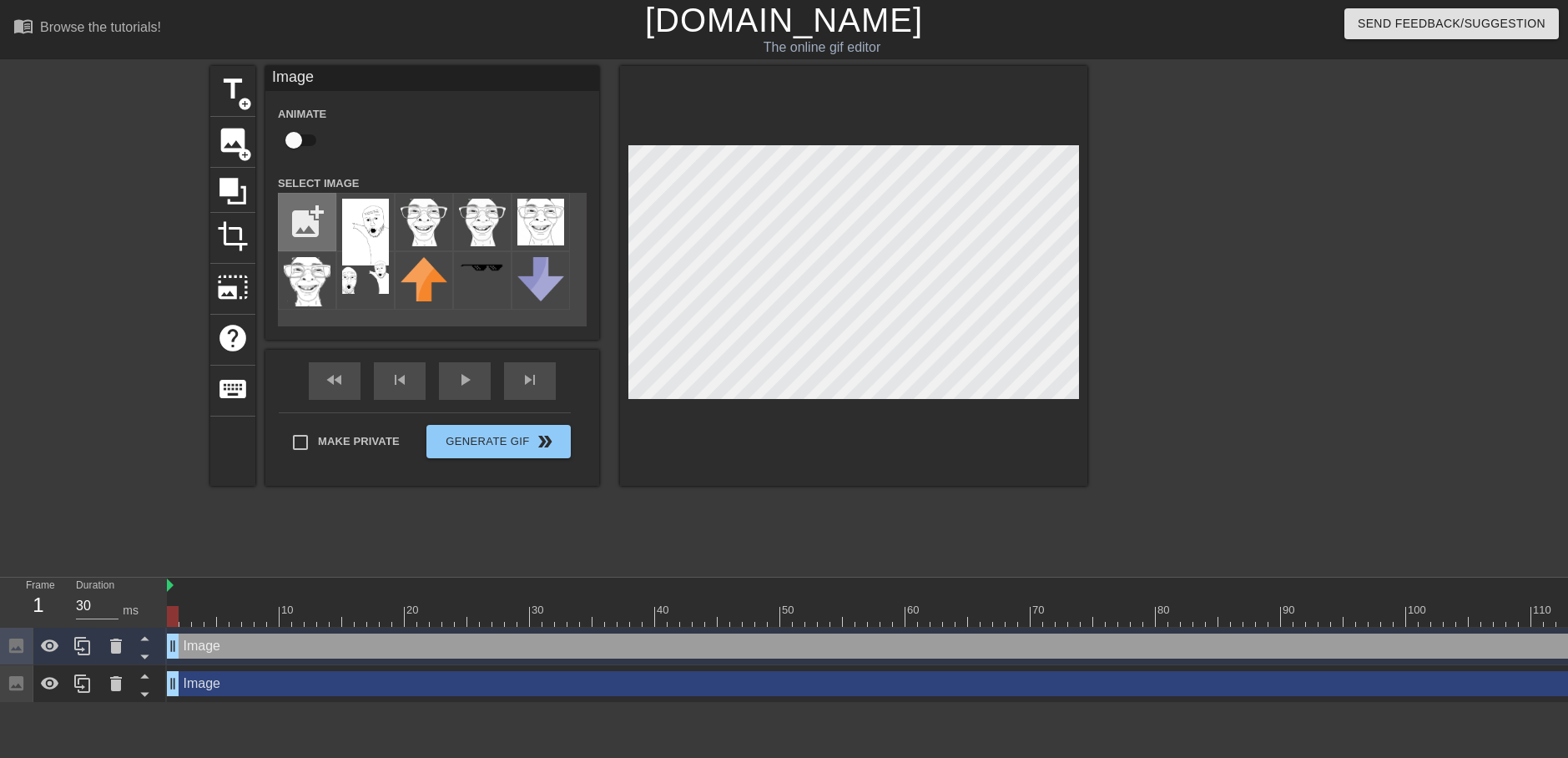 type on "C:\fakepath\[PERSON_NAME]-pointing.gif" 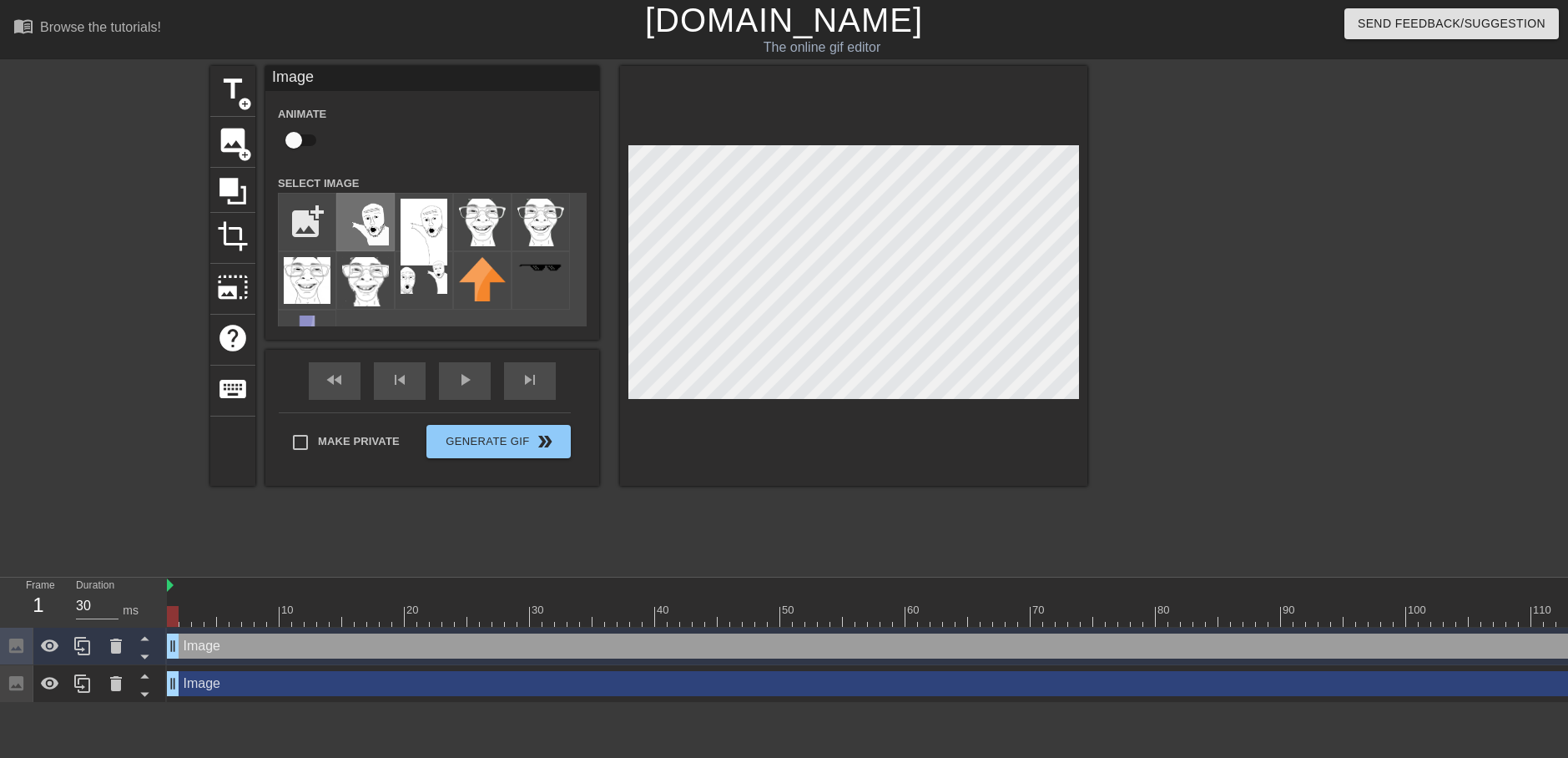 click at bounding box center [366, 222] 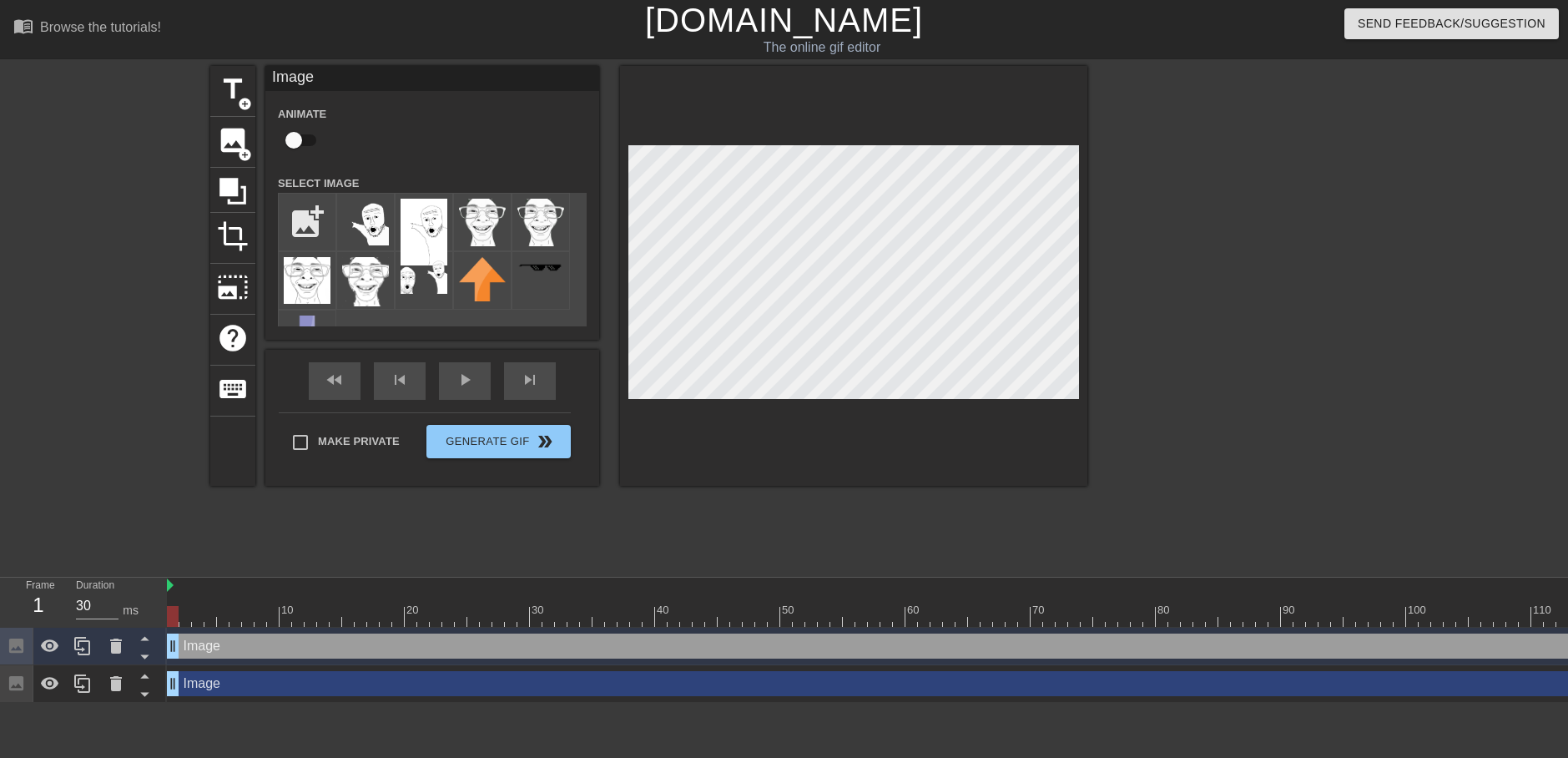 click at bounding box center [173, 616] 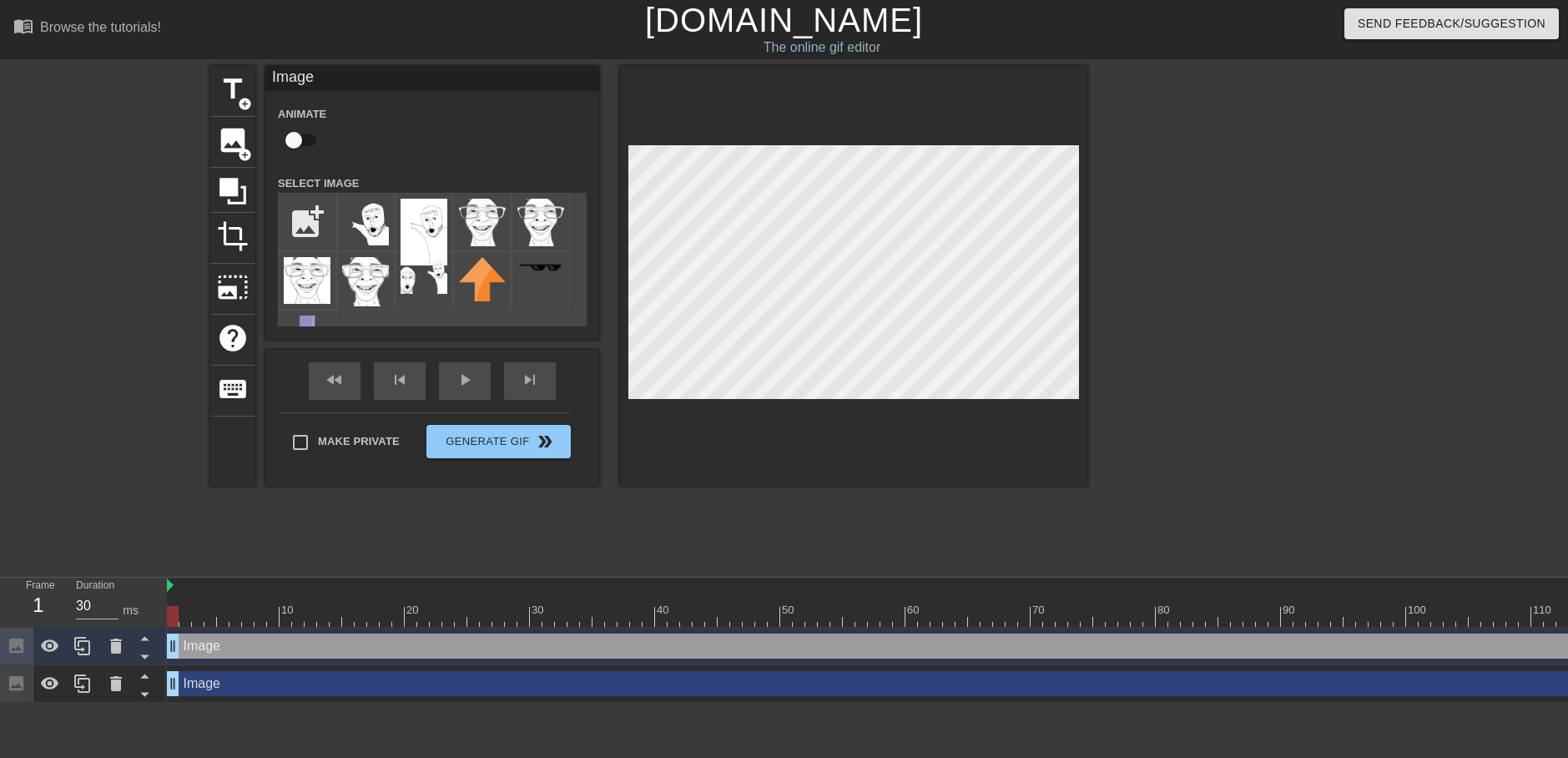 drag, startPoint x: 173, startPoint y: 612, endPoint x: 88, endPoint y: 622, distance: 85.58621 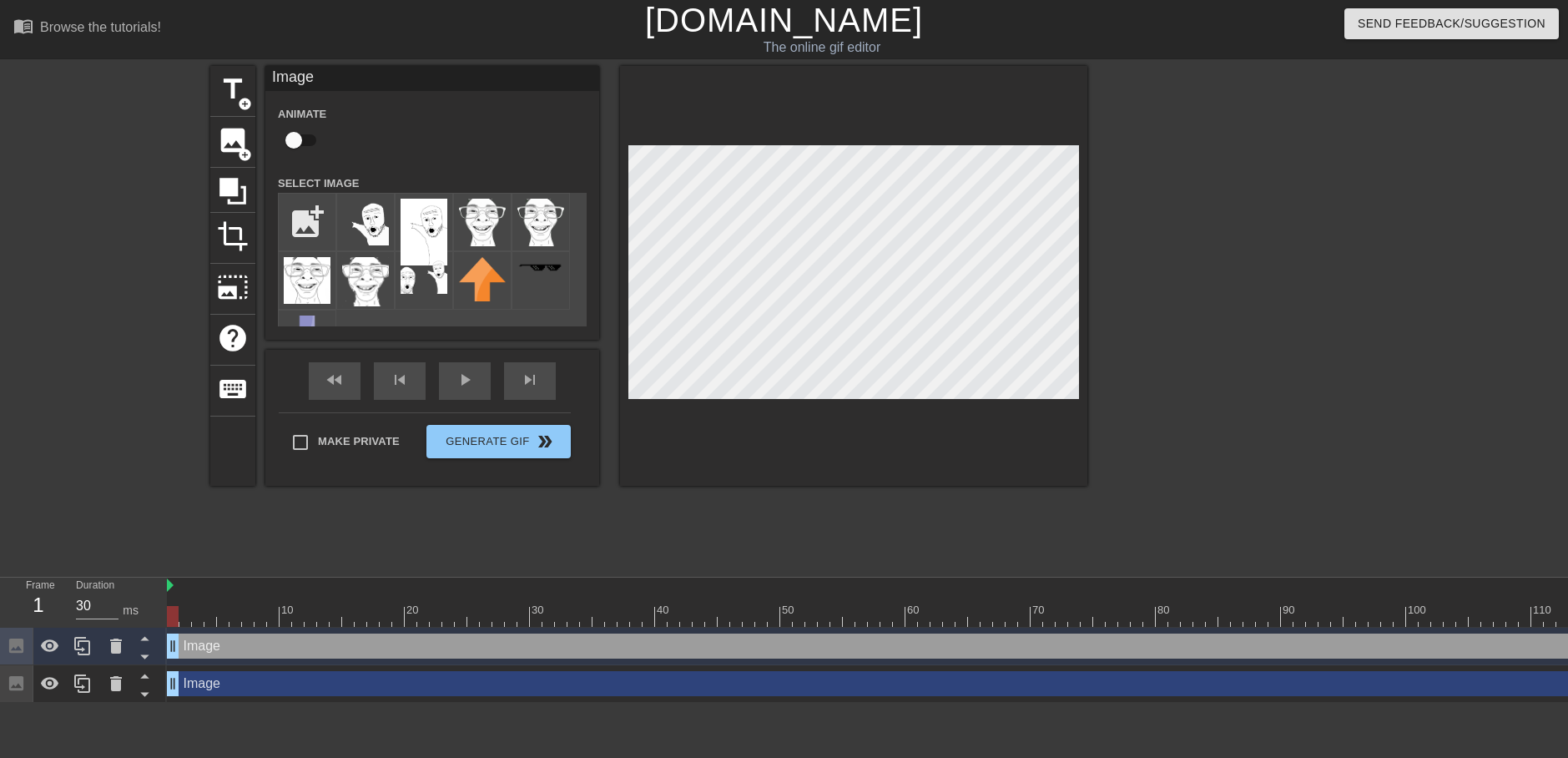 click on "Frame 1 Duration 30 ms                                       10                                         20                                         30                                         40                                         50                                         60                                         70                                         80                                         90                                         100                                         110                                         120                                         130                                         140     Image drag_handle drag_handle   Image drag_handle drag_handle" at bounding box center [784, 640] 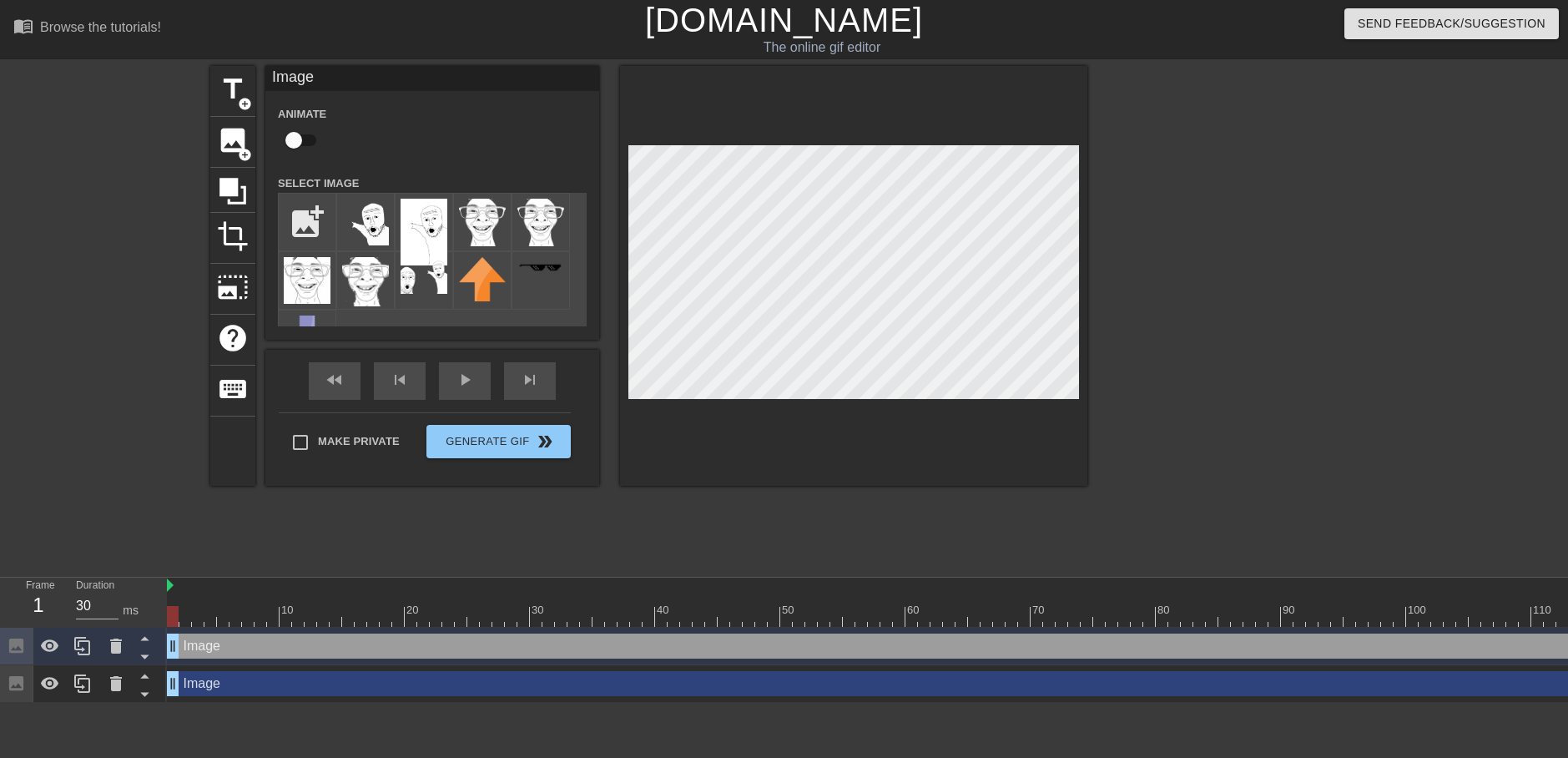 click on "1" at bounding box center [38, 605] 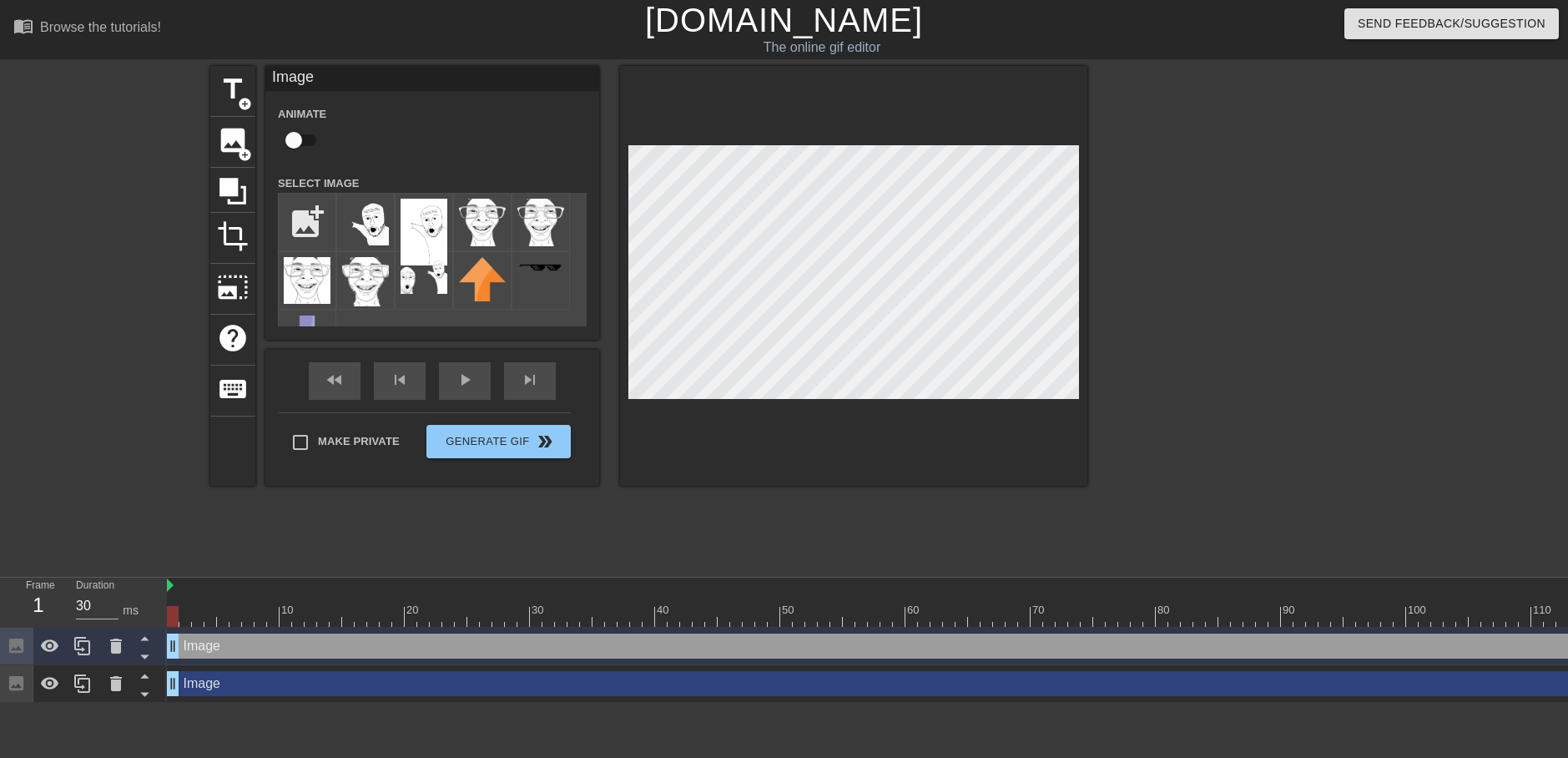 click at bounding box center (294, 140) 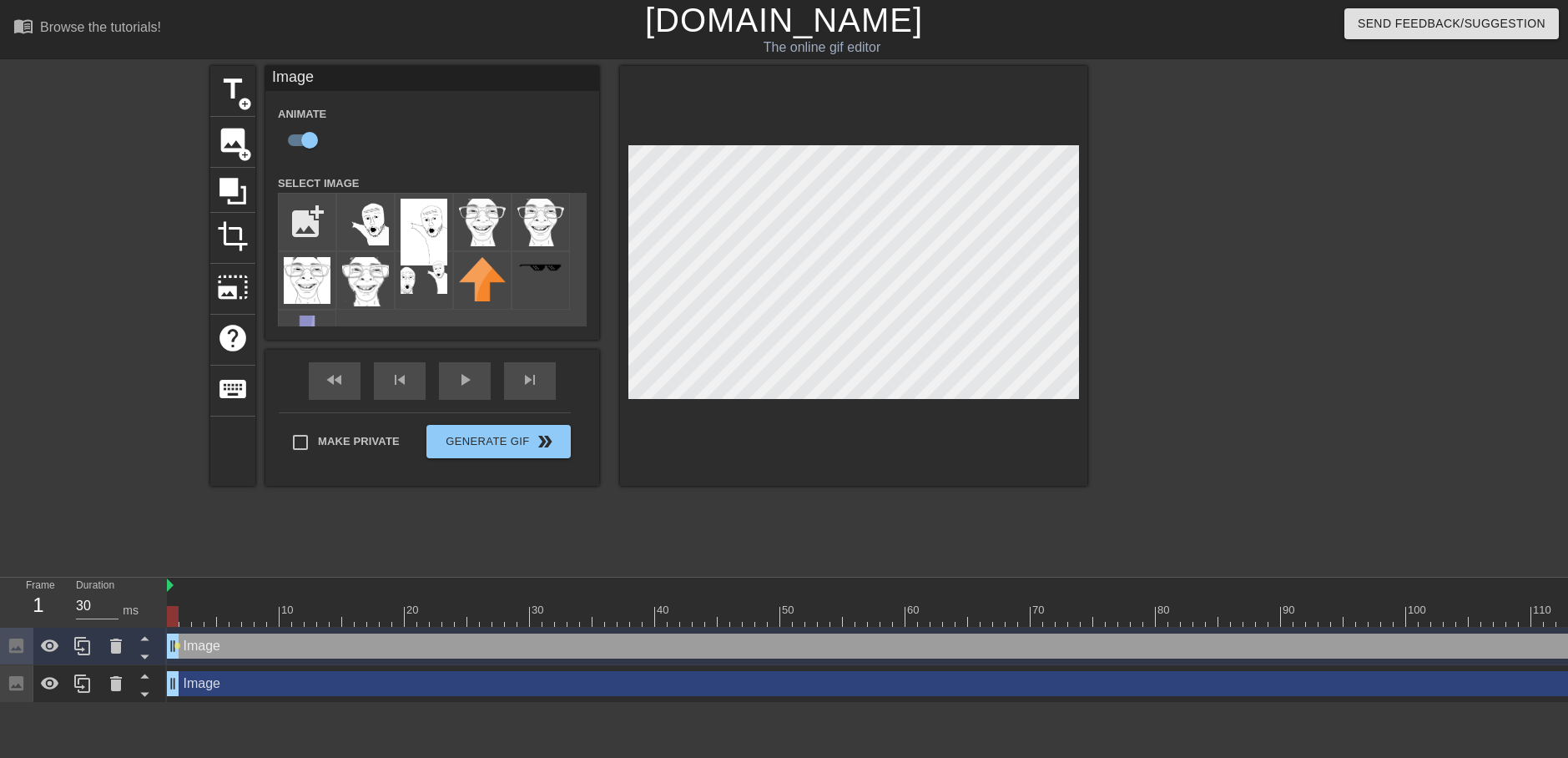 click at bounding box center [1043, 616] 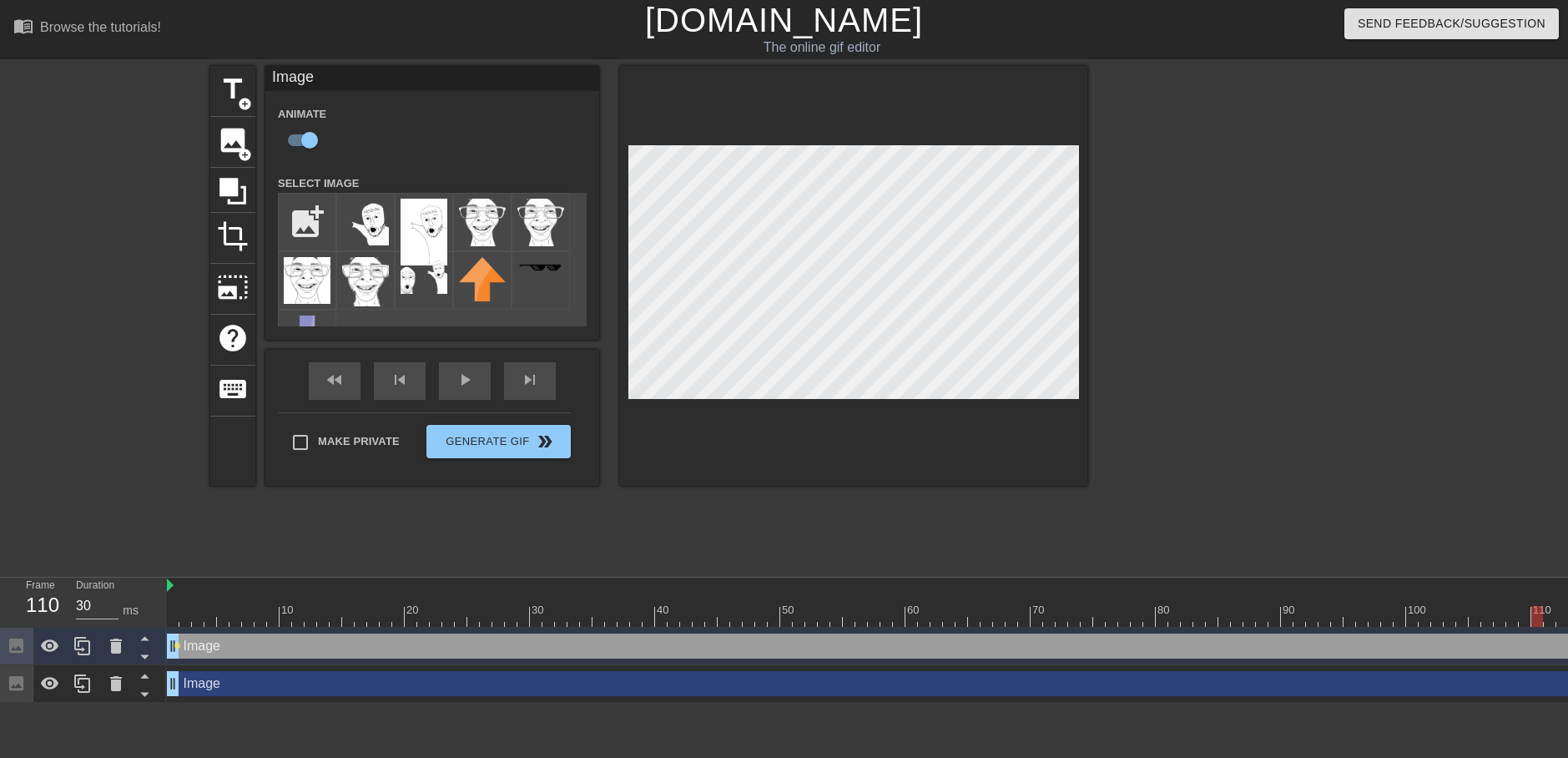 click on "Frame 110" at bounding box center (38, 602) 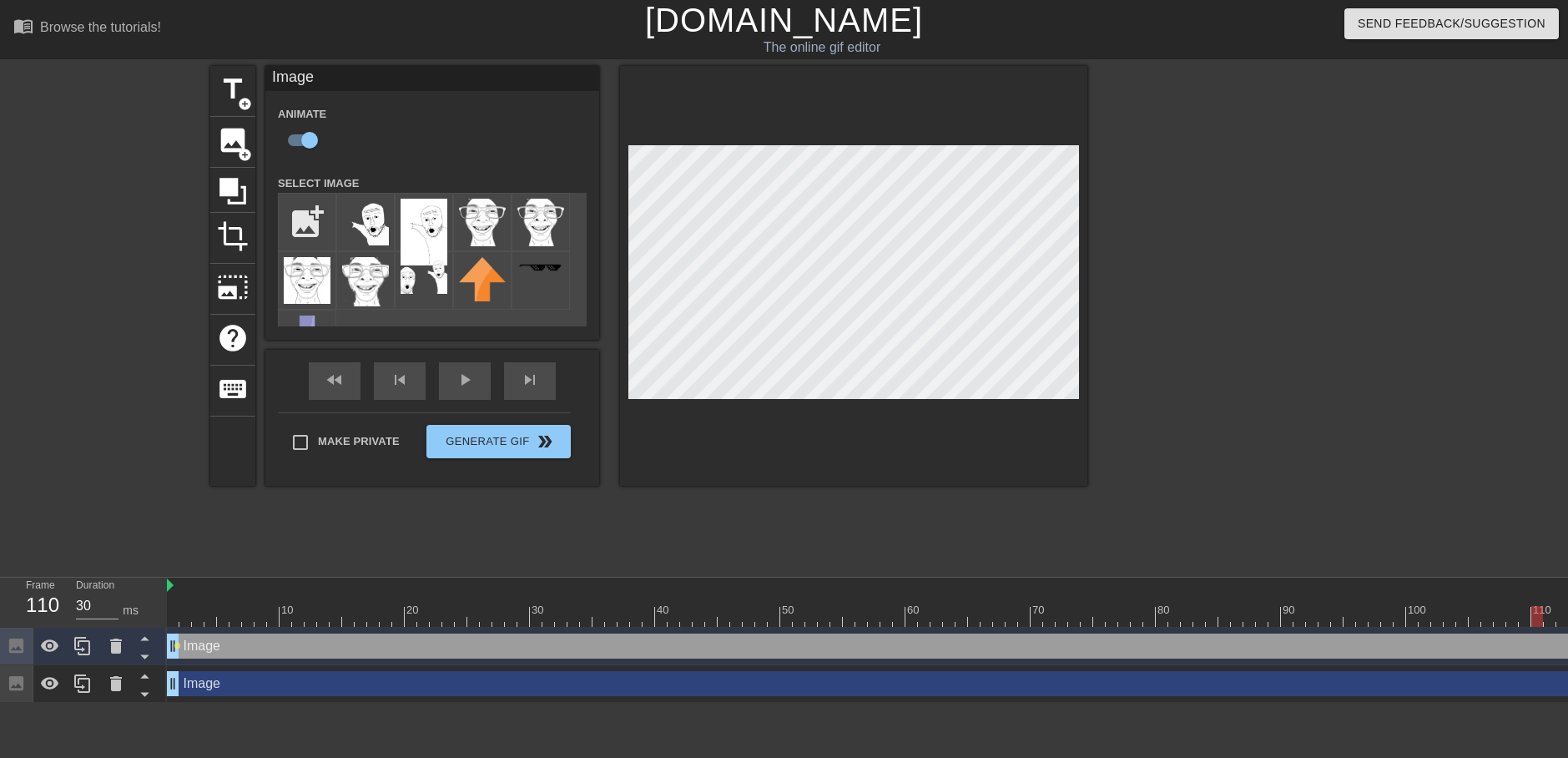click on "Frame 110" at bounding box center (38, 602) 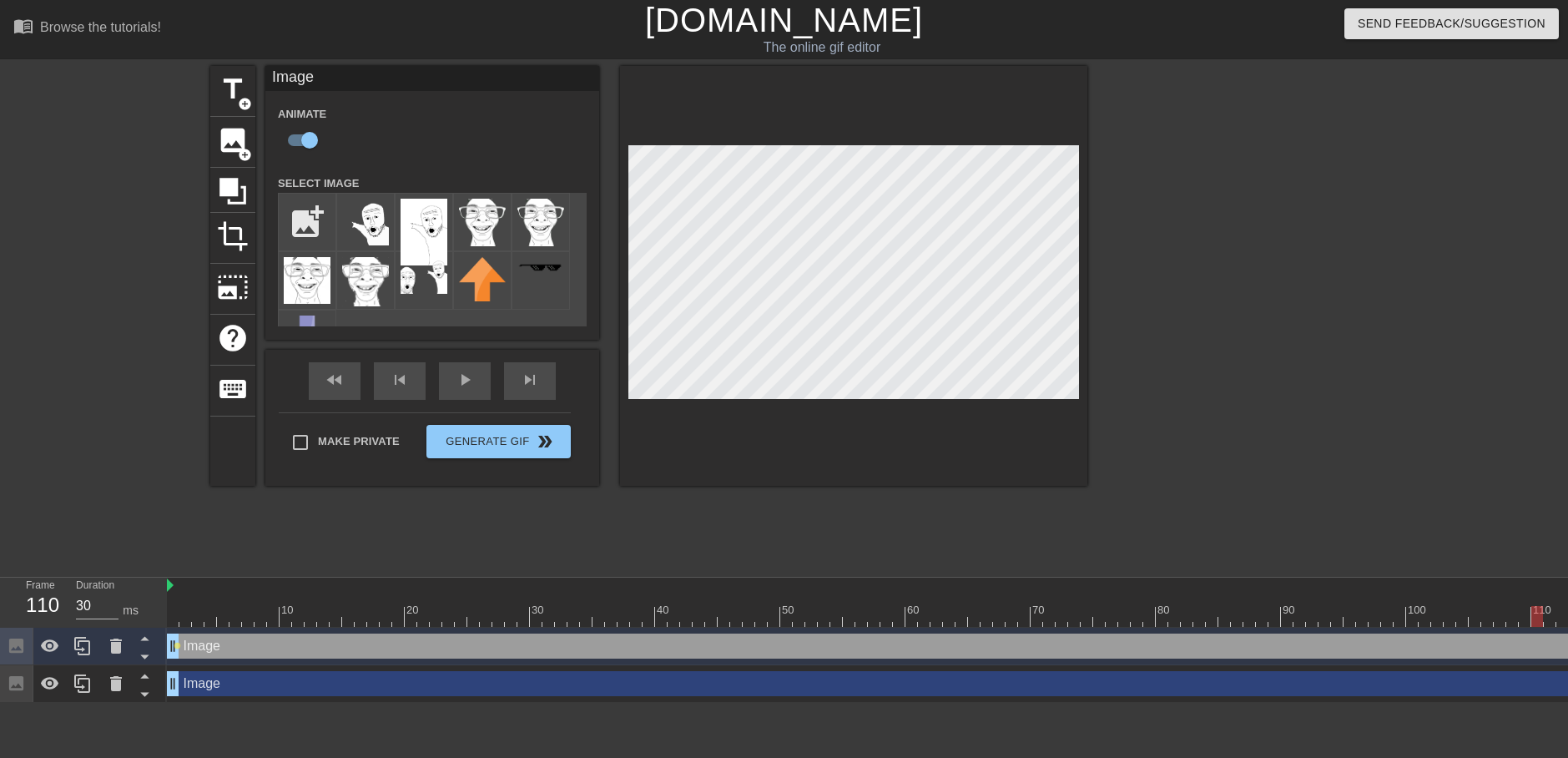 click on "Frame 110" at bounding box center (38, 602) 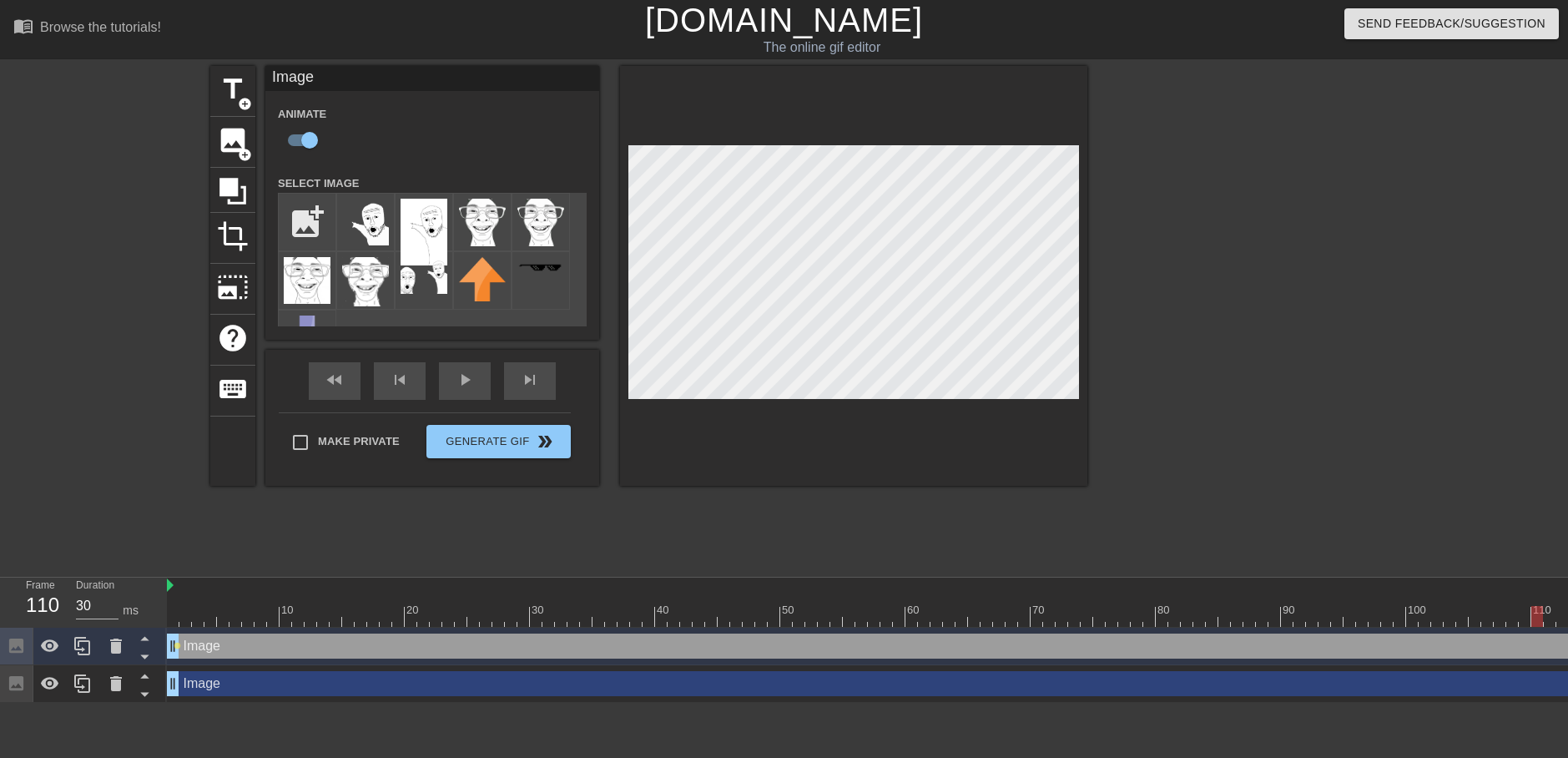 click on "Frame 110" at bounding box center (38, 602) 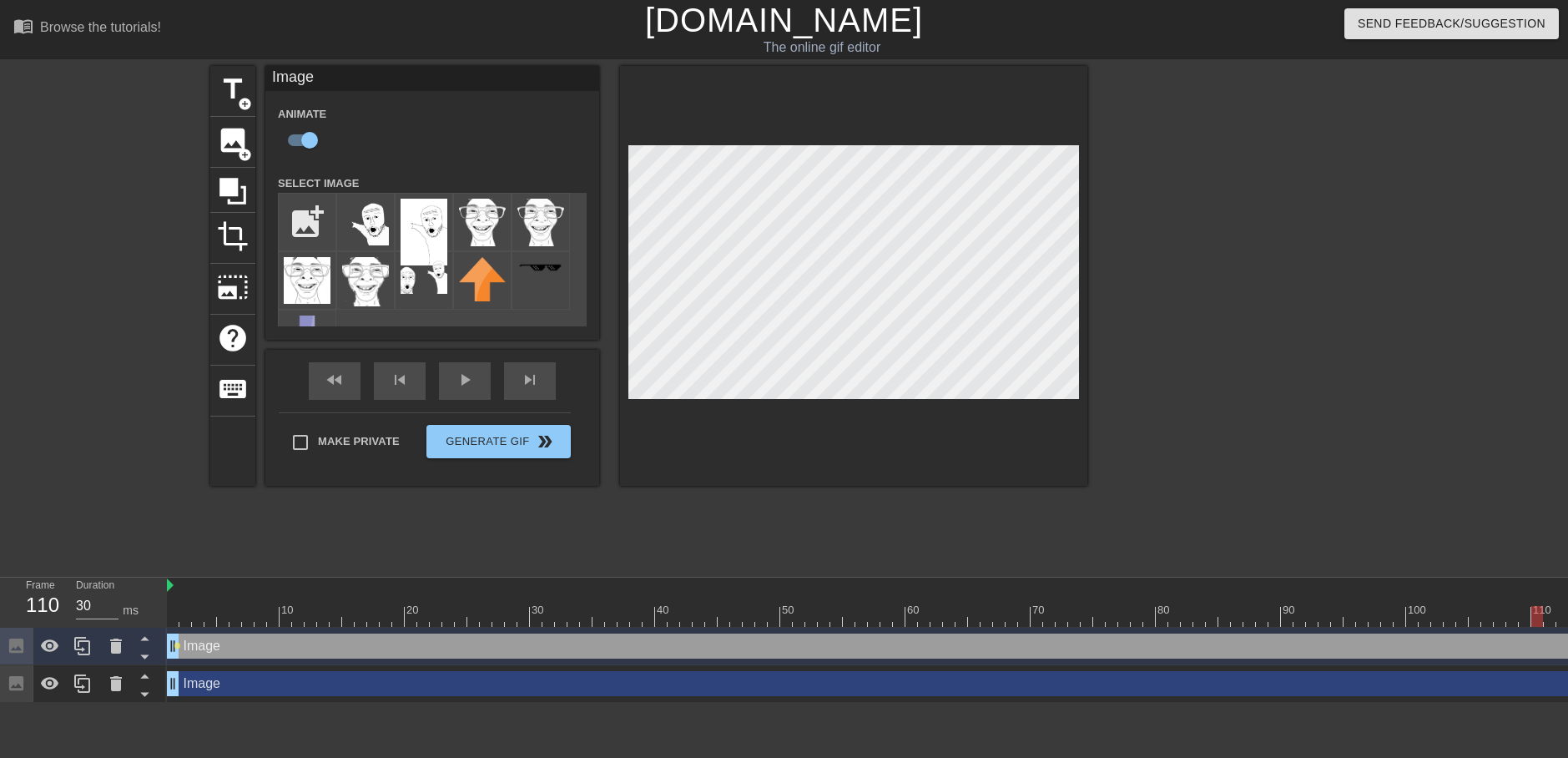 click on "Duration 30 ms" at bounding box center (113, 602) 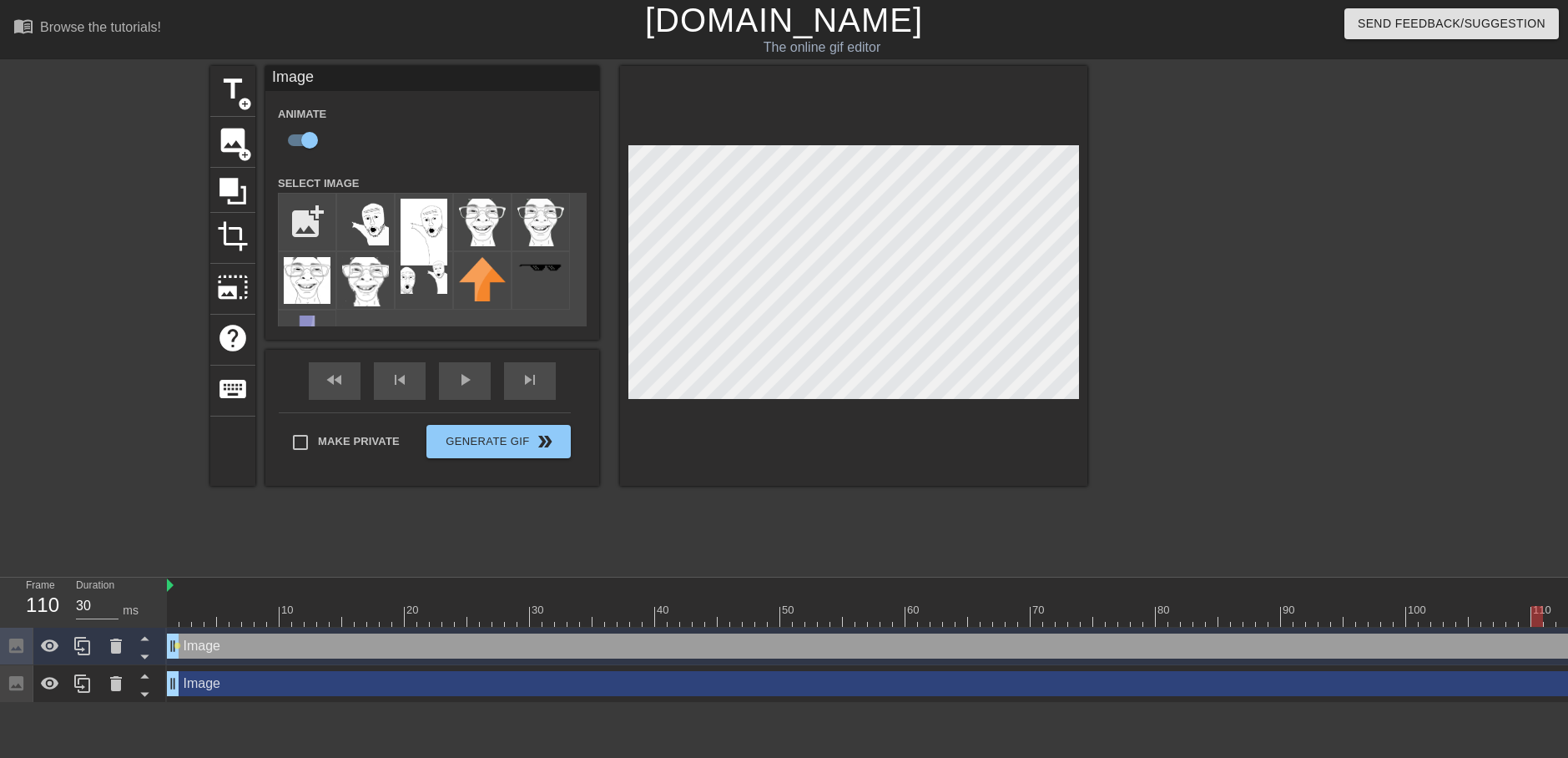 click on "Duration 30 ms" at bounding box center [113, 602] 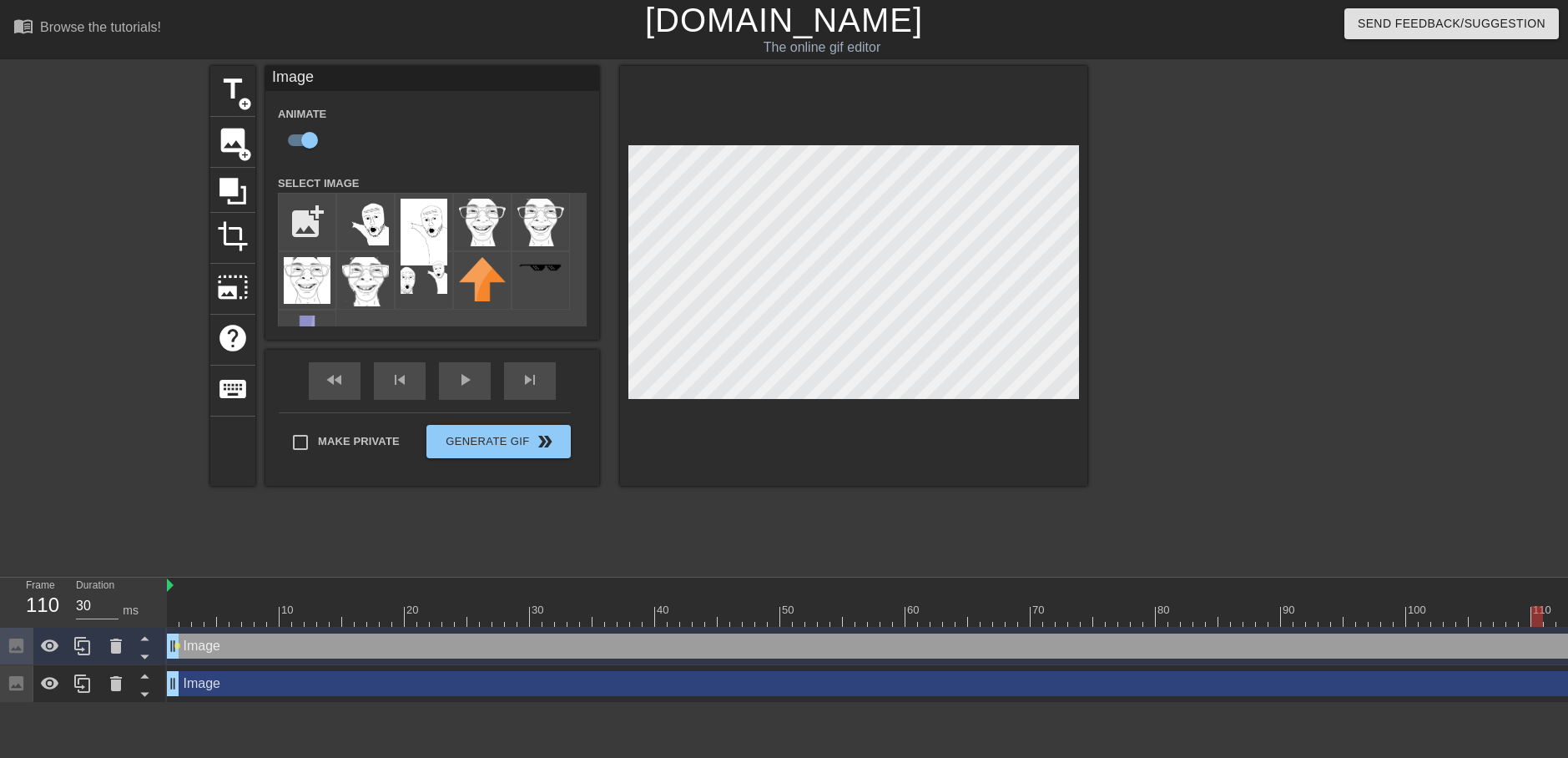 click on "Duration 30 ms" at bounding box center (113, 602) 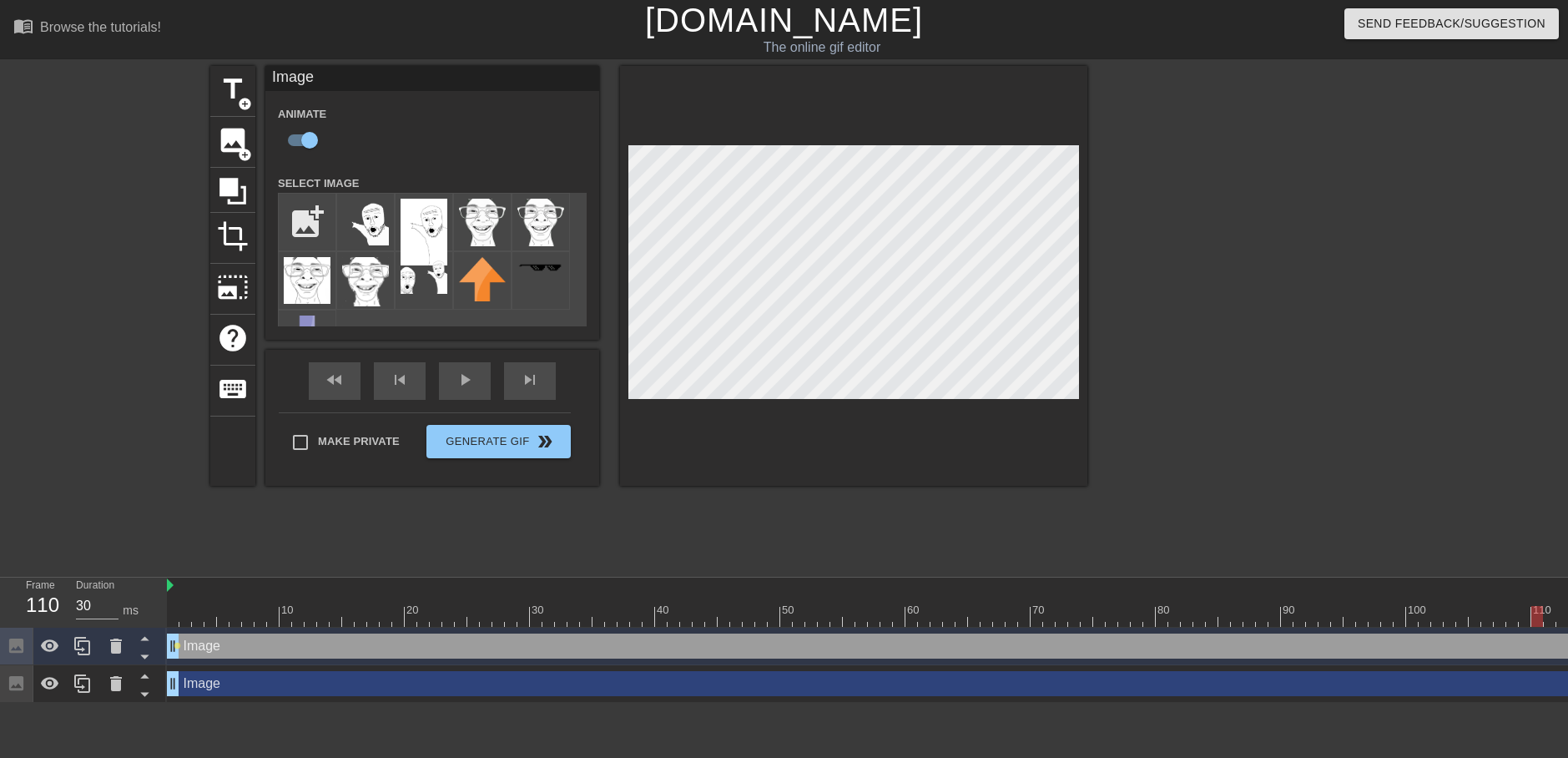 click on "Duration 30 ms" at bounding box center [113, 602] 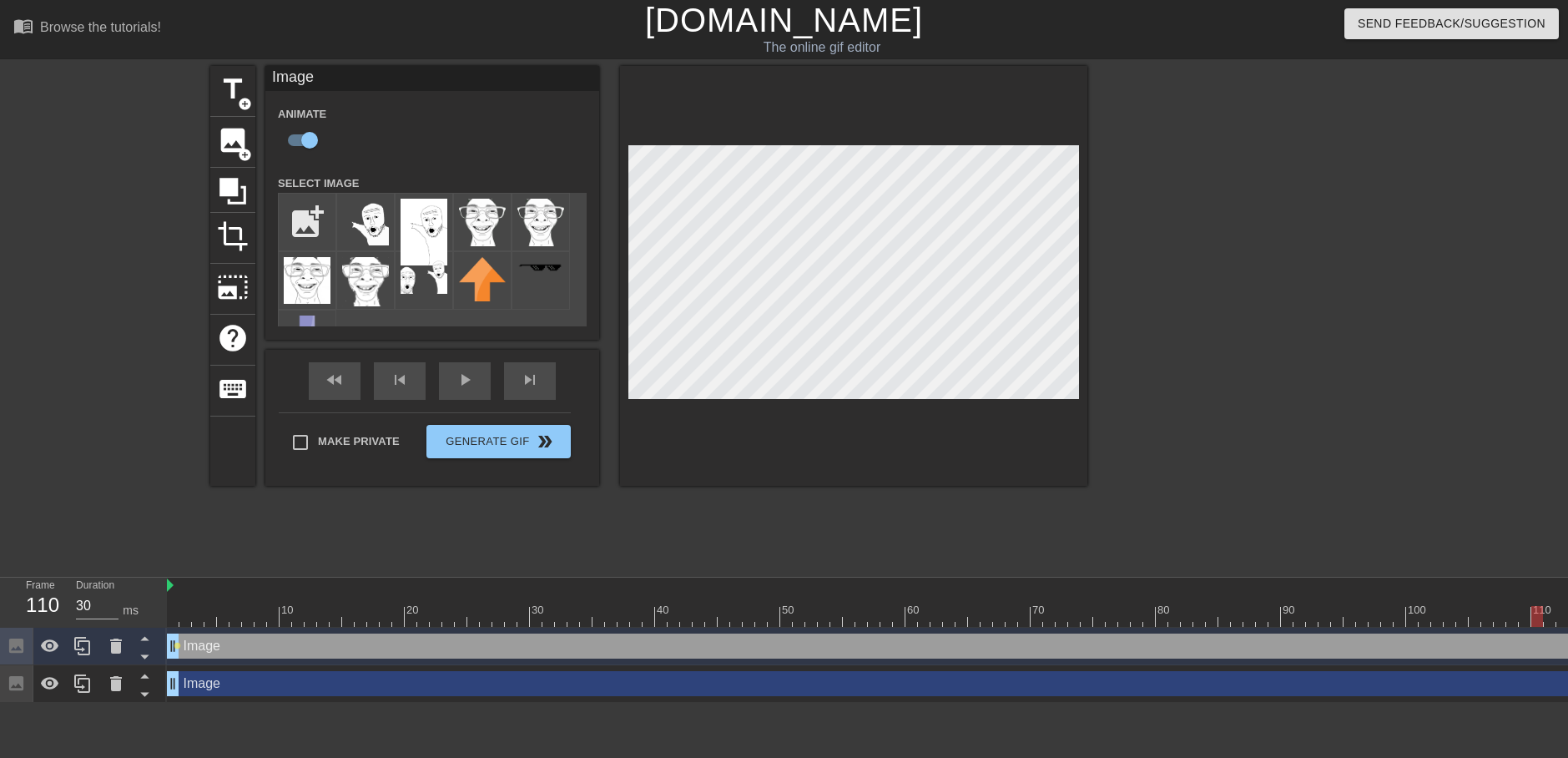 click on "Duration 30 ms" at bounding box center [113, 602] 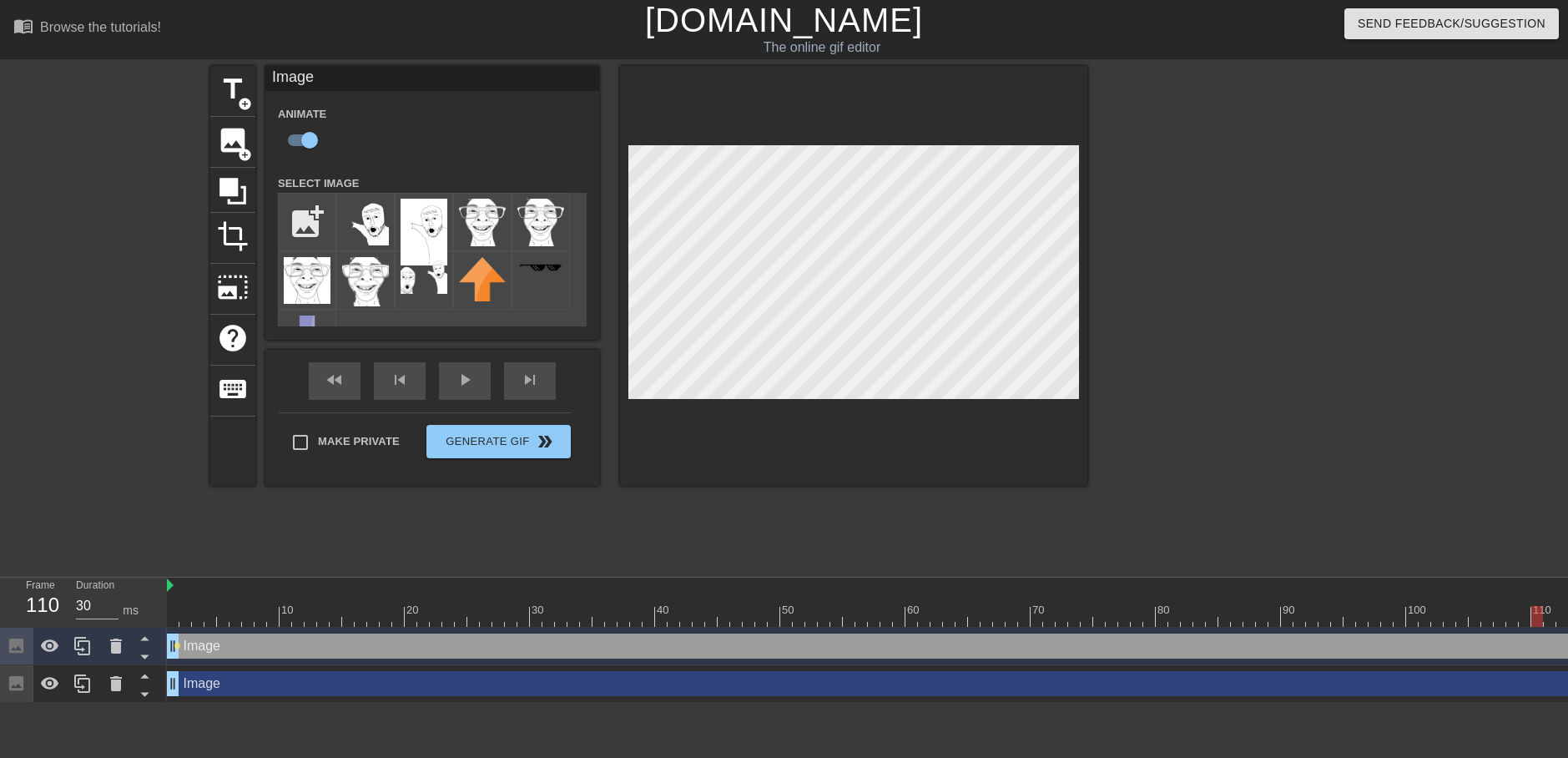 click on "Image drag_handle drag_handle" at bounding box center [1043, 646] 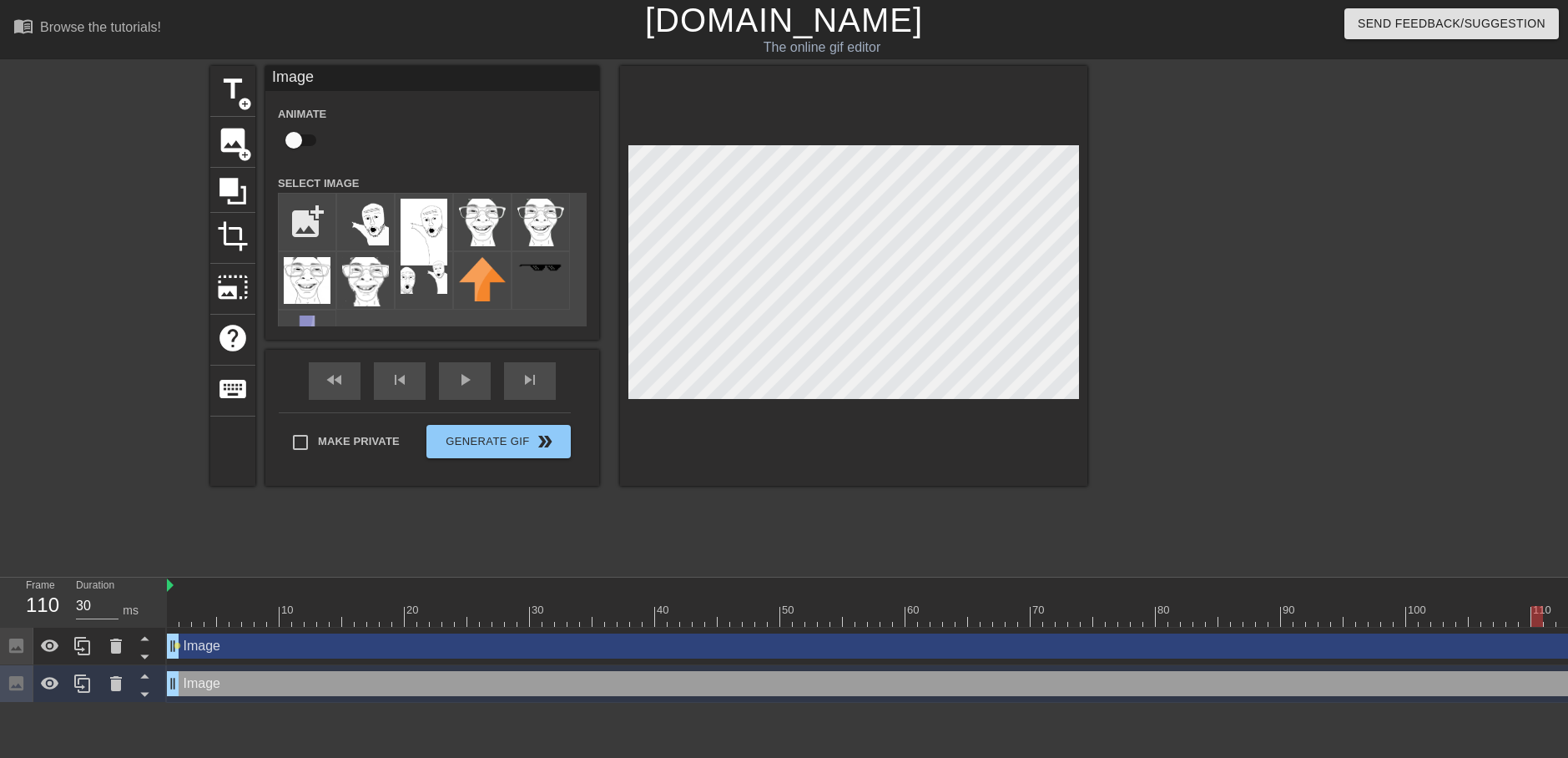 click on "Image drag_handle drag_handle" at bounding box center [1043, 684] 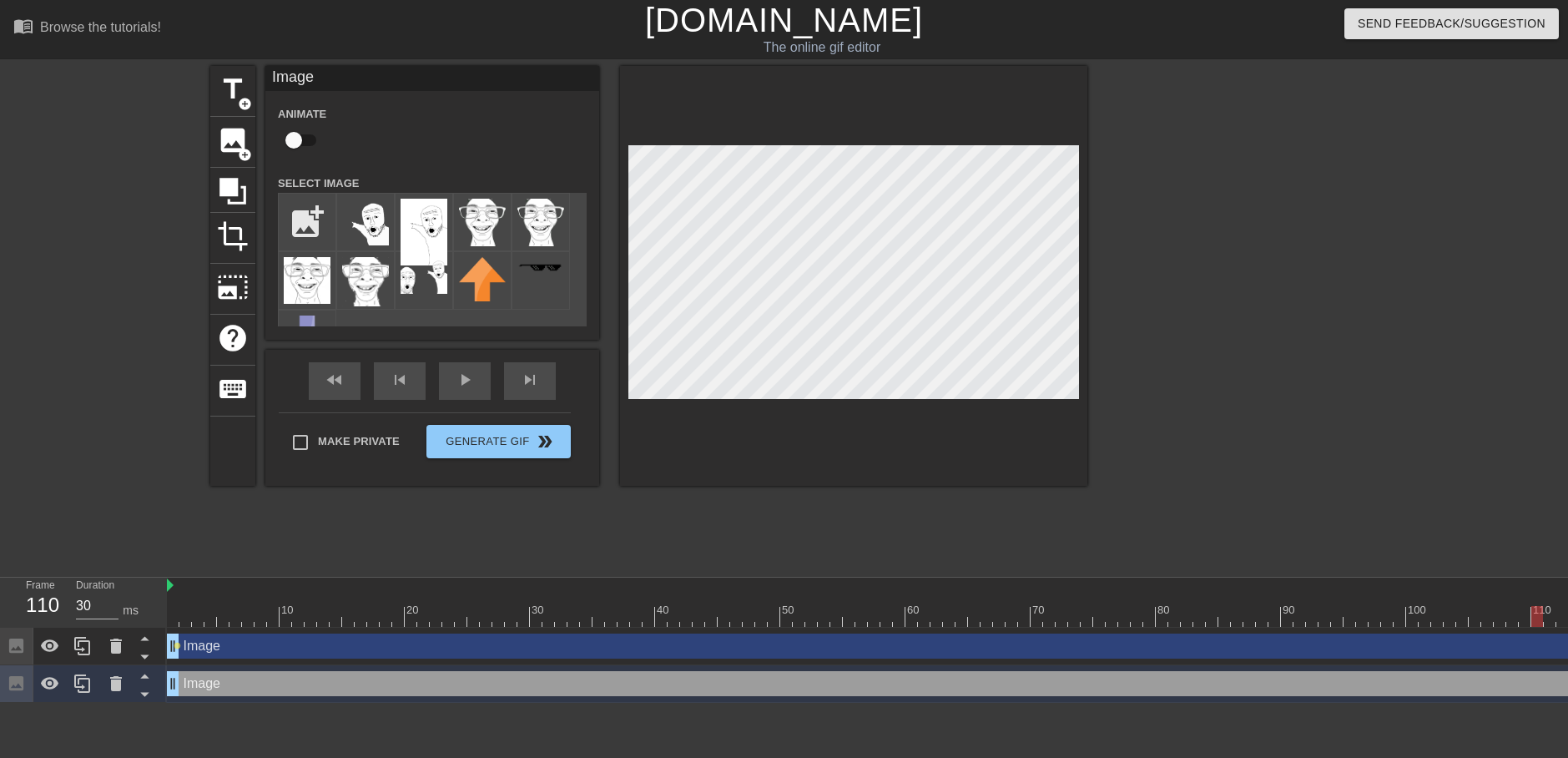 click on "Image drag_handle drag_handle" at bounding box center (1043, 646) 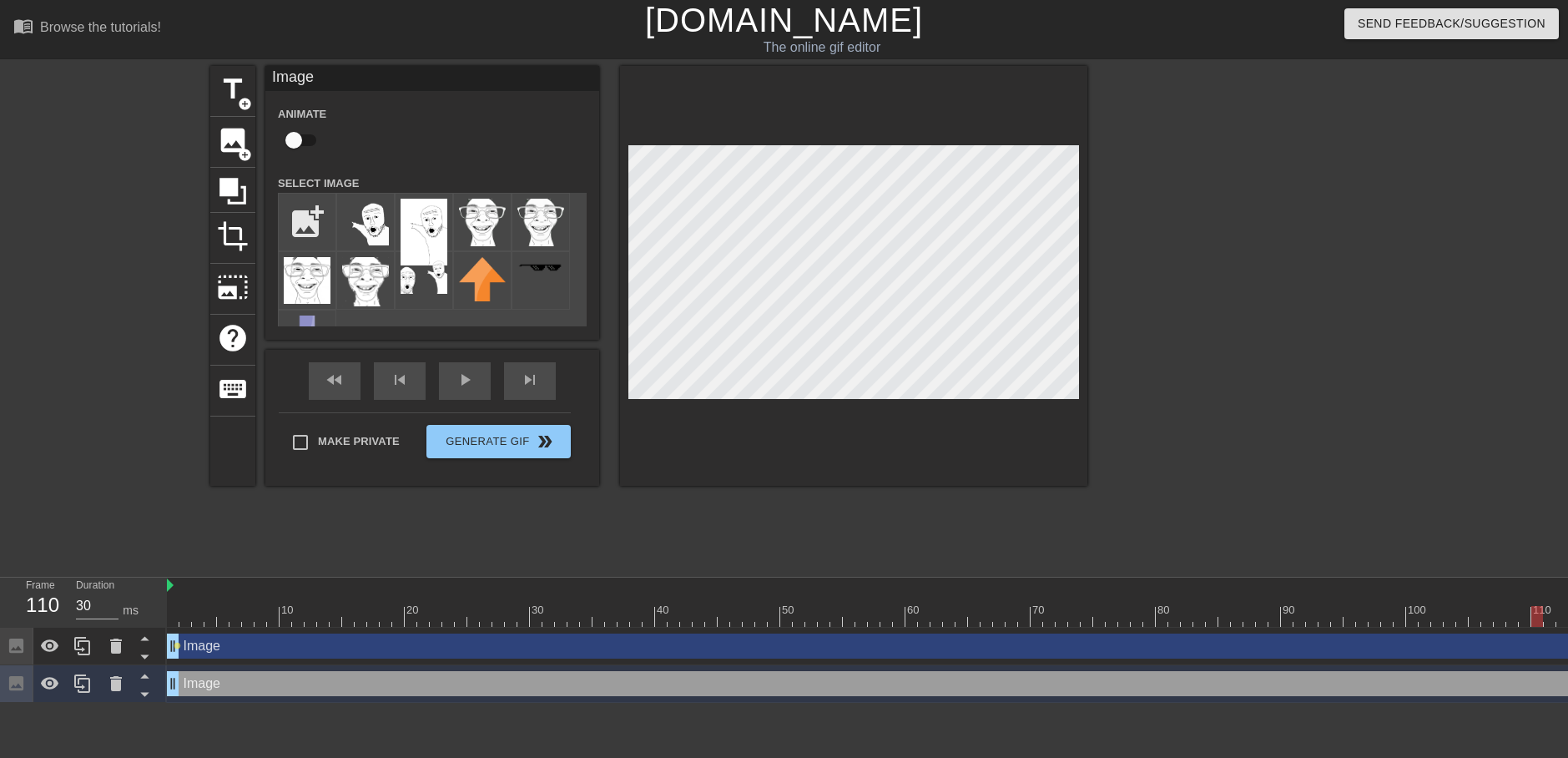 checkbox on "true" 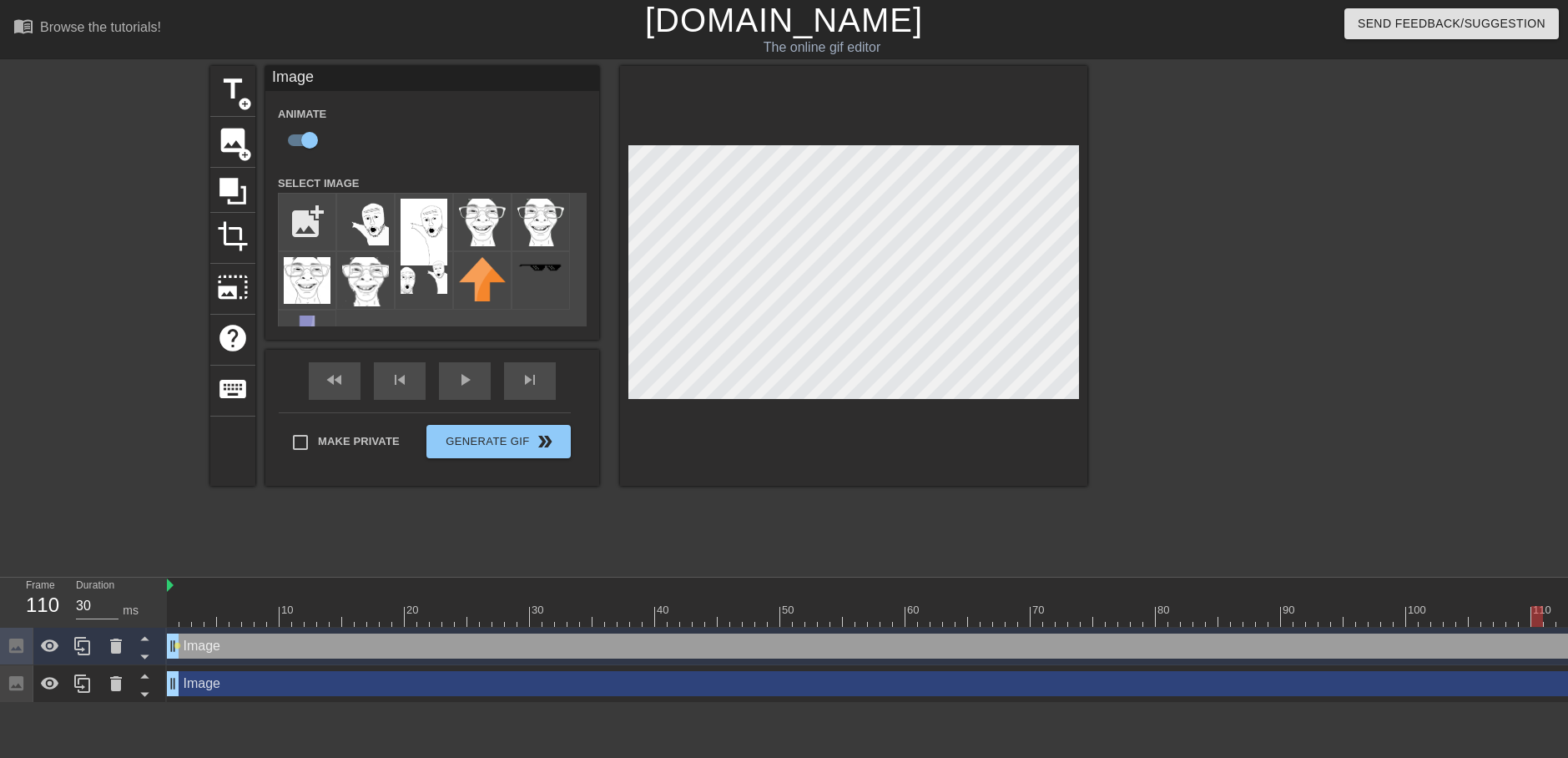 click on "Image drag_handle drag_handle" at bounding box center (1043, 646) 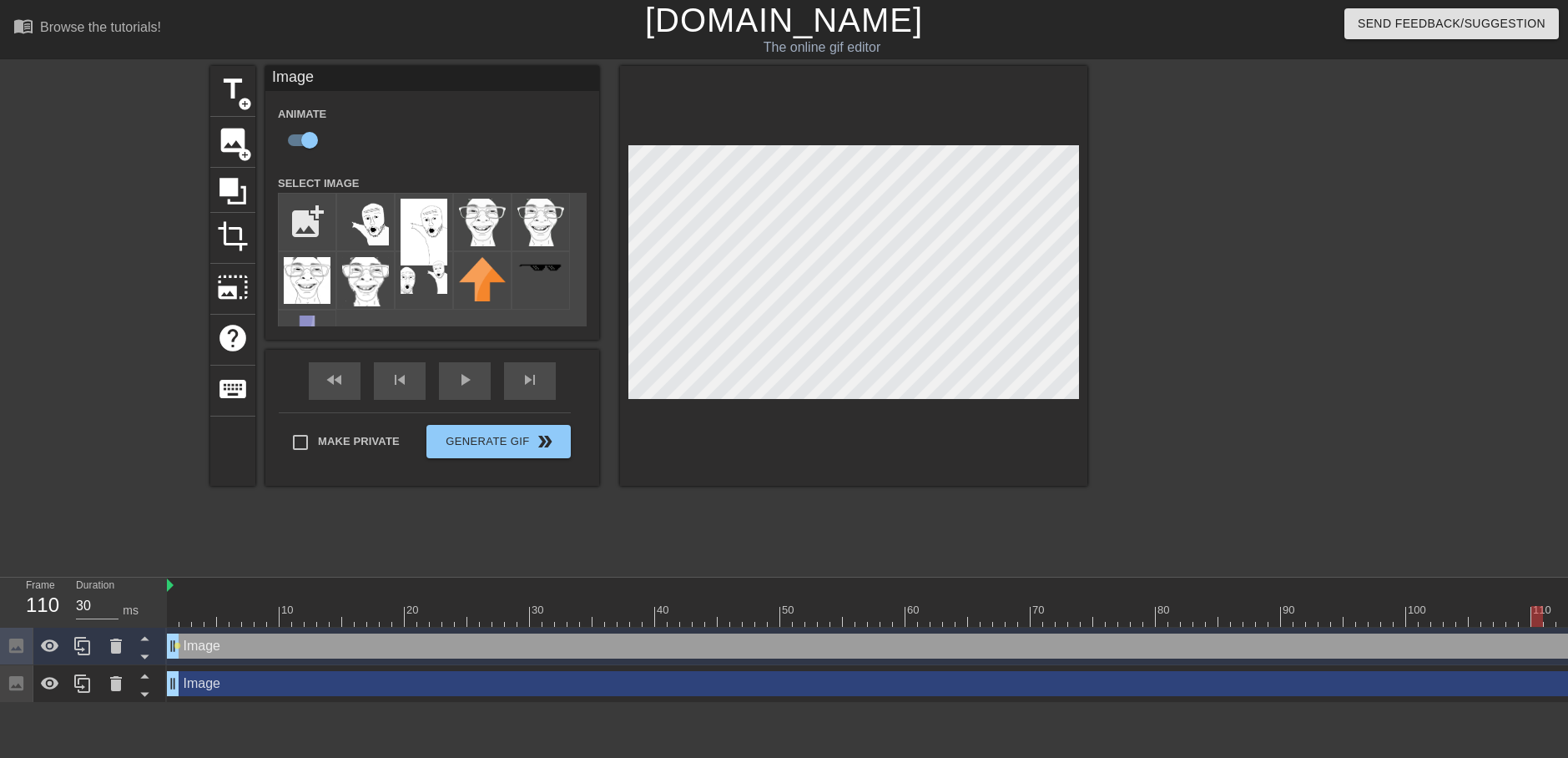 click at bounding box center [1043, 616] 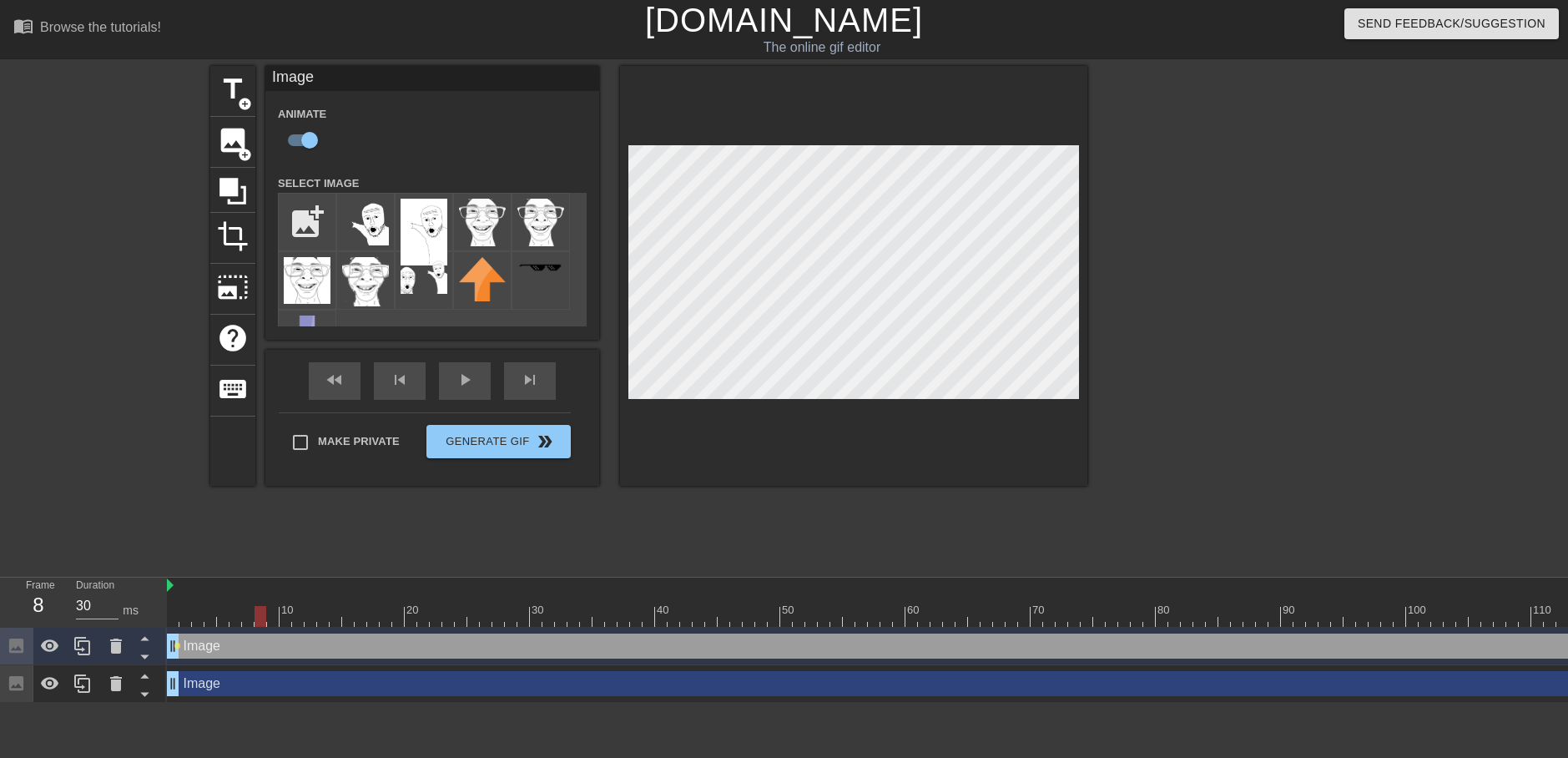 click at bounding box center [260, 604] 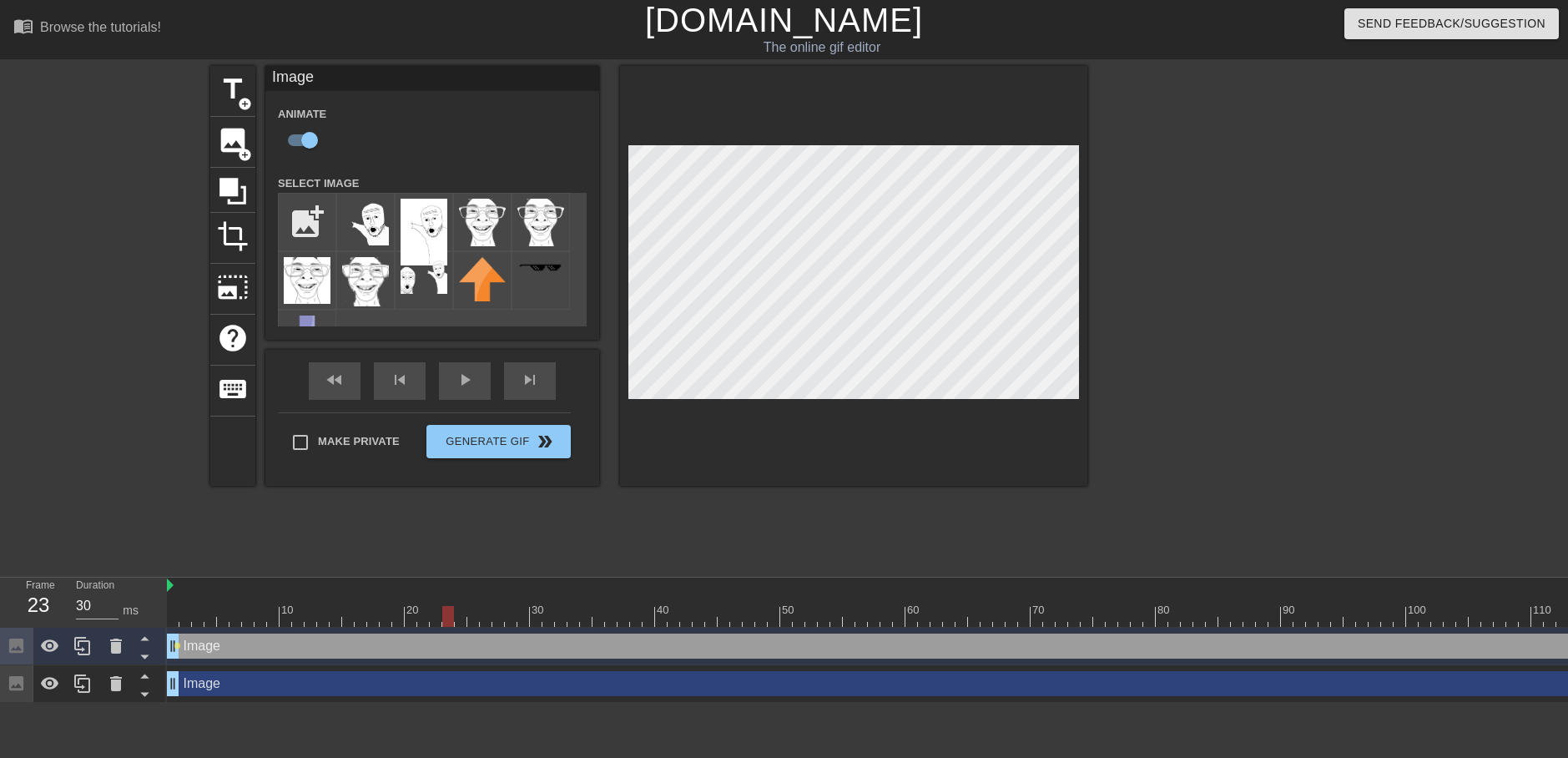drag, startPoint x: 267, startPoint y: 618, endPoint x: 589, endPoint y: 644, distance: 323.04798 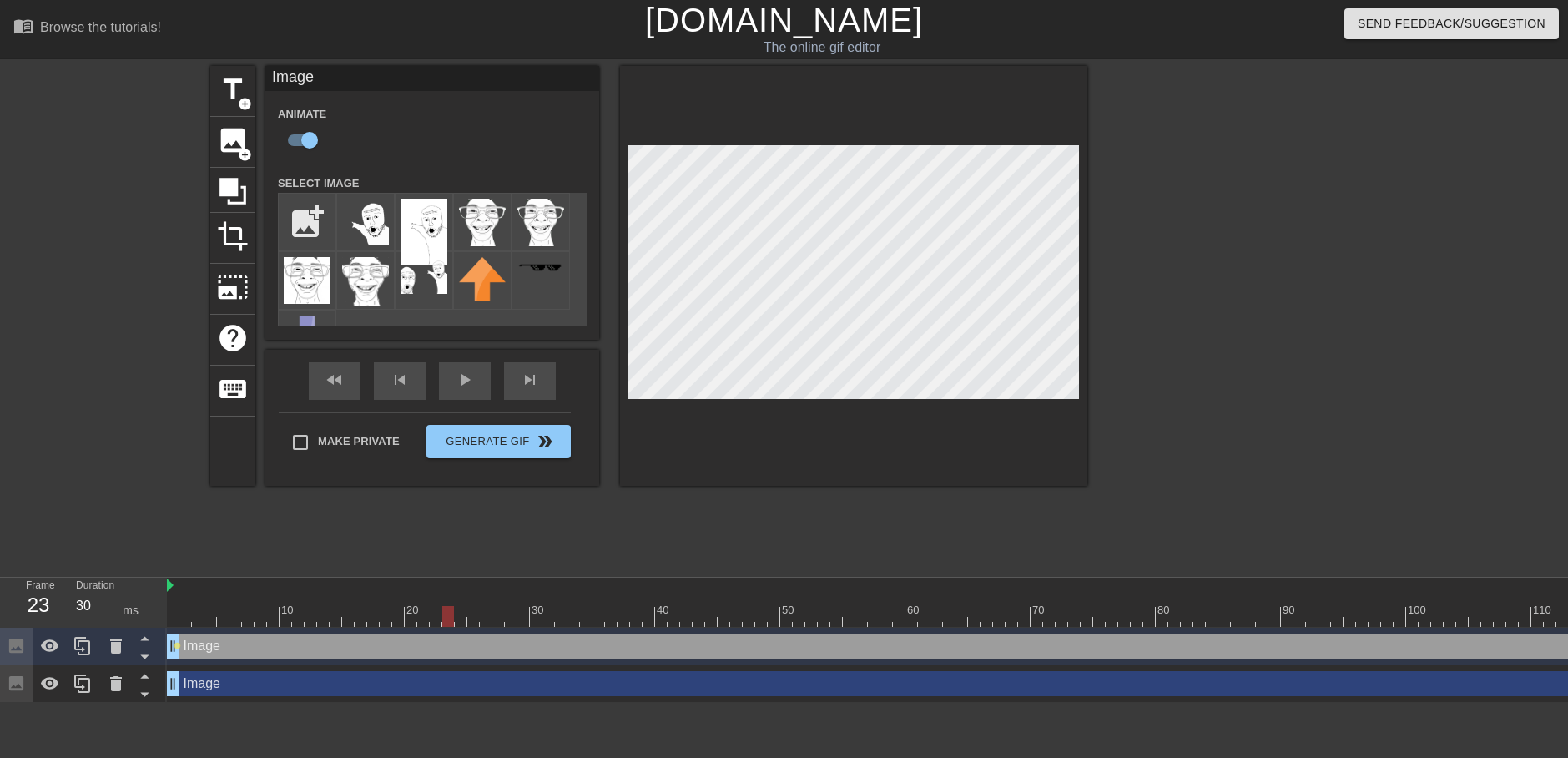 click on "10                                         20                                         30                                         40                                         50                                         60                                         70                                         80                                         90                                         100                                         110                                         120                                         130                                         140     Image drag_handle drag_handle lens   Image drag_handle drag_handle" at bounding box center [867, 640] 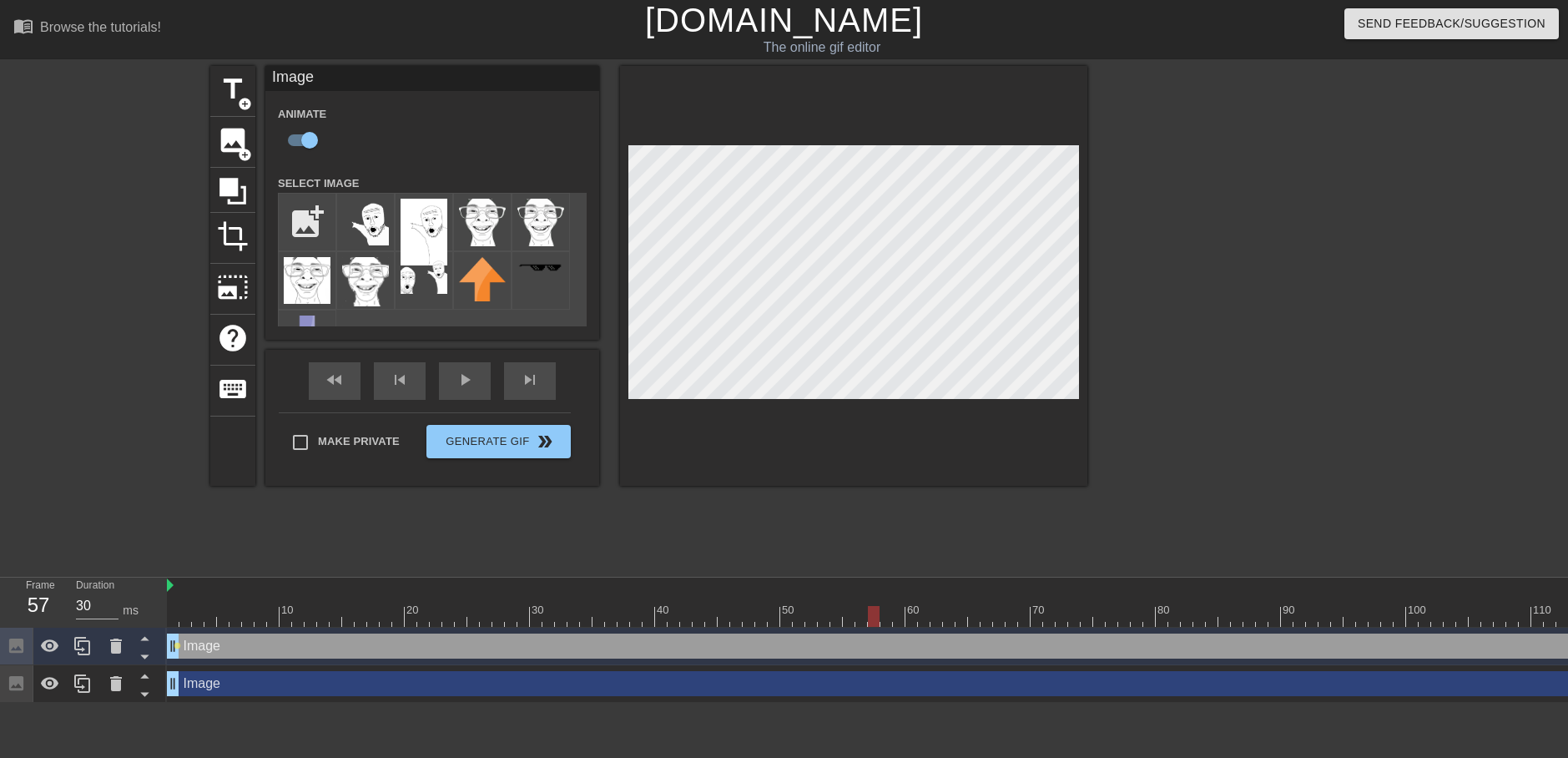 drag, startPoint x: 449, startPoint y: 622, endPoint x: 895, endPoint y: 591, distance: 447.0761 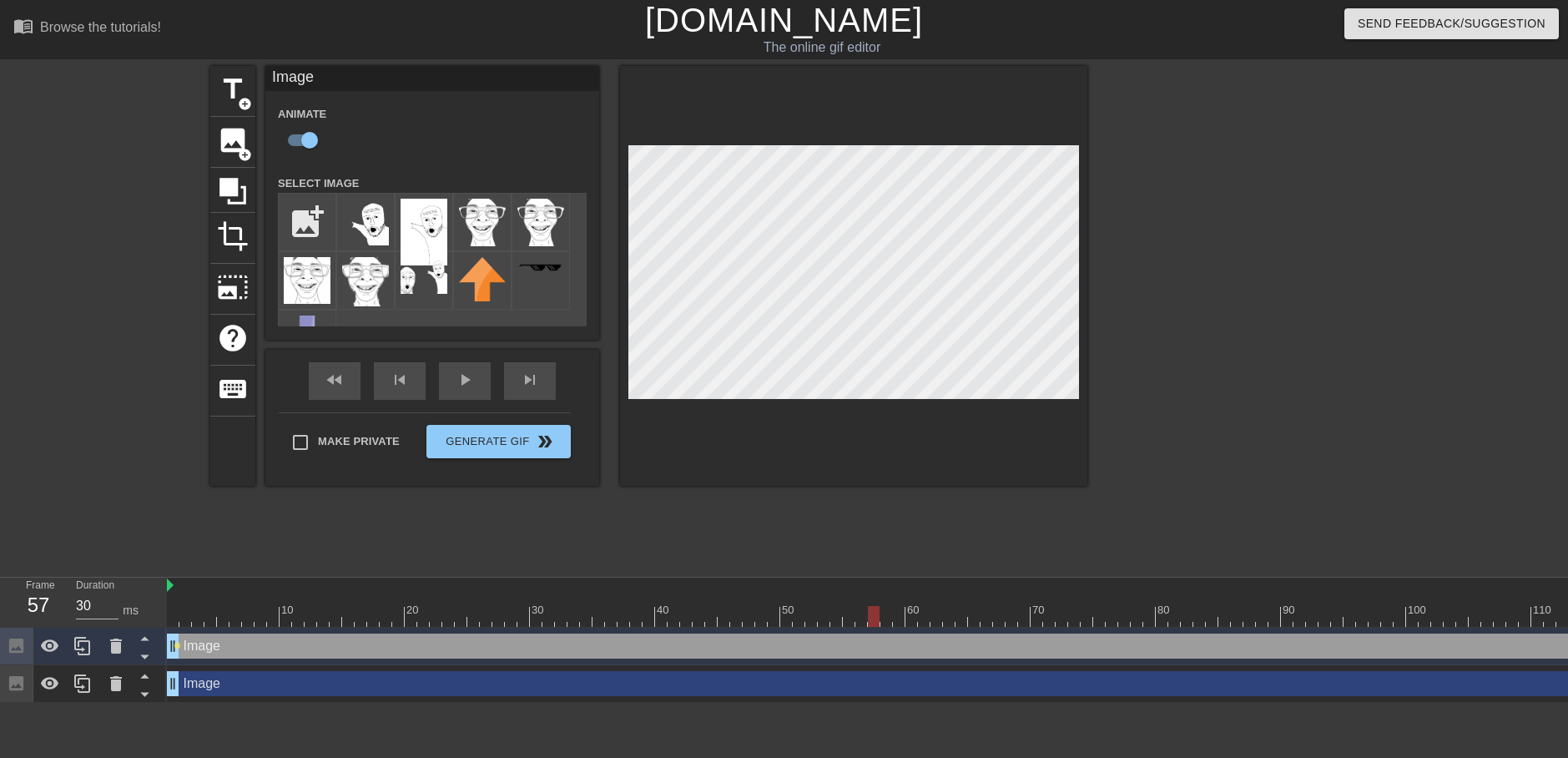 click on "10                                         20                                         30                                         40                                         50                                         60                                         70                                         80                                         90                                         100                                         110                                         120                                         130                                         140" at bounding box center (1043, 602) 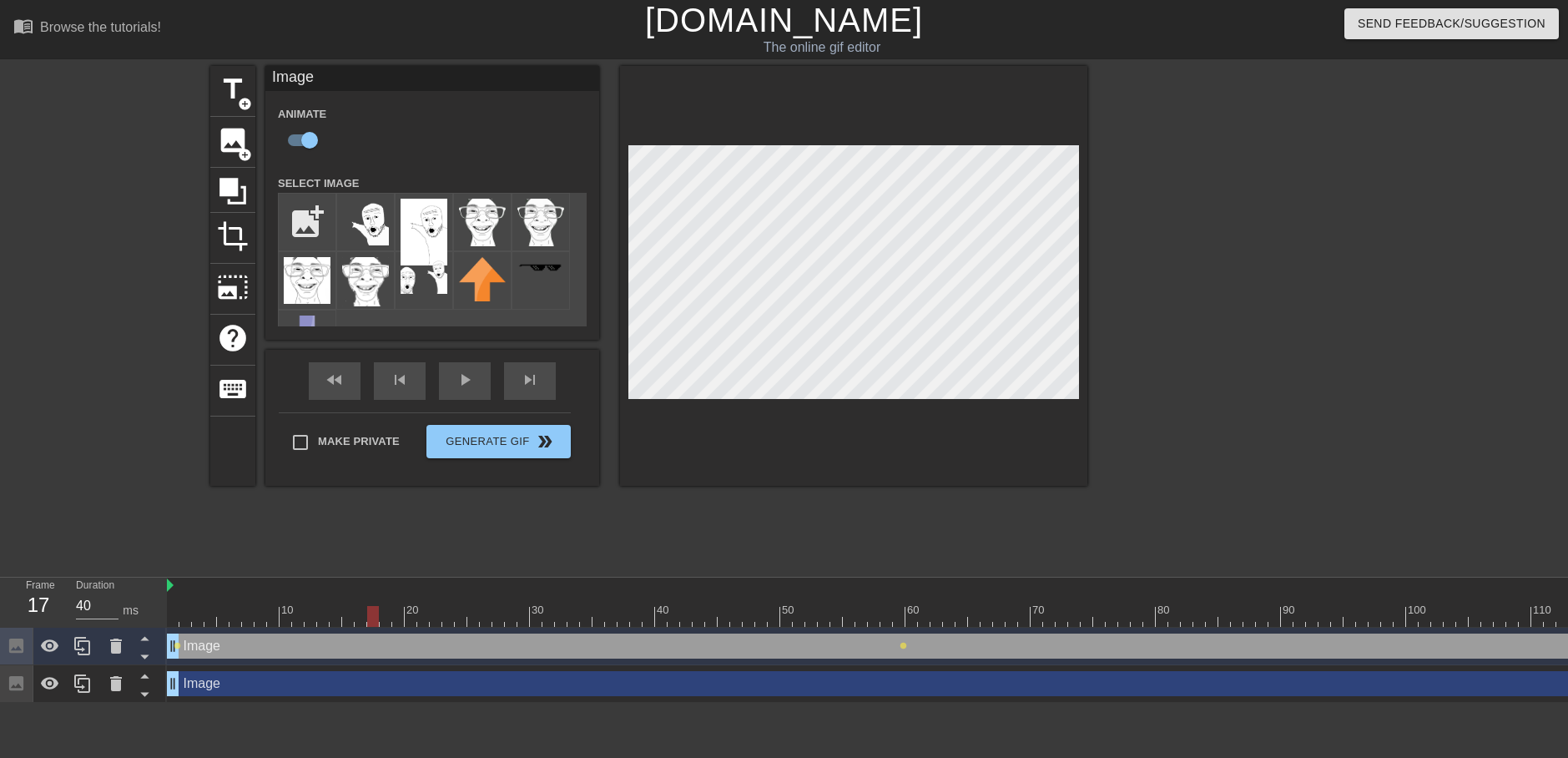 type on "30" 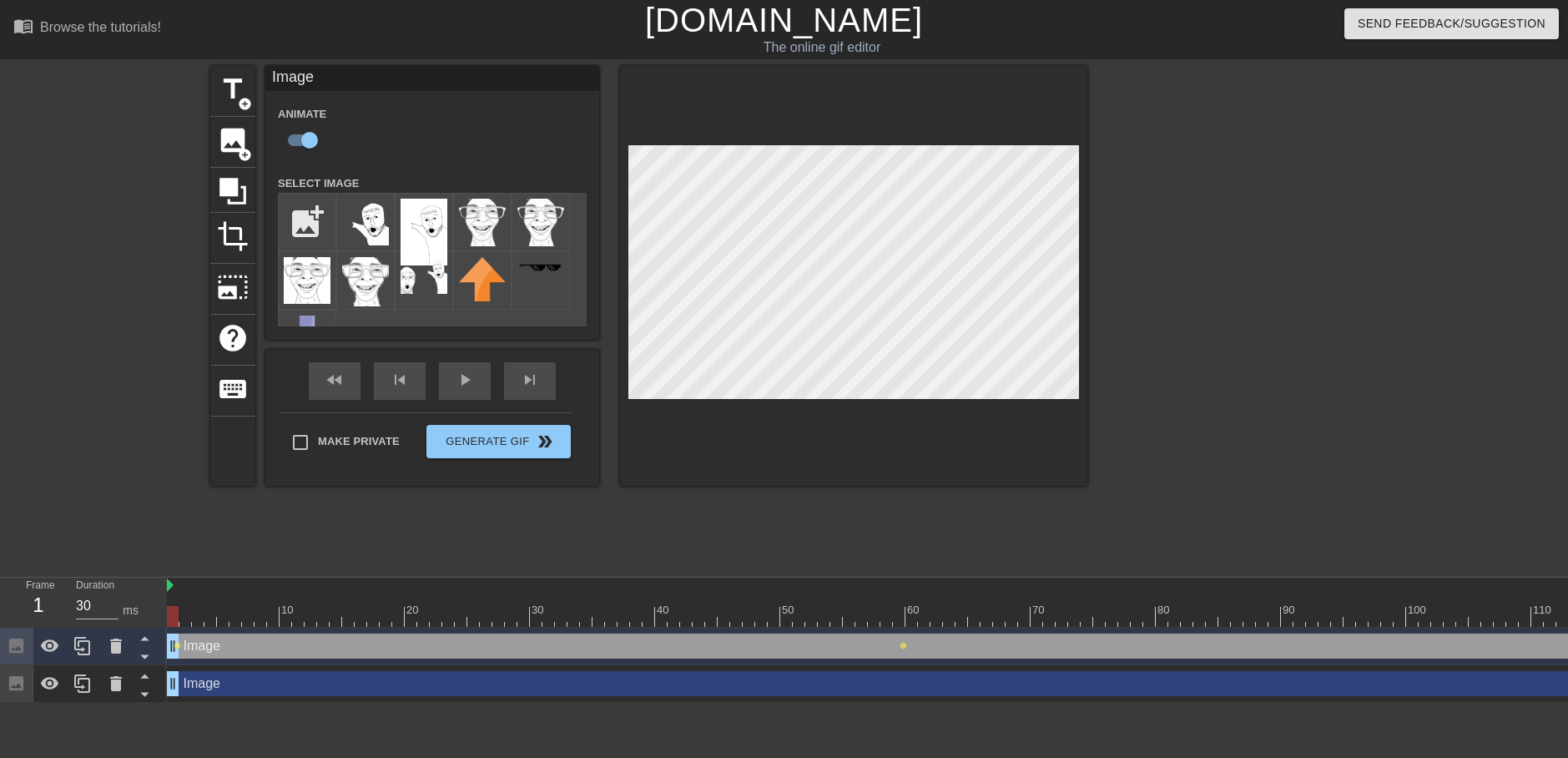 drag, startPoint x: 909, startPoint y: 613, endPoint x: 83, endPoint y: 589, distance: 826.3486 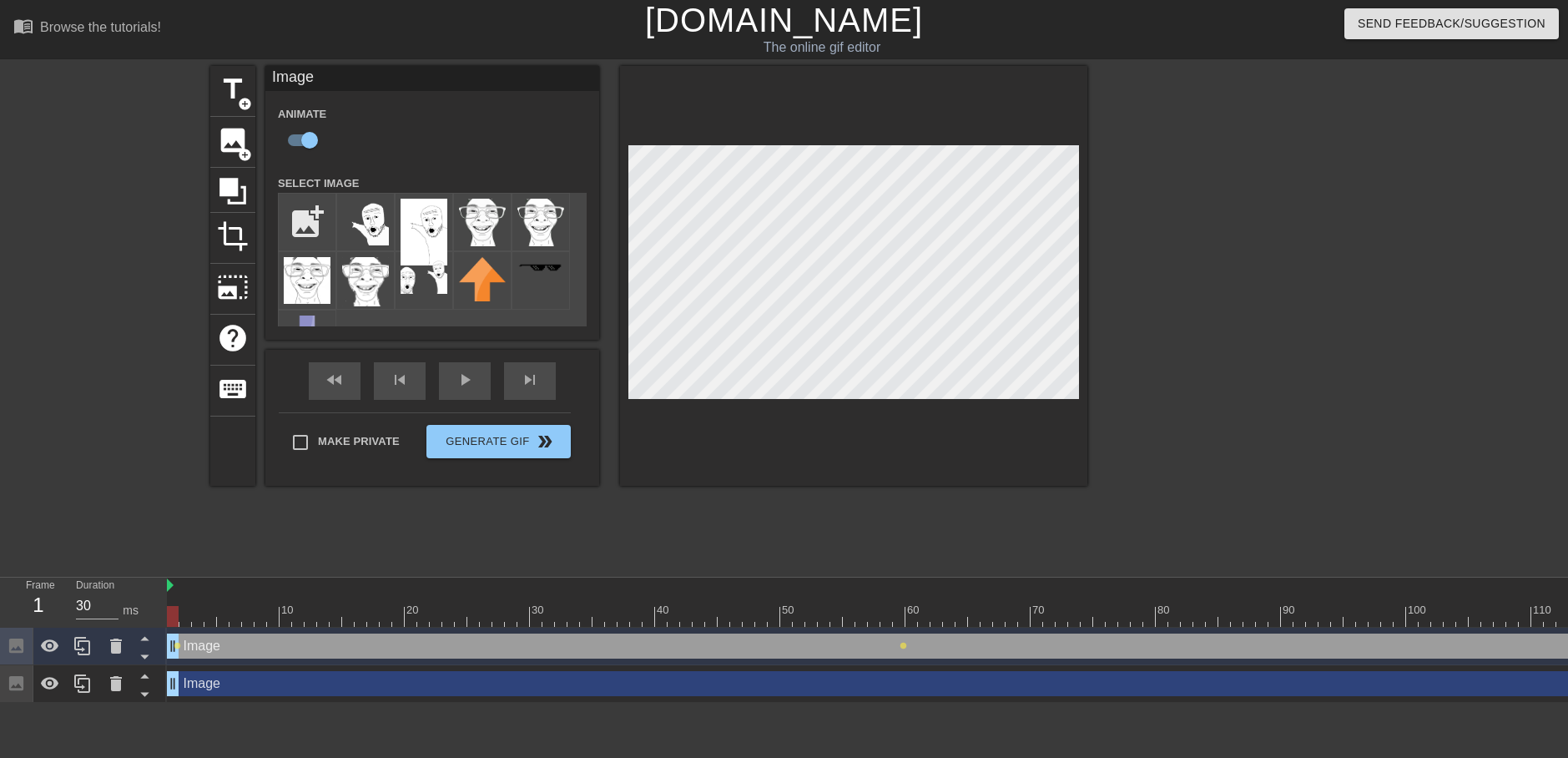 click on "Frame 1 Duration 30 ms                                       10                                         20                                         30                                         40                                         50                                         60                                         70                                         80                                         90                                         100                                         110                                         120                                         130                                         140     Image drag_handle drag_handle lens lens   Image drag_handle drag_handle" at bounding box center [784, 640] 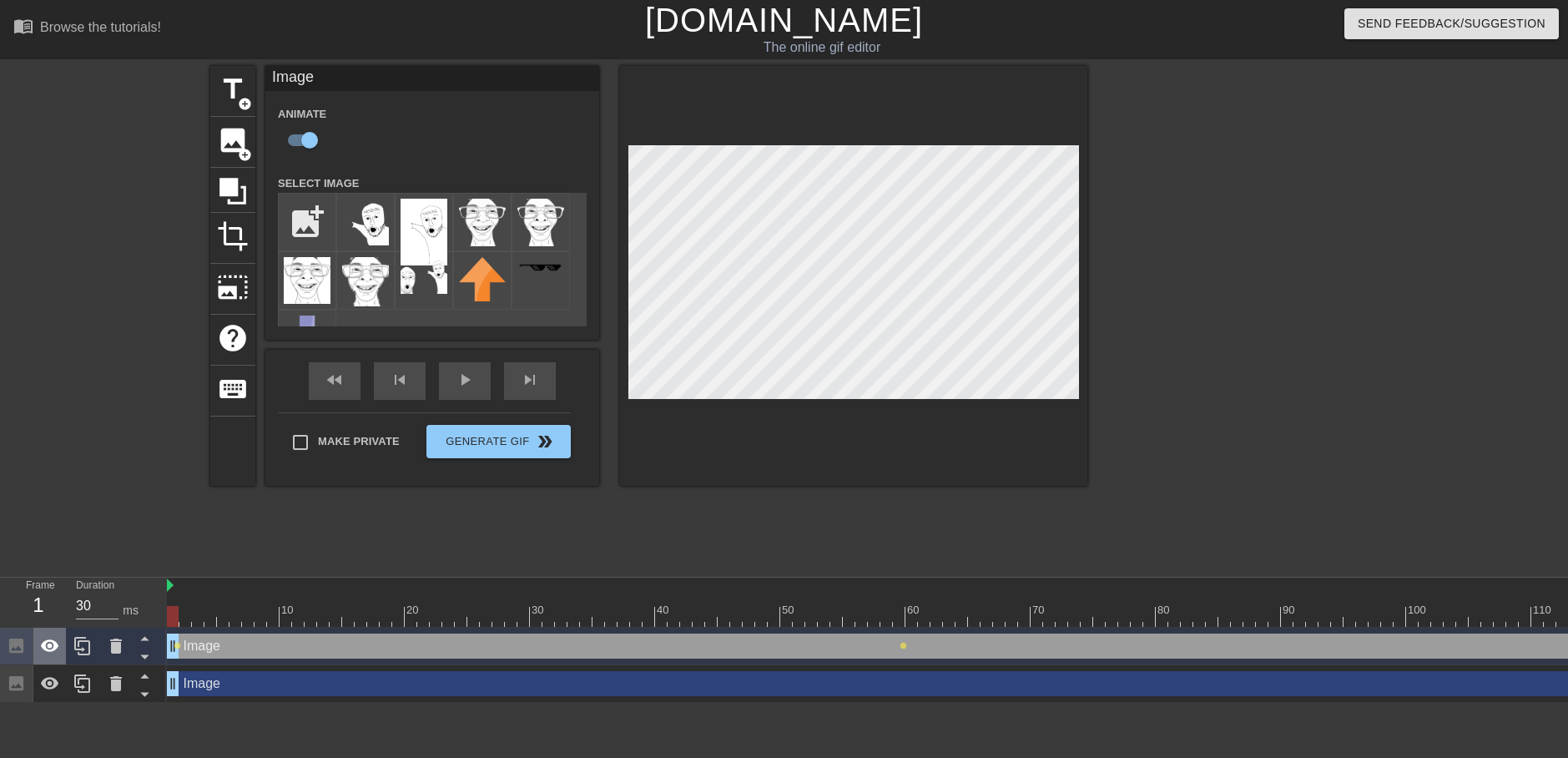 click 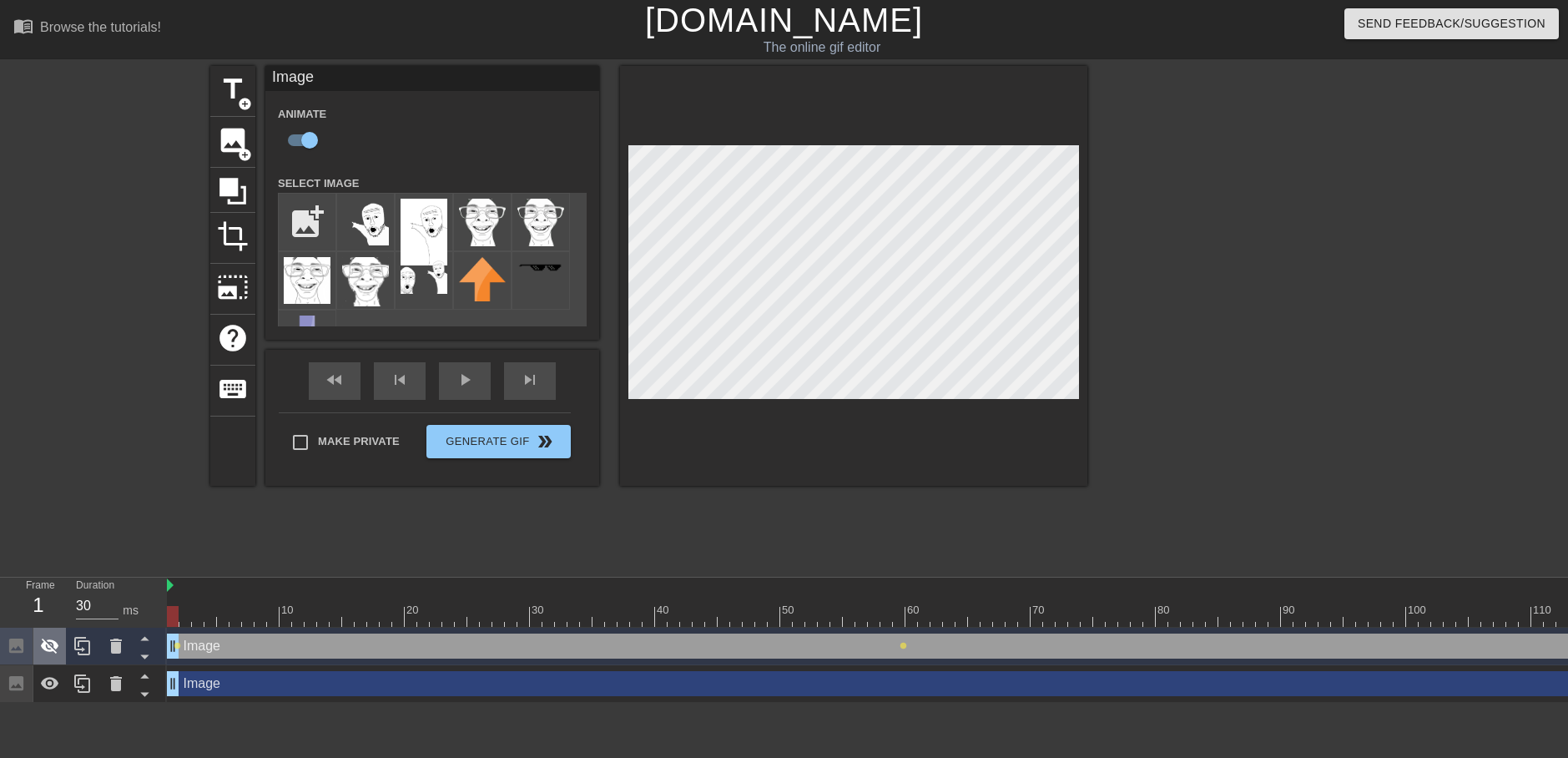 click 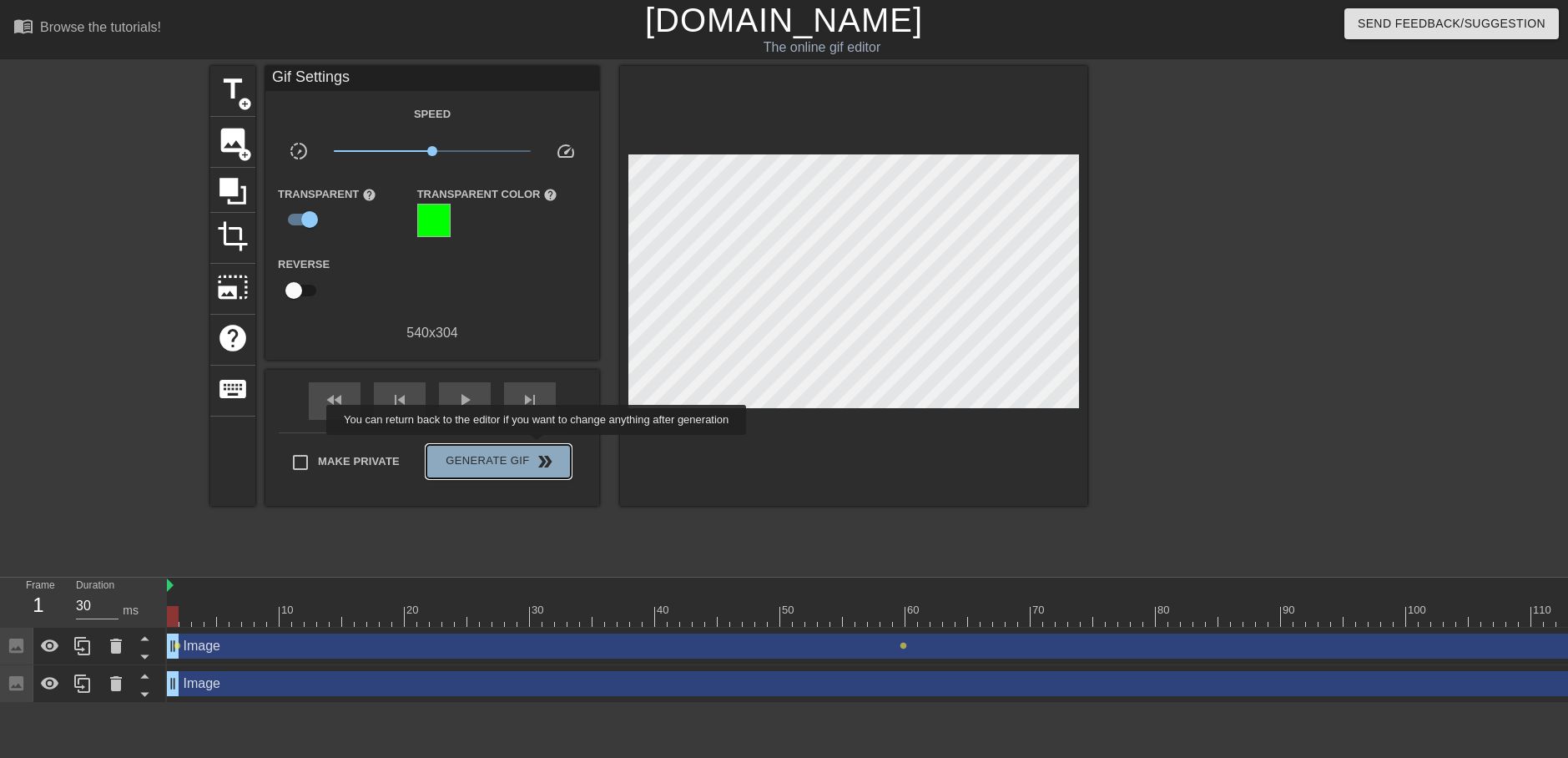 click on "Generate Gif double_arrow" at bounding box center [498, 462] 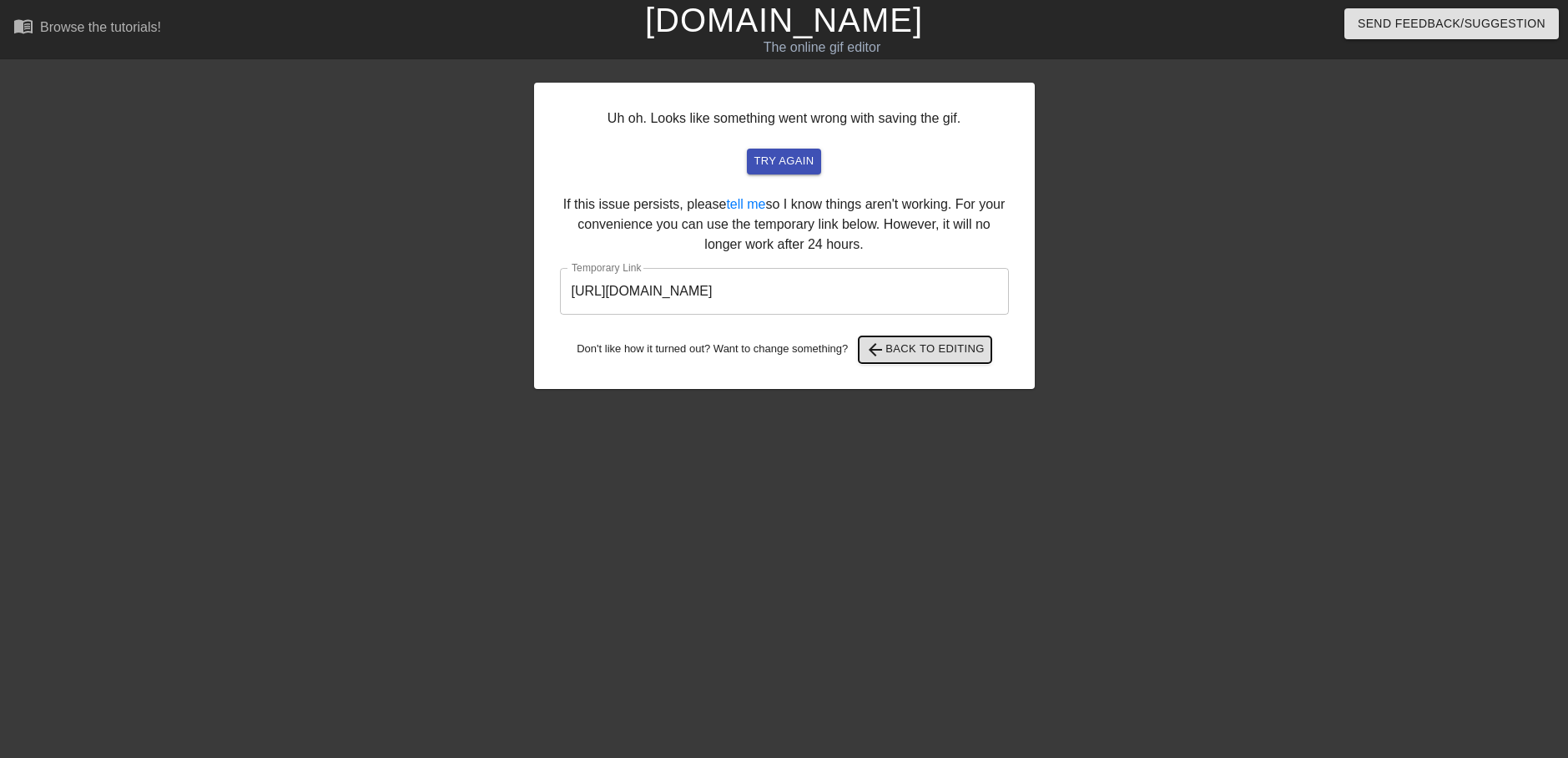 click on "arrow_back Back to Editing" at bounding box center [925, 350] 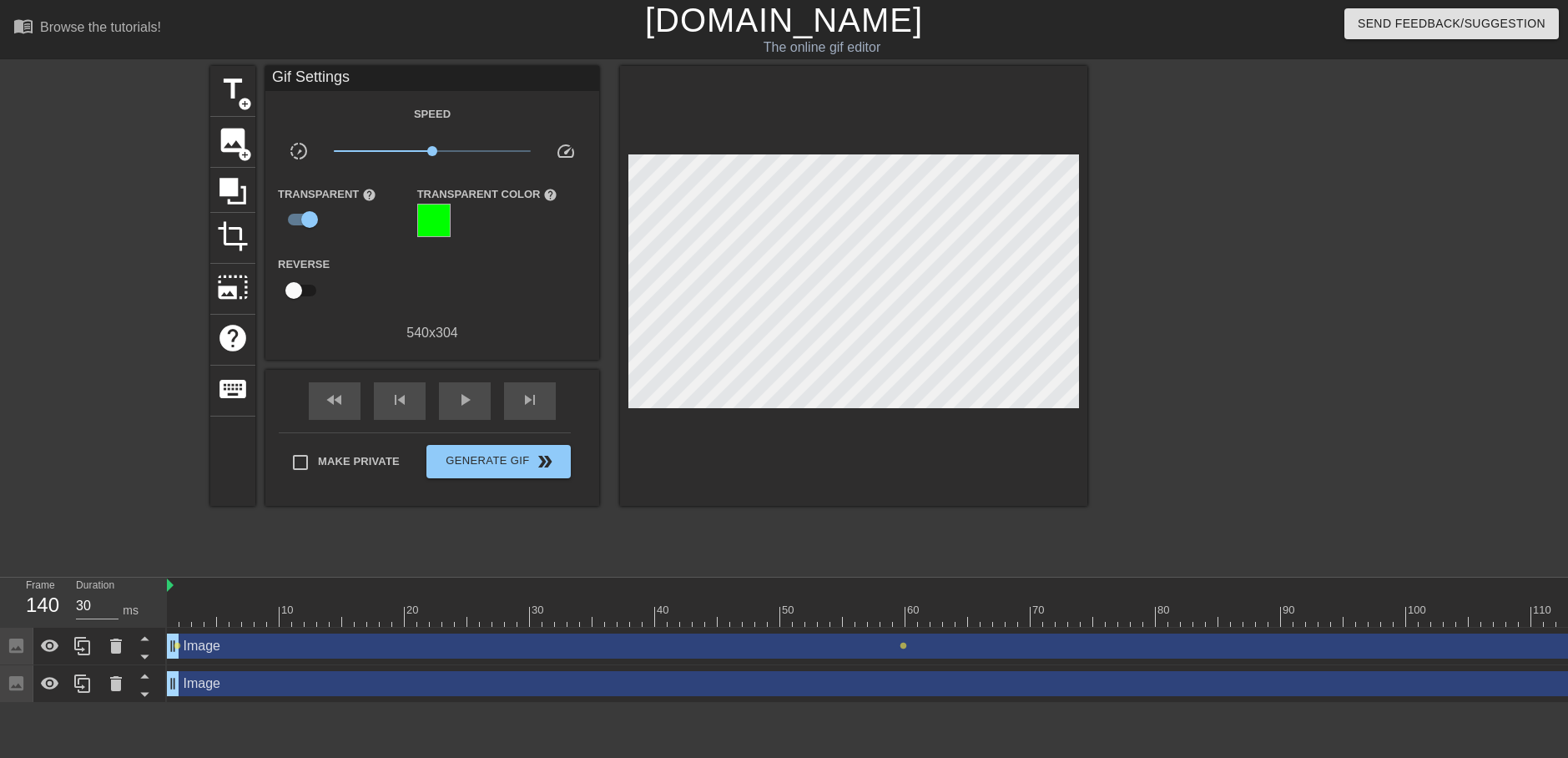 drag, startPoint x: 177, startPoint y: 648, endPoint x: 382, endPoint y: 654, distance: 205.08779 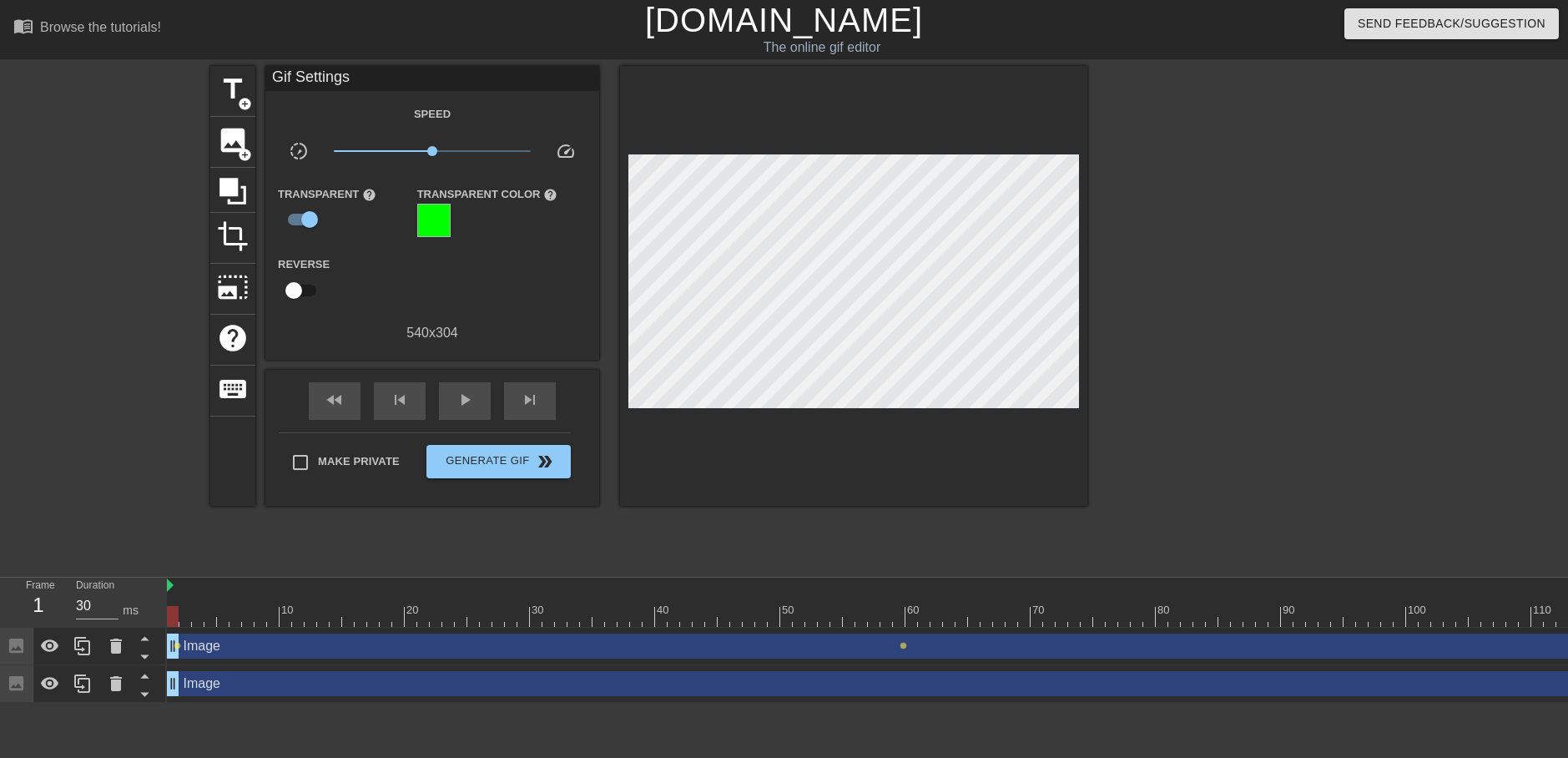 drag, startPoint x: 476, startPoint y: 650, endPoint x: 779, endPoint y: 649, distance: 303.00165 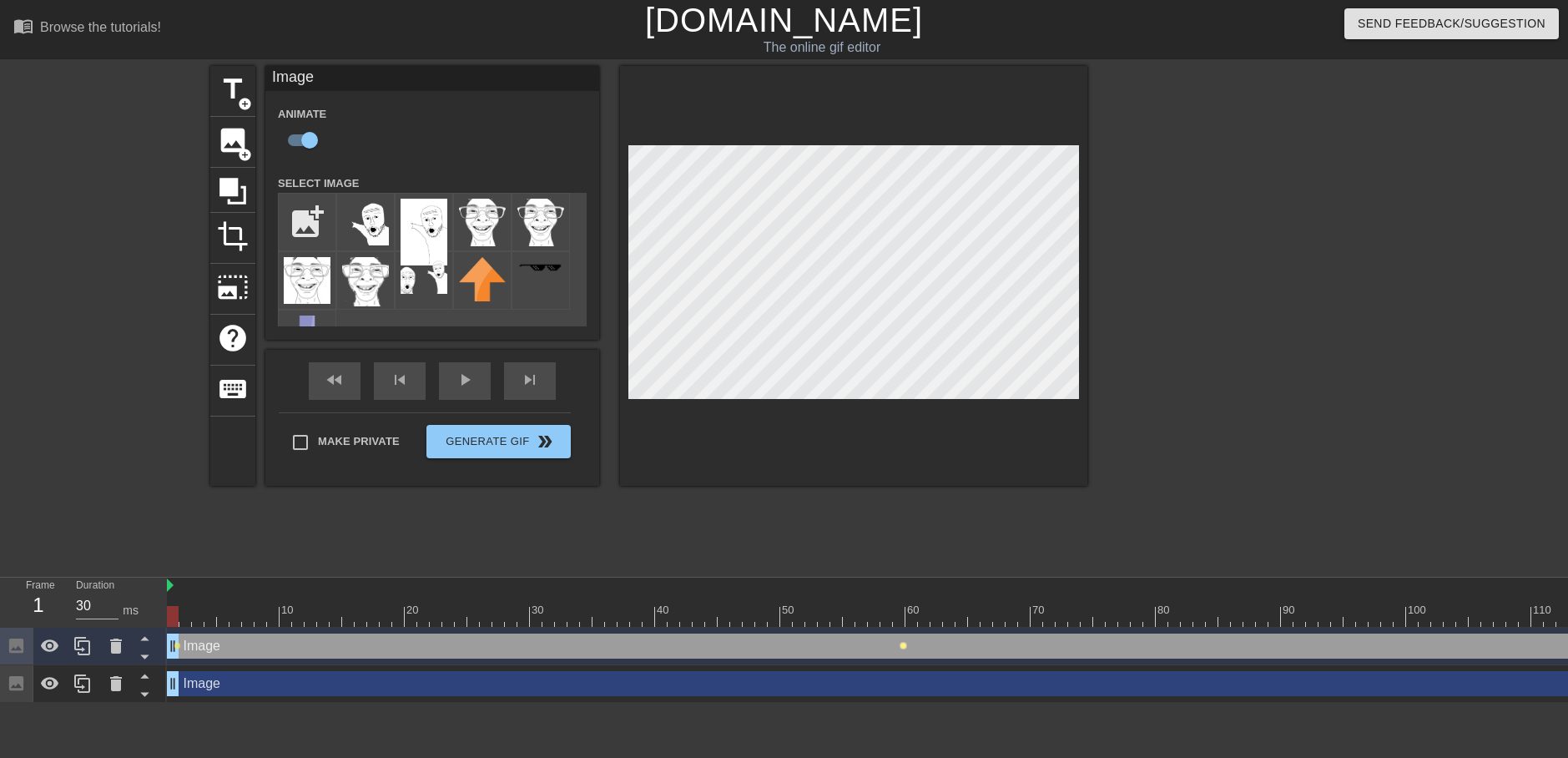 click on "lens" at bounding box center [903, 645] 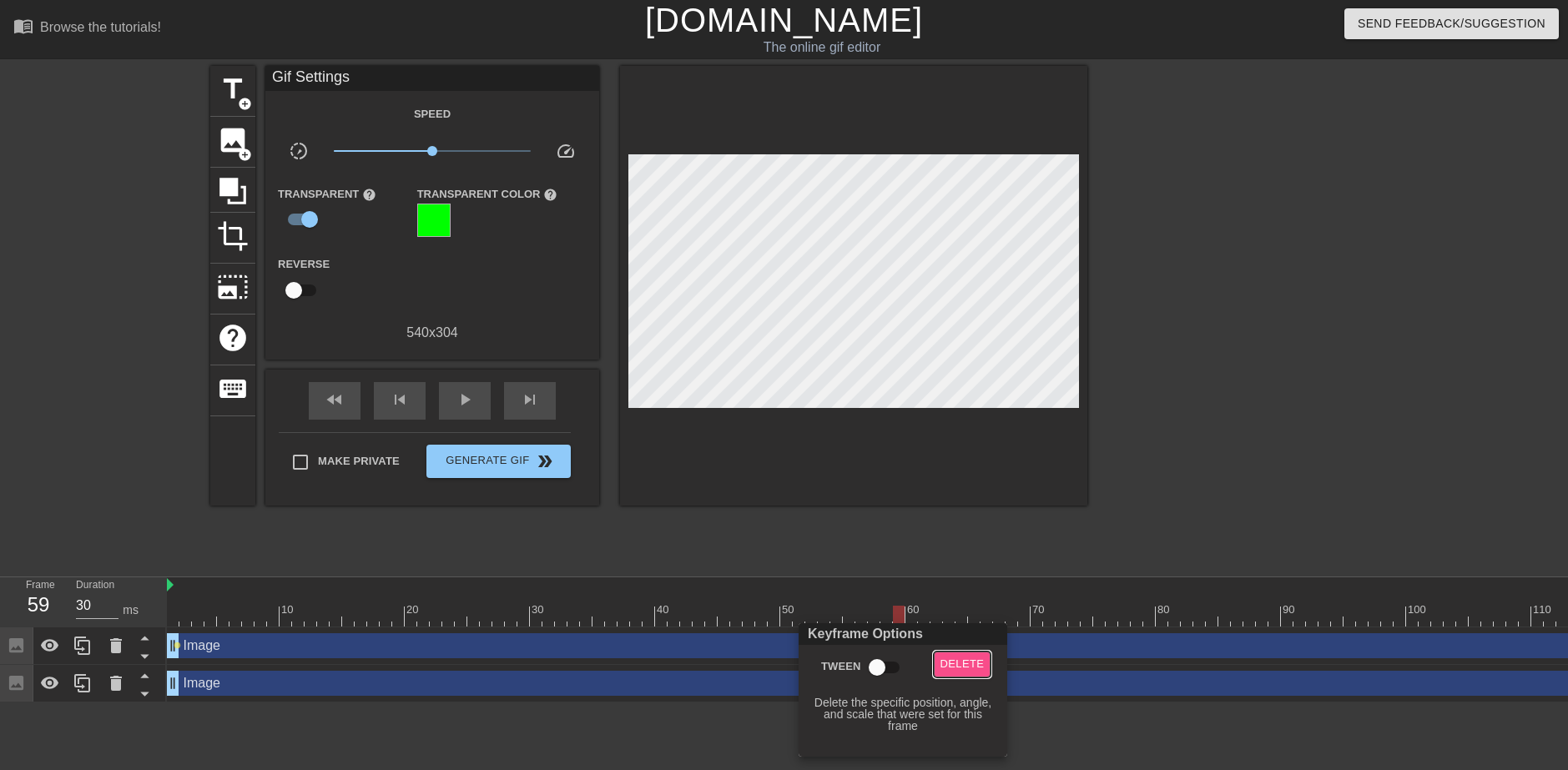click on "Delete" at bounding box center [962, 664] 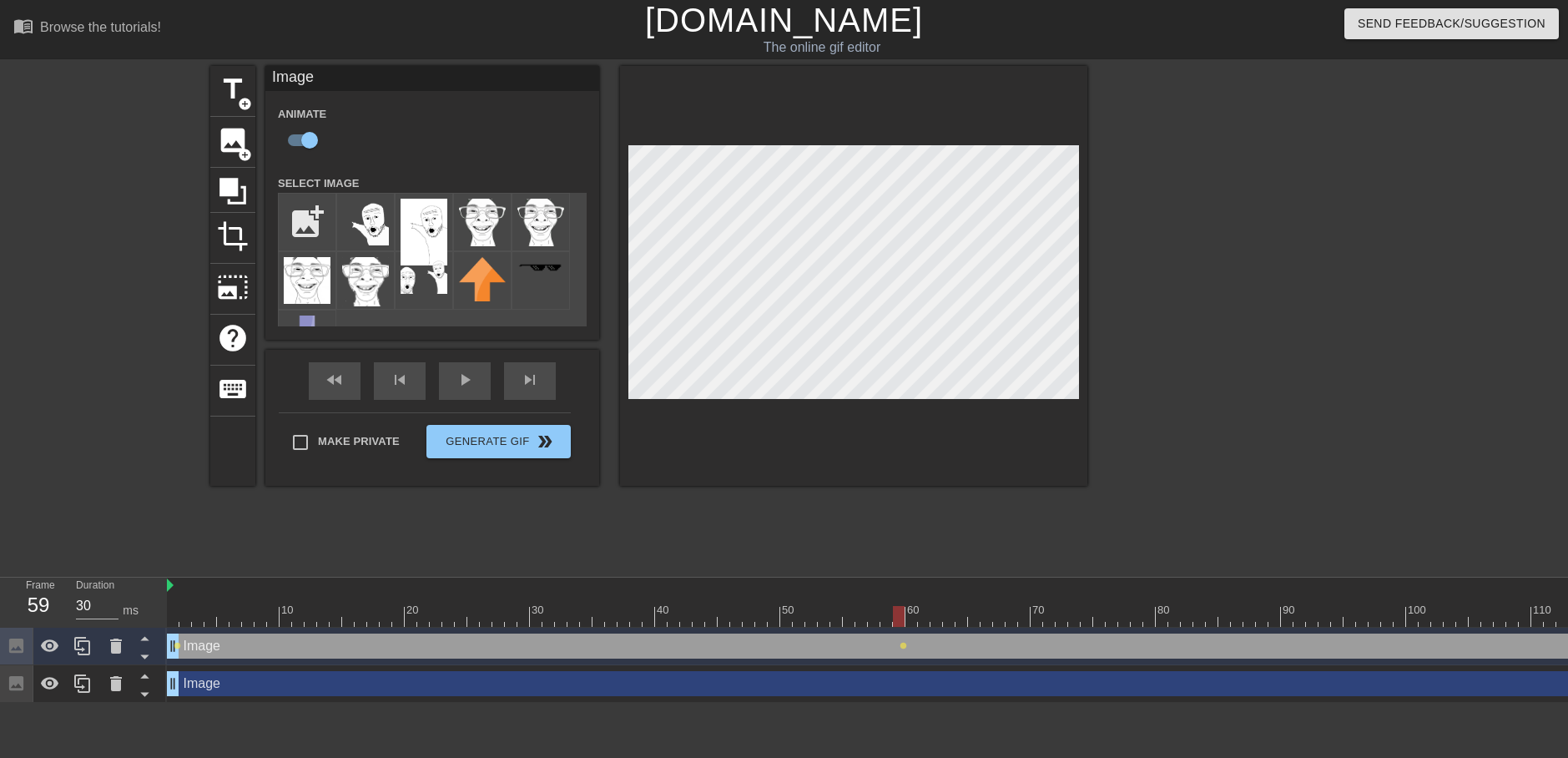 click at bounding box center (1233, 316) 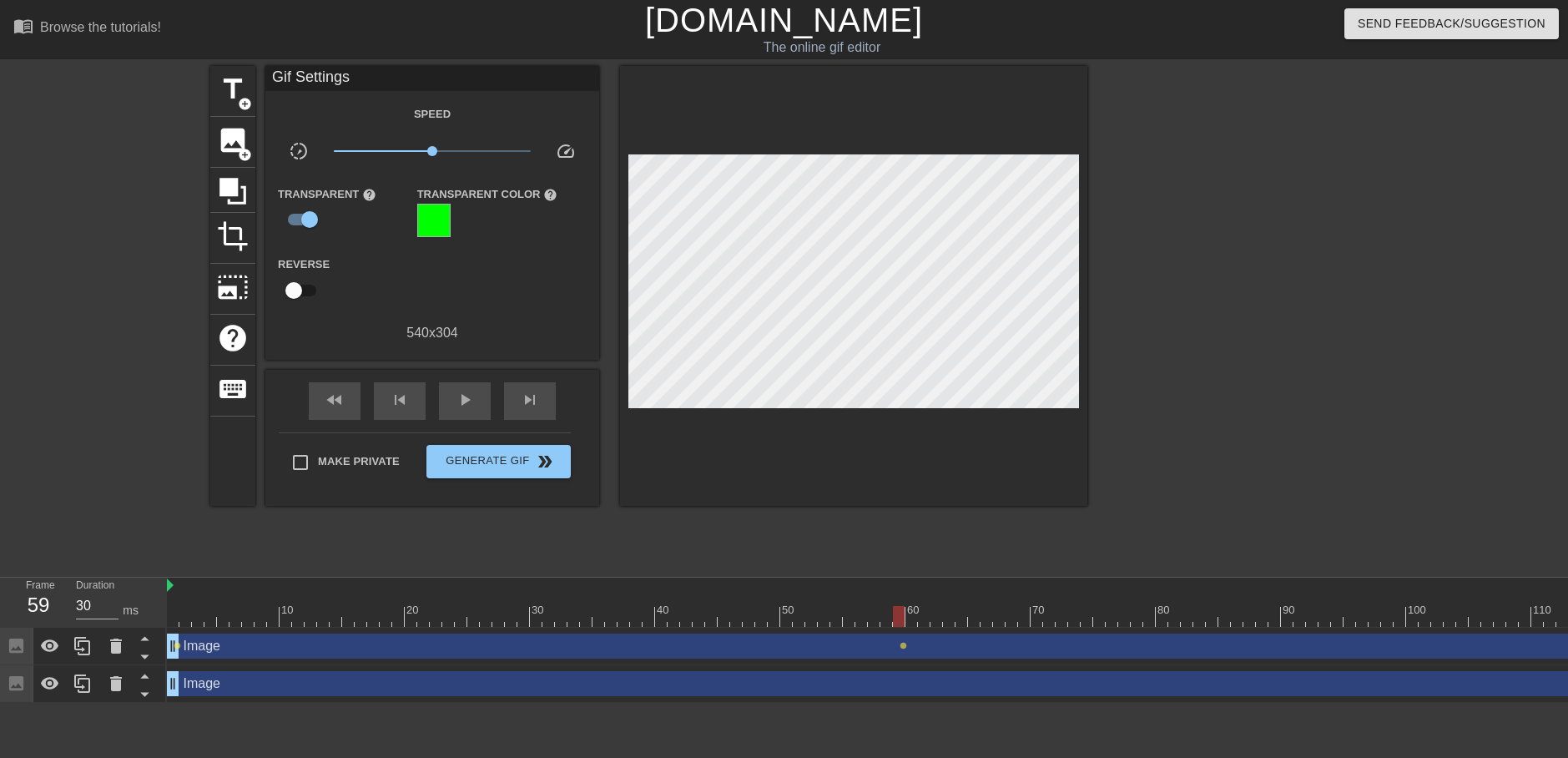 drag, startPoint x: 900, startPoint y: 646, endPoint x: 755, endPoint y: 651, distance: 145.08618 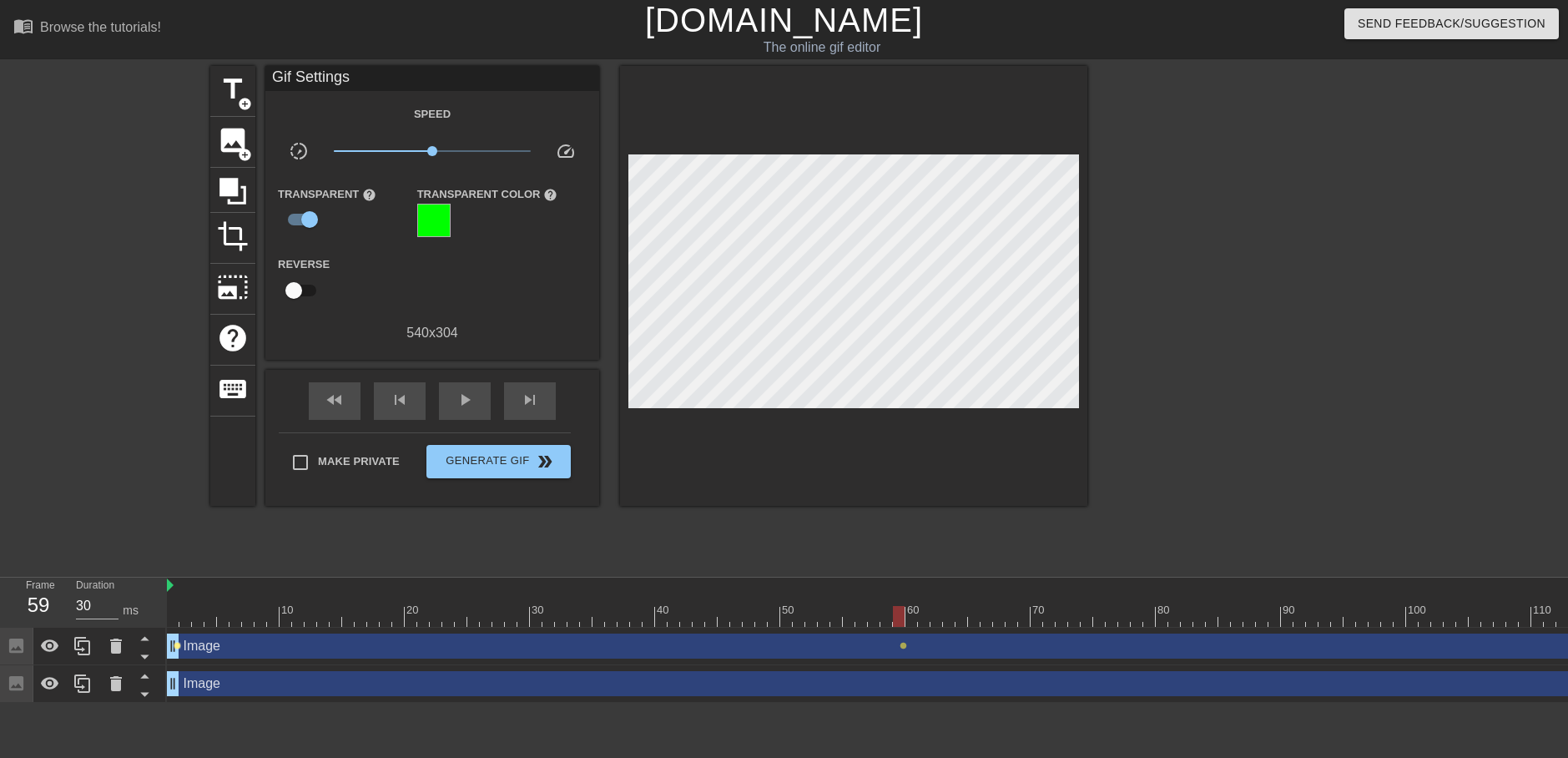 click on "lens" at bounding box center [177, 645] 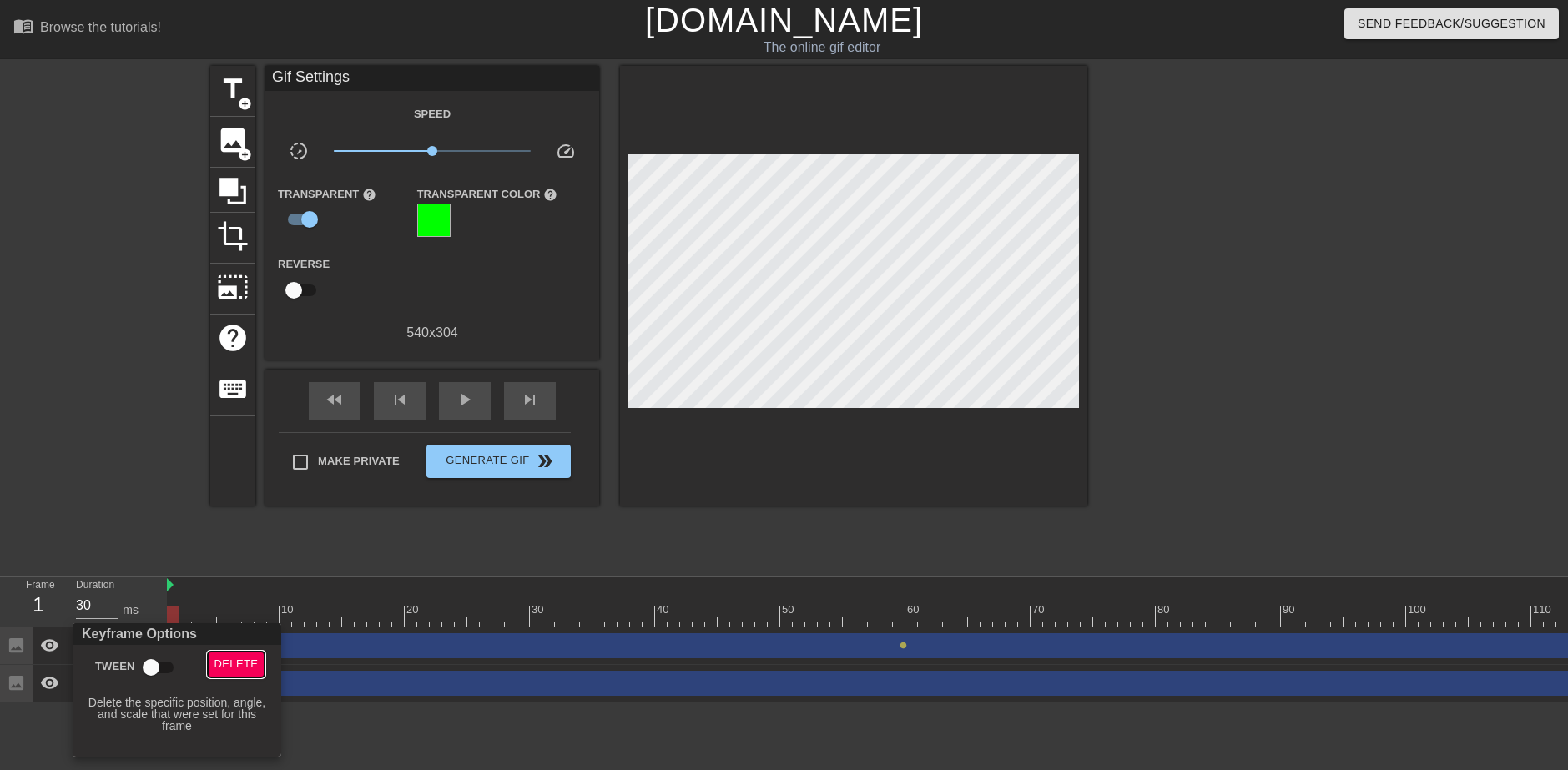 click on "Delete" at bounding box center (236, 664) 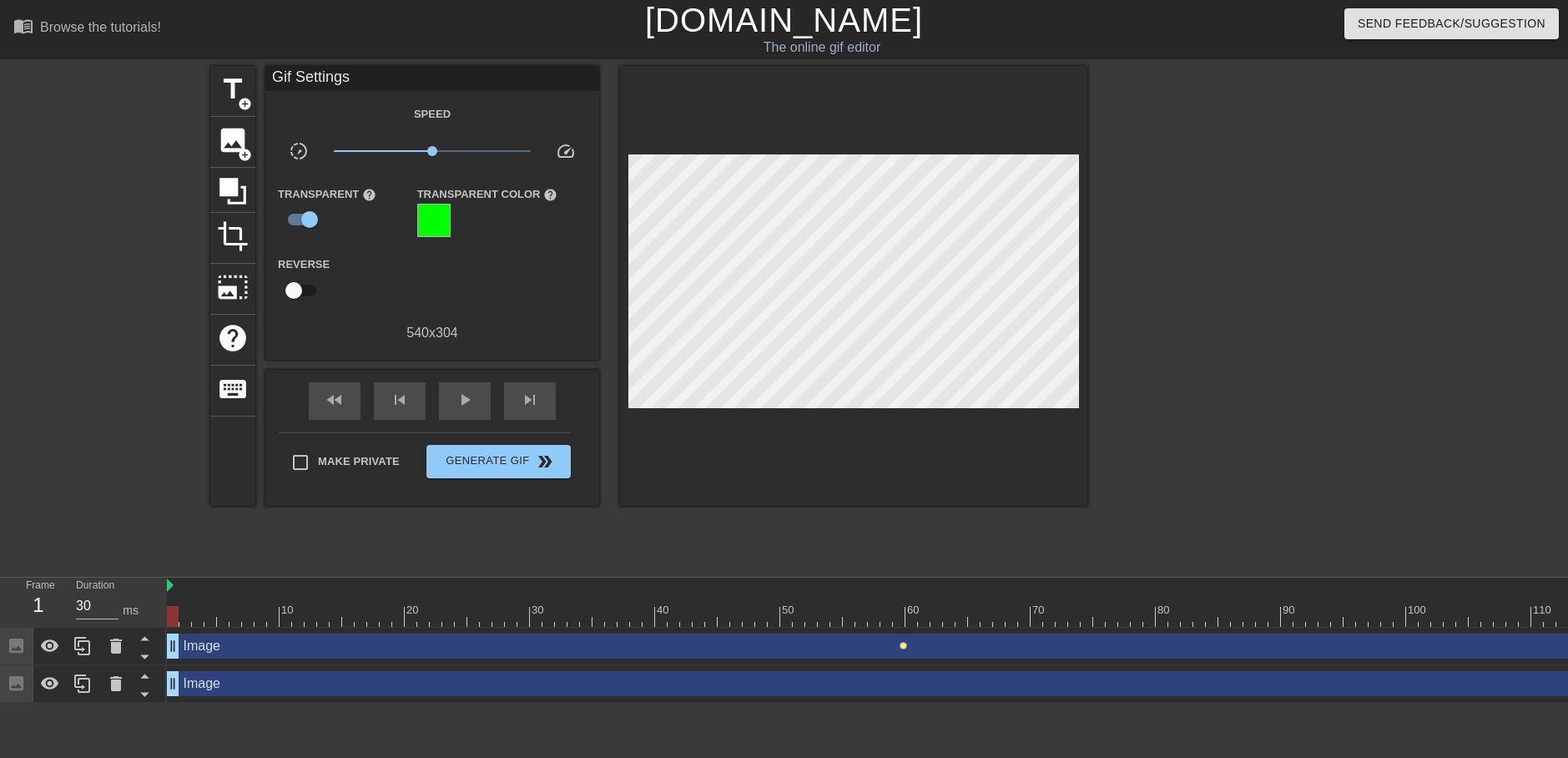 click on "lens" at bounding box center [903, 645] 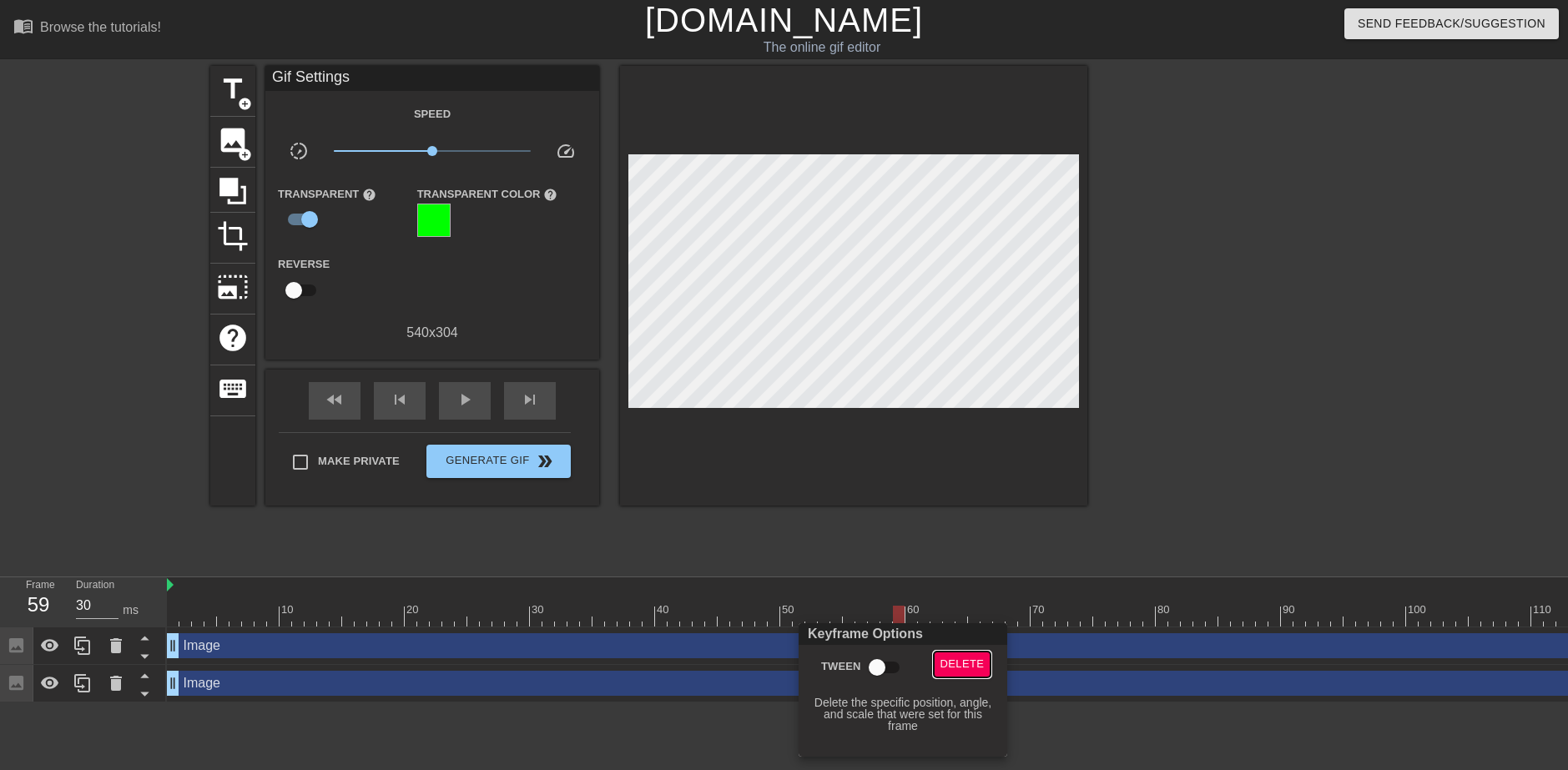 click on "Delete" at bounding box center [962, 664] 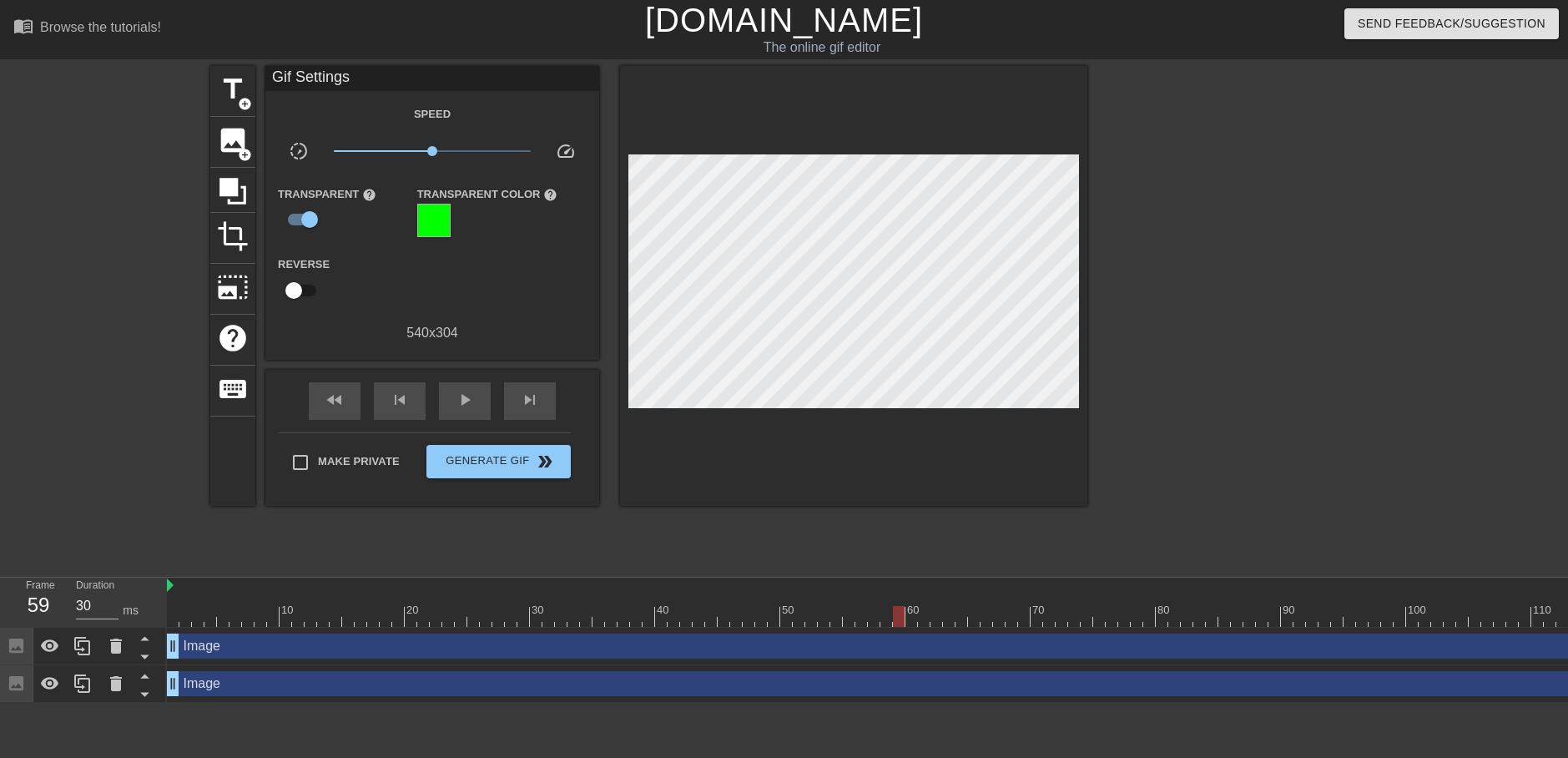 click on "Image drag_handle drag_handle" at bounding box center (1043, 646) 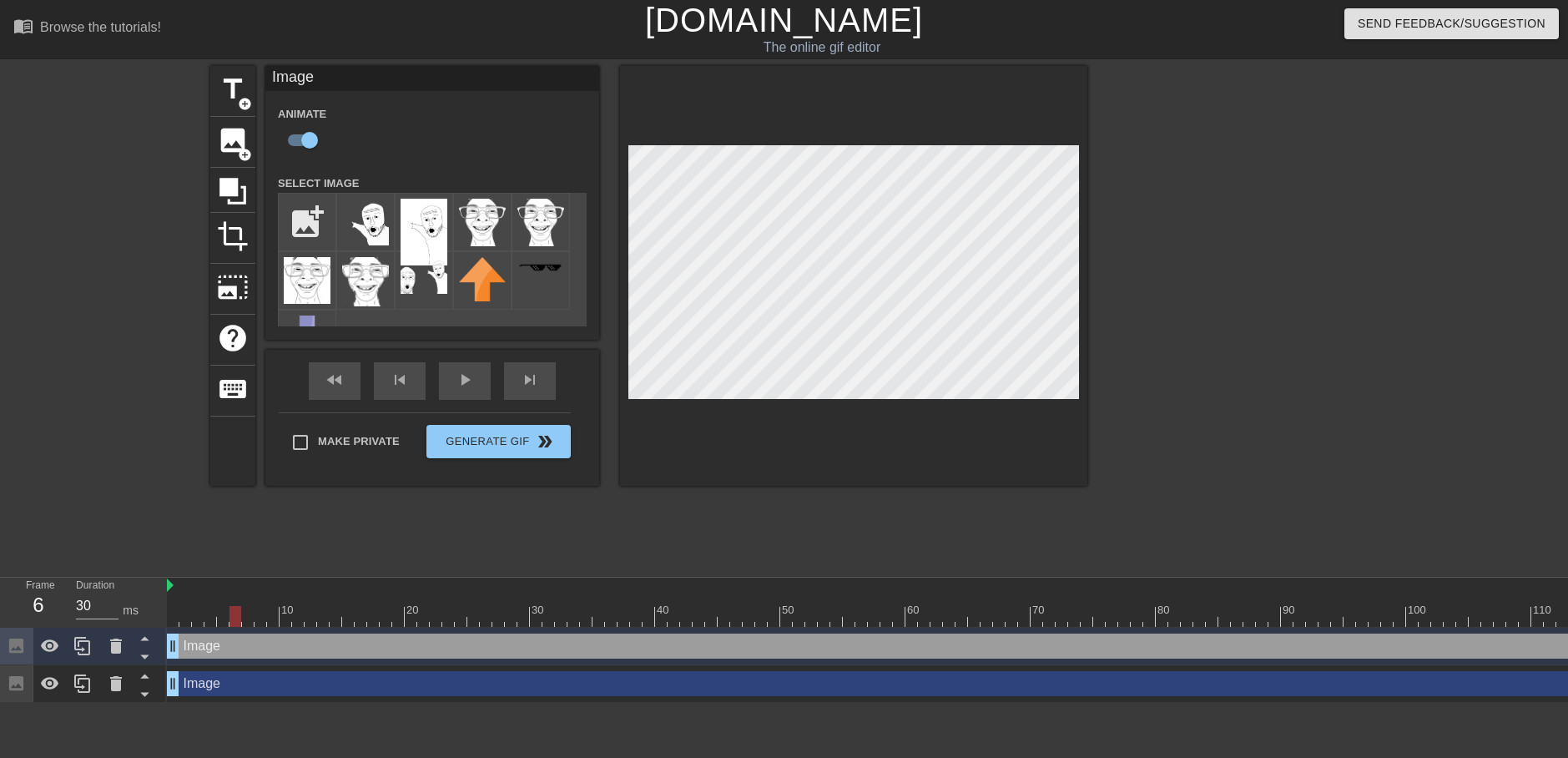 drag, startPoint x: 897, startPoint y: 611, endPoint x: 233, endPoint y: 575, distance: 664.9752 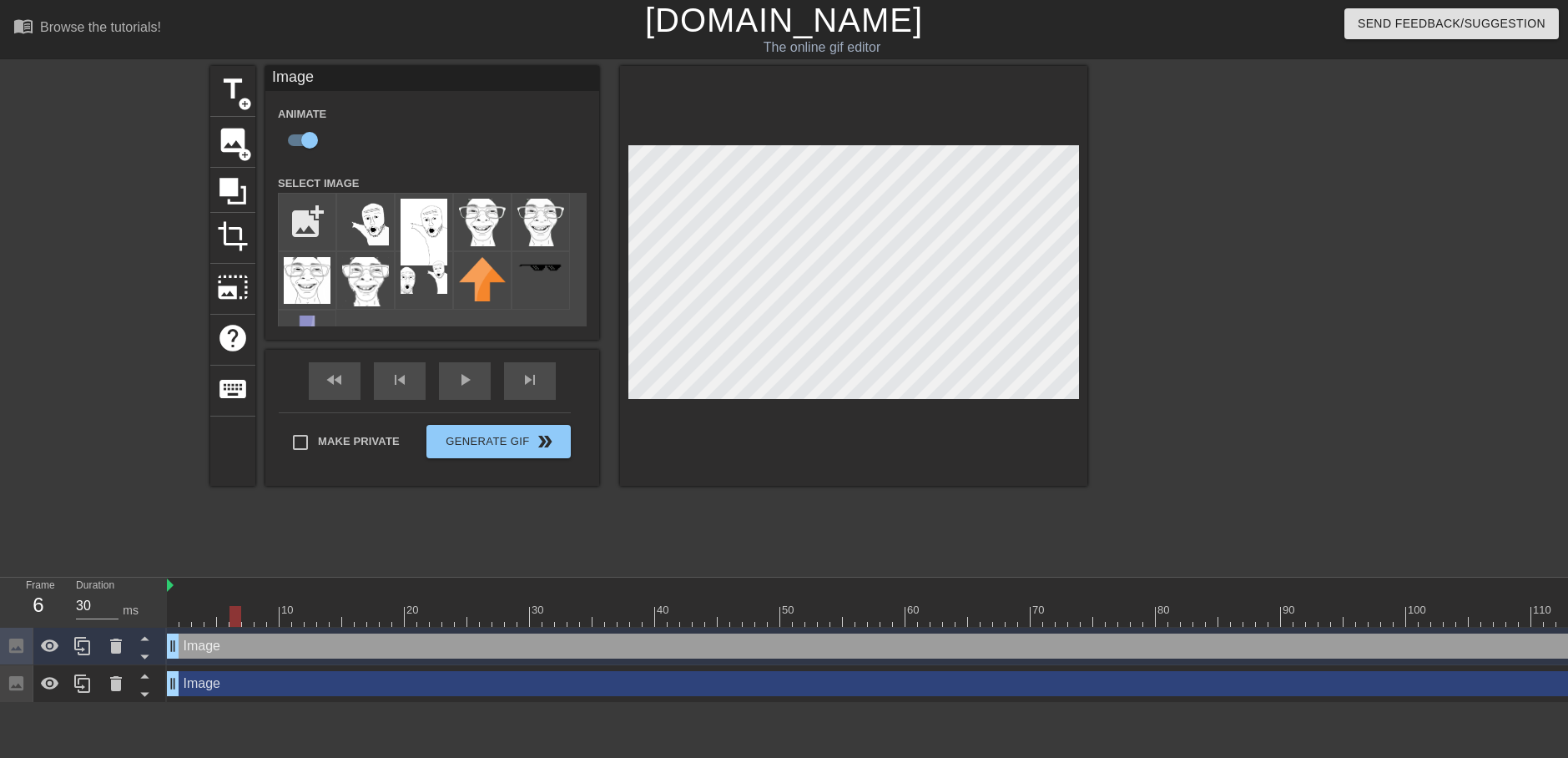 click on "menu_book Browse the tutorials! [DOMAIN_NAME] The online gif editor Send Feedback/Suggestion title add_circle image add_circle crop photo_size_select_large help keyboard Image Animate Select Image add_photo_alternate fast_rewind skip_previous play_arrow skip_next Make Private Generate Gif double_arrow     Frame 6 Duration 30 ms                                       10                                         20                                         30                                         40                                         50                                         60                                         70                                         80                                         90                                         100                                         110" at bounding box center (784, 351) 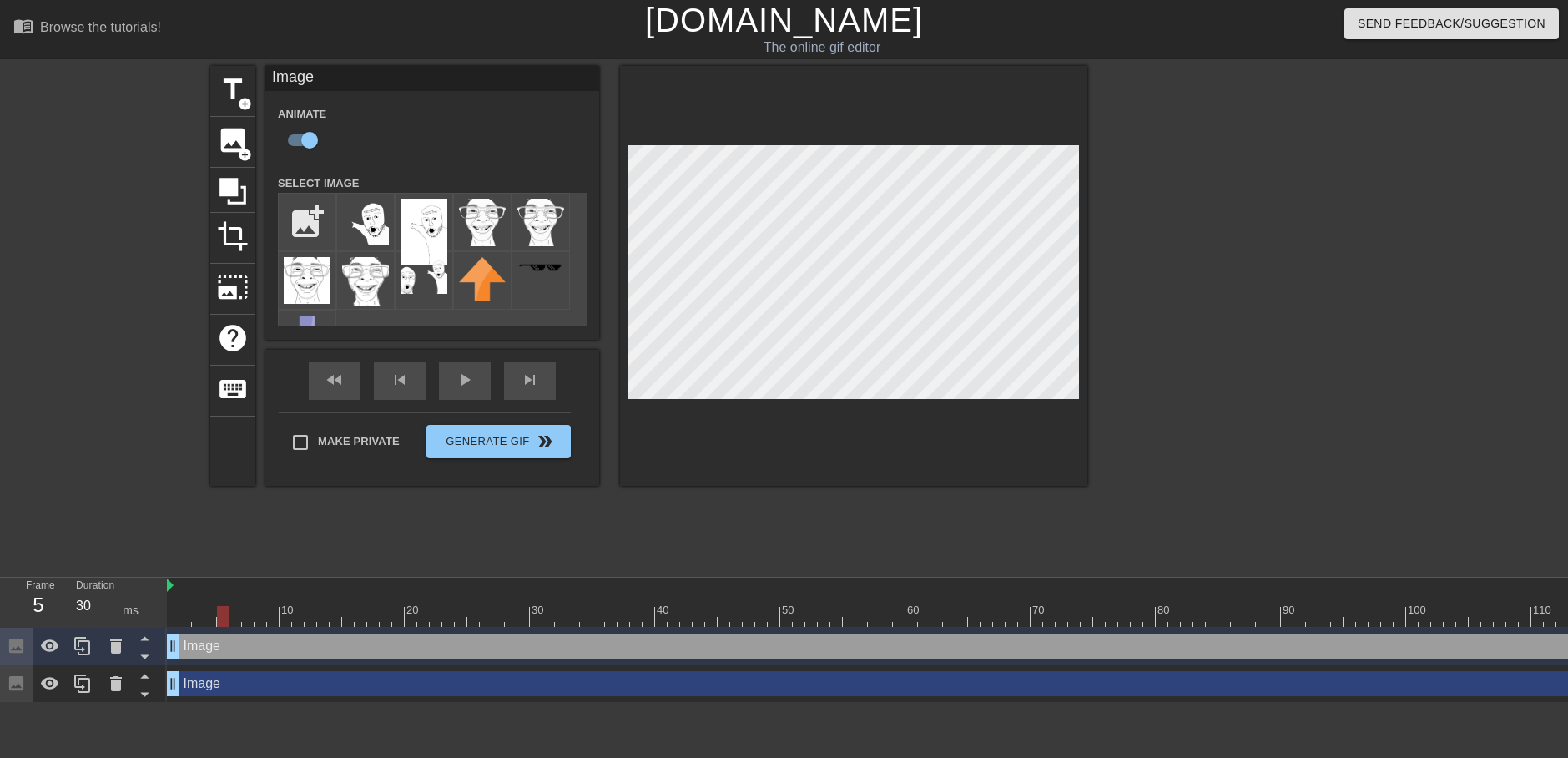 drag, startPoint x: 172, startPoint y: 622, endPoint x: 223, endPoint y: 619, distance: 51.08816 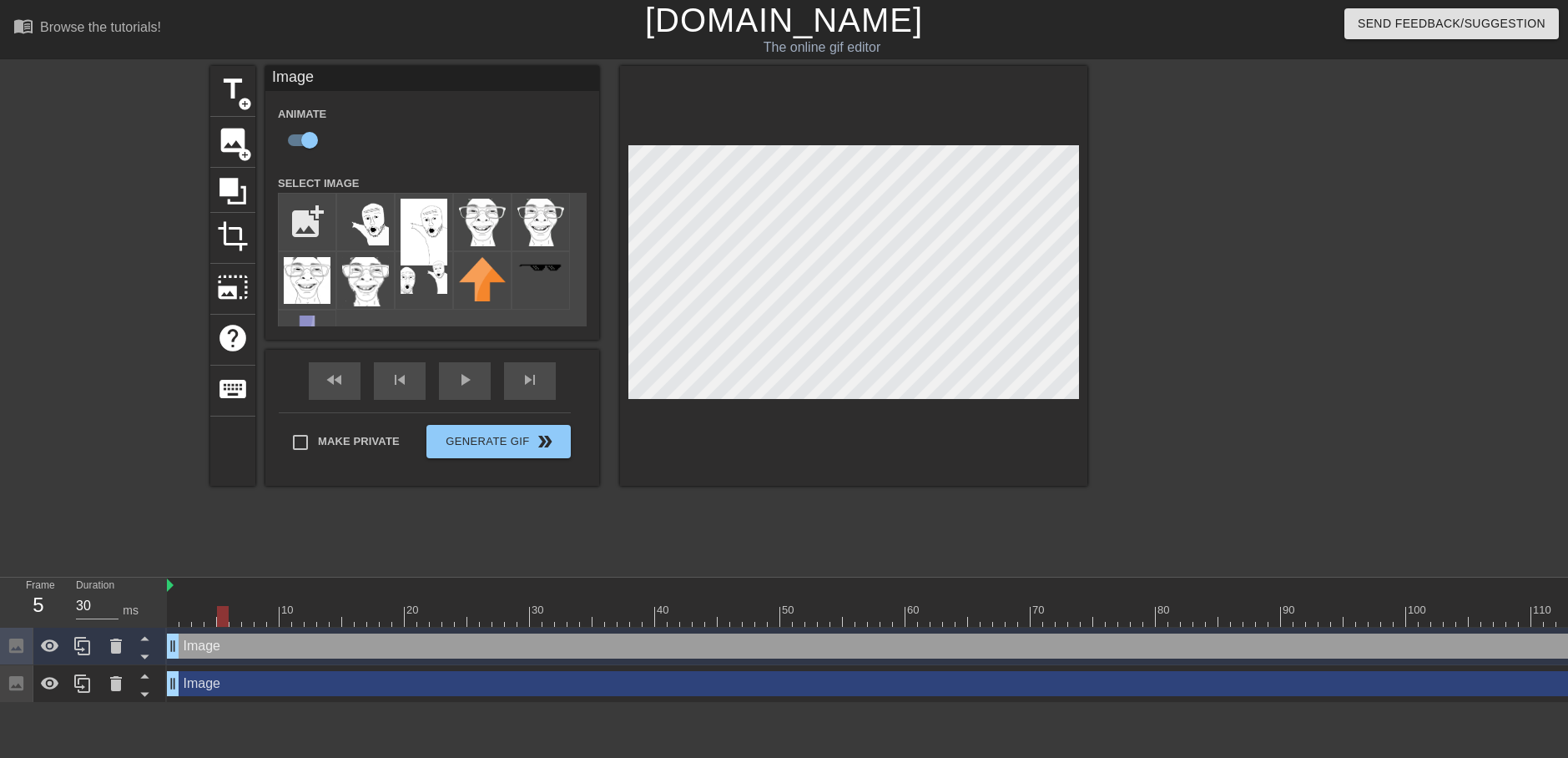 click at bounding box center (1043, 616) 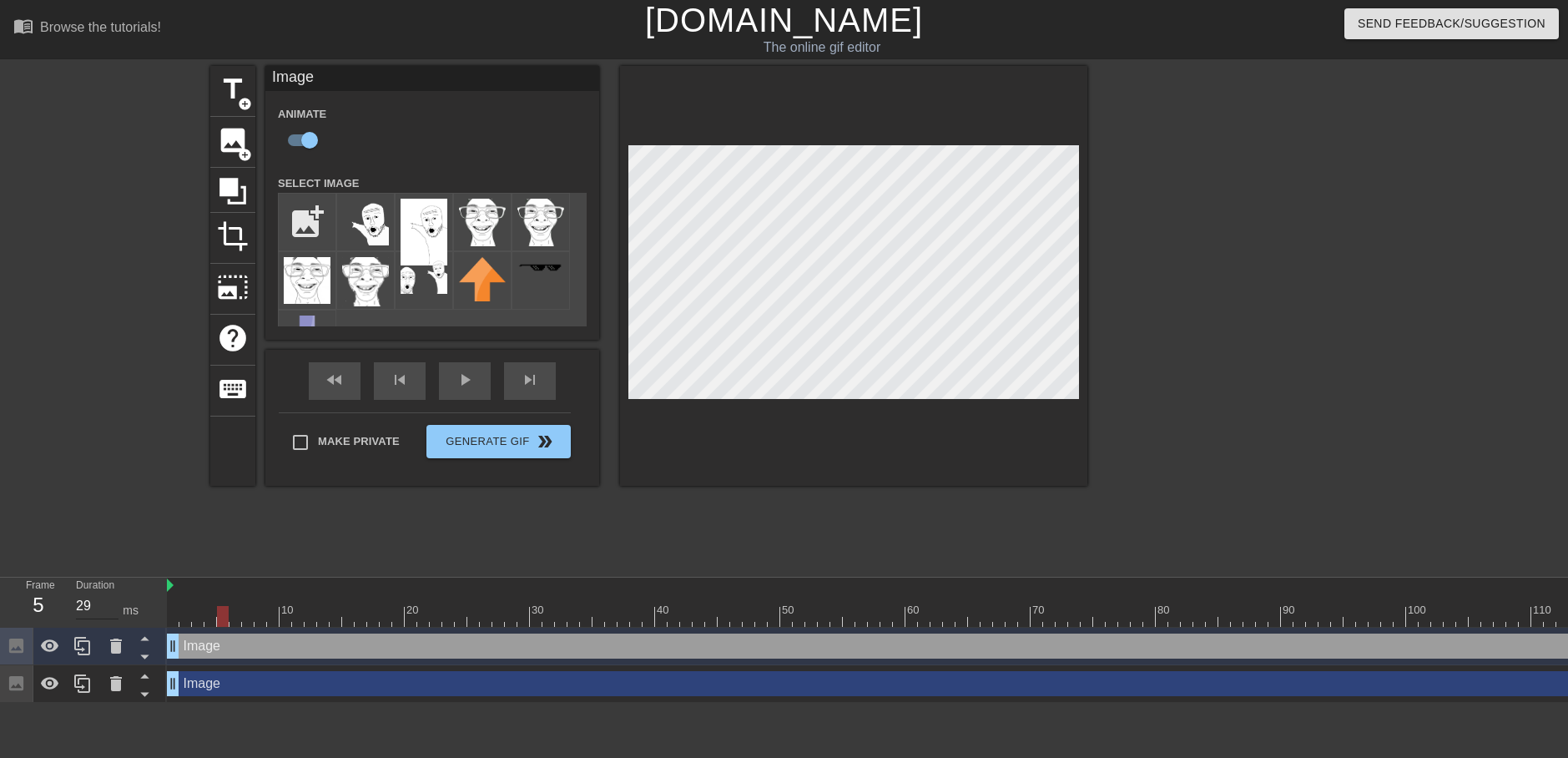 click on "29" at bounding box center (97, 606) 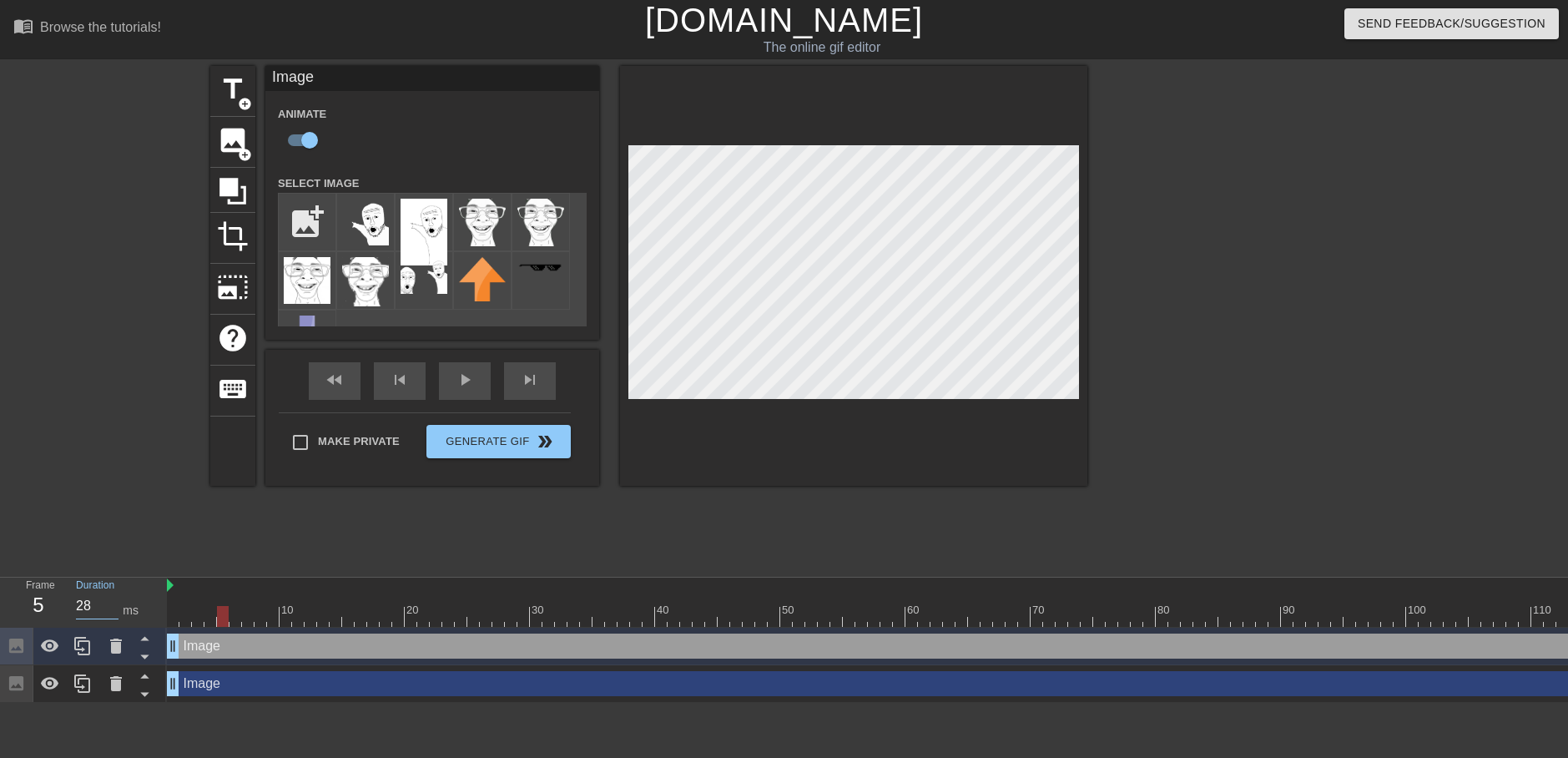 click on "28" at bounding box center (97, 606) 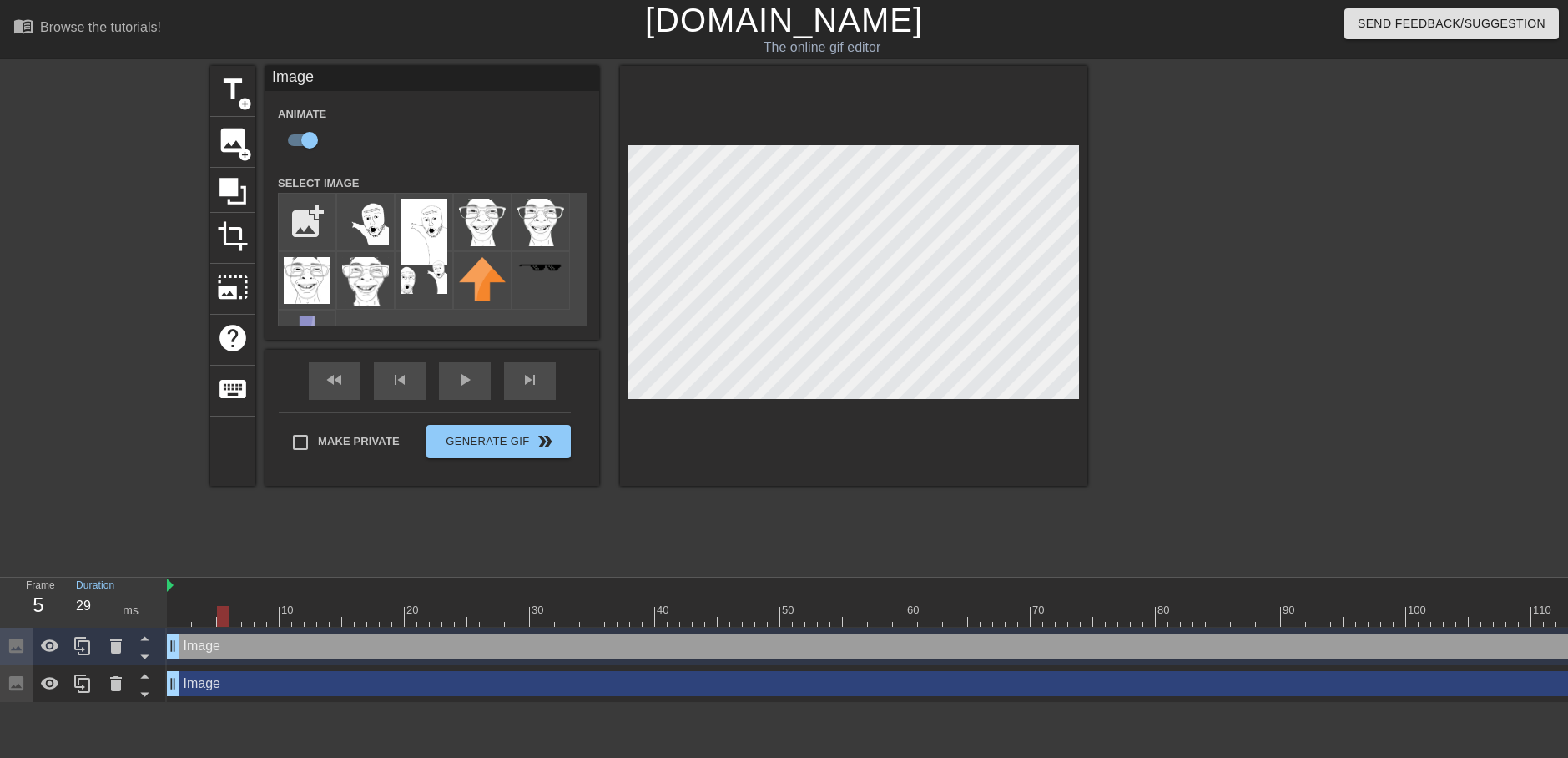 click on "29" at bounding box center [97, 606] 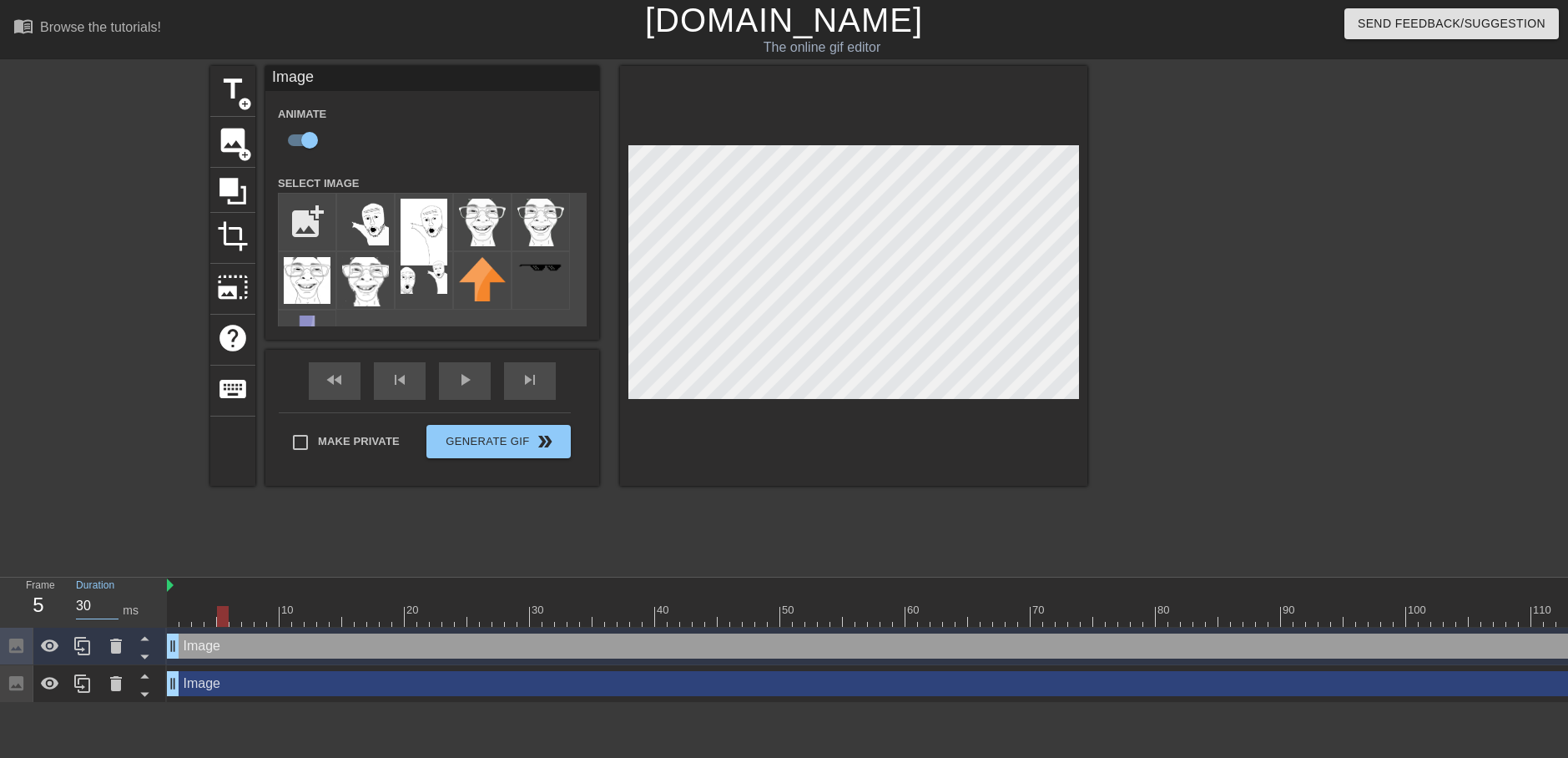 click on "30" at bounding box center [97, 606] 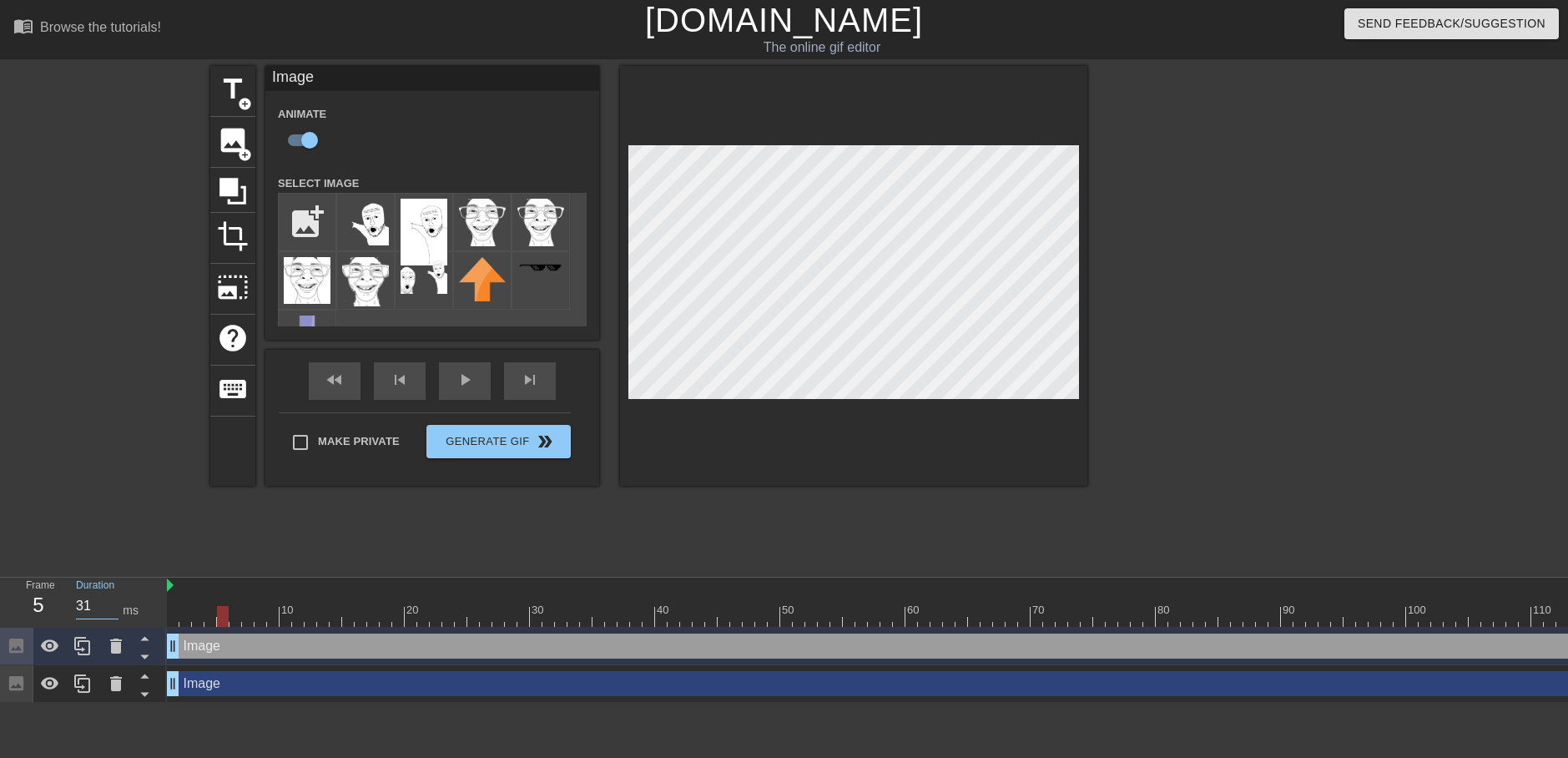 click on "31" at bounding box center (97, 606) 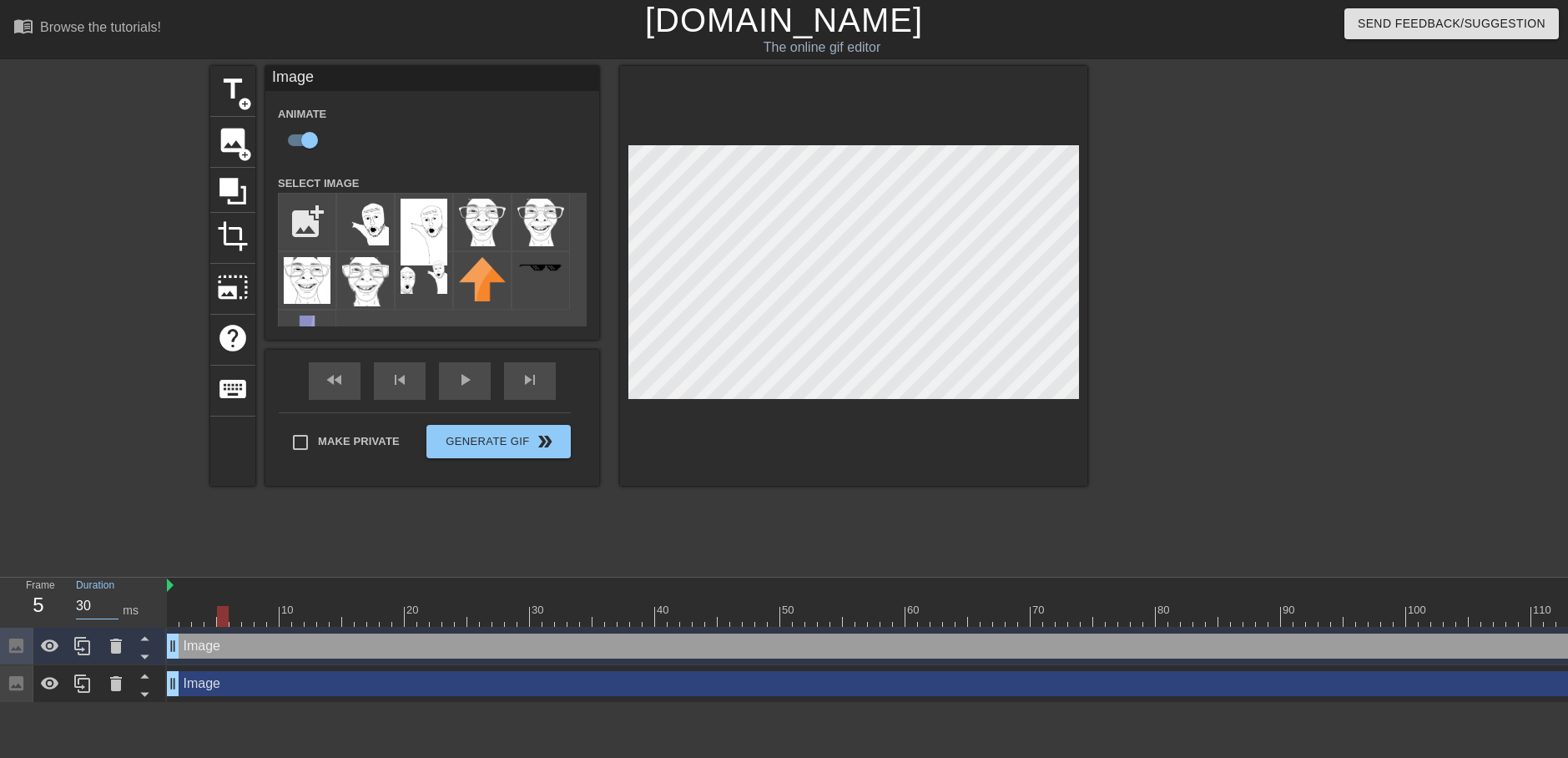 type on "30" 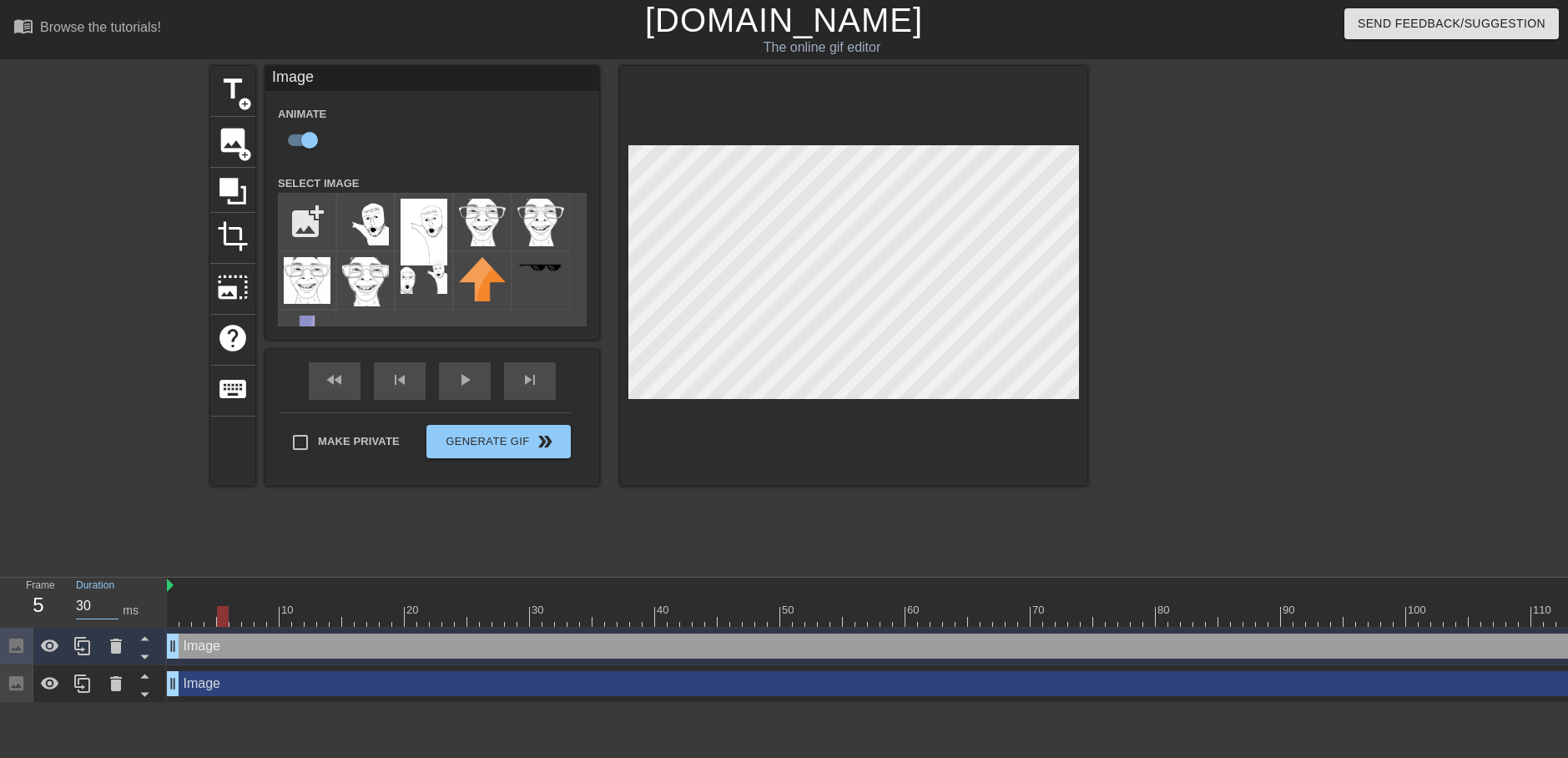 click on "30" at bounding box center [97, 606] 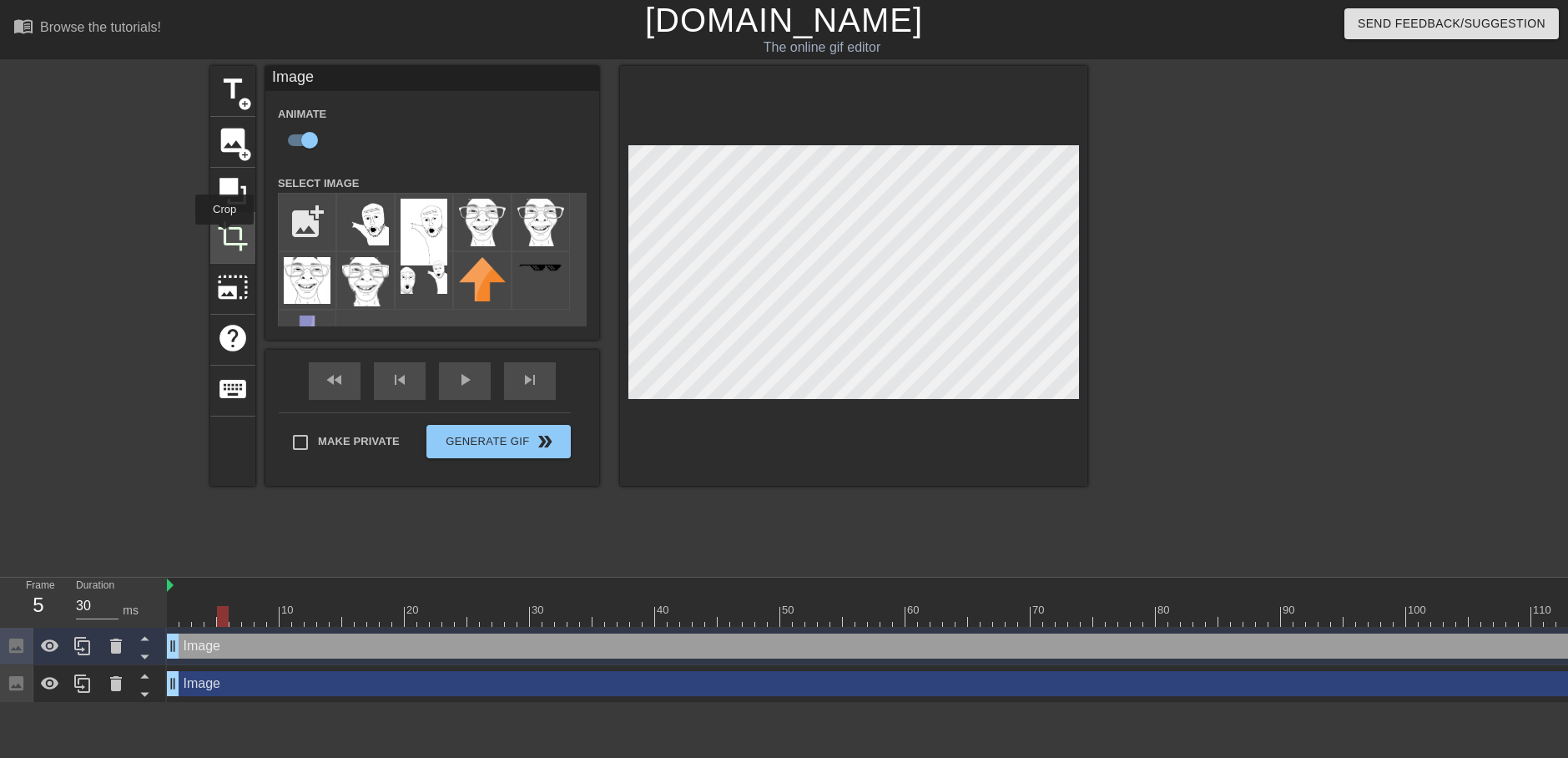 click on "crop" at bounding box center [233, 236] 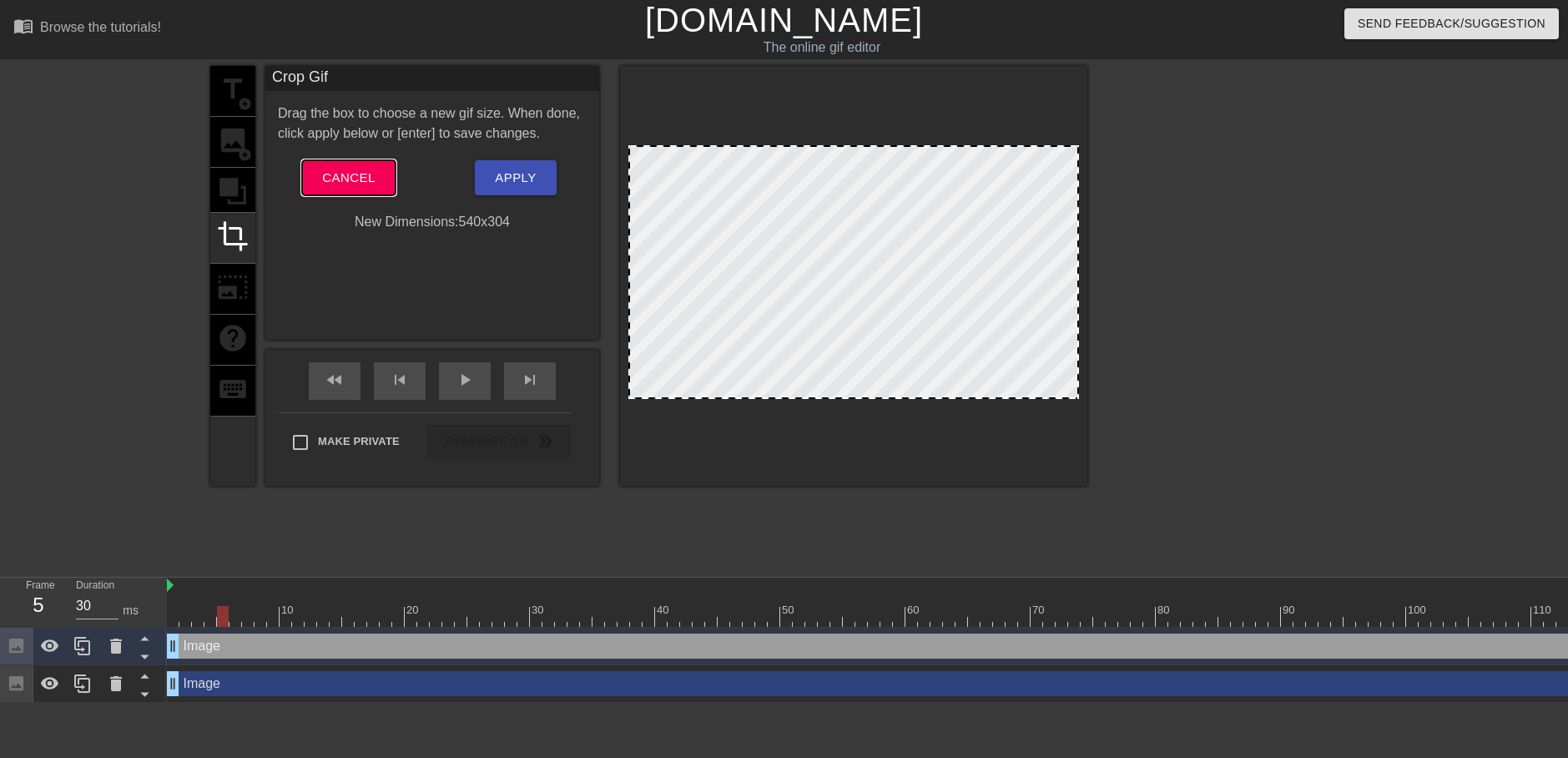 click on "Cancel" at bounding box center [348, 178] 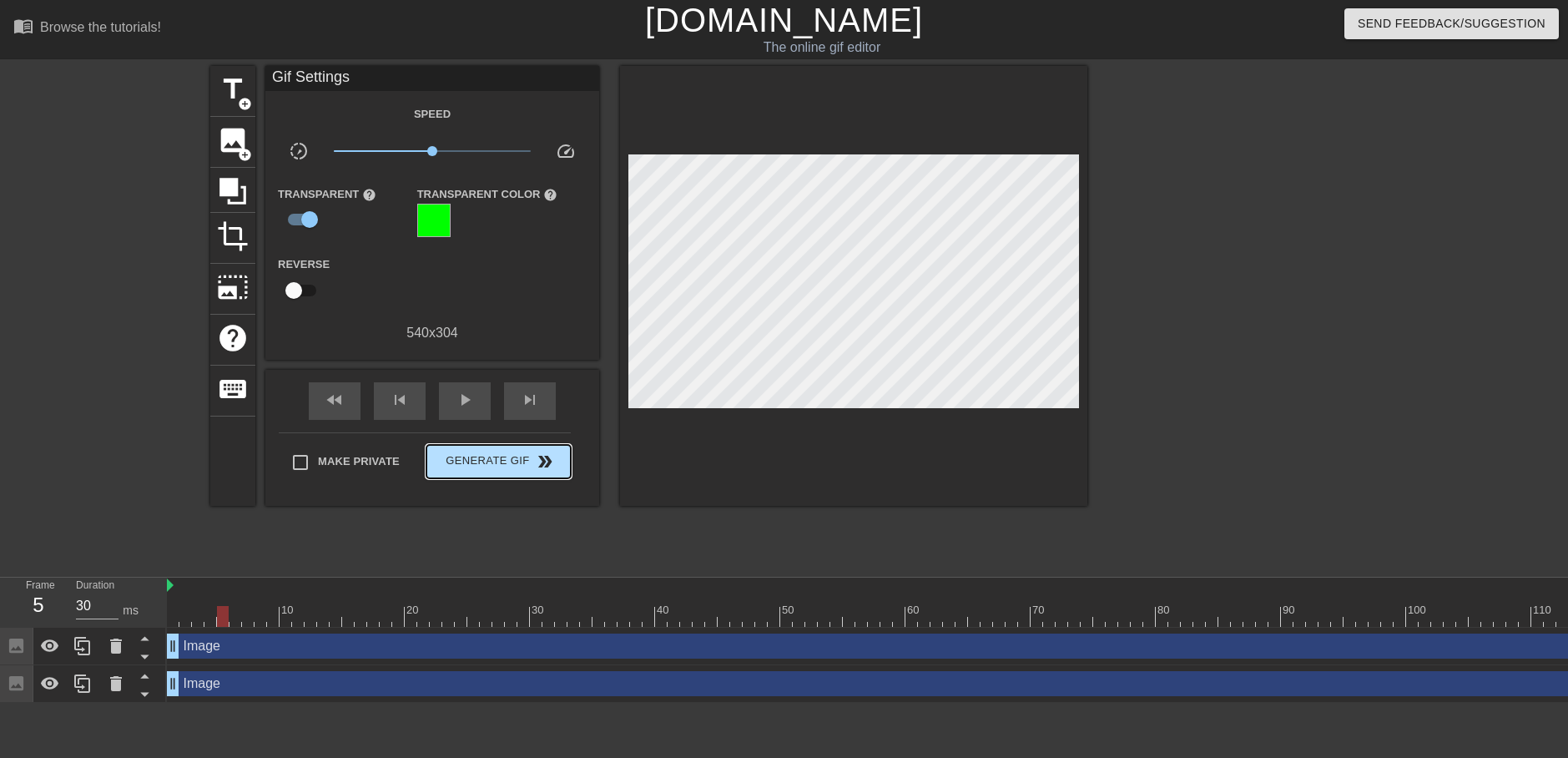 click on "Make Private Generate Gif double_arrow" at bounding box center [425, 465] 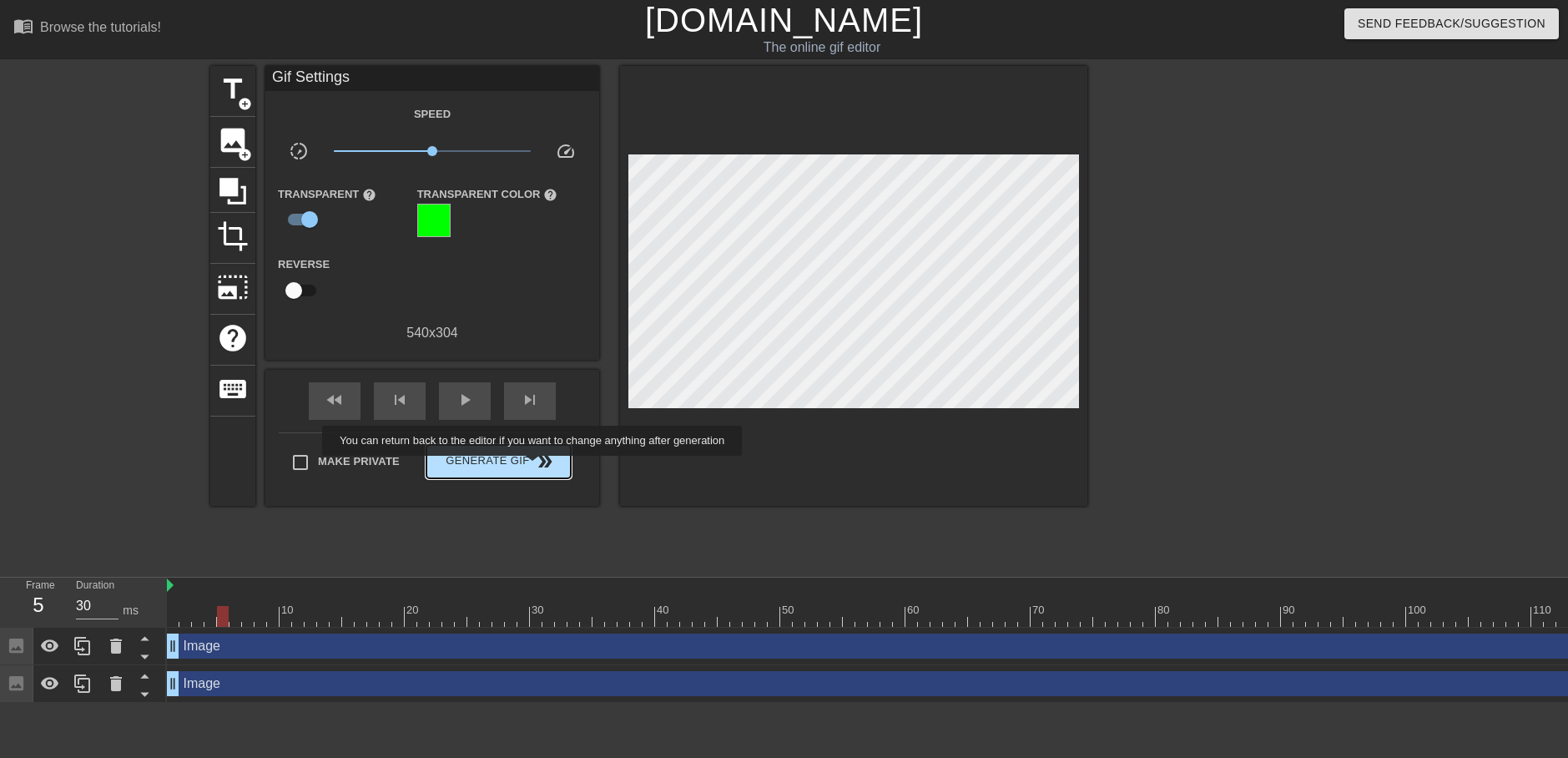 click on "double_arrow" at bounding box center (545, 462) 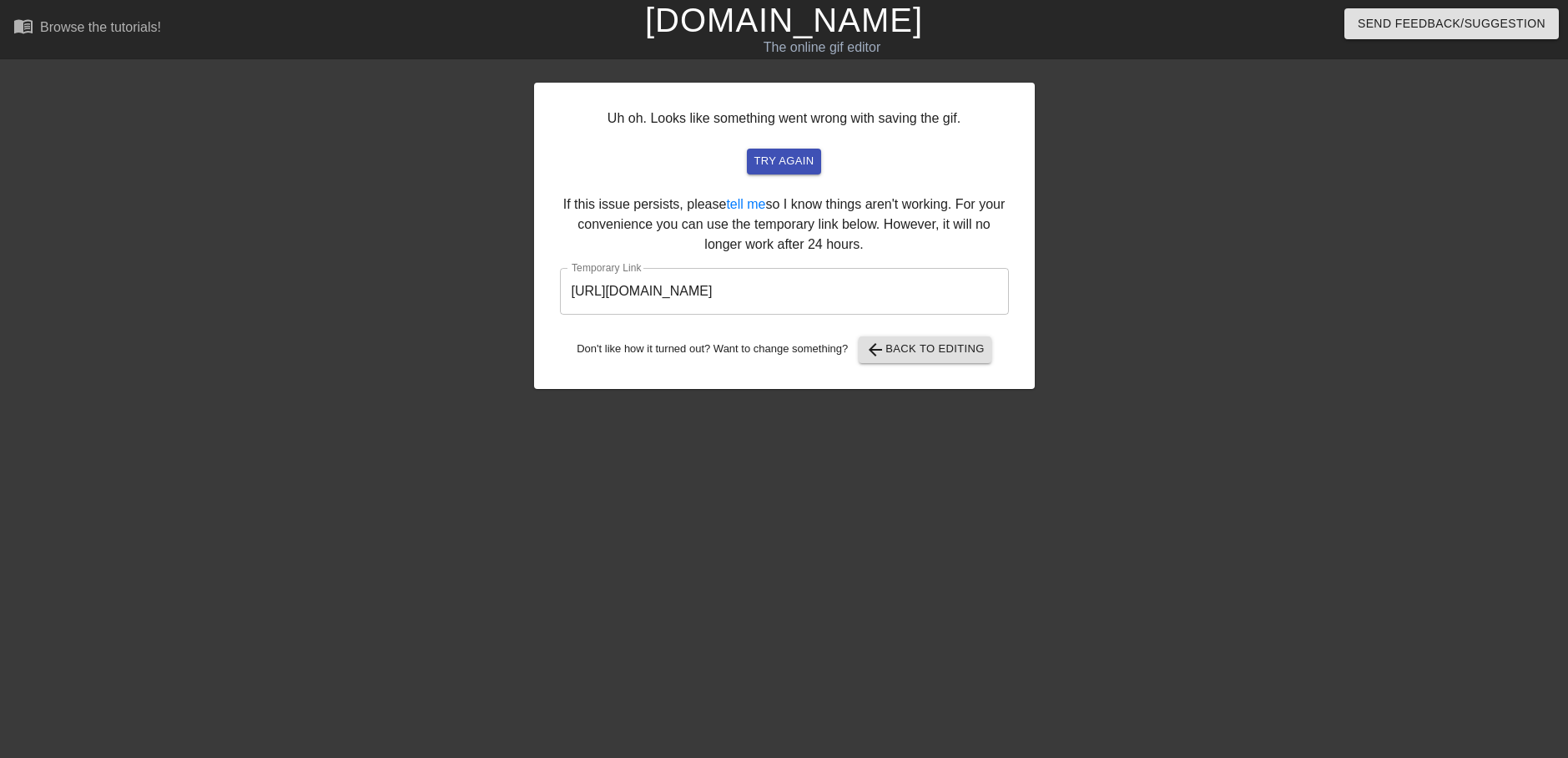 click on "[URL][DOMAIN_NAME]" at bounding box center [784, 291] 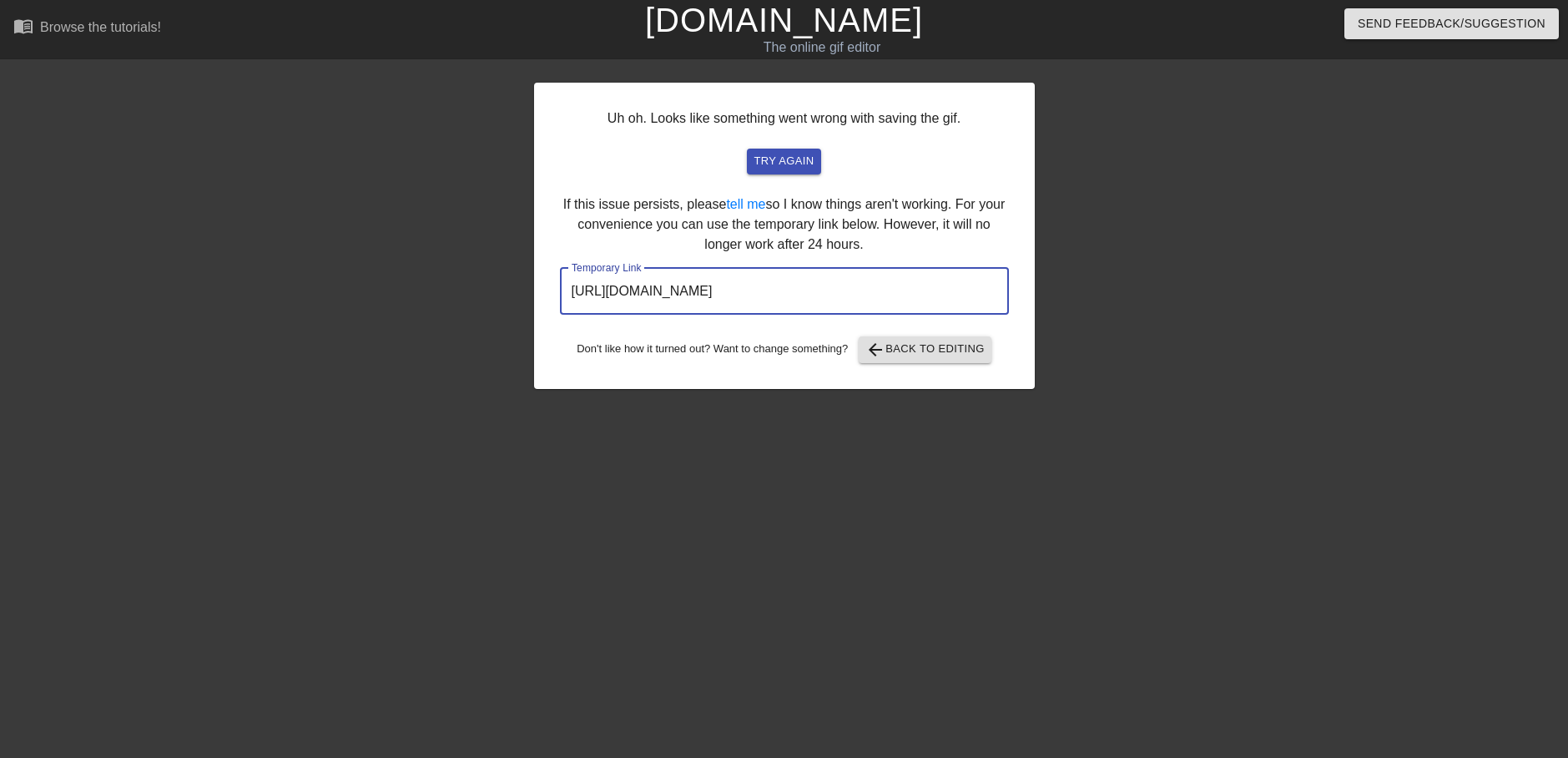 click on "[URL][DOMAIN_NAME]" at bounding box center [784, 291] 